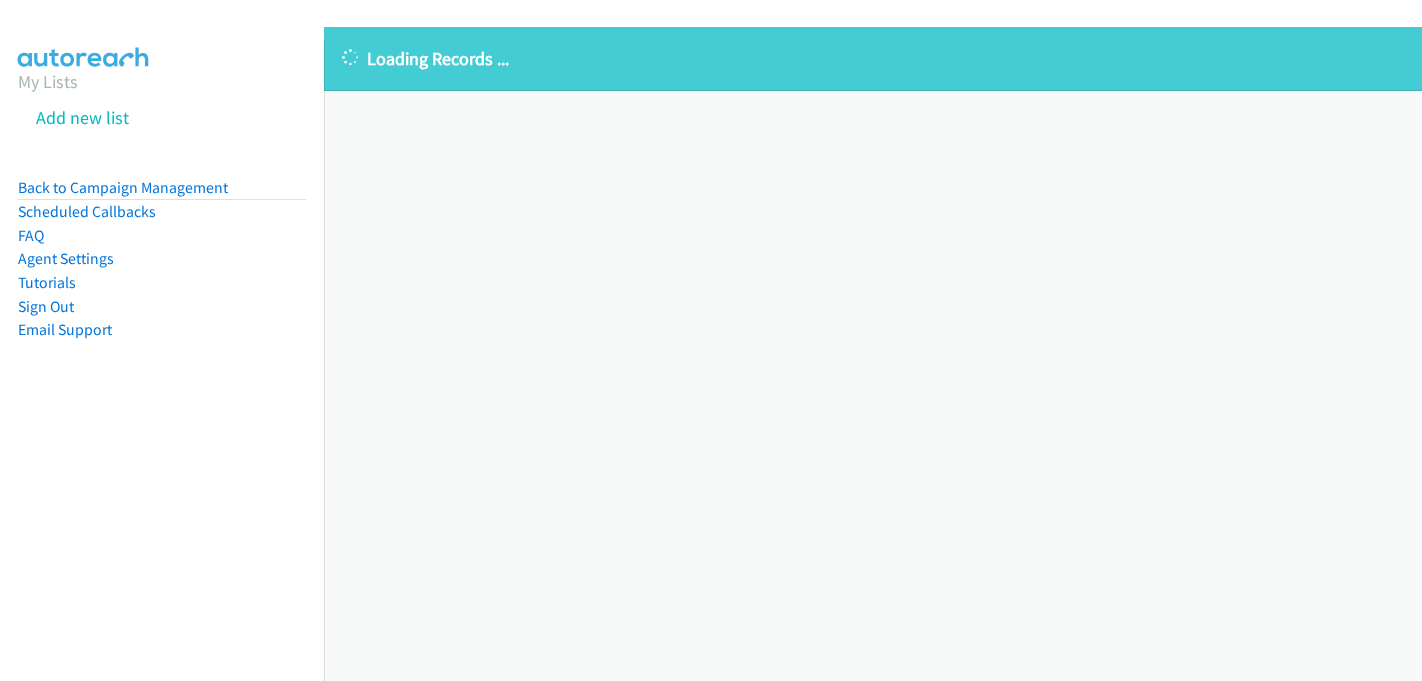 scroll, scrollTop: 0, scrollLeft: 0, axis: both 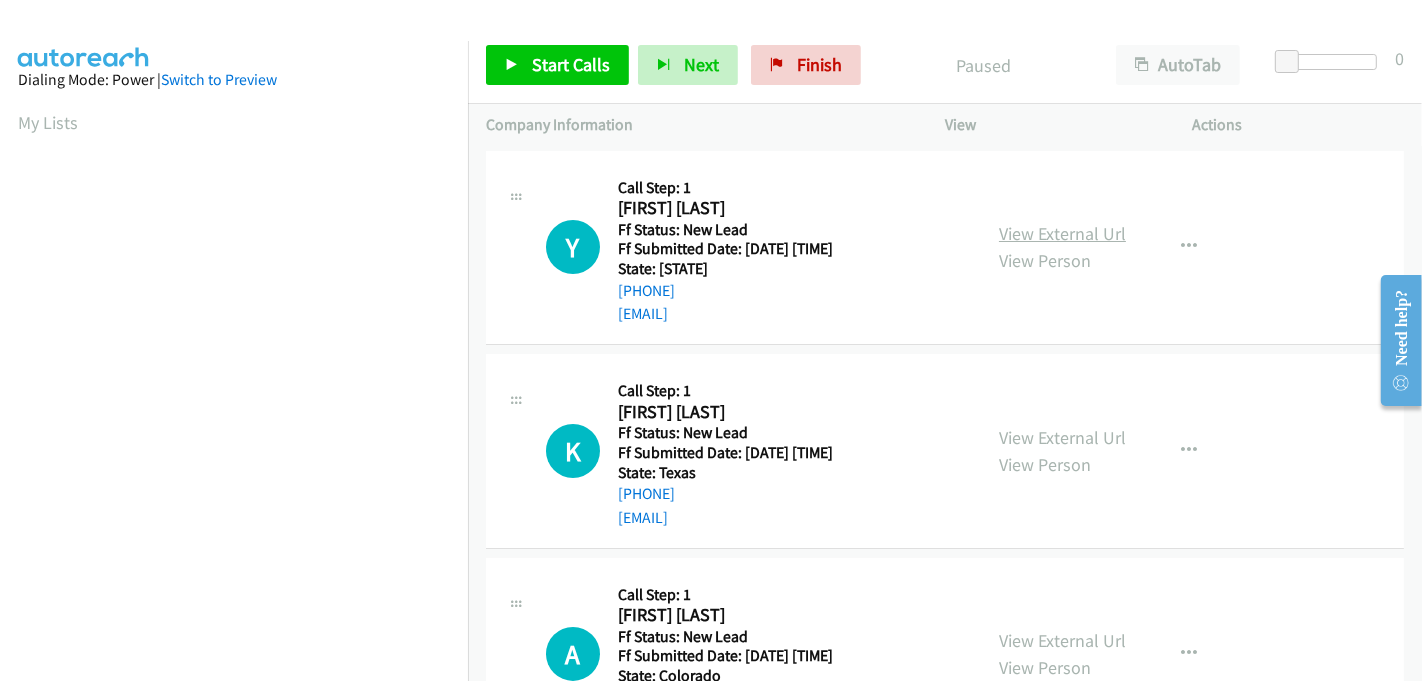 click on "View External Url" at bounding box center [1062, 233] 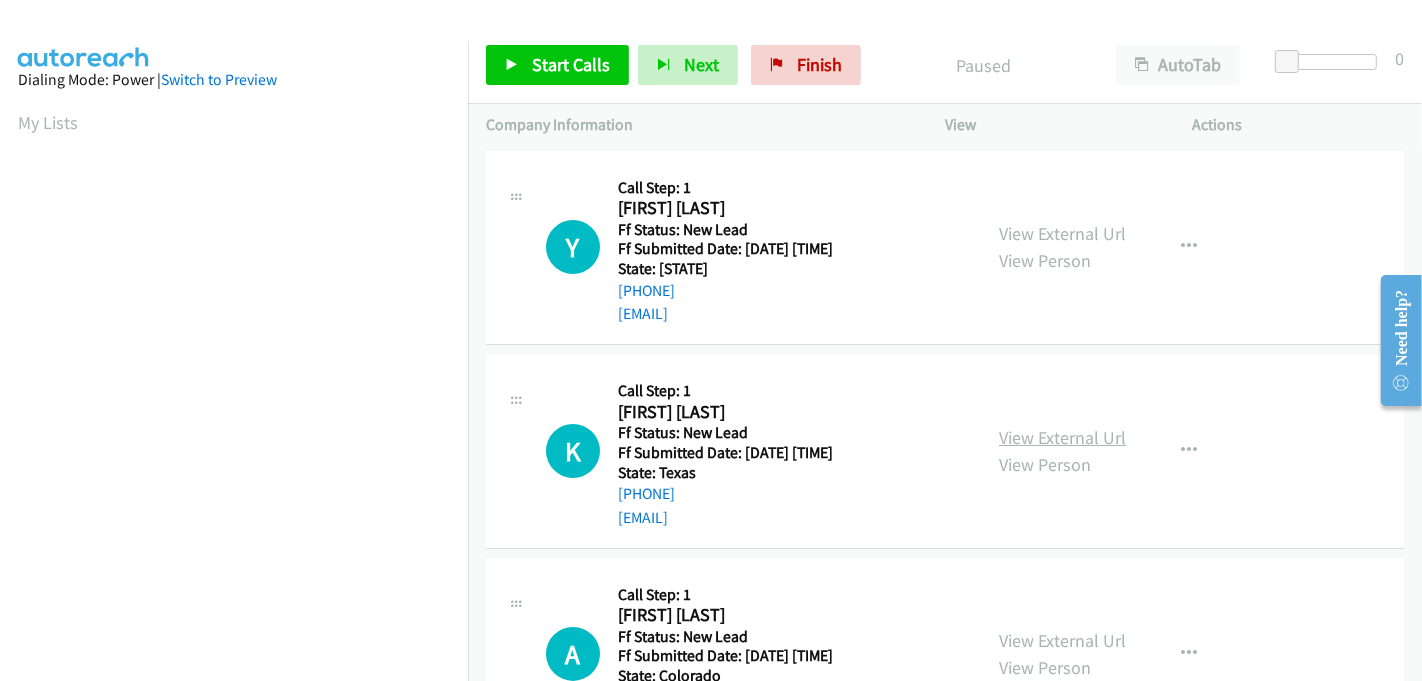 click on "View External Url" at bounding box center (1062, 437) 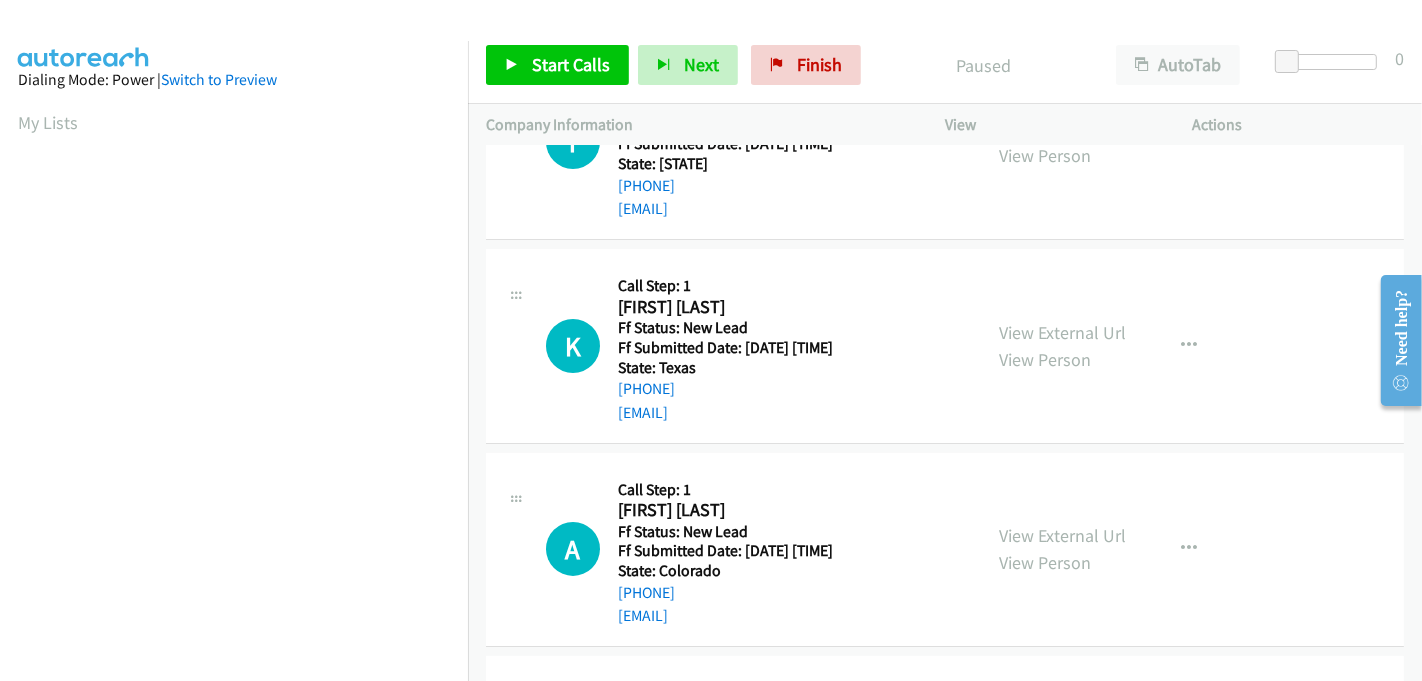 scroll, scrollTop: 333, scrollLeft: 0, axis: vertical 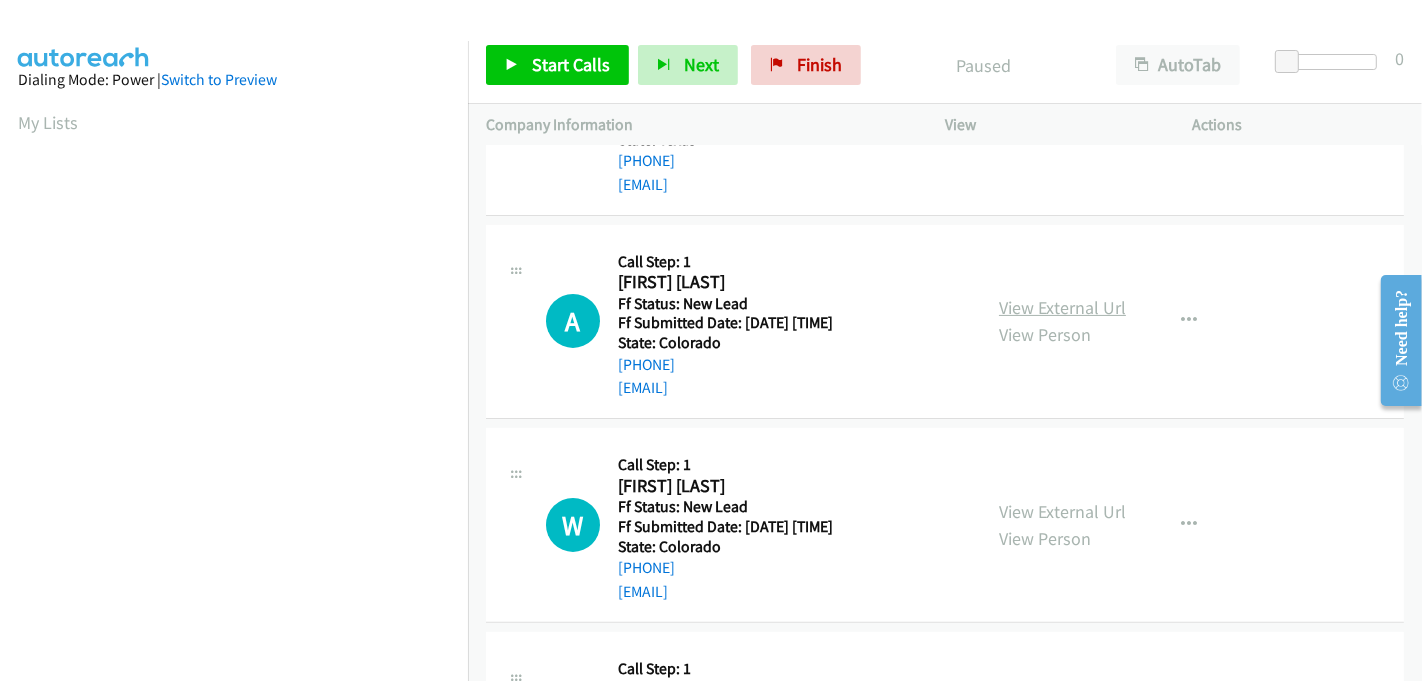 click on "View External Url" at bounding box center [1062, 307] 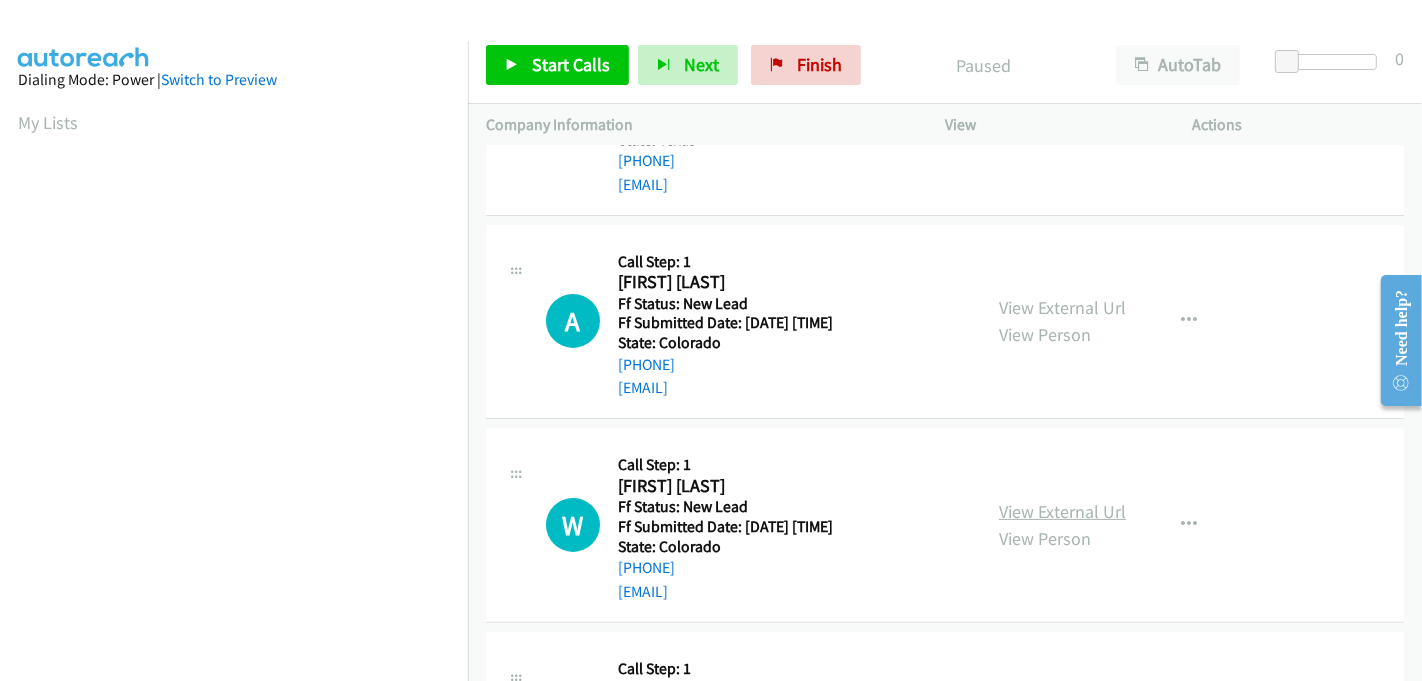 click on "View External Url" at bounding box center (1062, 511) 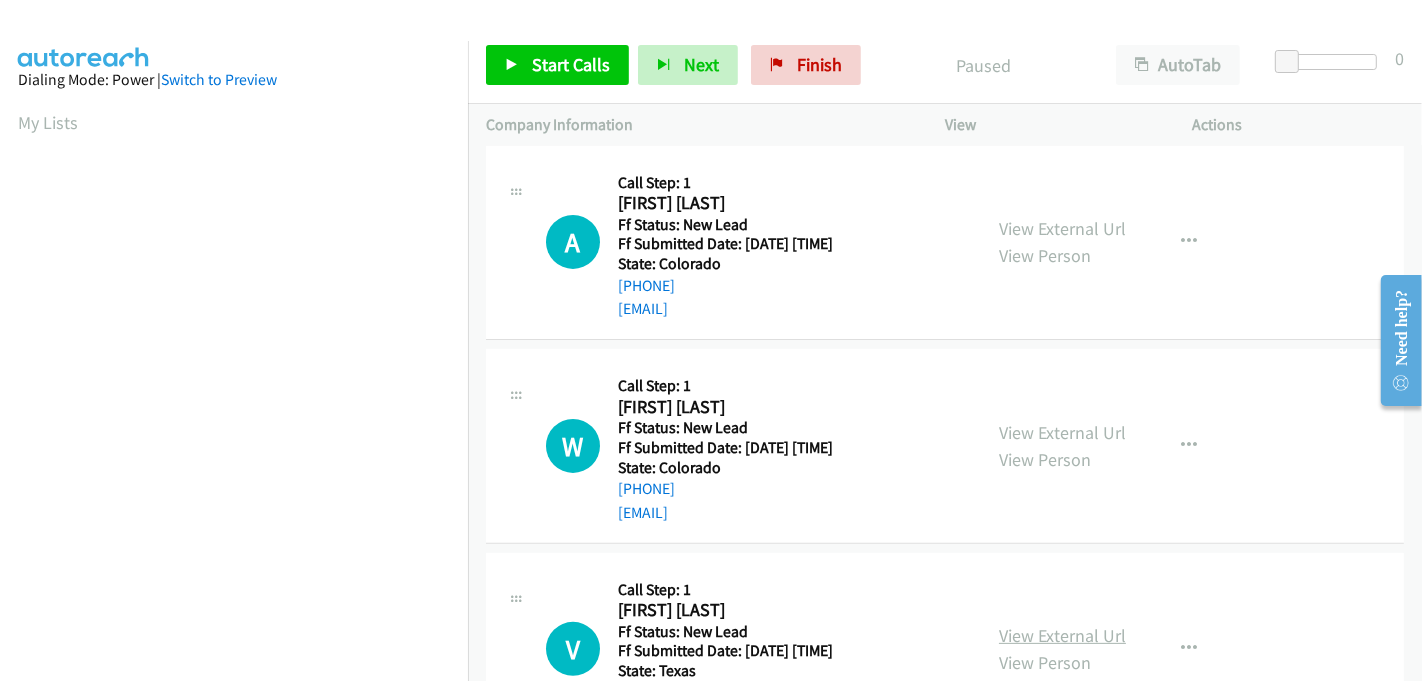 scroll, scrollTop: 555, scrollLeft: 0, axis: vertical 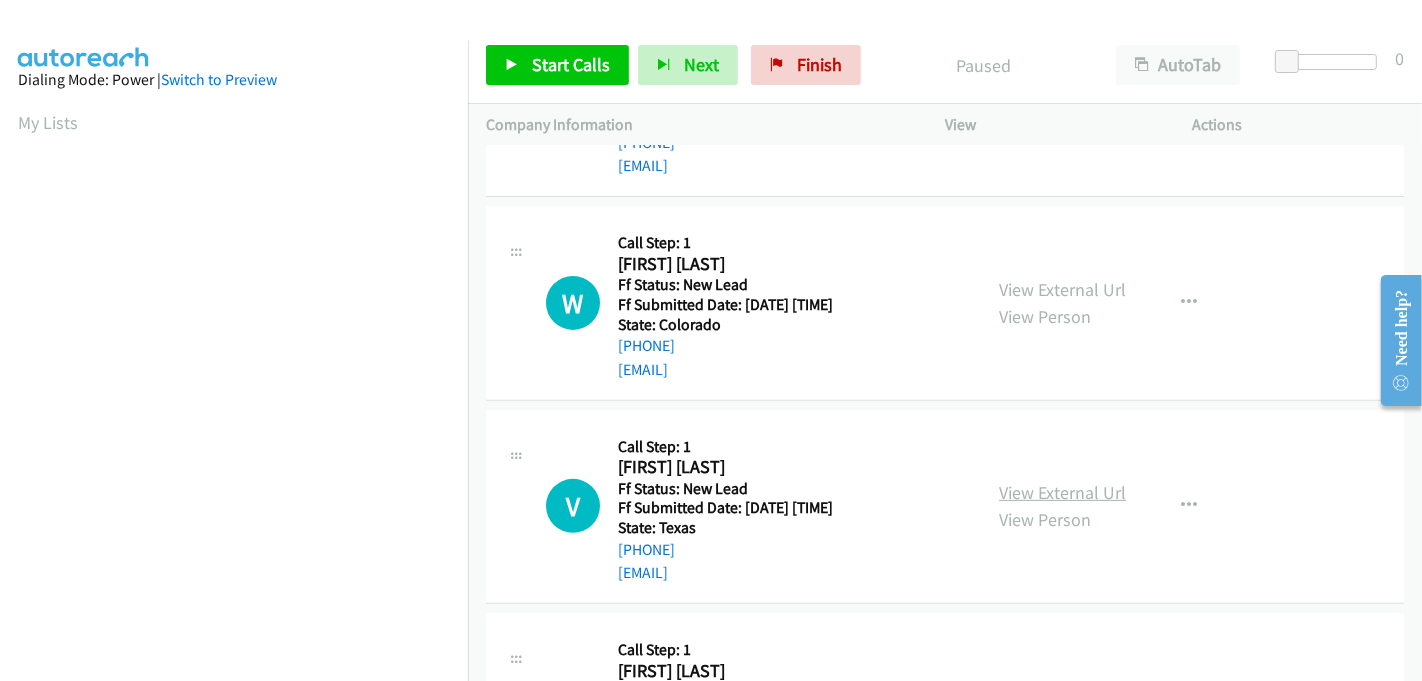 click on "View External Url" at bounding box center [1062, 492] 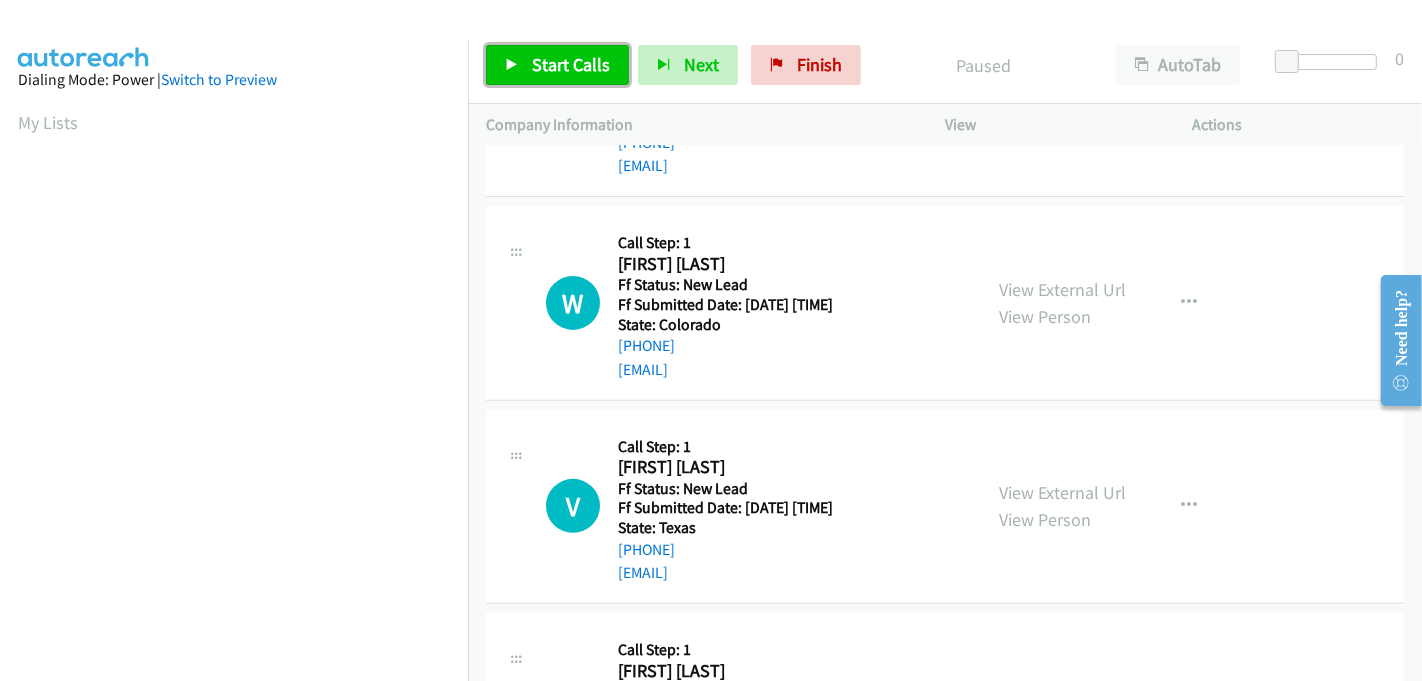 click on "Start Calls" at bounding box center [571, 64] 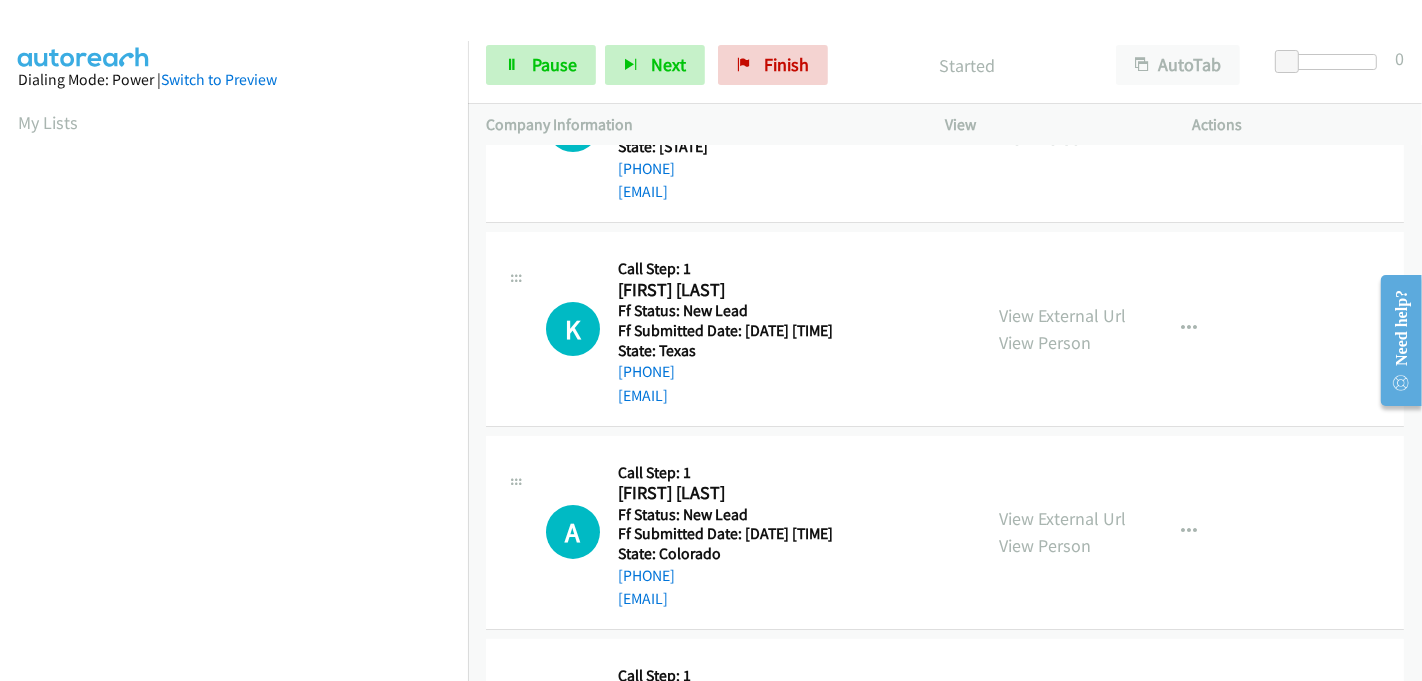 scroll, scrollTop: 0, scrollLeft: 0, axis: both 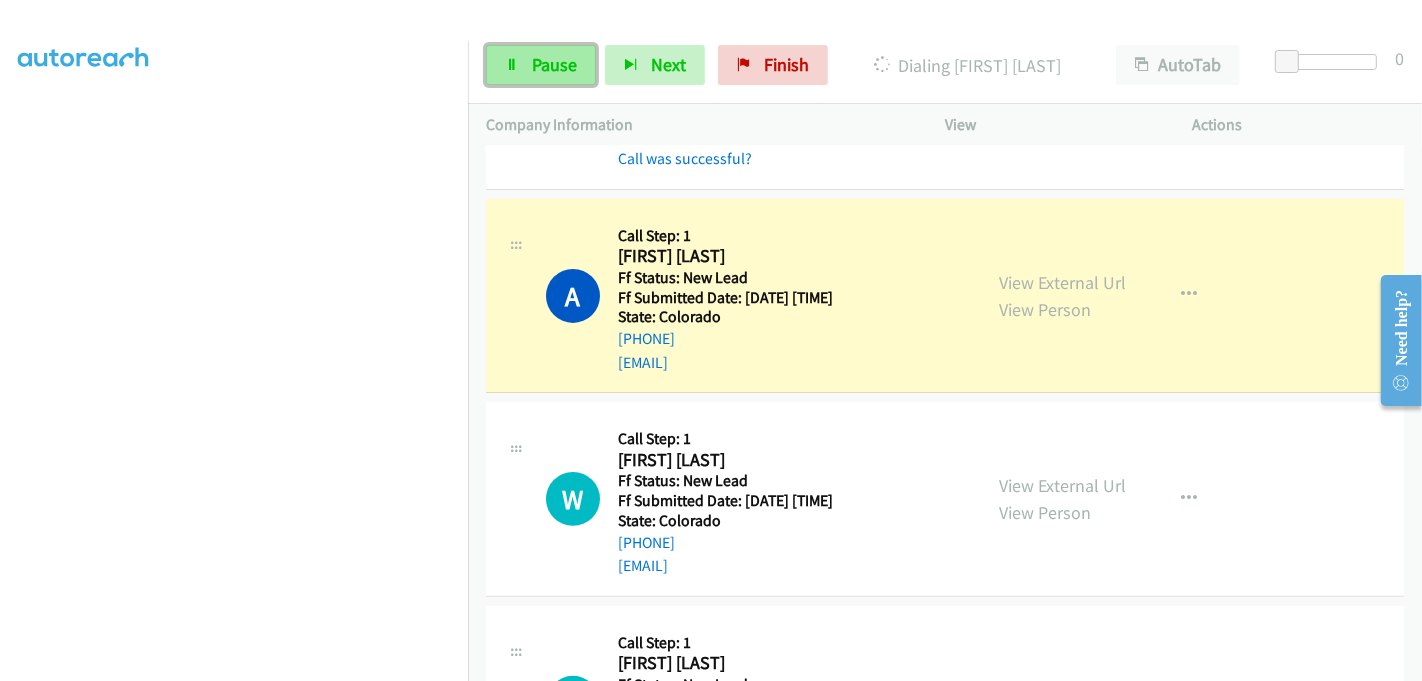 click on "Pause" at bounding box center (554, 64) 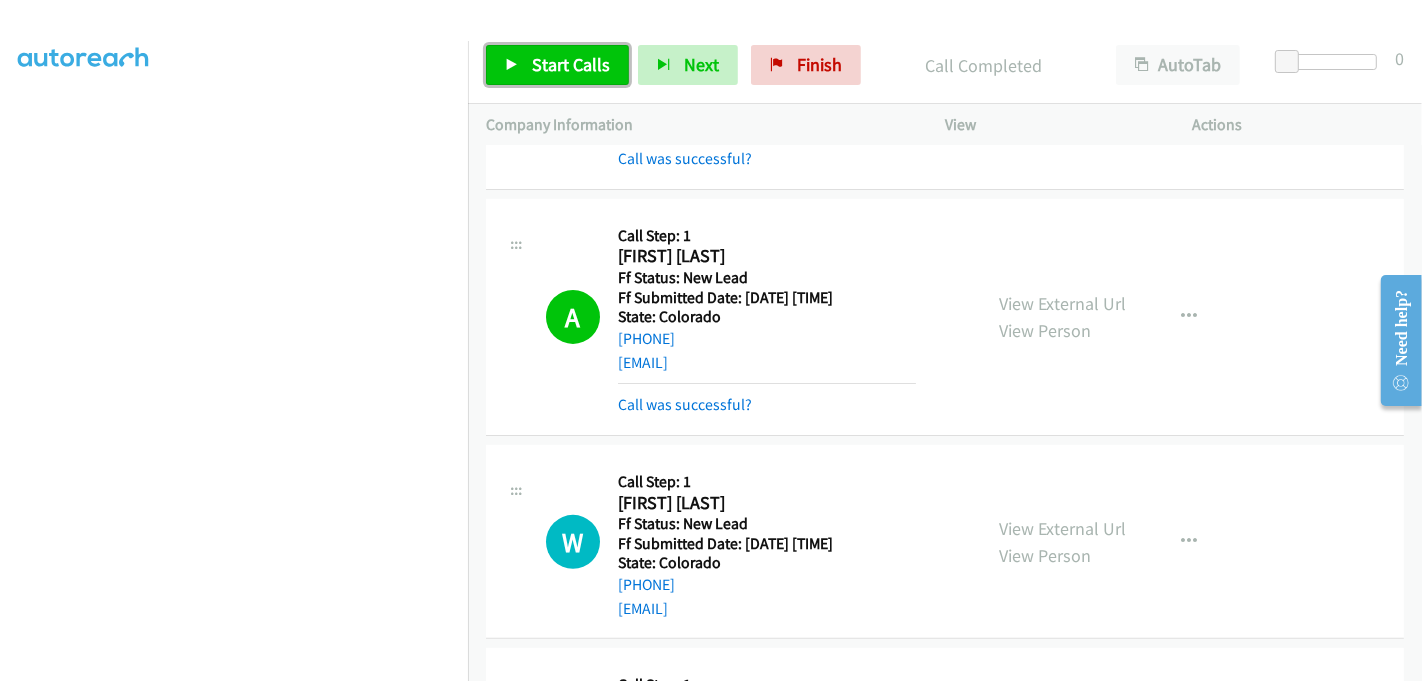 click on "Start Calls" at bounding box center [571, 64] 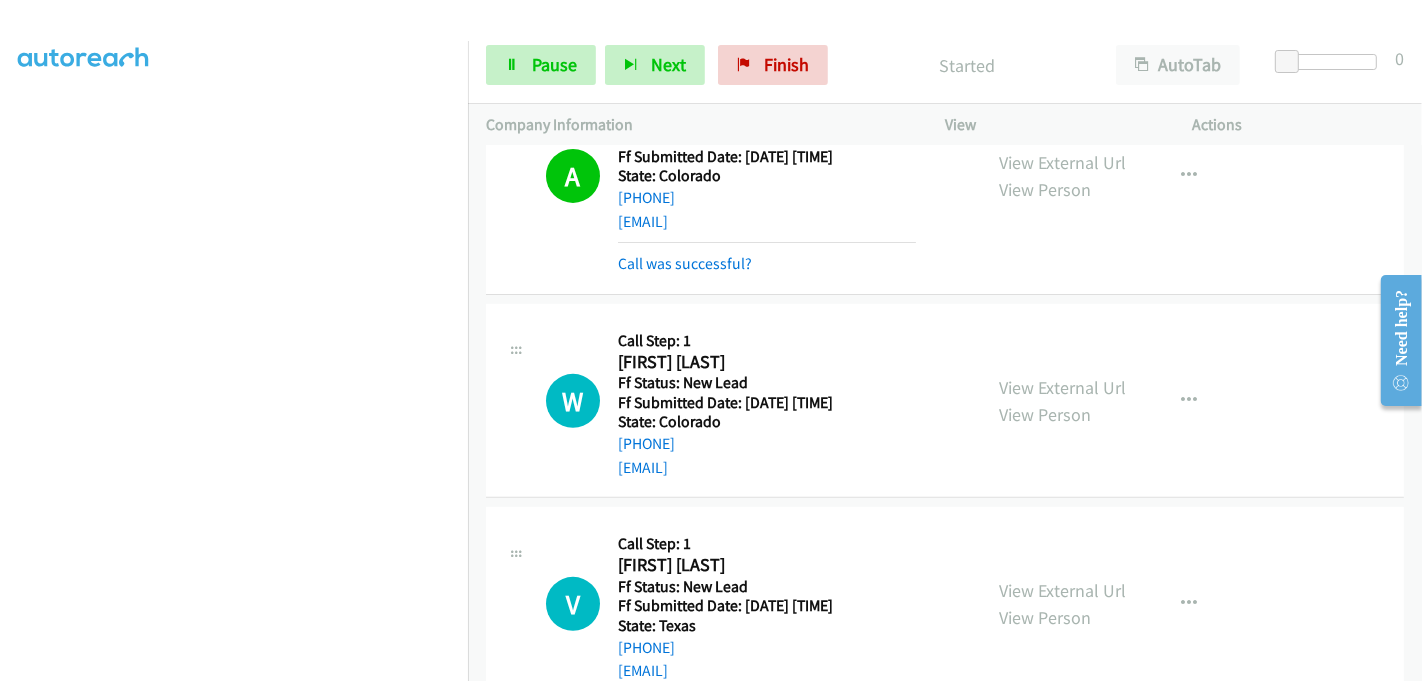 scroll, scrollTop: 666, scrollLeft: 0, axis: vertical 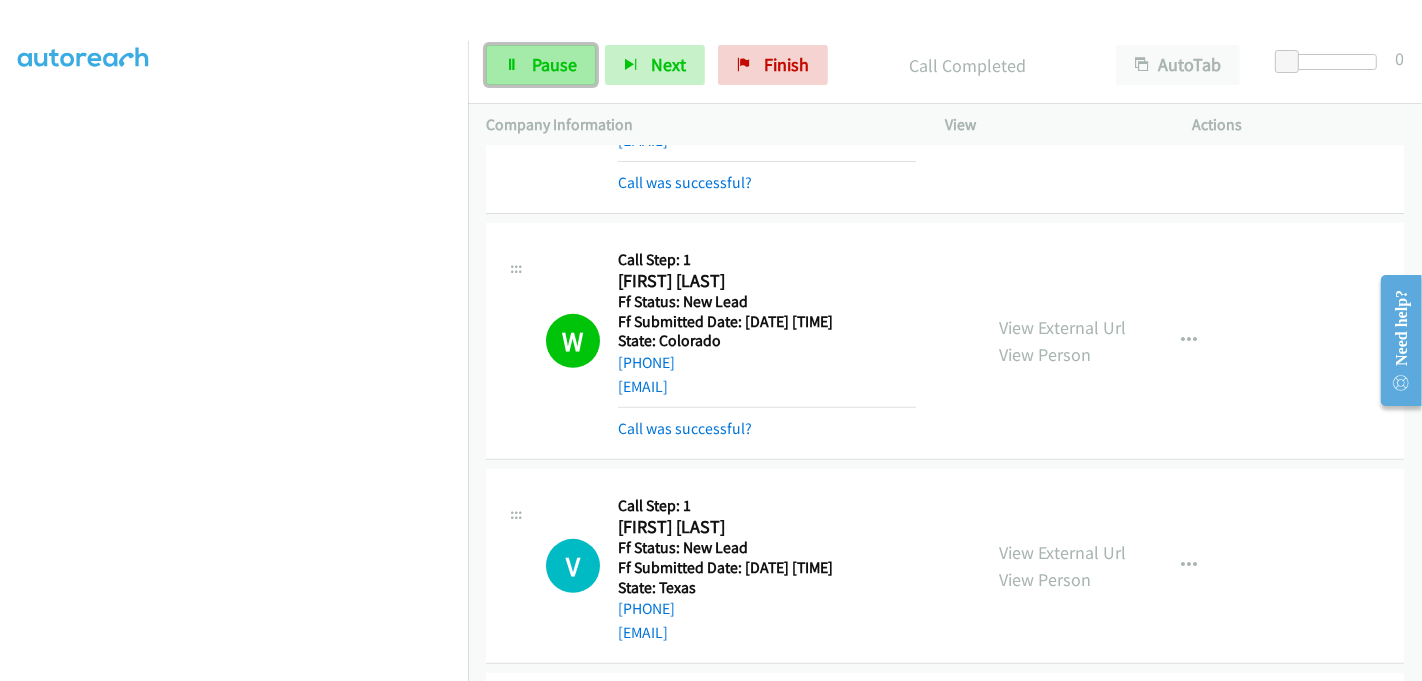 click on "Pause" at bounding box center (554, 64) 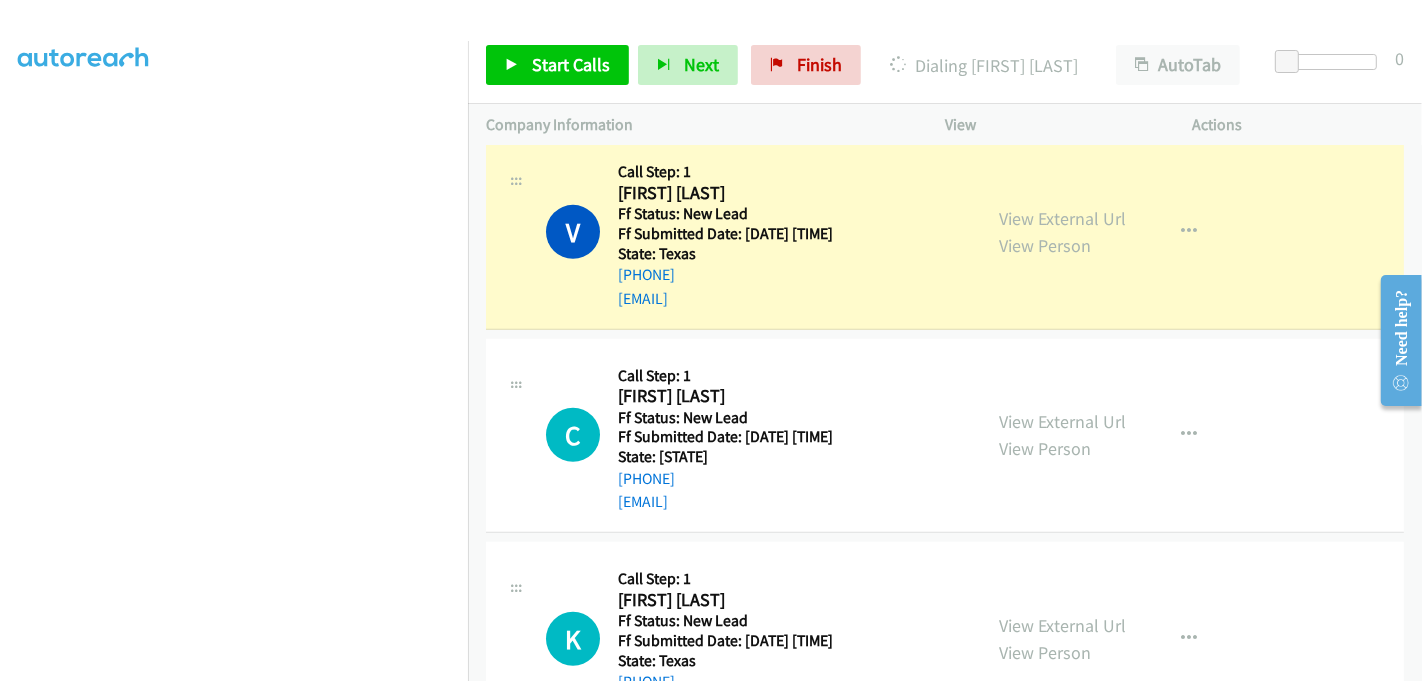 scroll, scrollTop: 1000, scrollLeft: 0, axis: vertical 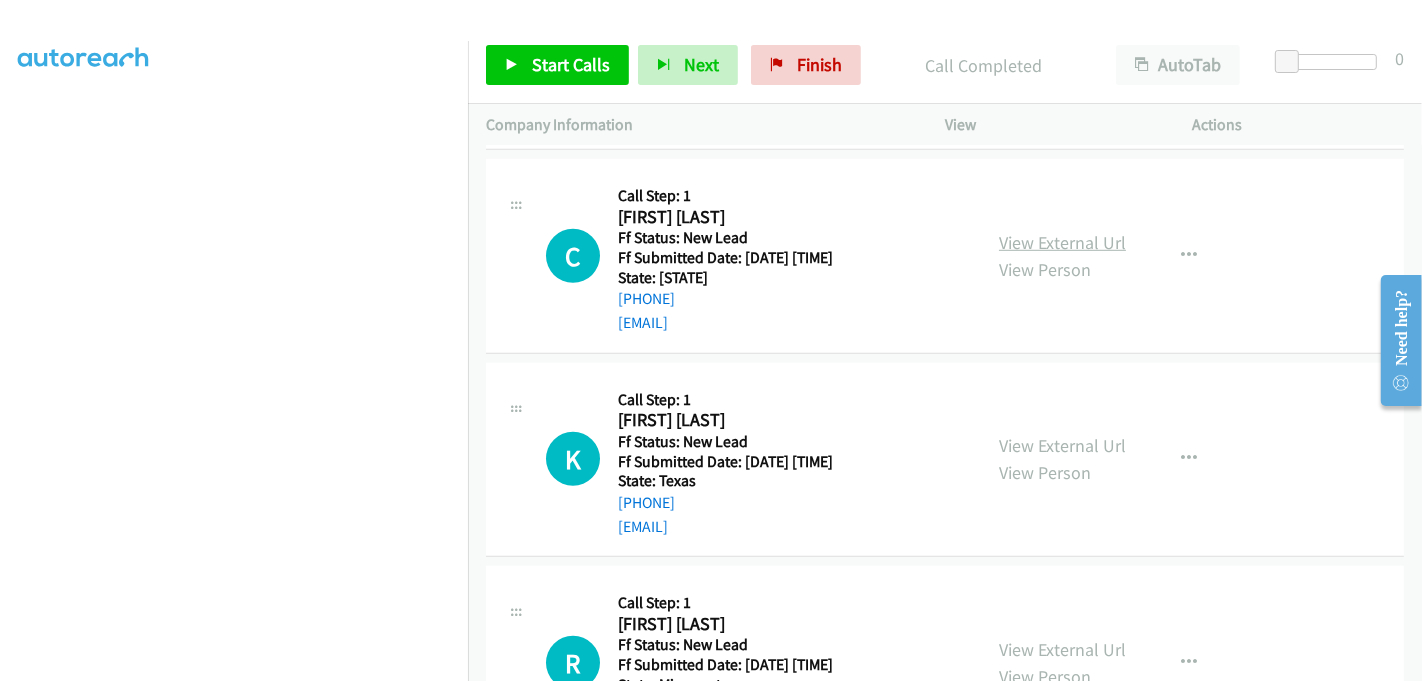 click on "View External Url" at bounding box center [1062, 242] 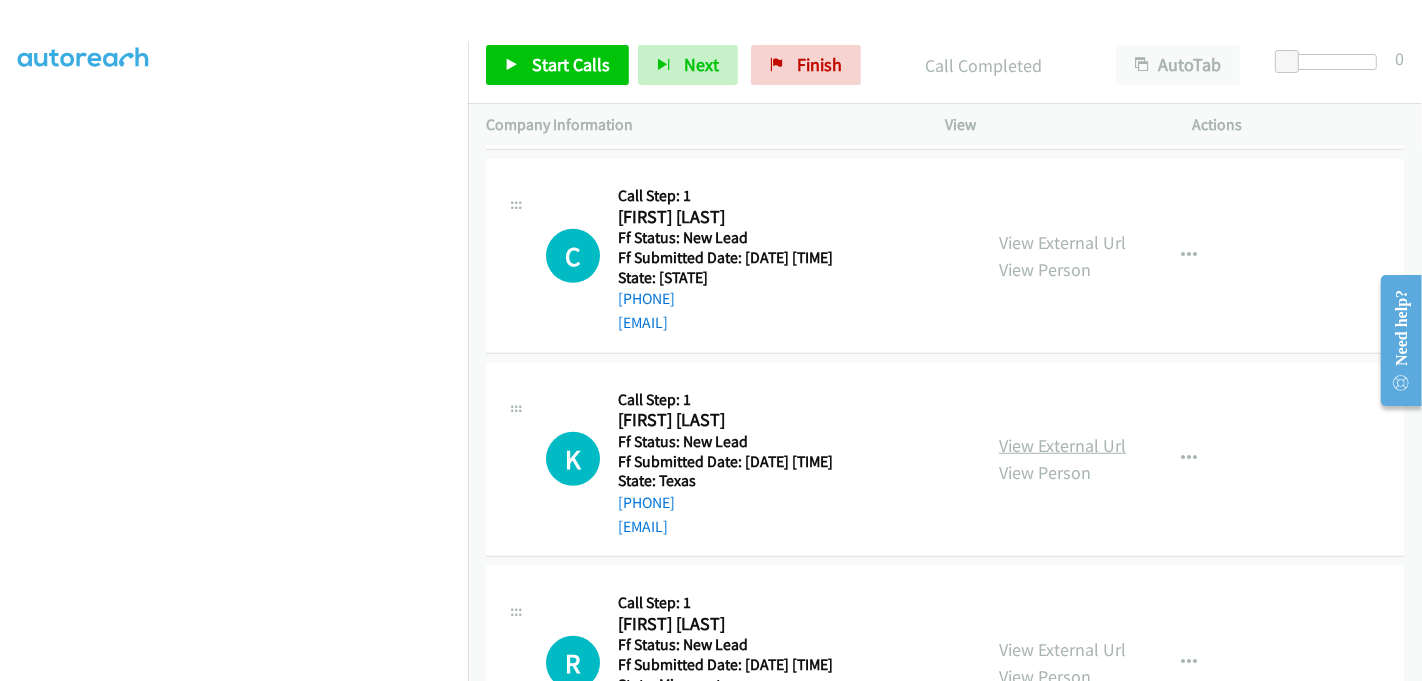 click on "View External Url" at bounding box center (1062, 445) 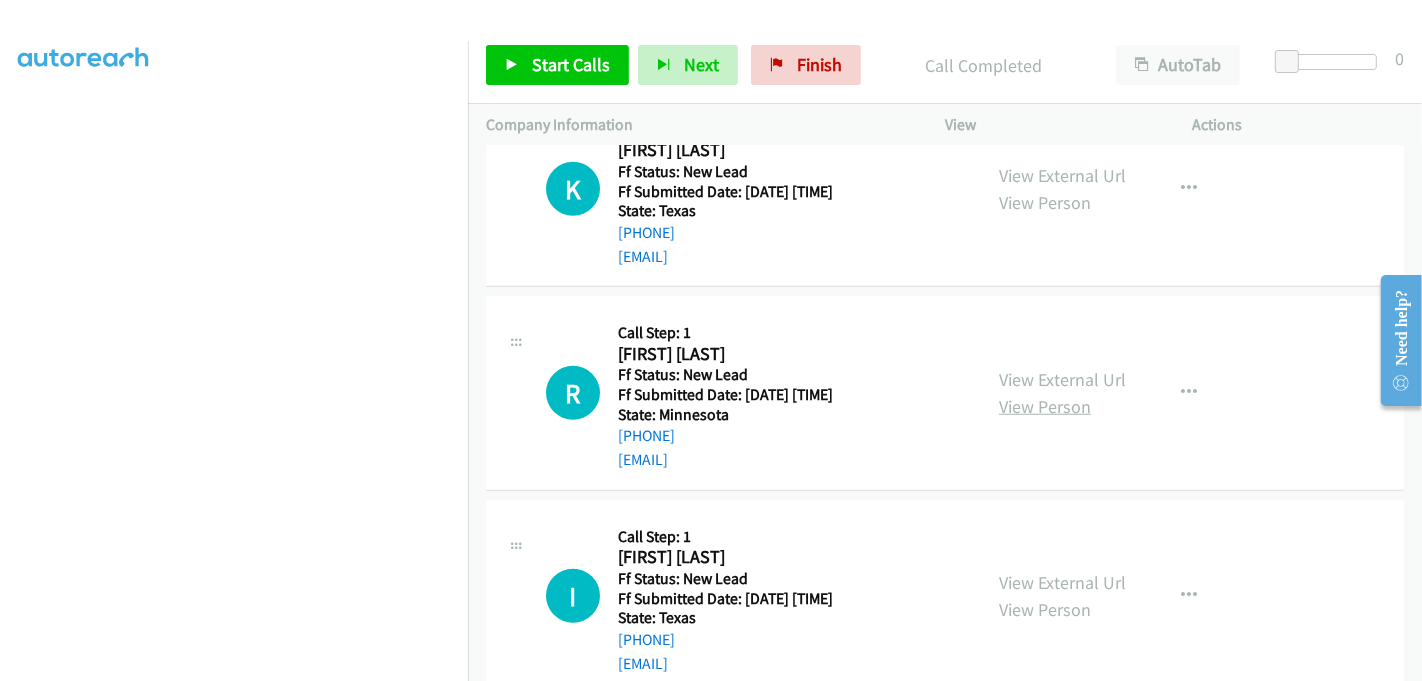 scroll, scrollTop: 1555, scrollLeft: 0, axis: vertical 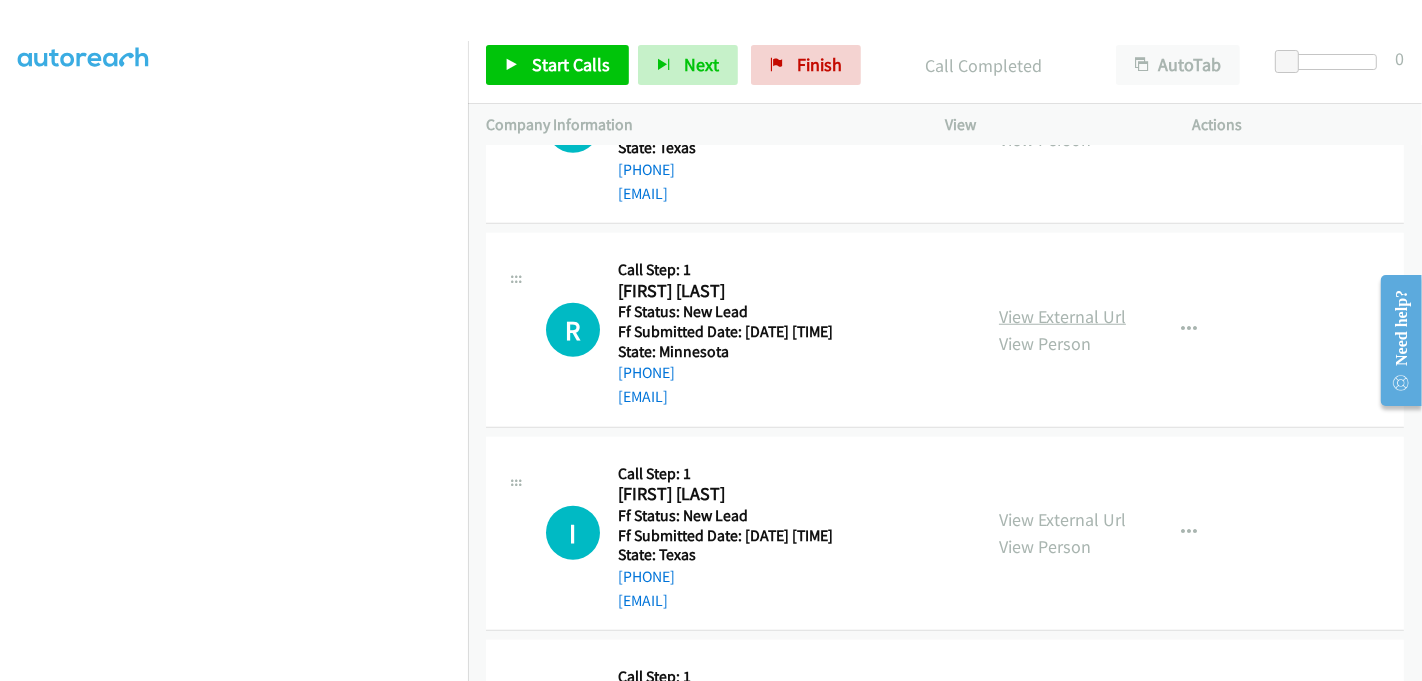 click on "View External Url" at bounding box center (1062, 316) 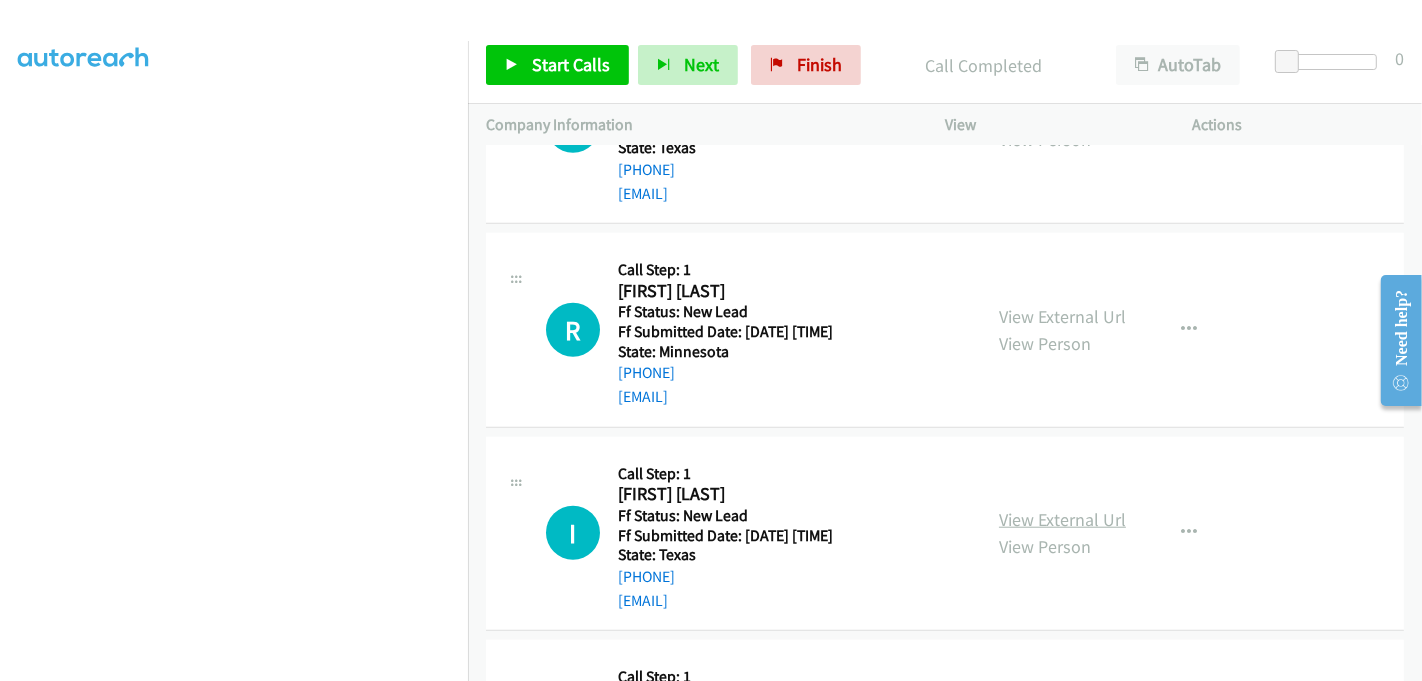 click on "View External Url" at bounding box center [1062, 519] 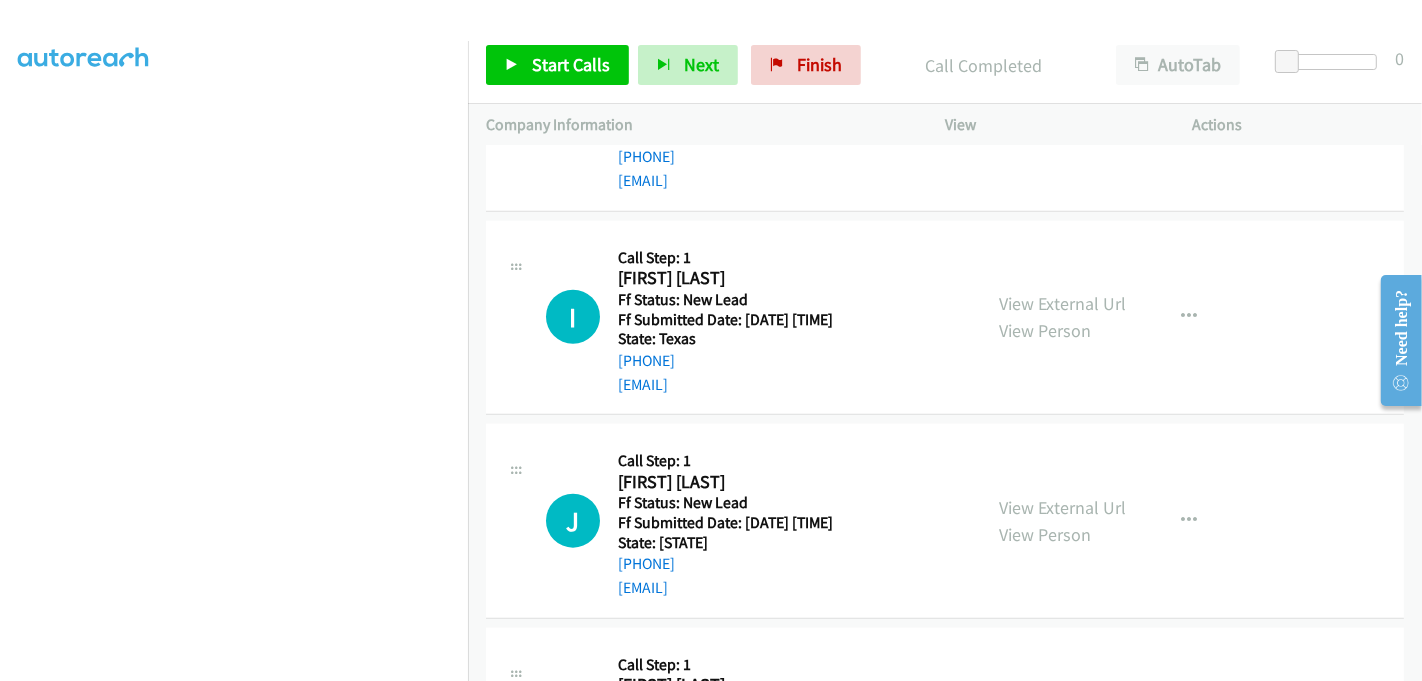 scroll, scrollTop: 1777, scrollLeft: 0, axis: vertical 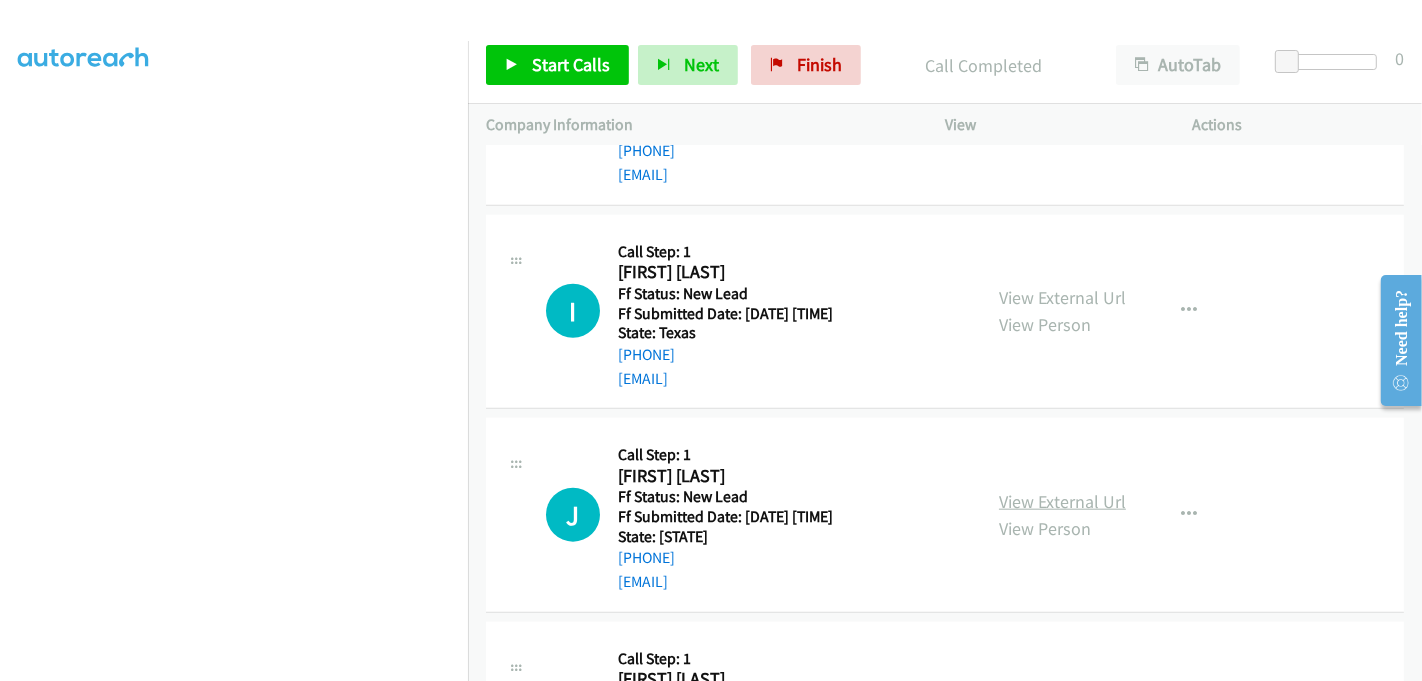 click on "View External Url" at bounding box center (1062, 501) 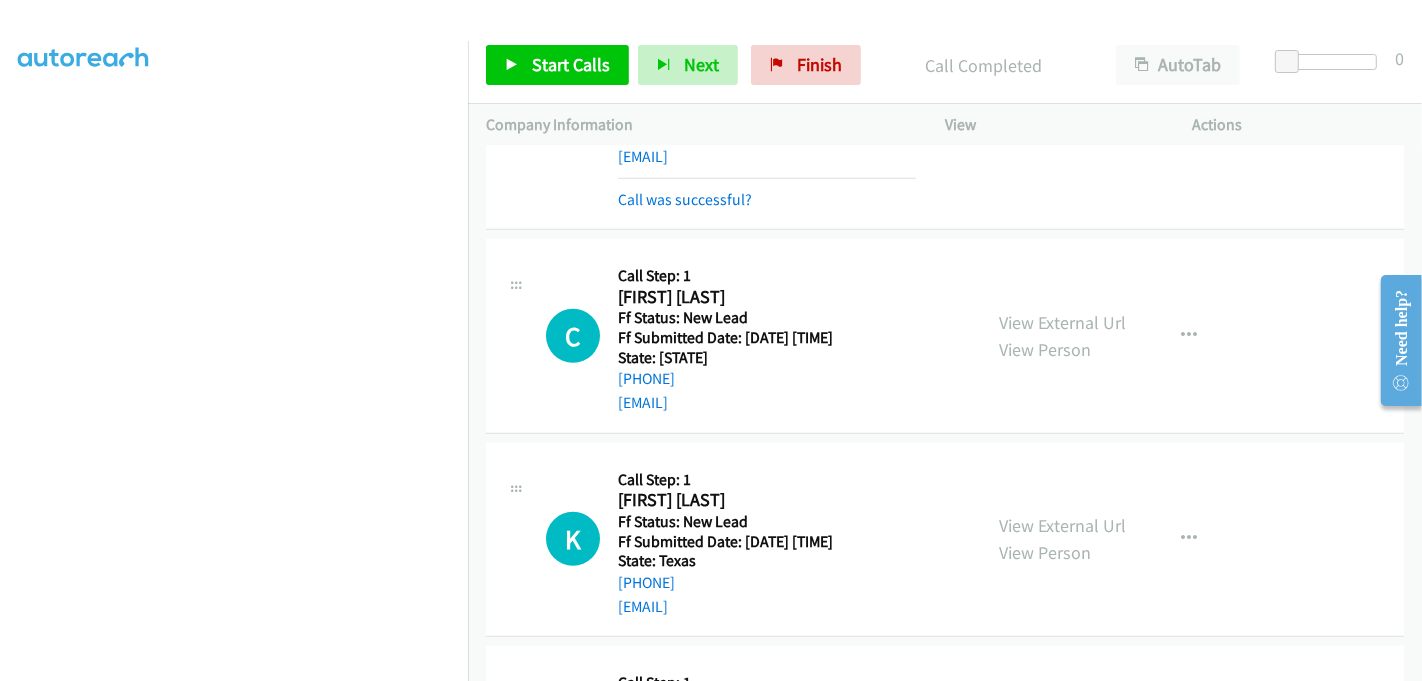 scroll, scrollTop: 1222, scrollLeft: 0, axis: vertical 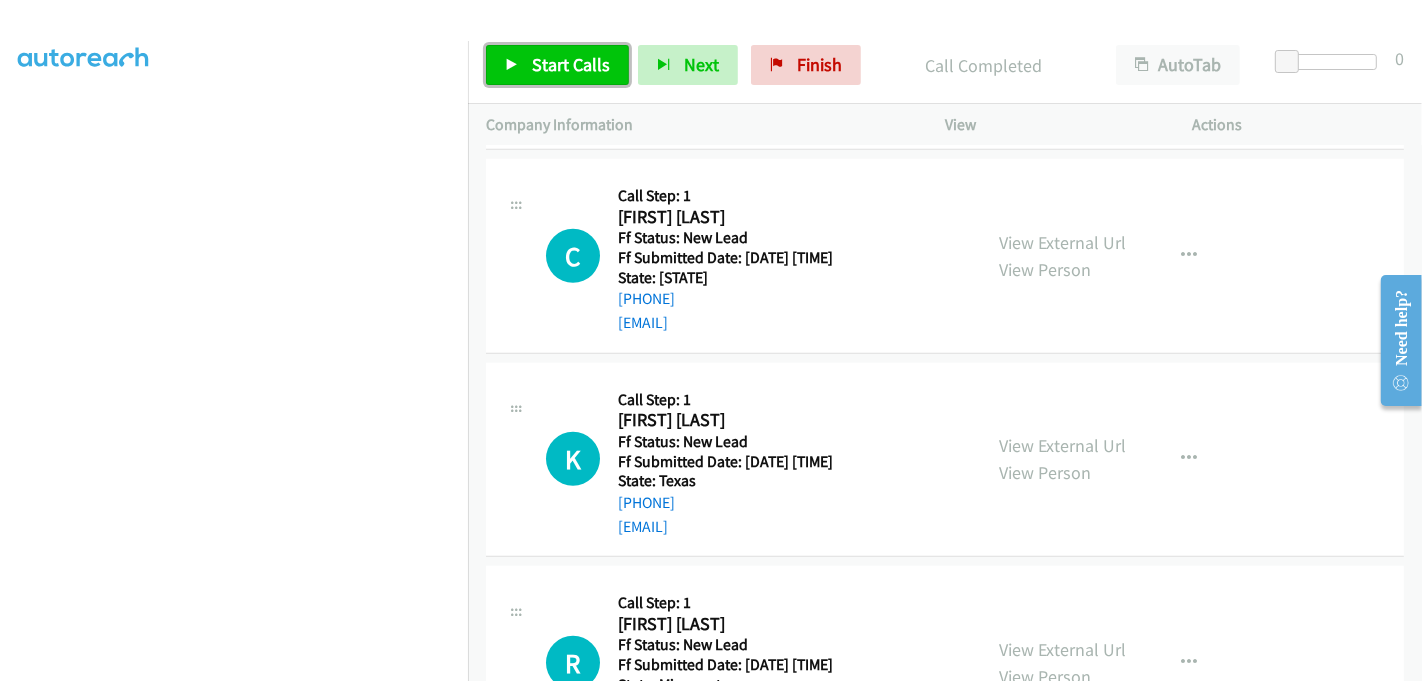 click on "Start Calls" at bounding box center [571, 64] 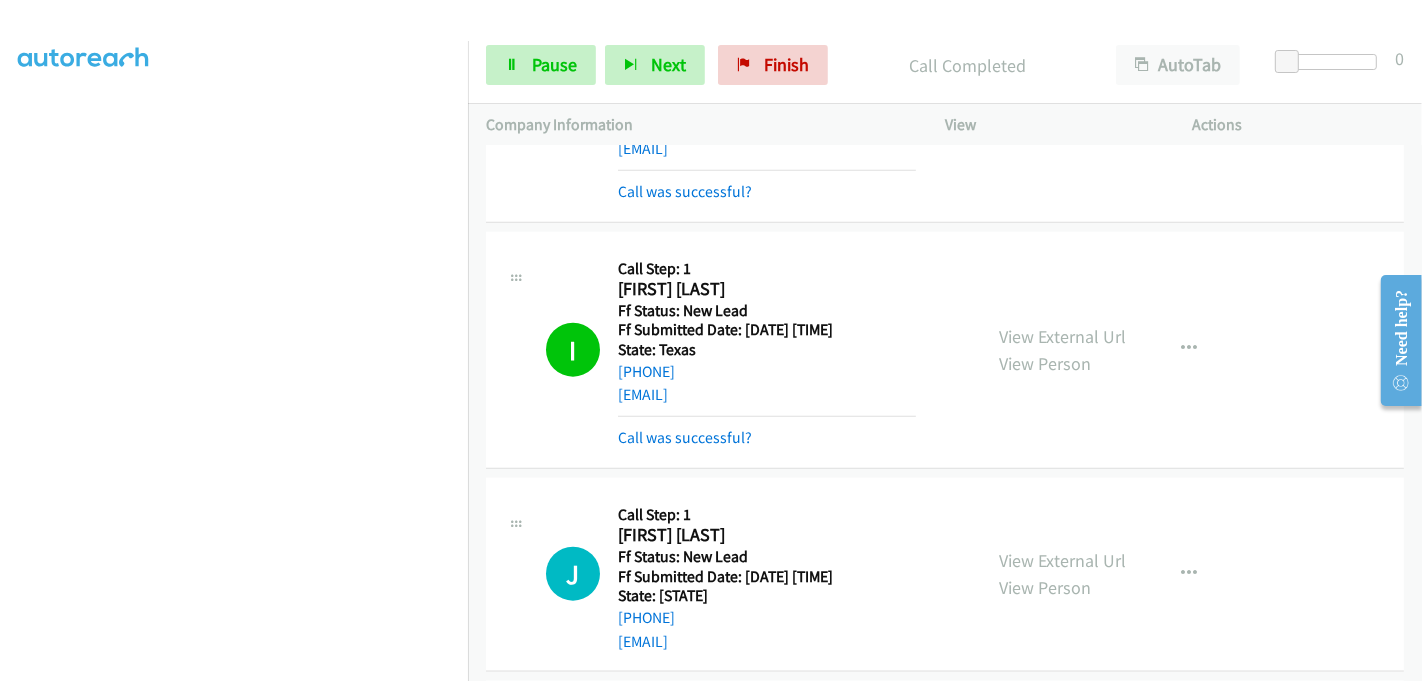scroll, scrollTop: 2000, scrollLeft: 0, axis: vertical 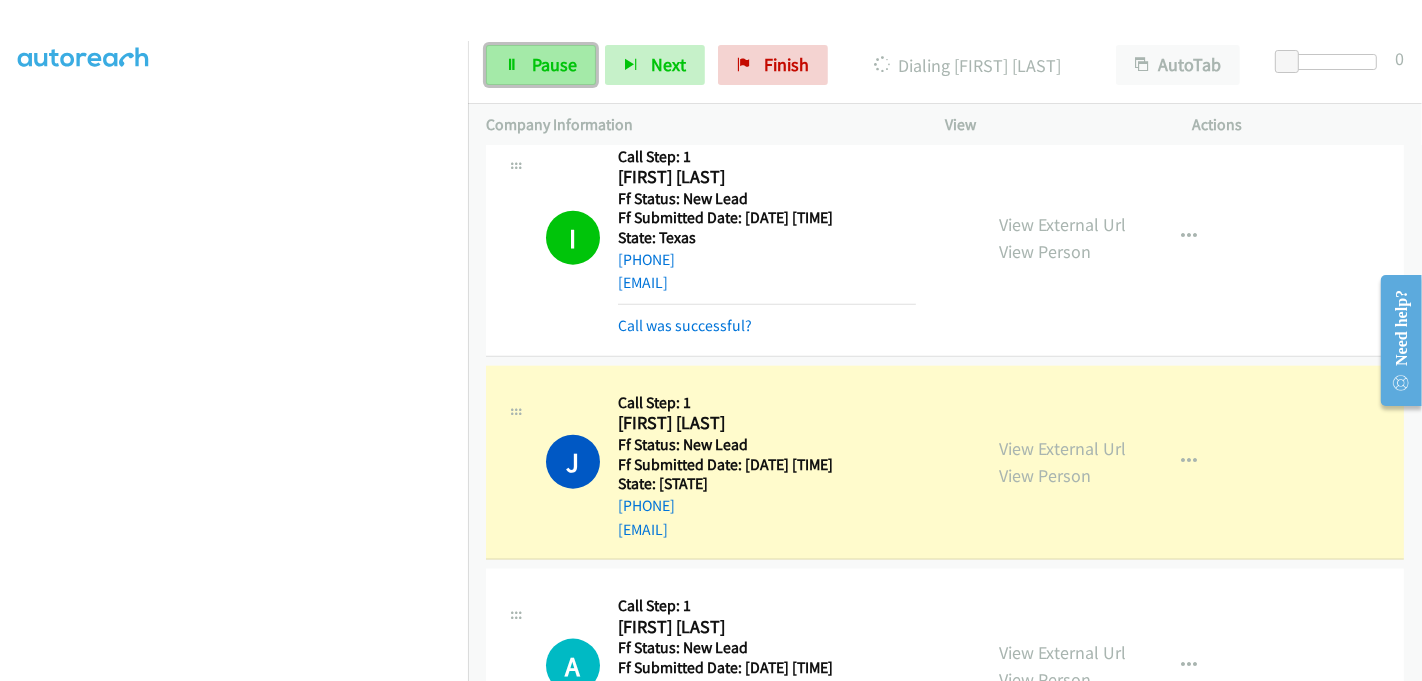 click on "Pause" at bounding box center (554, 64) 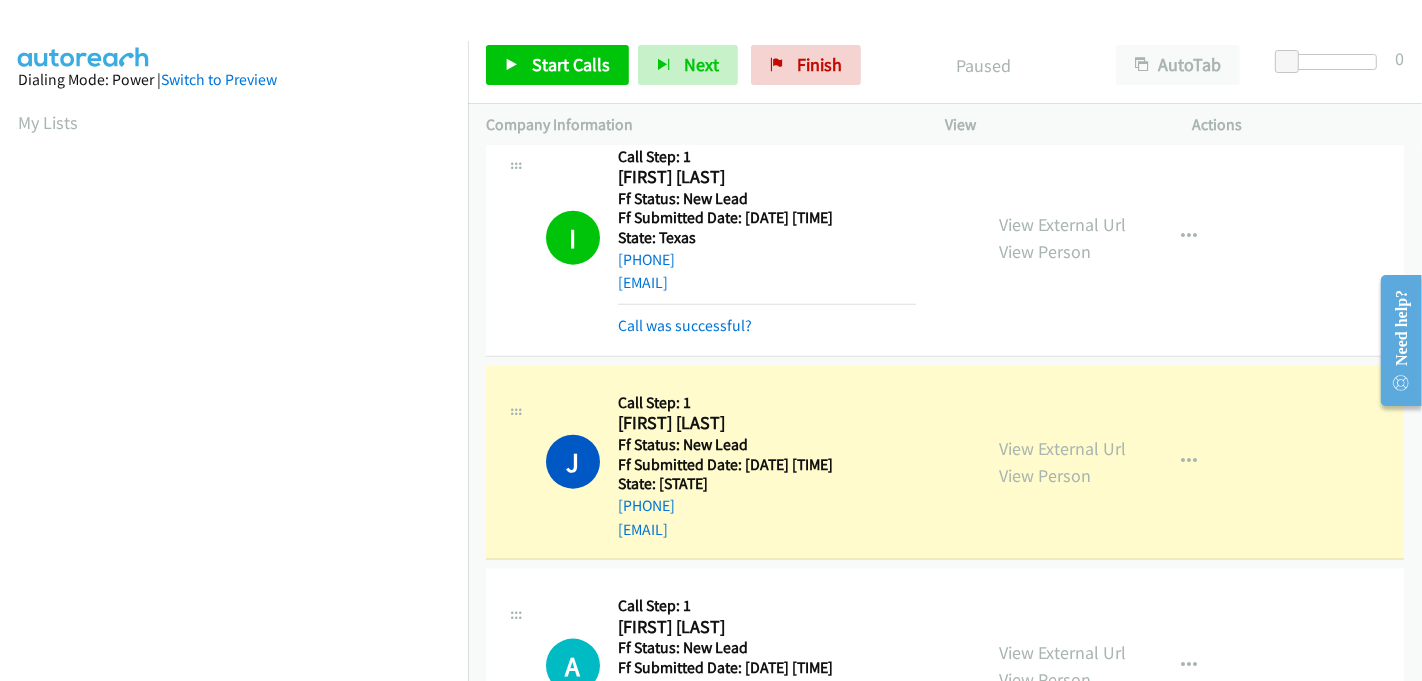 scroll, scrollTop: 442, scrollLeft: 0, axis: vertical 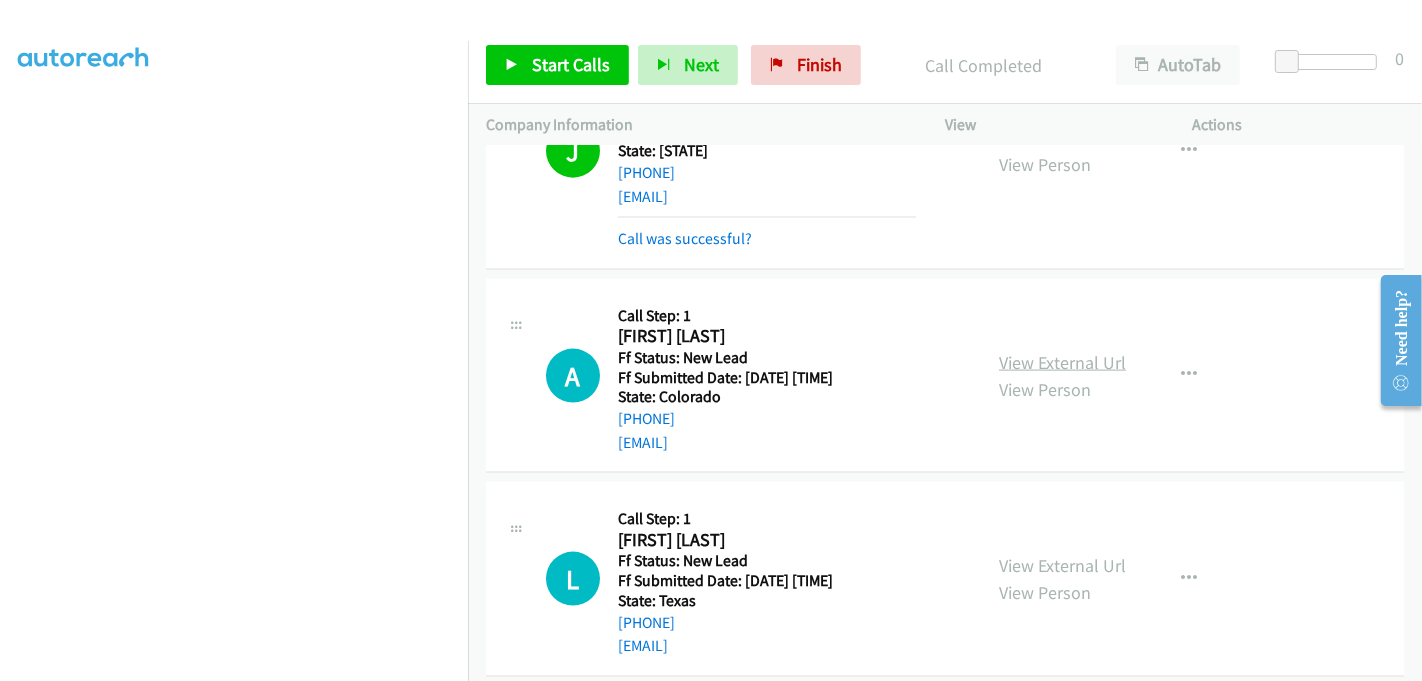 click on "View External Url" at bounding box center [1062, 362] 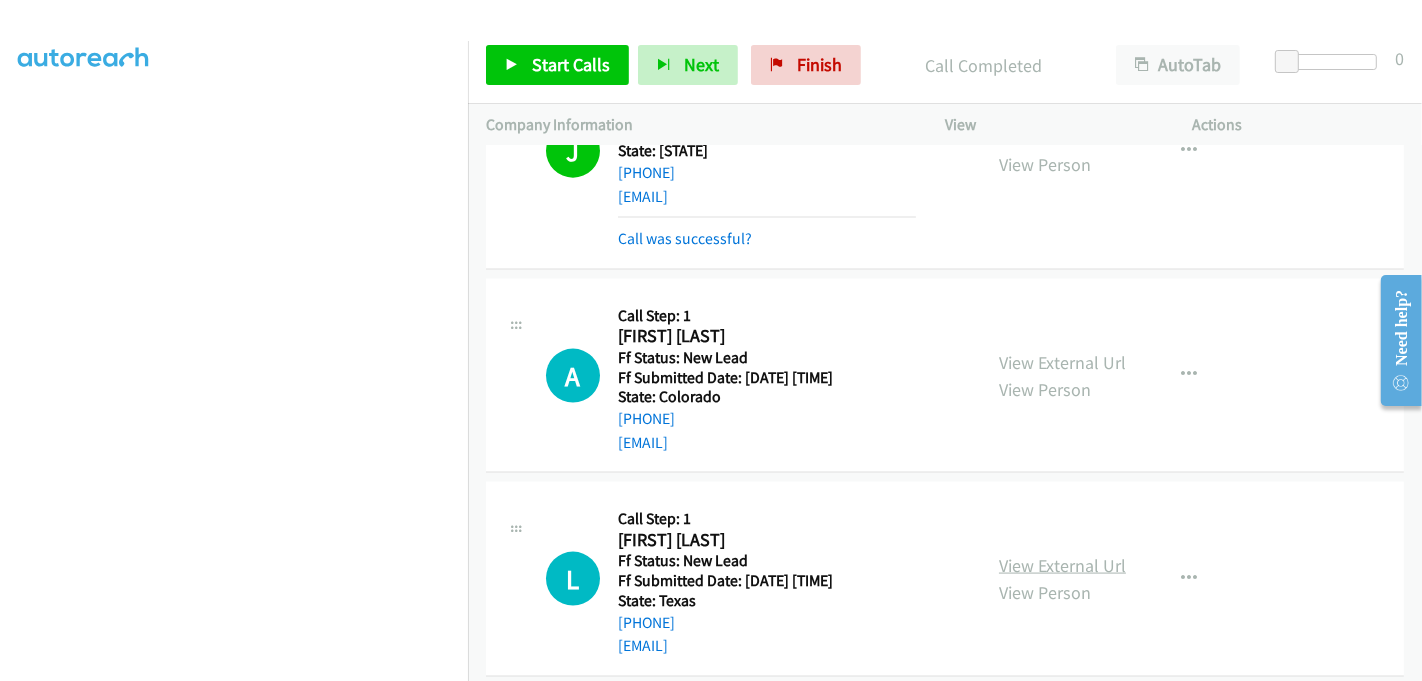 click on "View External Url" at bounding box center [1062, 565] 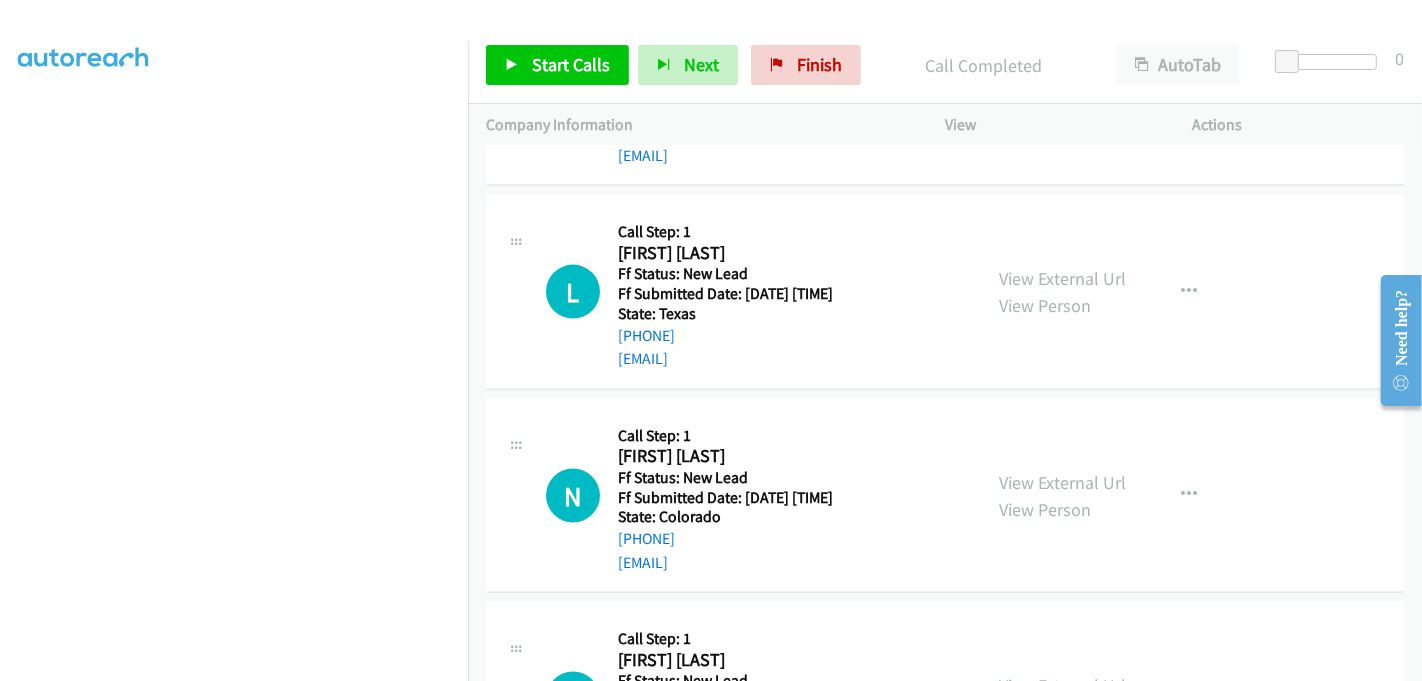 scroll, scrollTop: 2666, scrollLeft: 0, axis: vertical 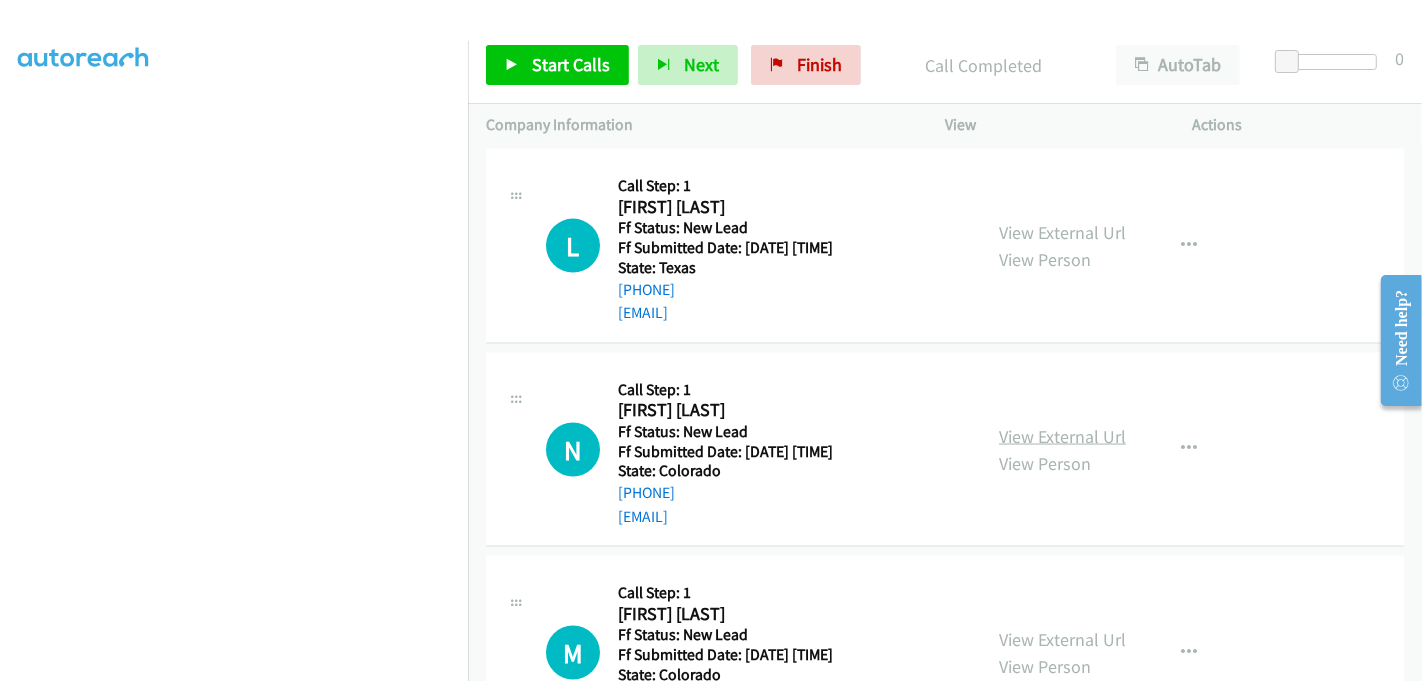 click on "View External Url" at bounding box center [1062, 436] 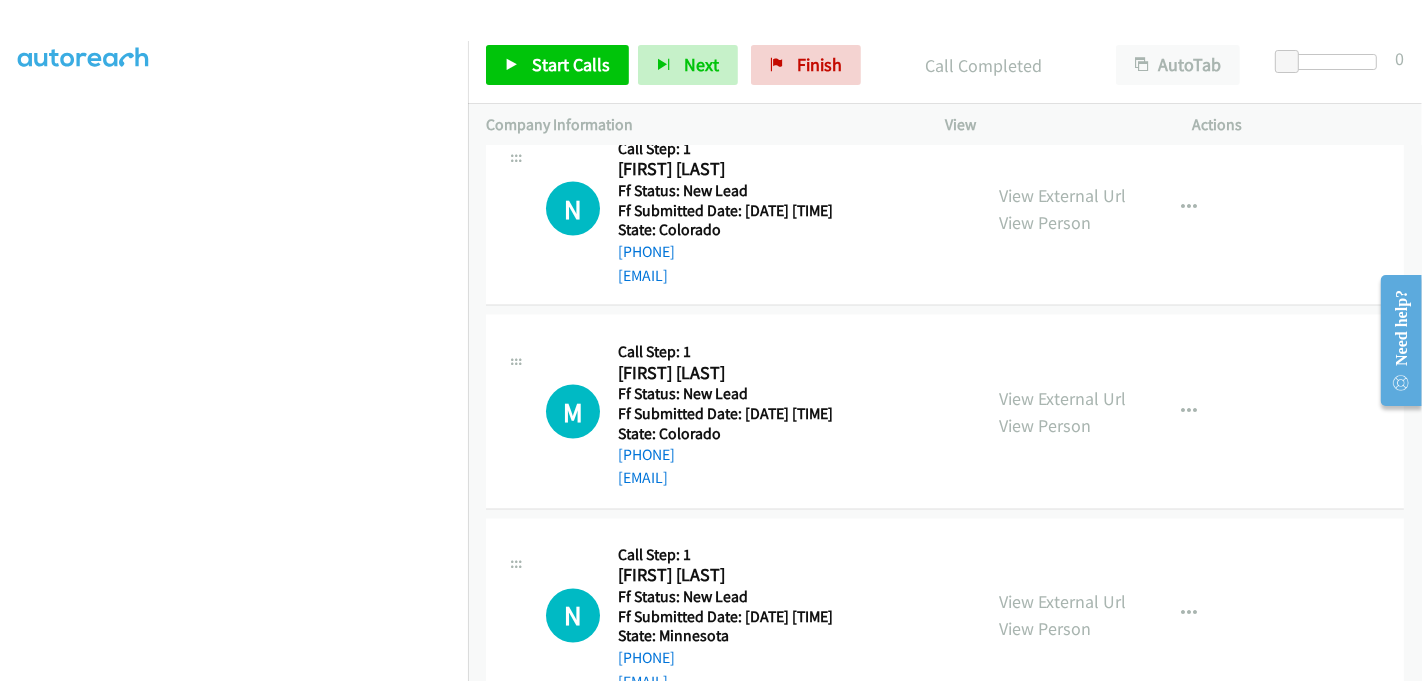 scroll, scrollTop: 3000, scrollLeft: 0, axis: vertical 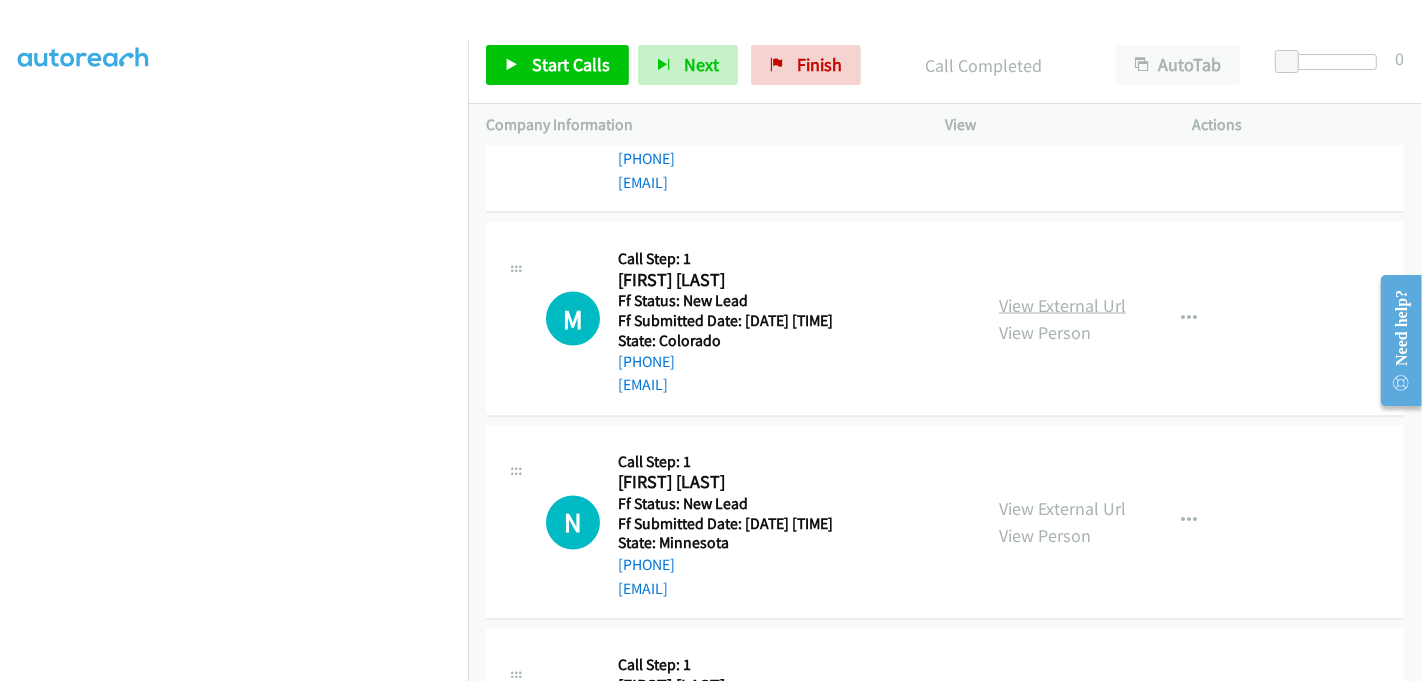 click on "View External Url" at bounding box center (1062, 305) 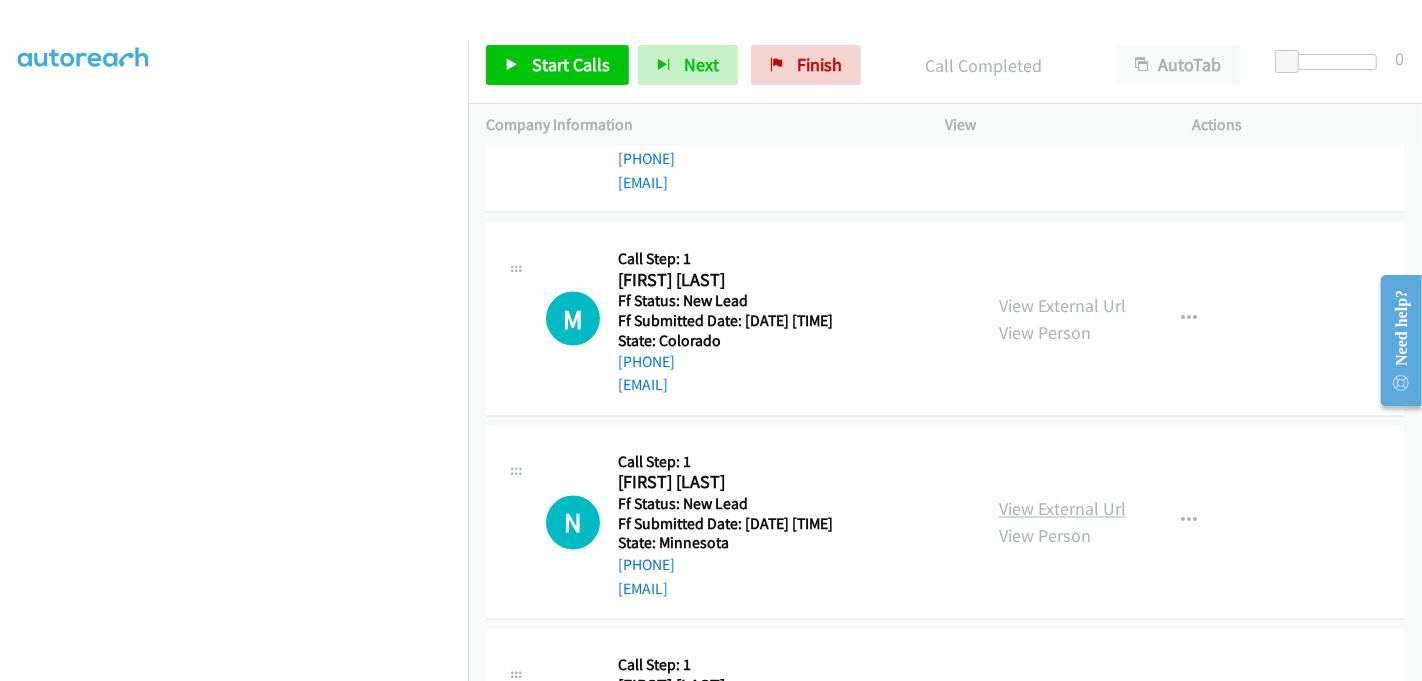 click on "View External Url" at bounding box center [1062, 509] 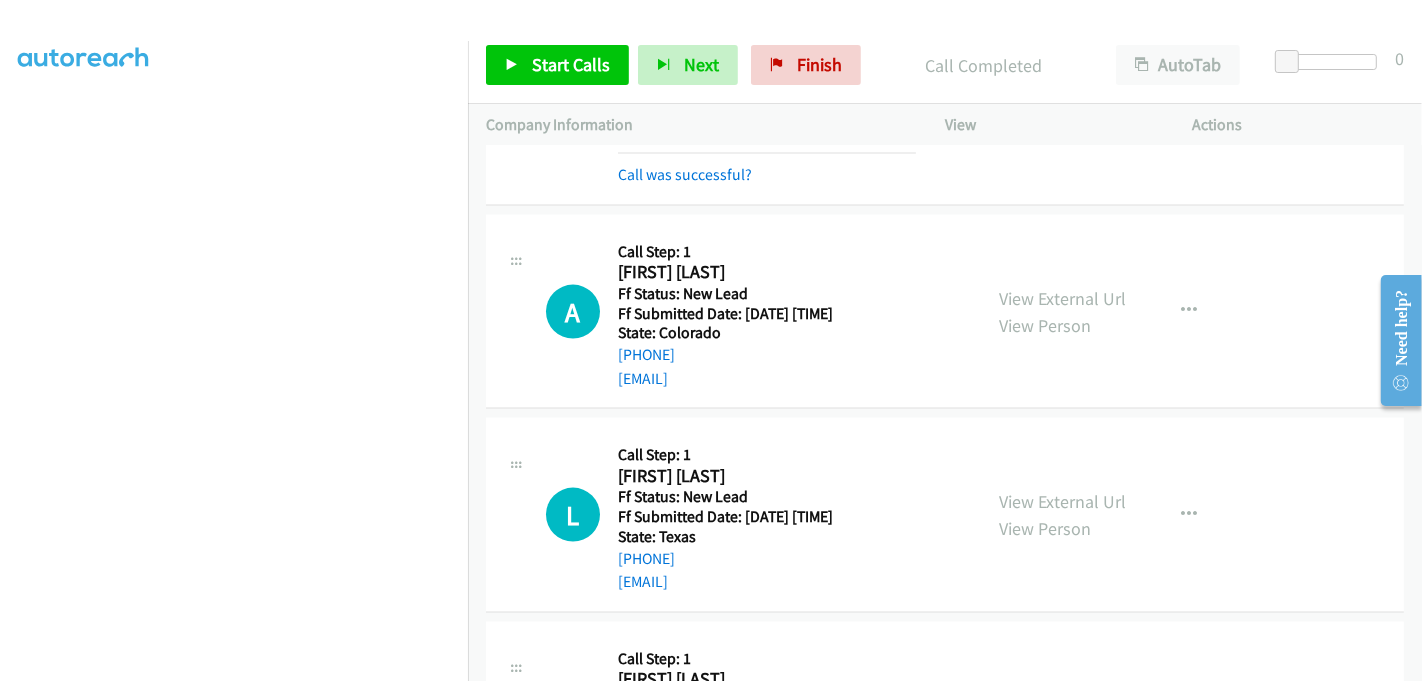scroll, scrollTop: 2444, scrollLeft: 0, axis: vertical 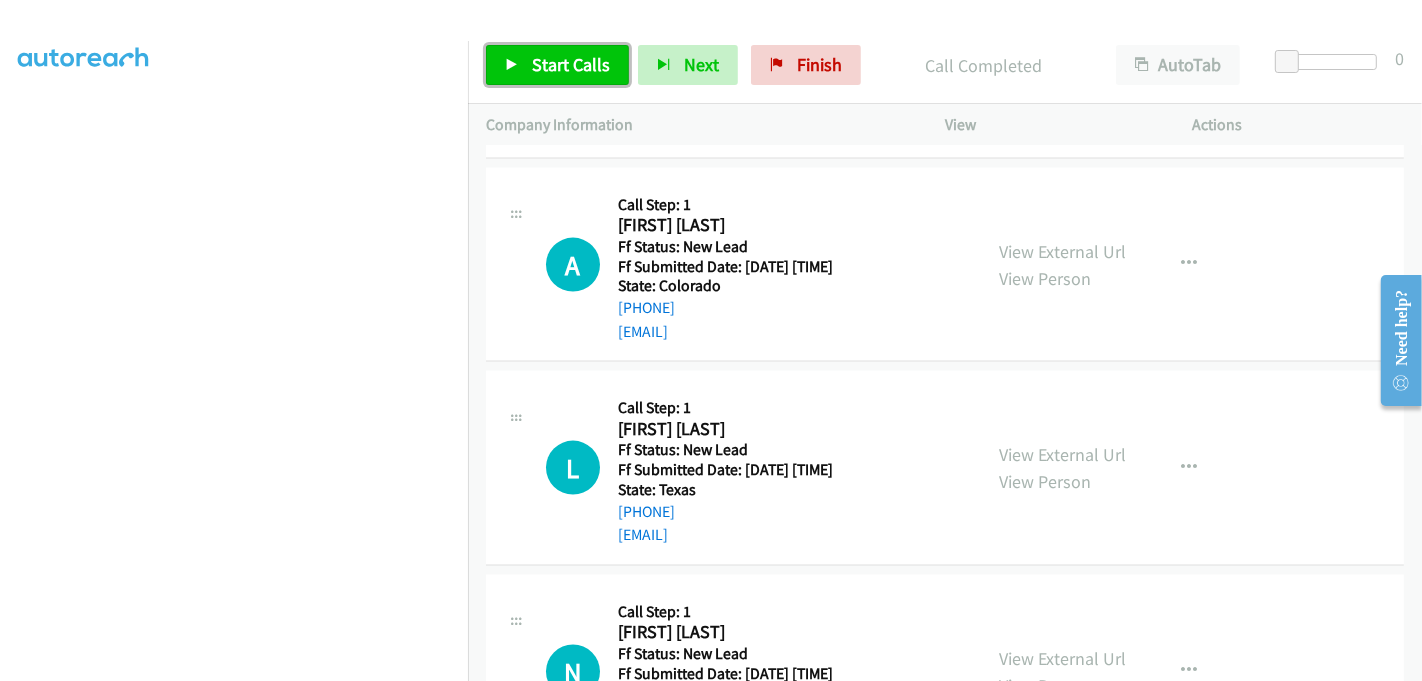 click on "Start Calls" at bounding box center [571, 64] 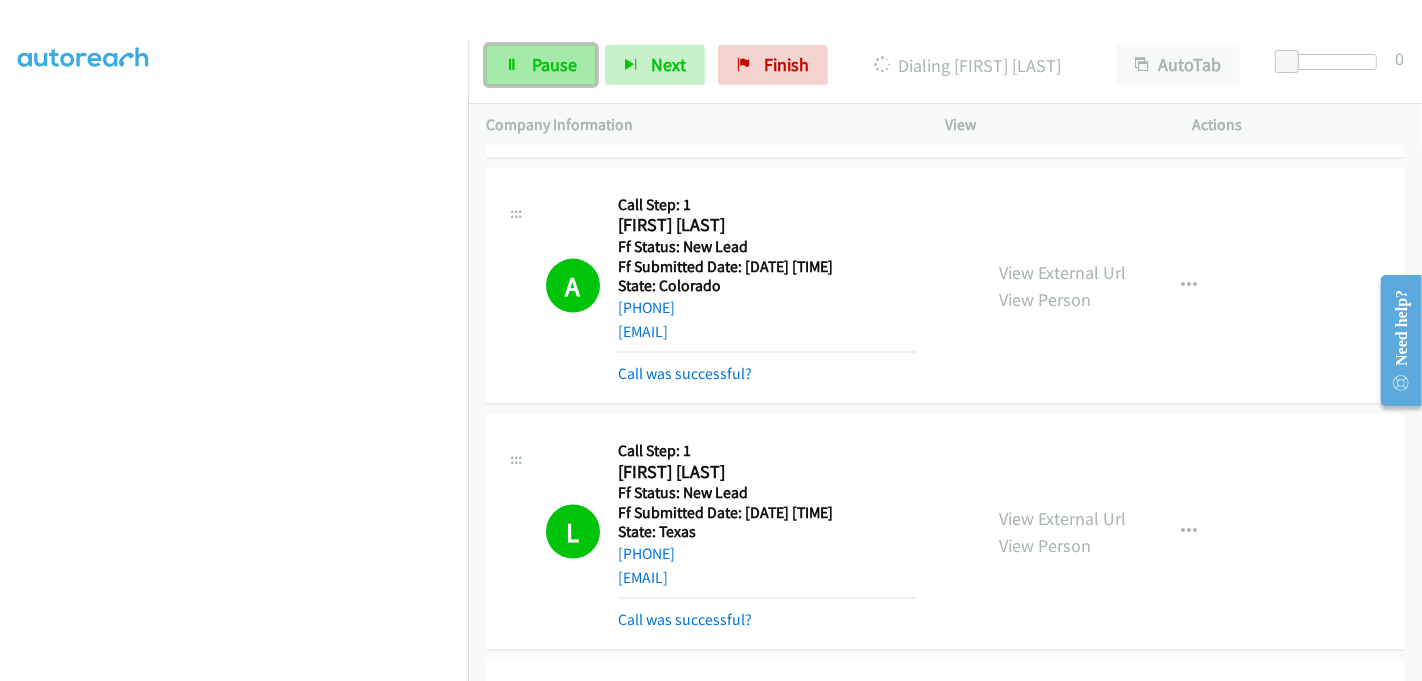 click on "Pause" at bounding box center (541, 65) 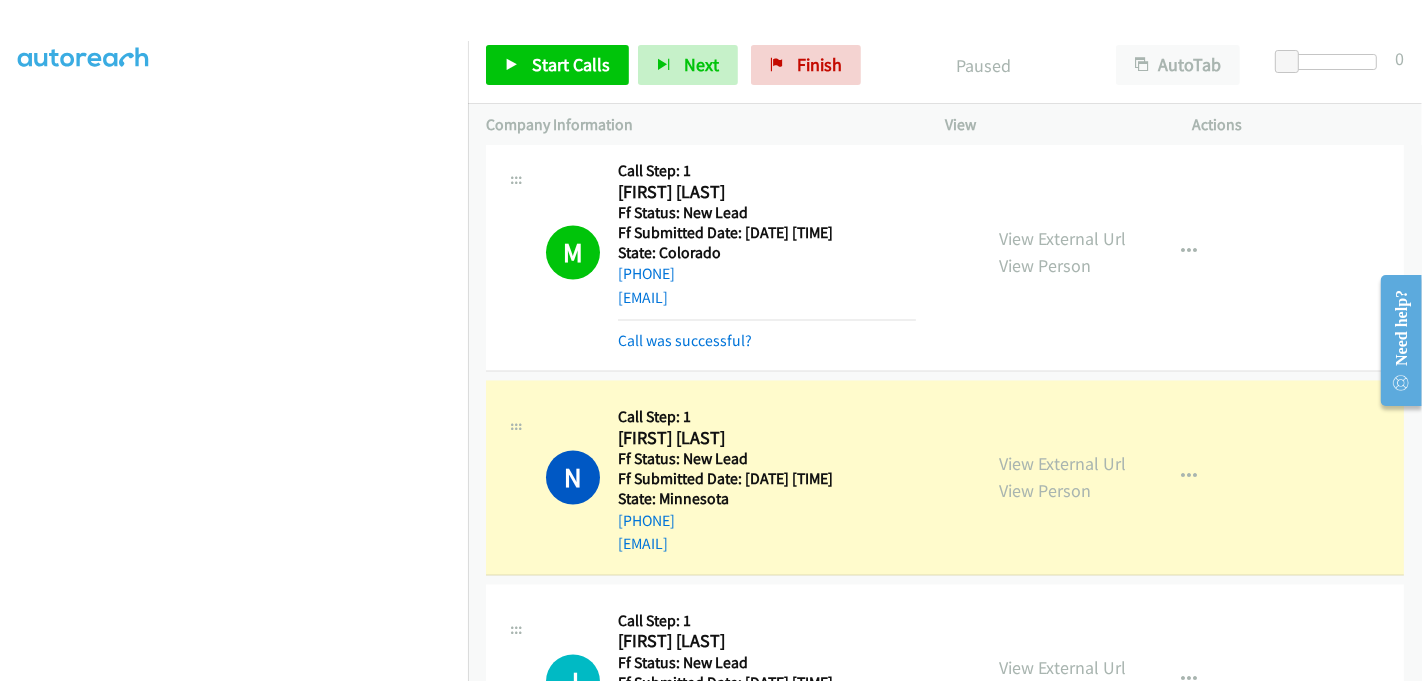 scroll, scrollTop: 3333, scrollLeft: 0, axis: vertical 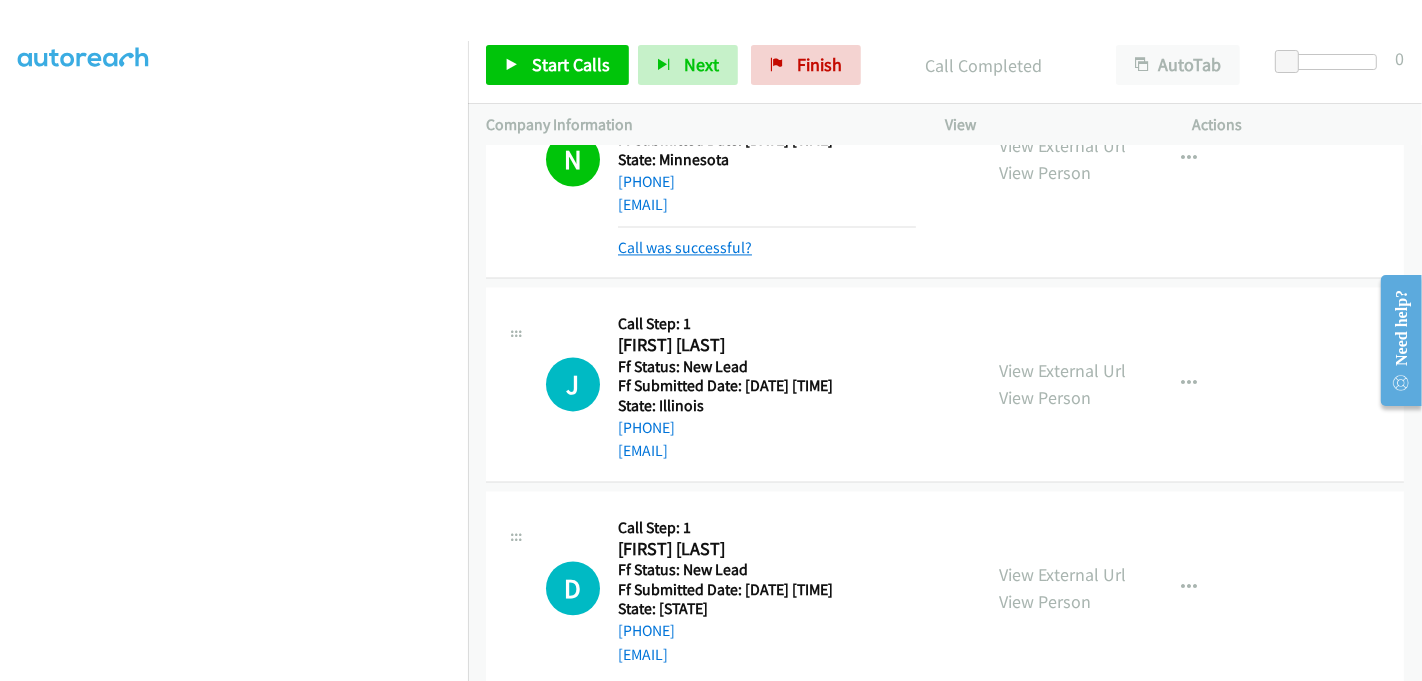 click on "Call was successful?" at bounding box center (685, 247) 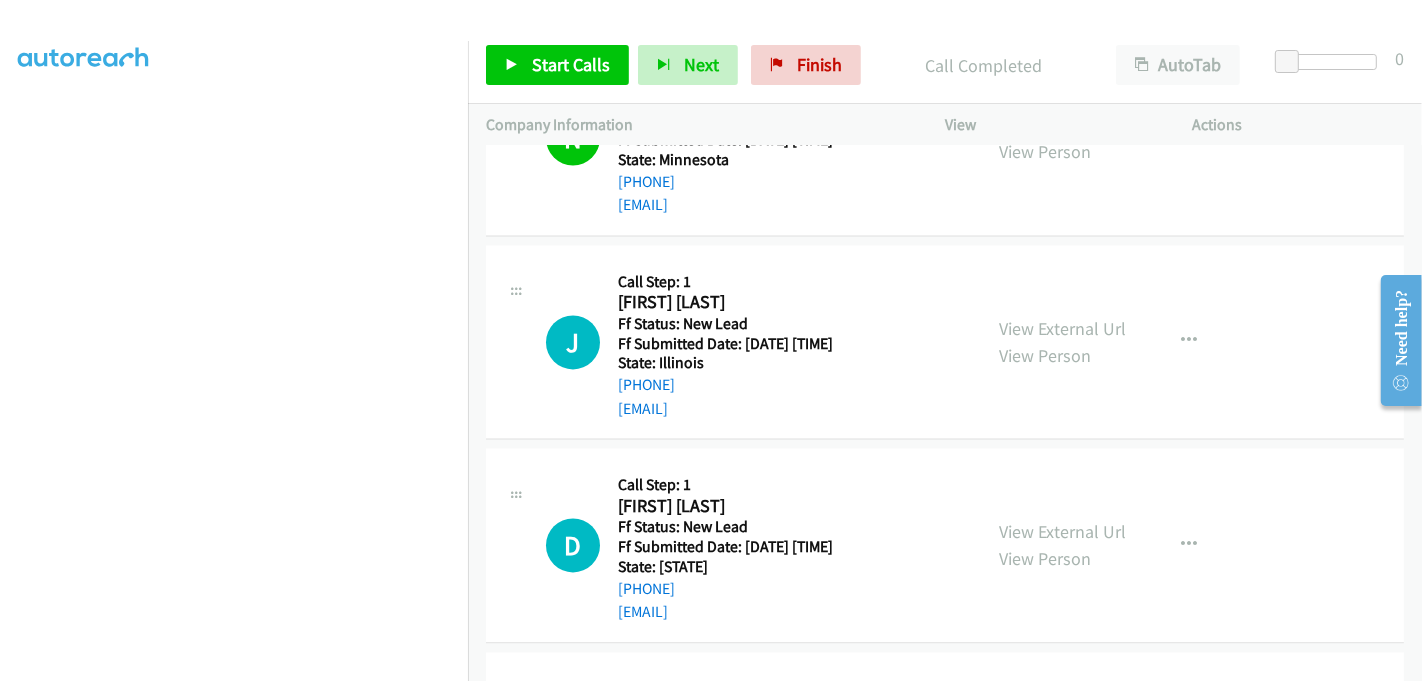 scroll, scrollTop: 3534, scrollLeft: 0, axis: vertical 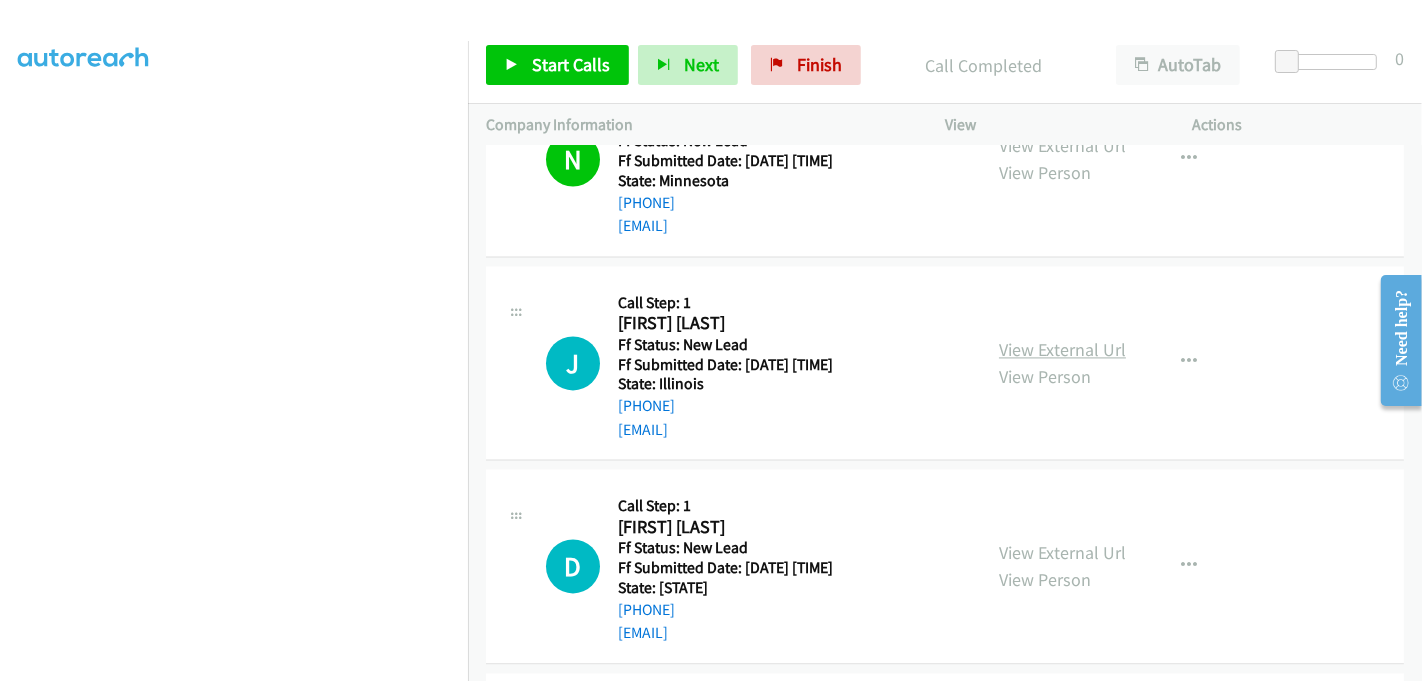 click on "View External Url" at bounding box center (1062, 349) 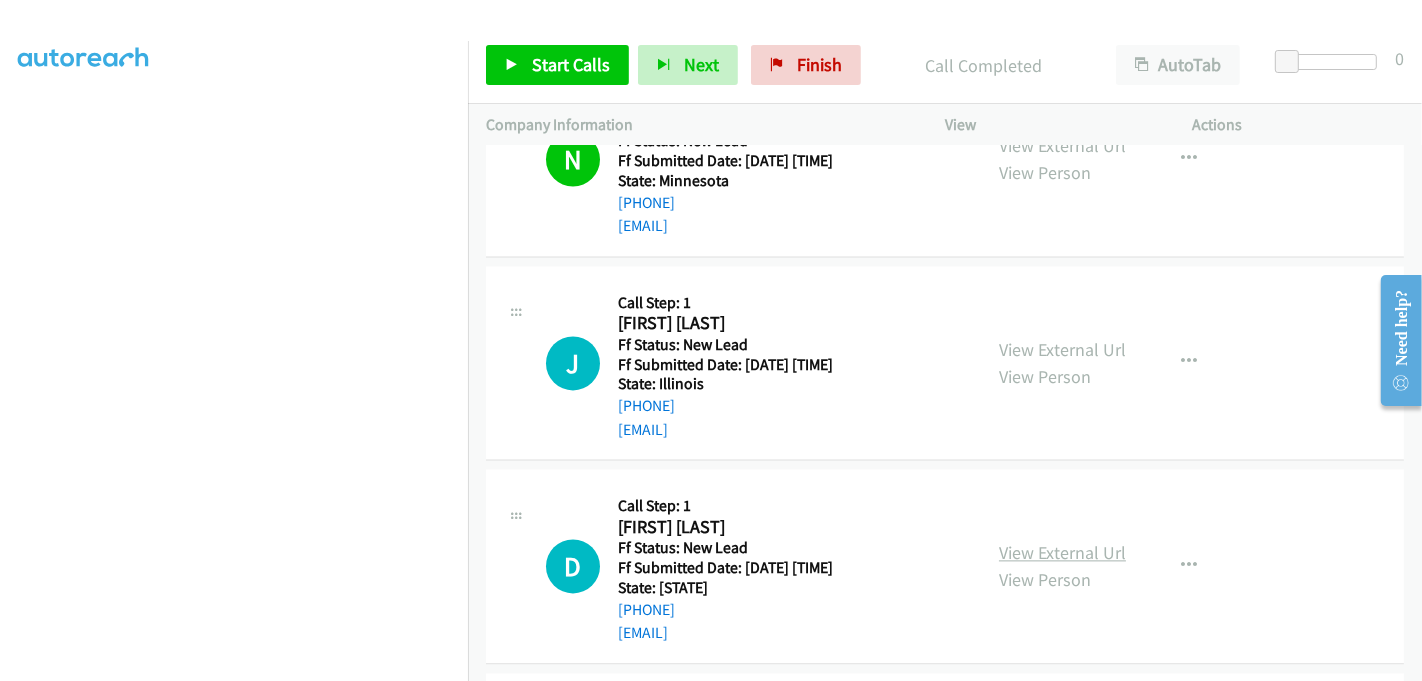 click on "View External Url" at bounding box center (1062, 552) 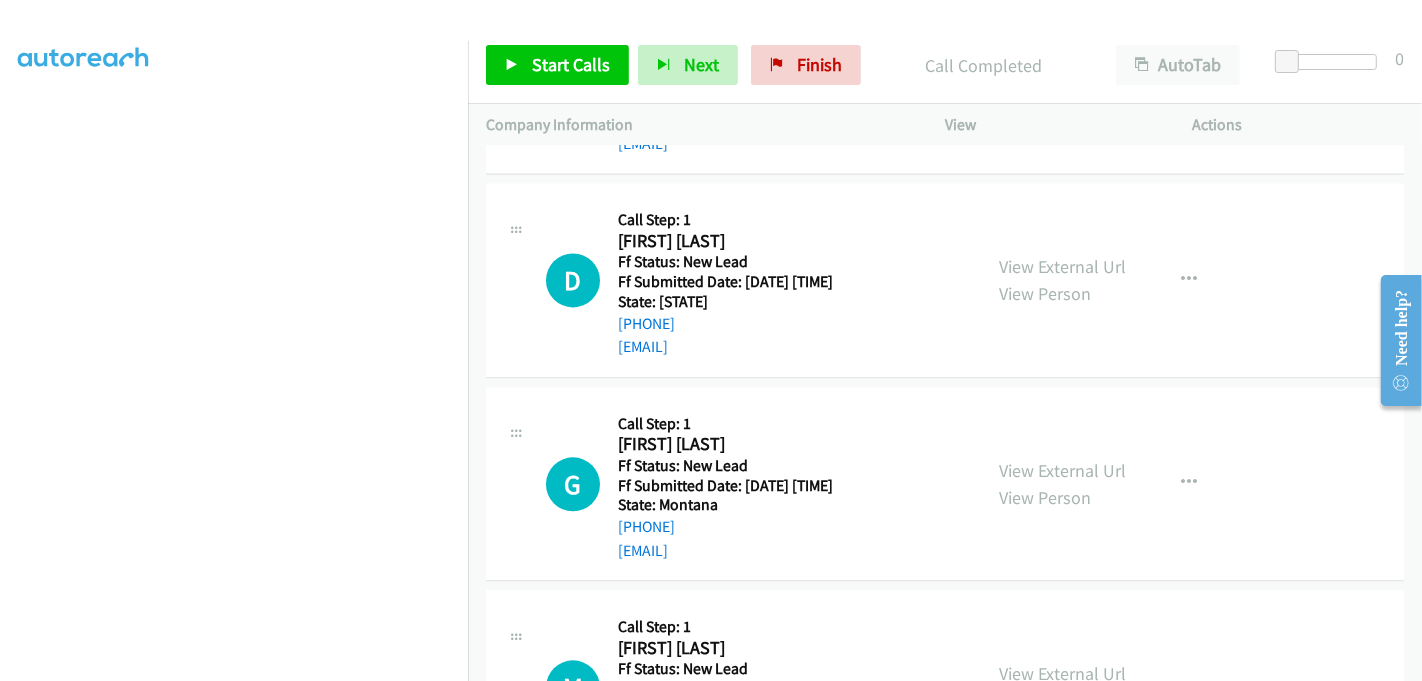 scroll, scrollTop: 3867, scrollLeft: 0, axis: vertical 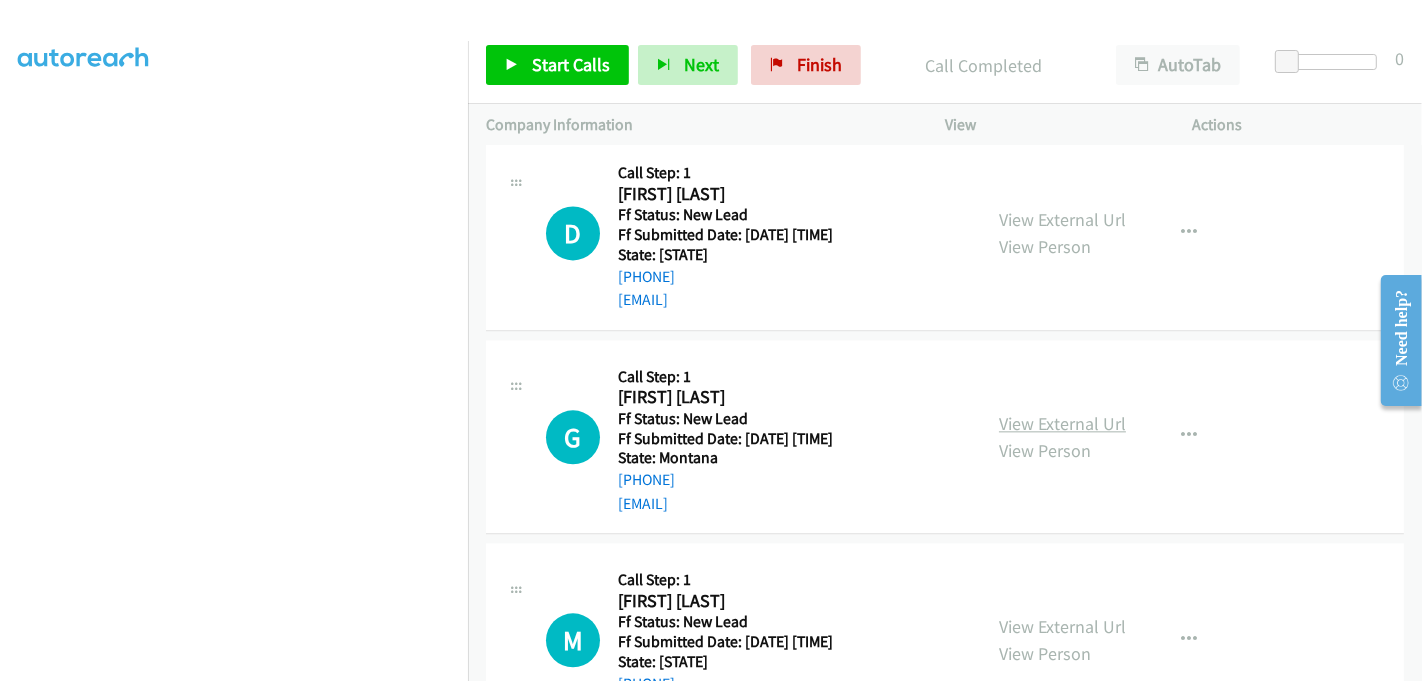 click on "View External Url" at bounding box center [1062, 423] 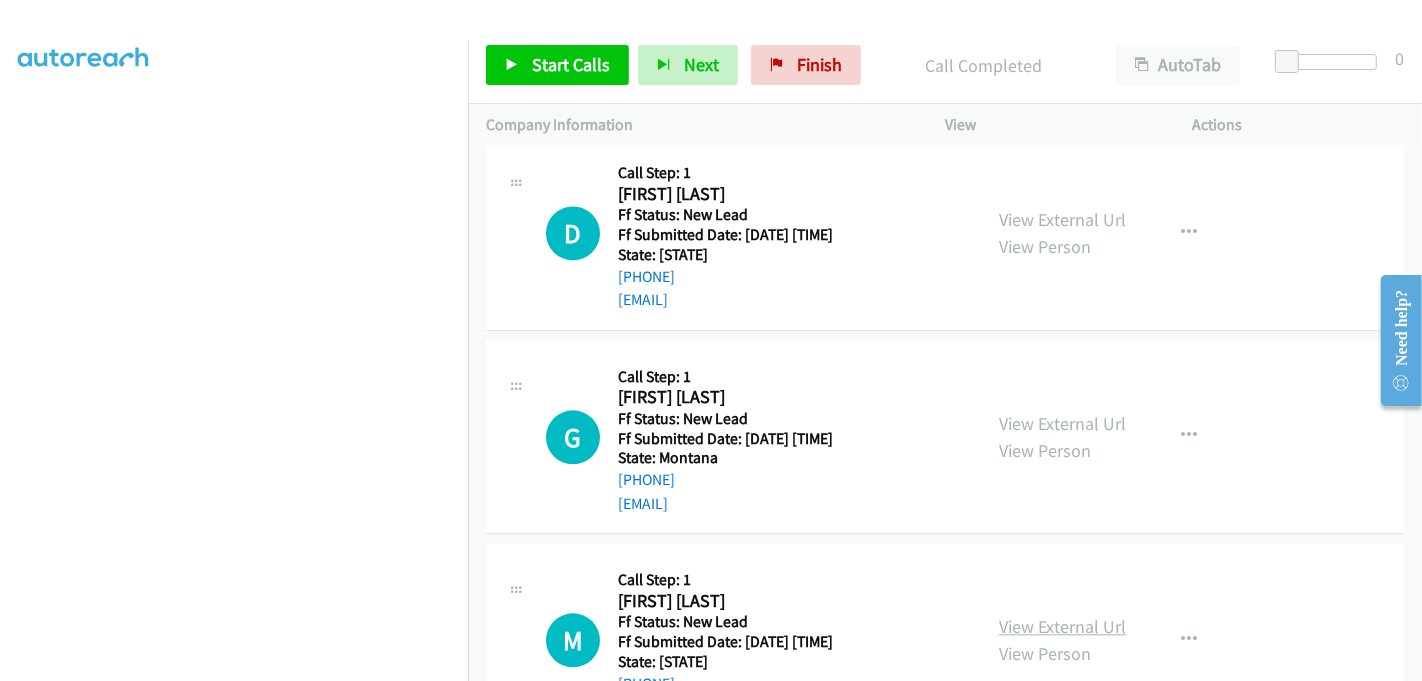 click on "View External Url" at bounding box center (1062, 626) 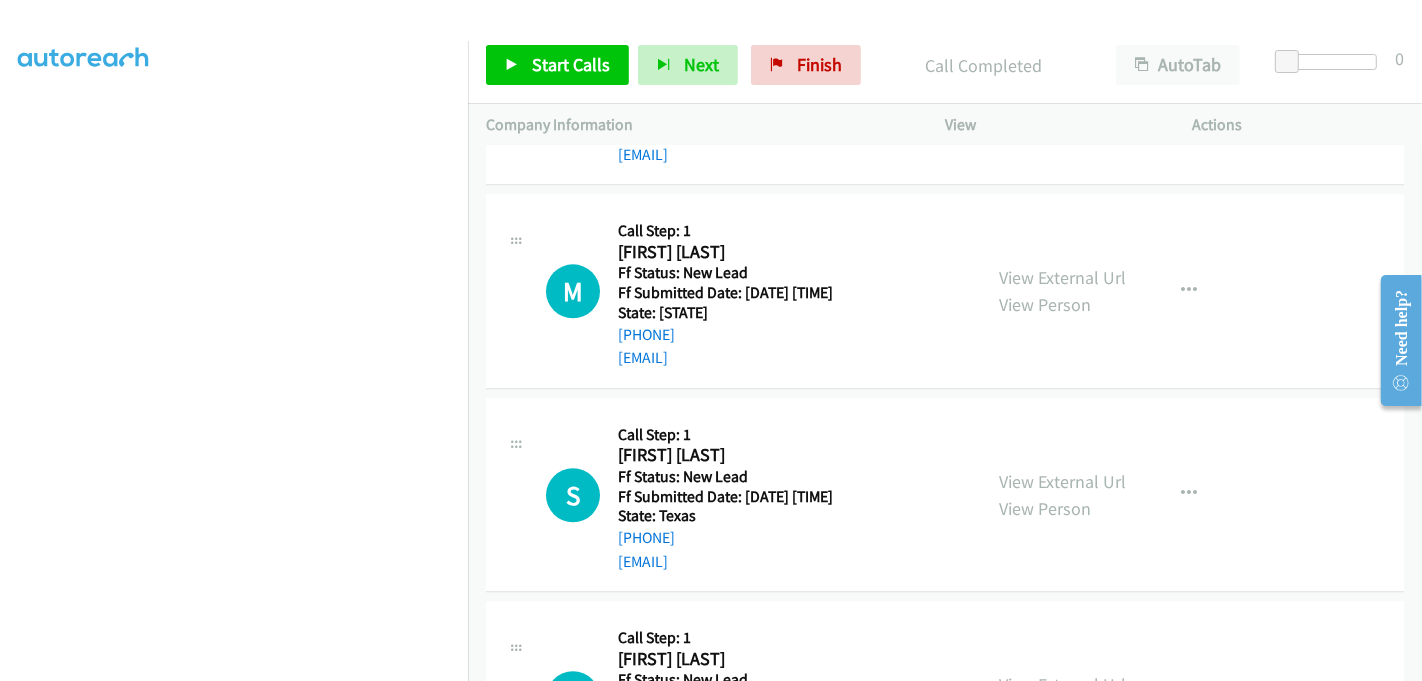 scroll, scrollTop: 4311, scrollLeft: 0, axis: vertical 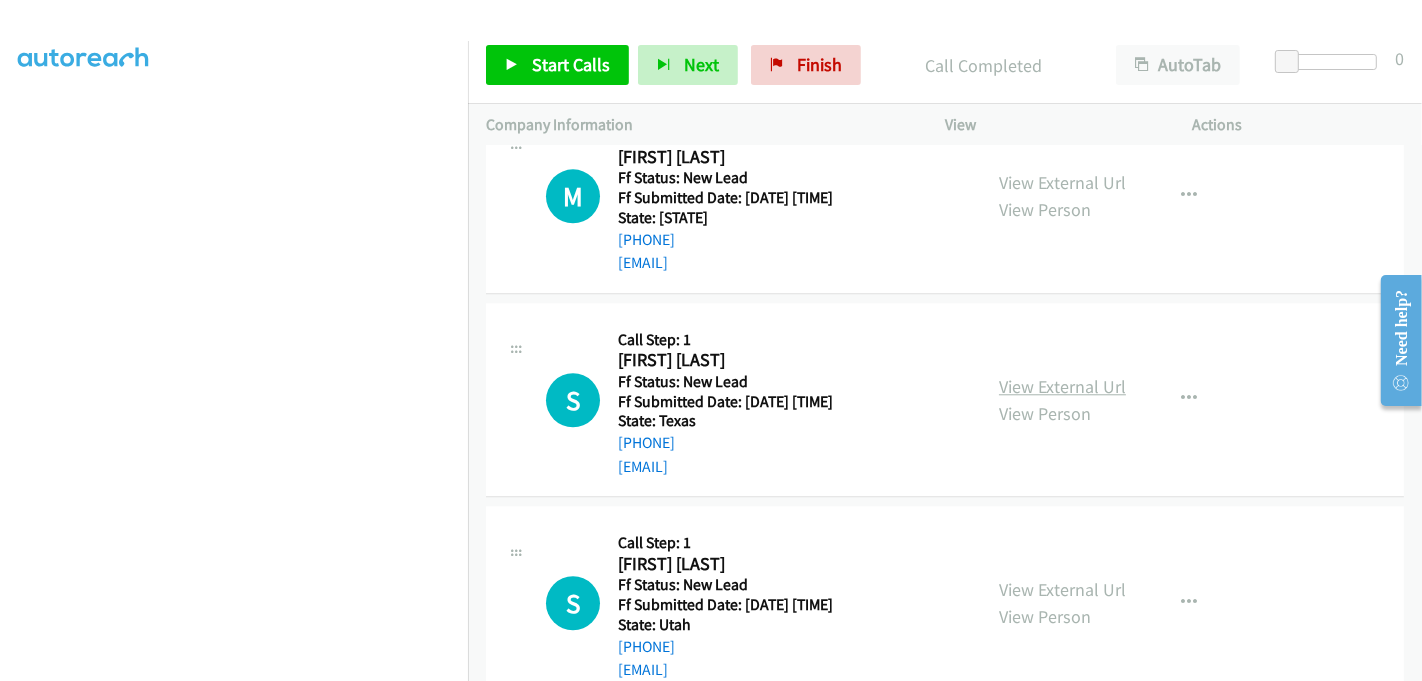 click on "View External Url" at bounding box center (1062, 386) 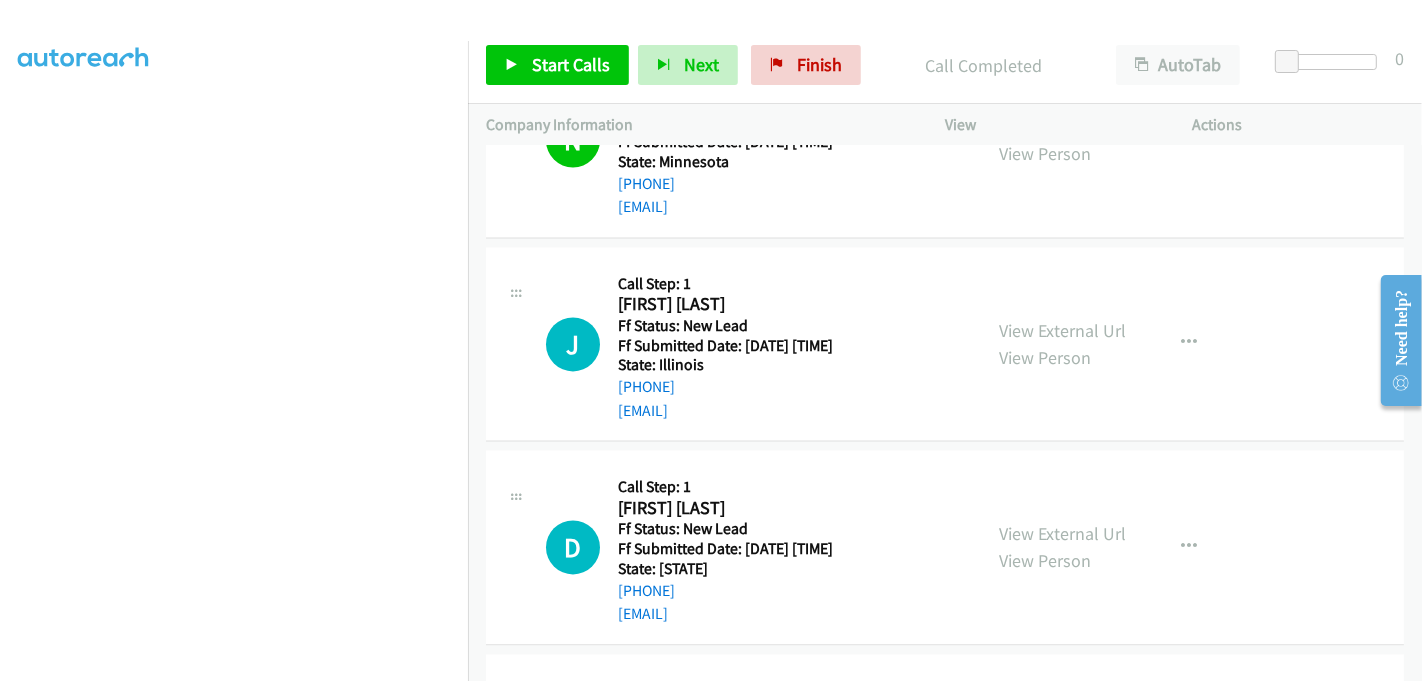 scroll, scrollTop: 3534, scrollLeft: 0, axis: vertical 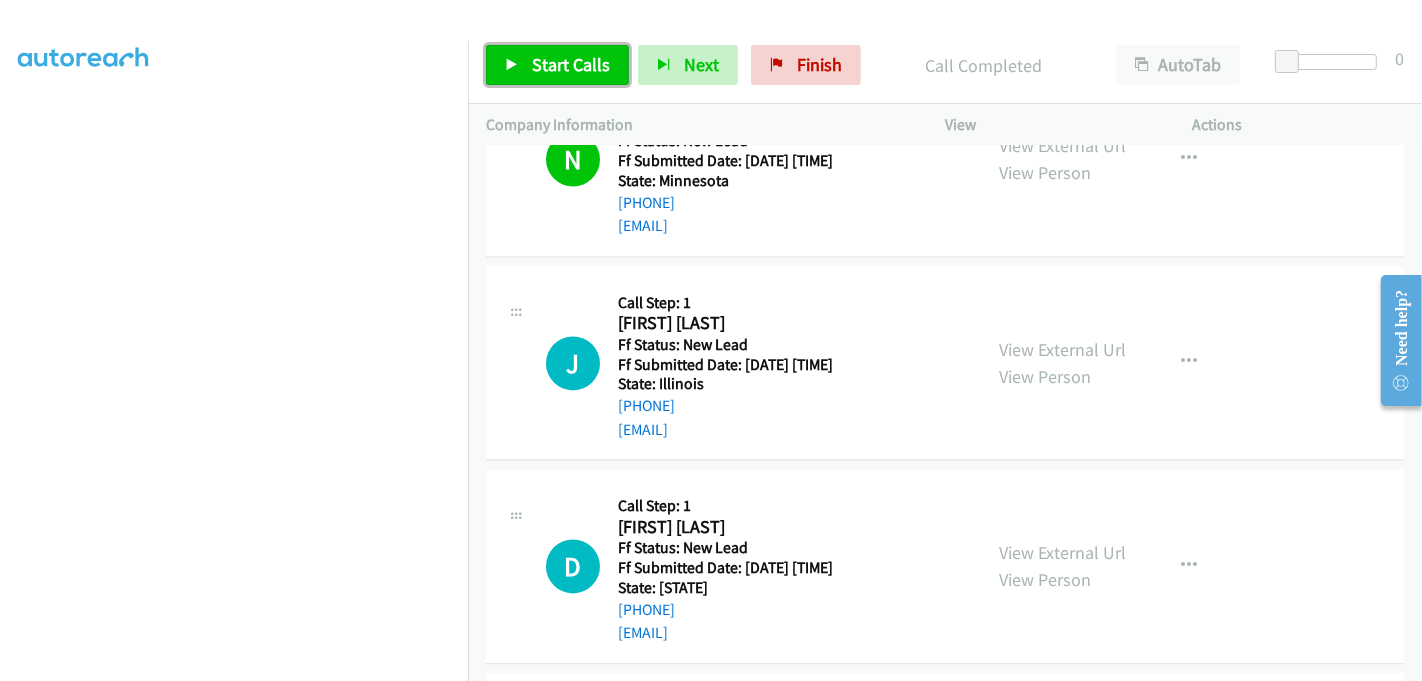 click on "Start Calls" at bounding box center (571, 64) 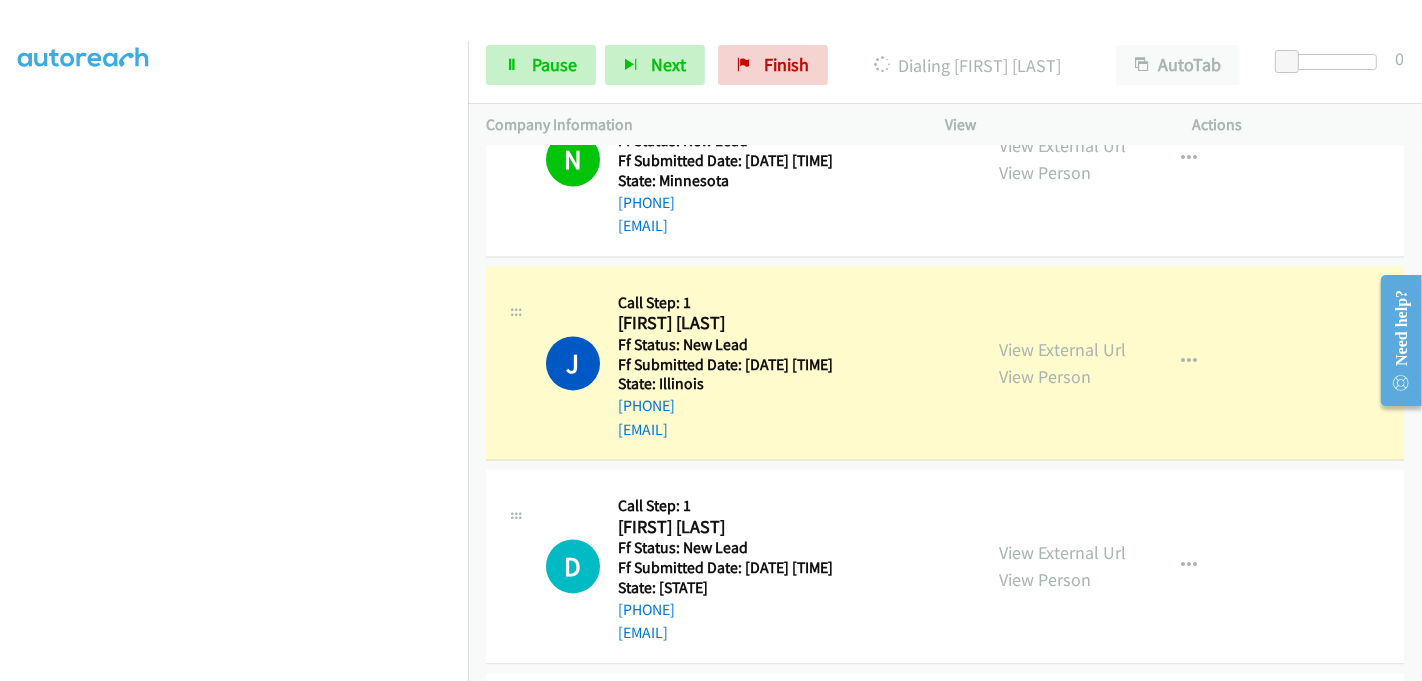 scroll, scrollTop: 0, scrollLeft: 0, axis: both 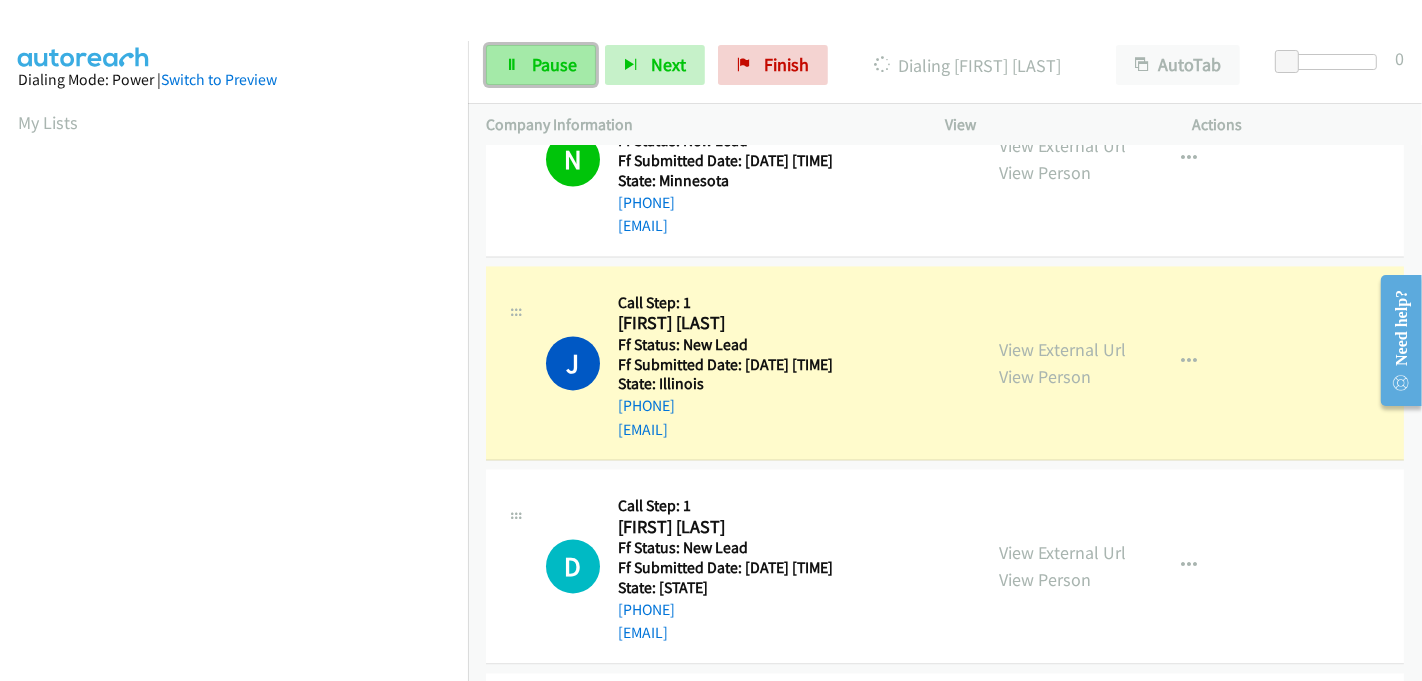 click on "Pause" at bounding box center [554, 64] 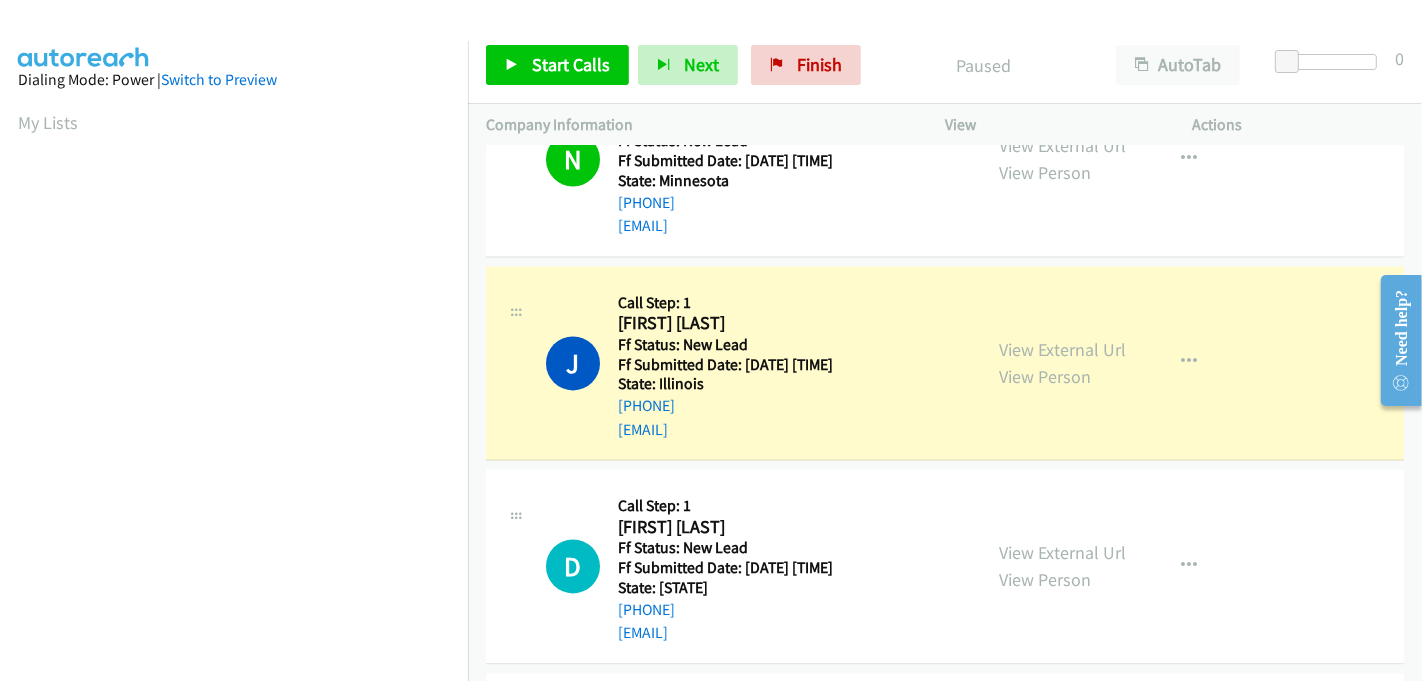 scroll, scrollTop: 442, scrollLeft: 0, axis: vertical 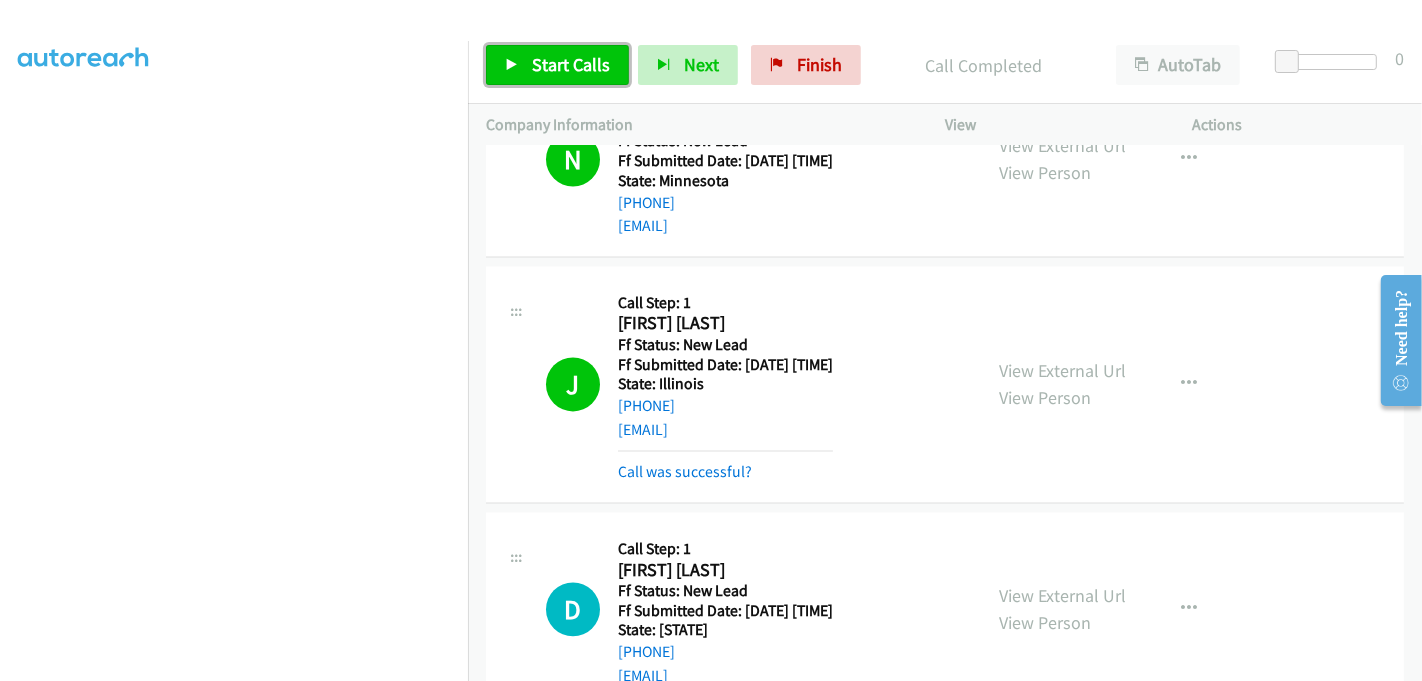 click on "Start Calls" at bounding box center [571, 64] 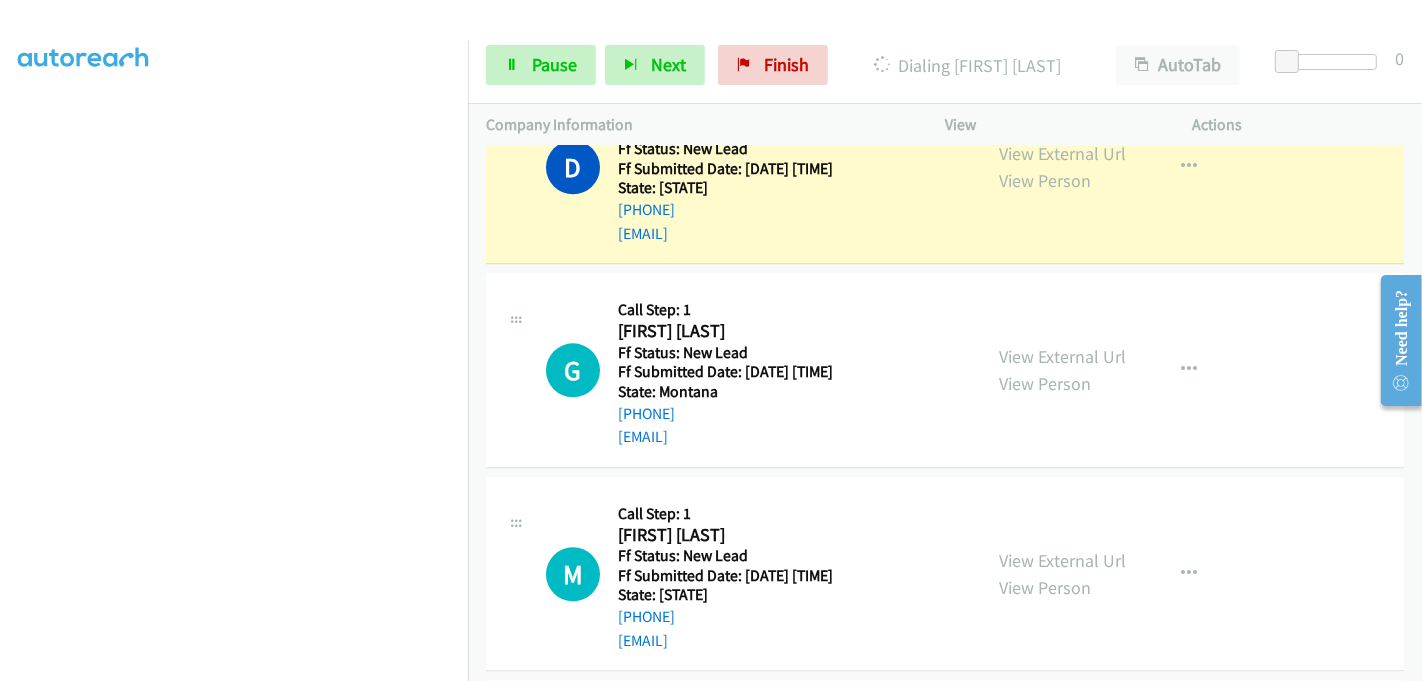scroll, scrollTop: 3978, scrollLeft: 0, axis: vertical 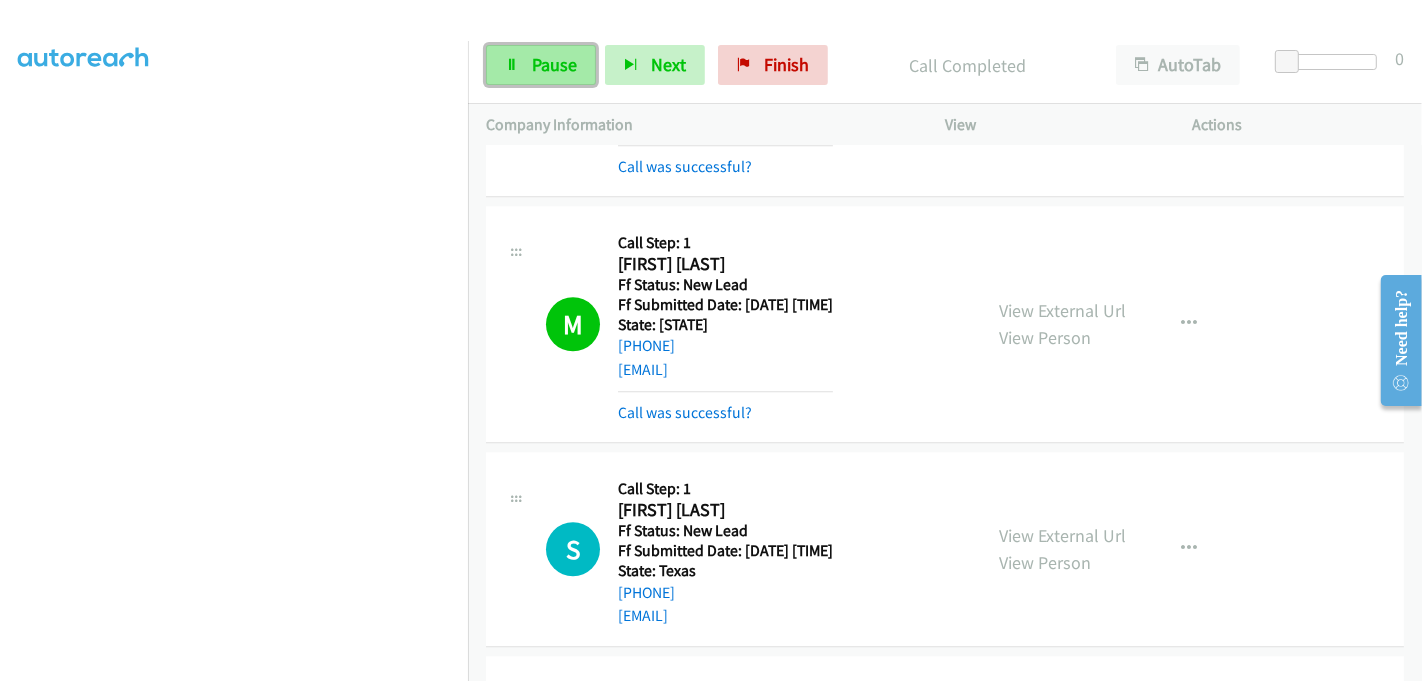 click on "Pause" at bounding box center [554, 64] 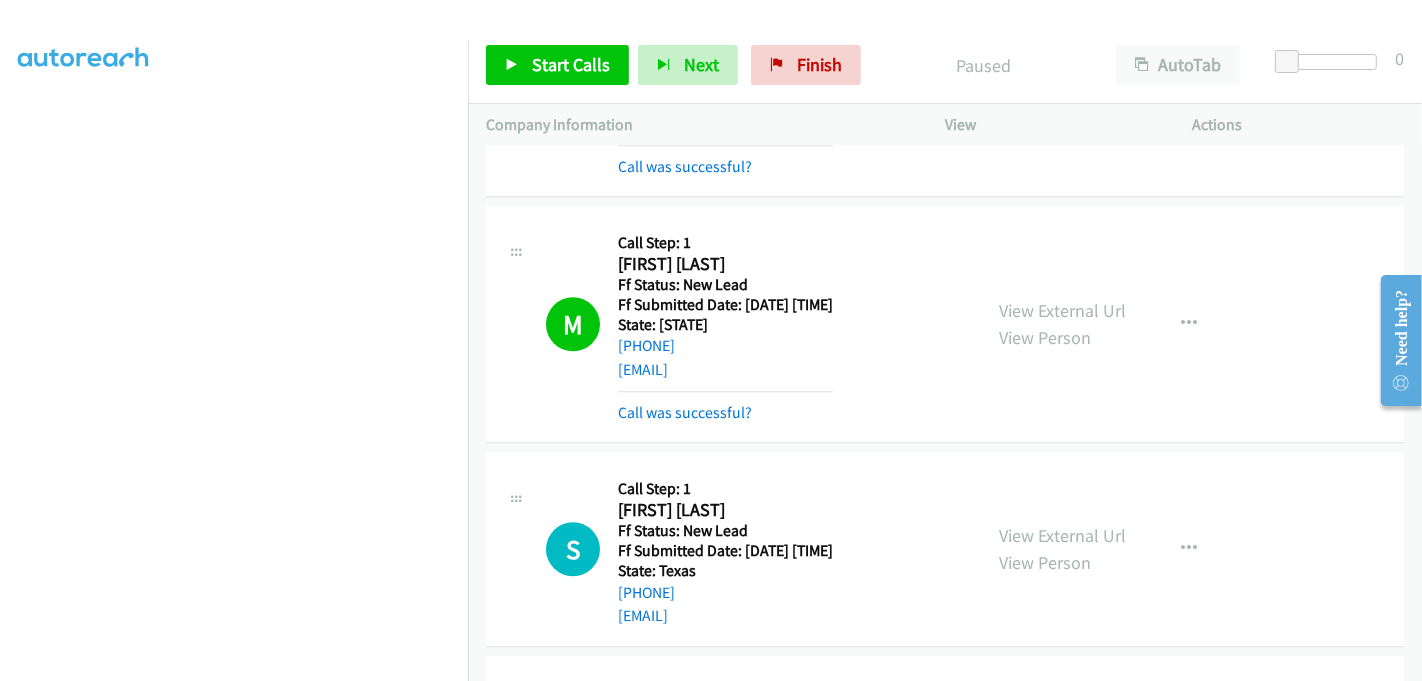 scroll, scrollTop: 109, scrollLeft: 0, axis: vertical 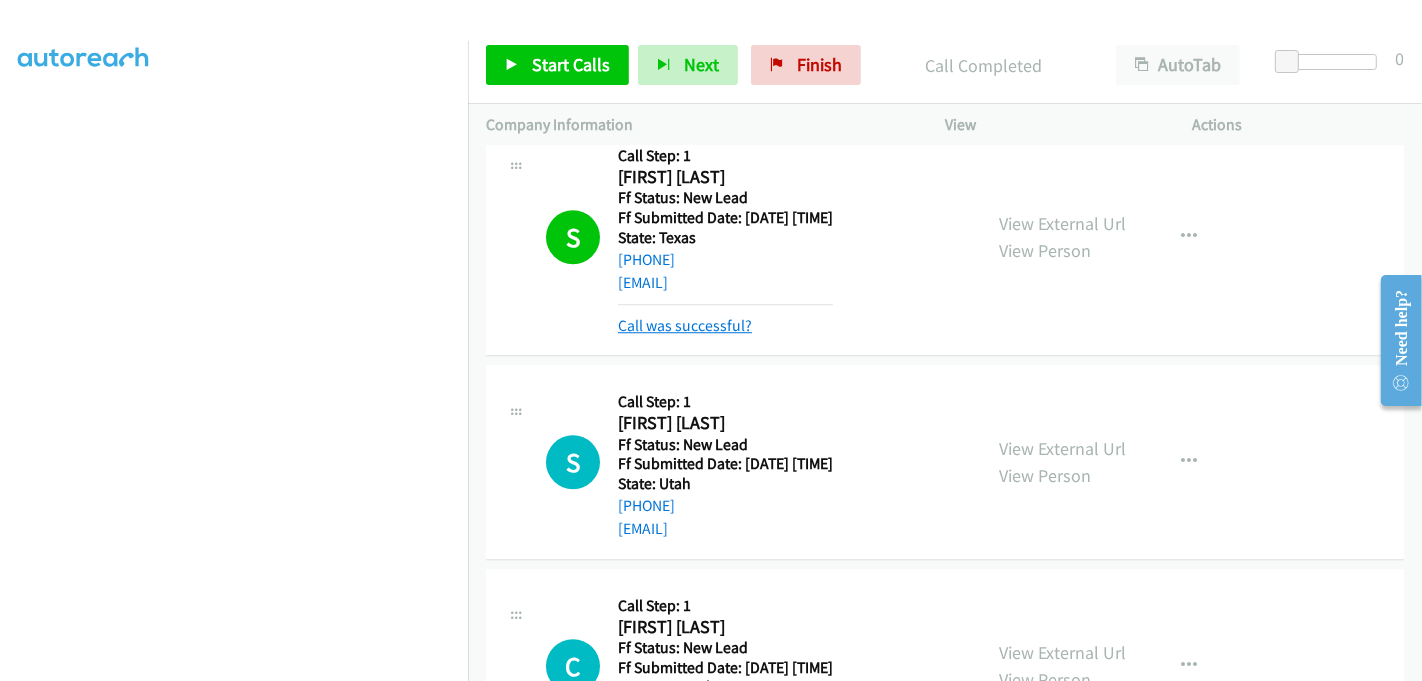 click on "Call was successful?" at bounding box center (685, 325) 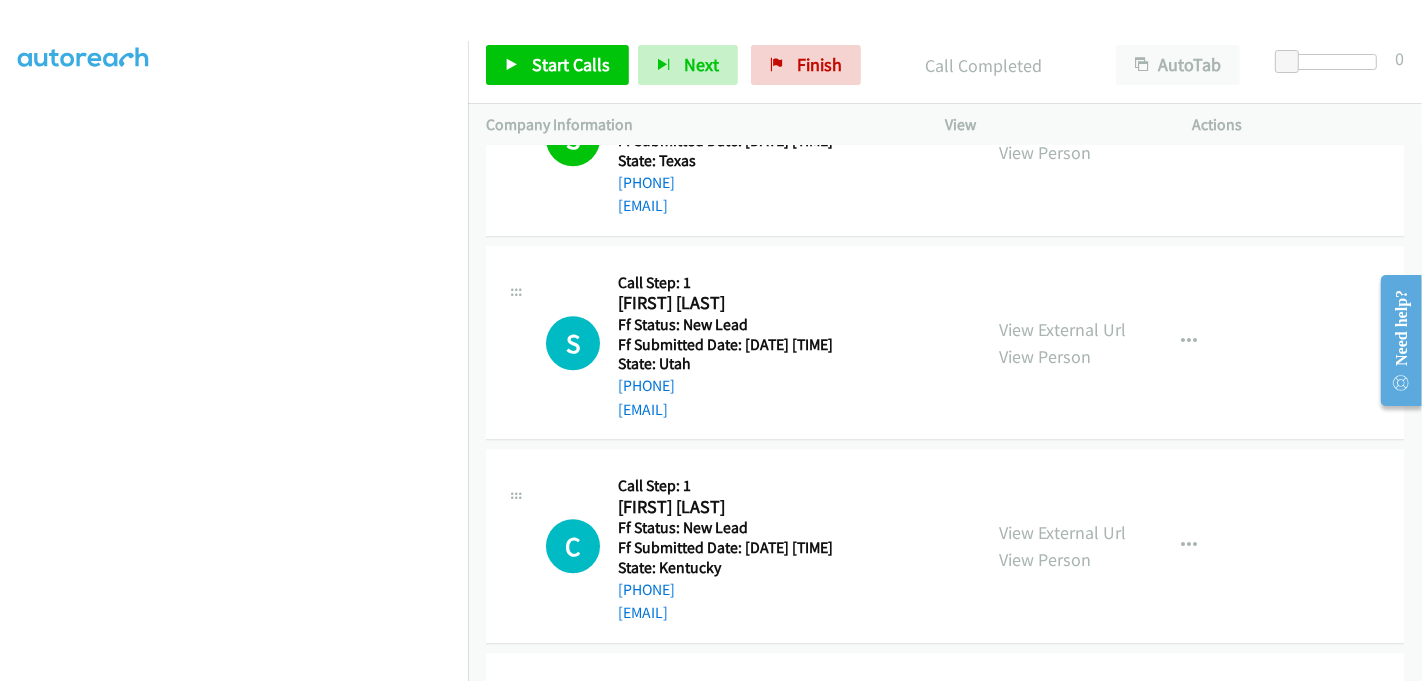 scroll, scrollTop: 4777, scrollLeft: 0, axis: vertical 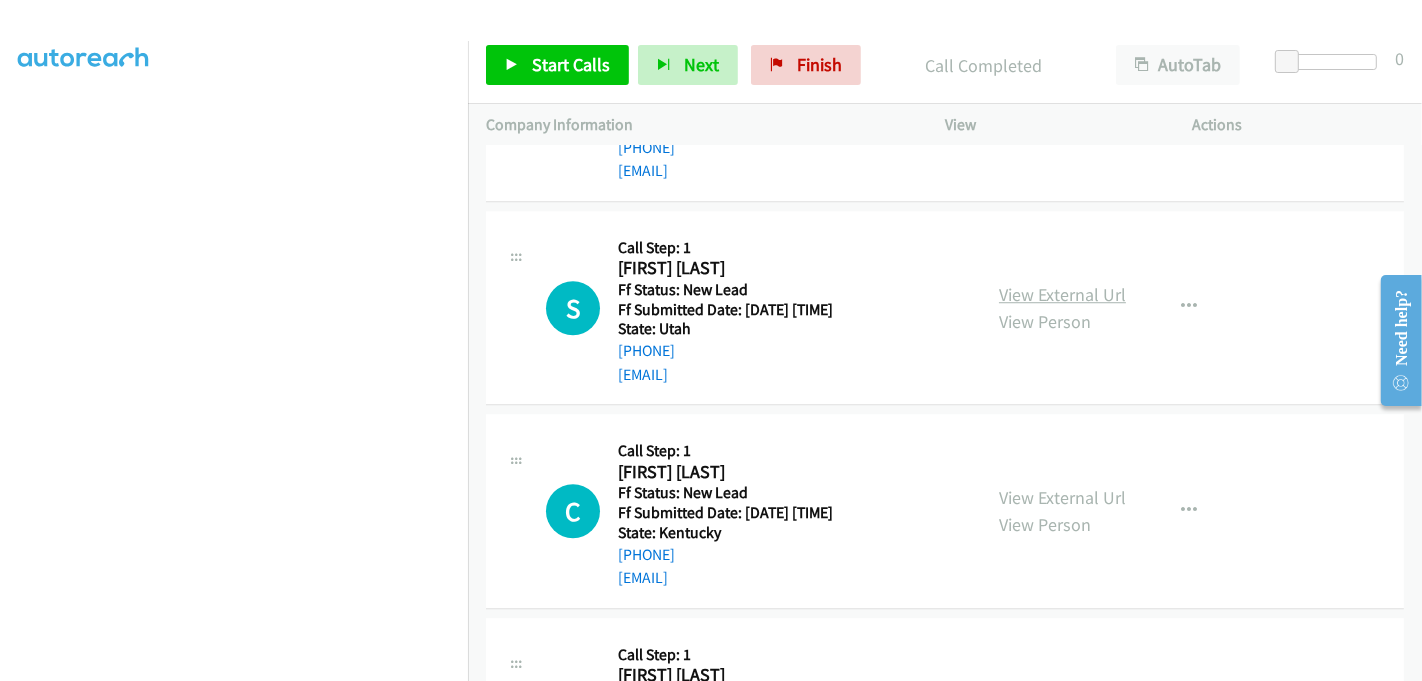 click on "View External Url" at bounding box center (1062, 294) 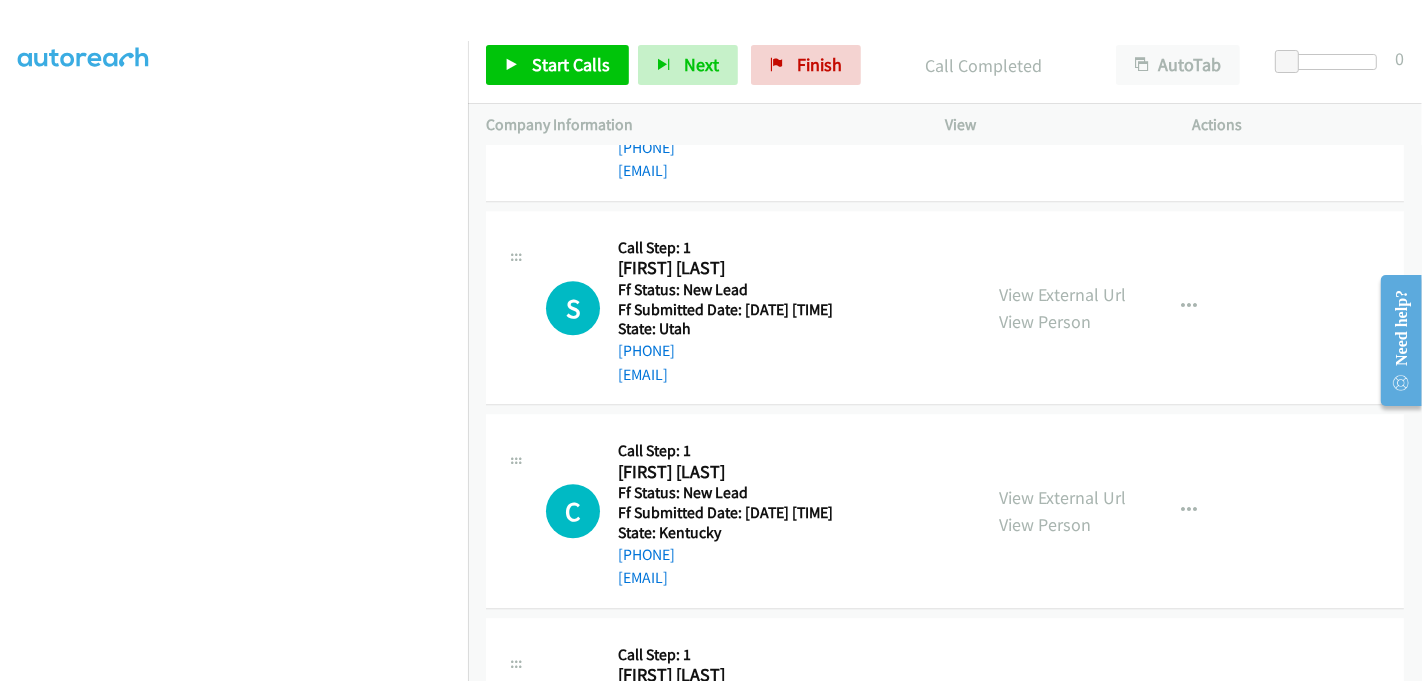 click on "View External Url
View Person
View External Url
Email
Schedule/Manage Callback
Skip Call
Add to do not call list" at bounding box center [1114, 511] 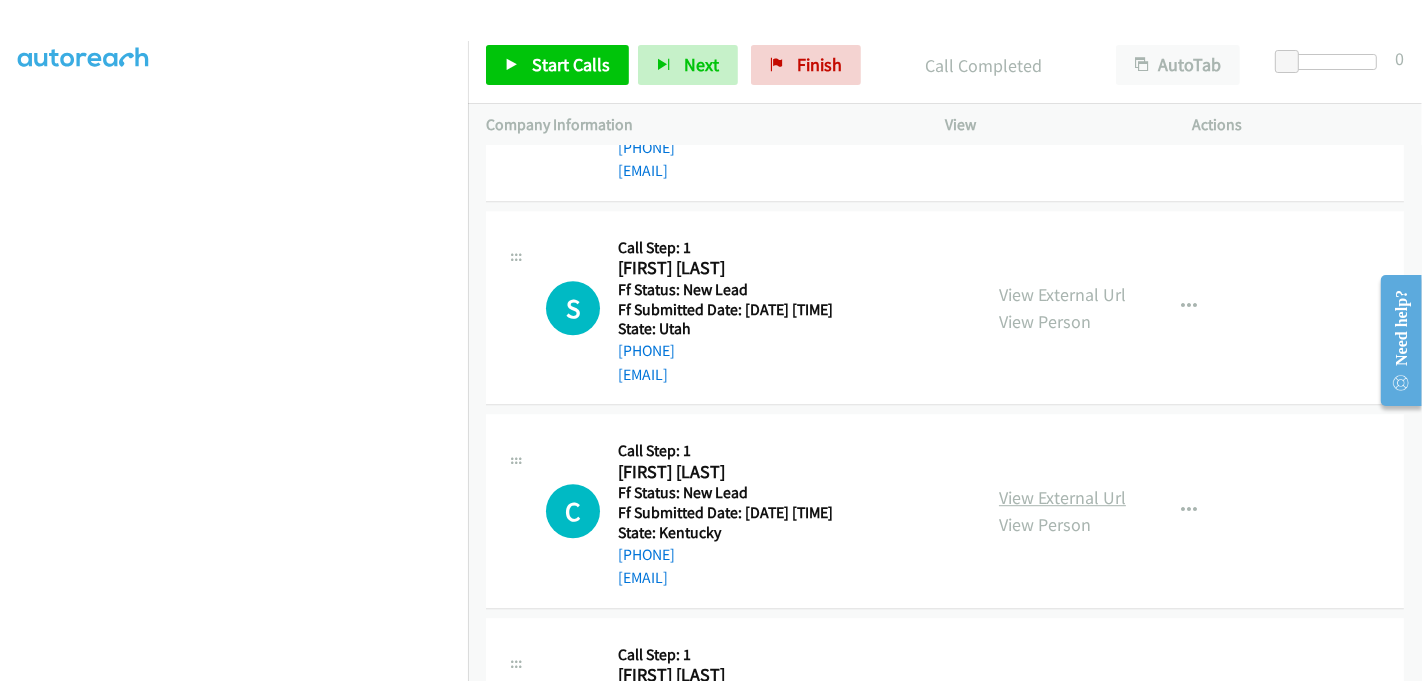 click on "View External Url" at bounding box center (1062, 497) 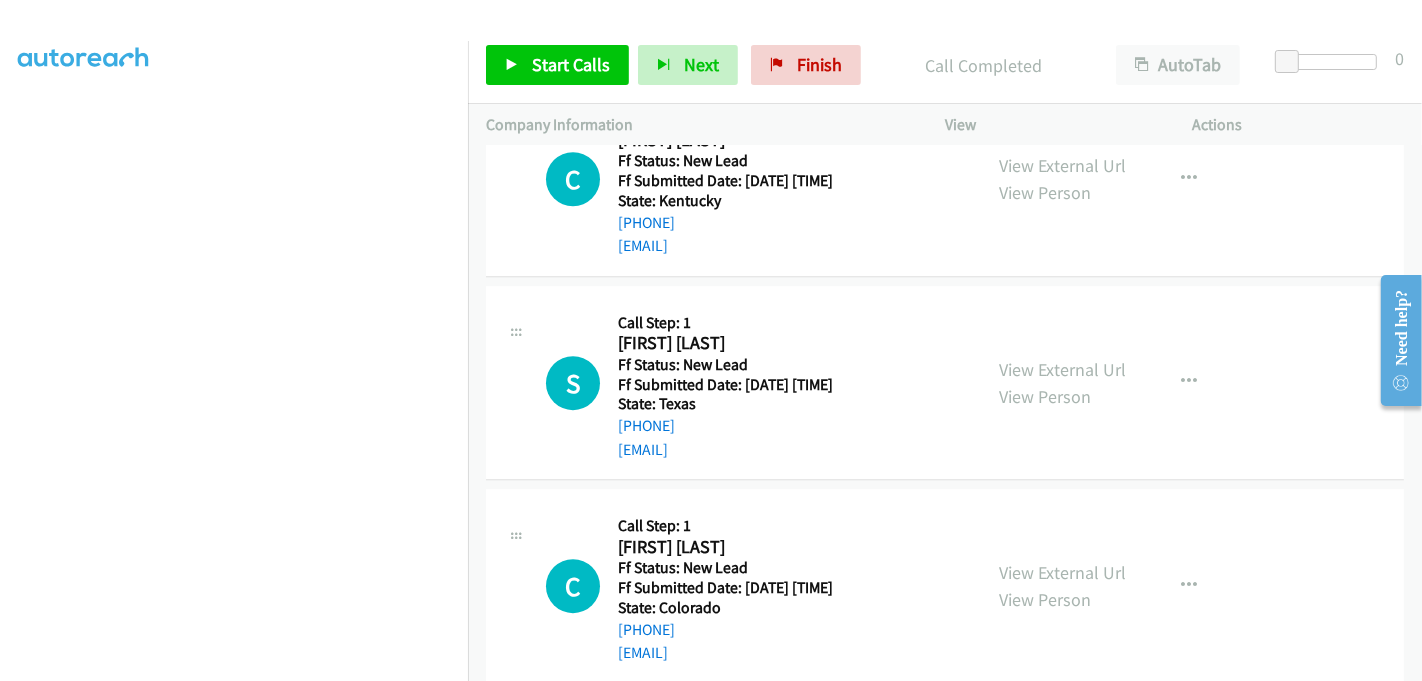 scroll, scrollTop: 5110, scrollLeft: 0, axis: vertical 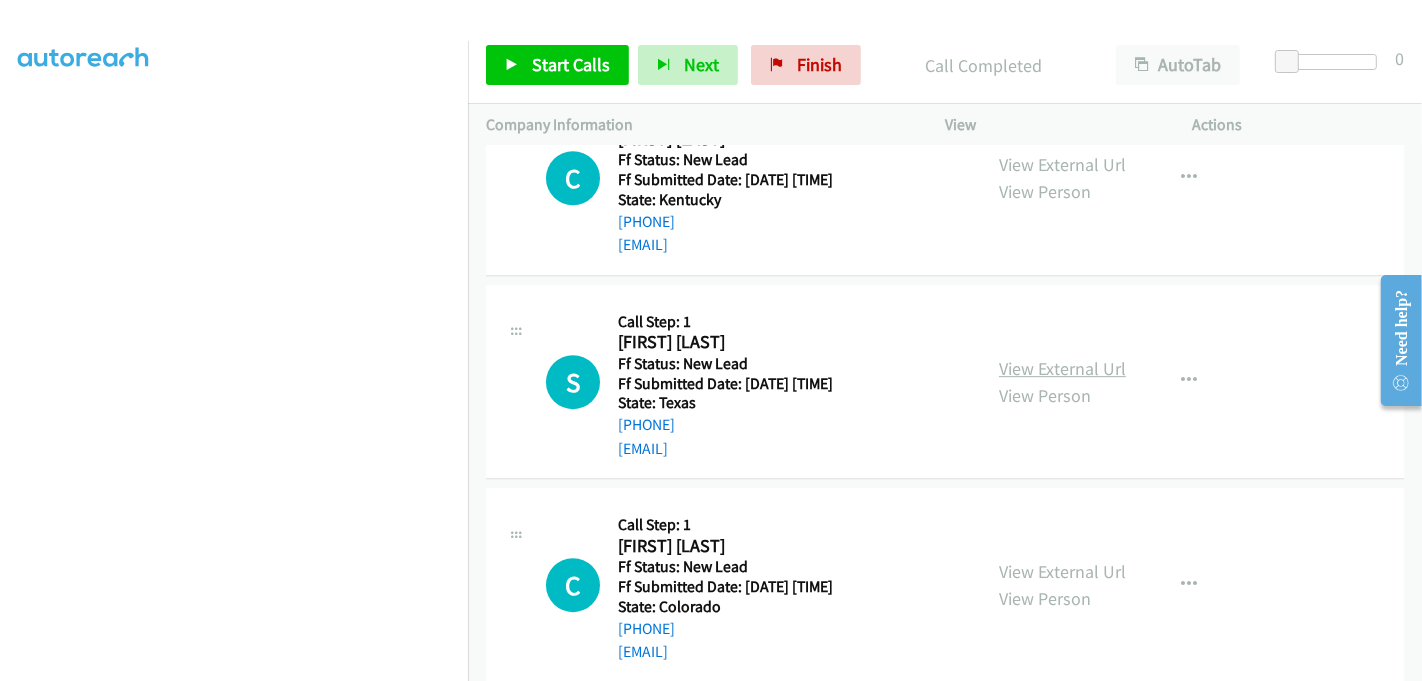 click on "View External Url" at bounding box center [1062, 368] 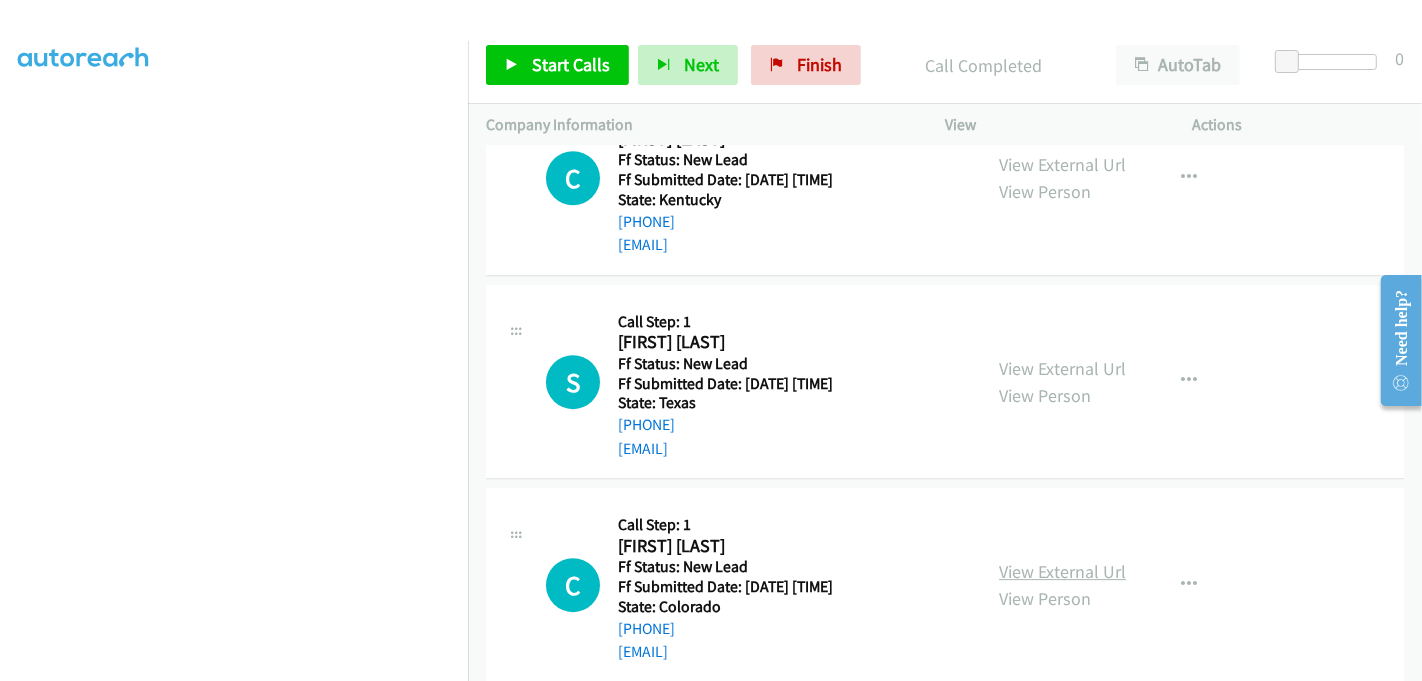 click on "View External Url" at bounding box center [1062, 571] 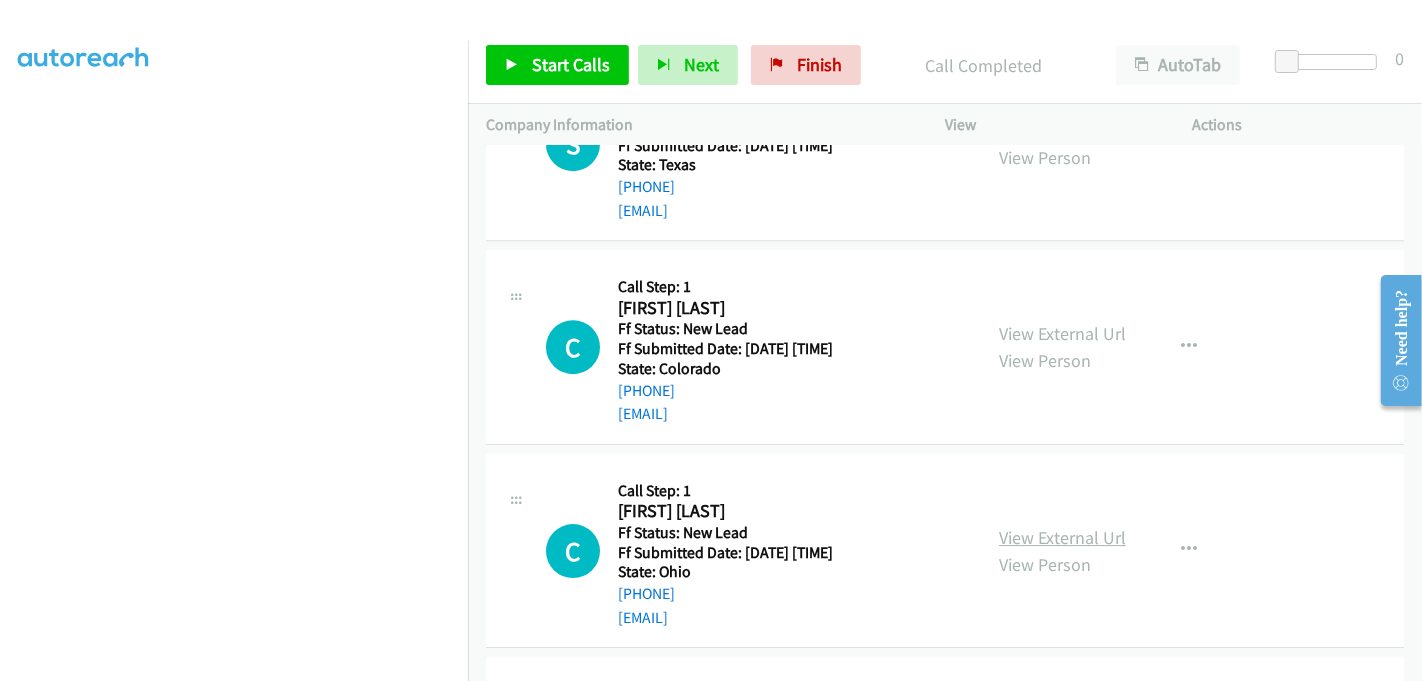 scroll, scrollTop: 5443, scrollLeft: 0, axis: vertical 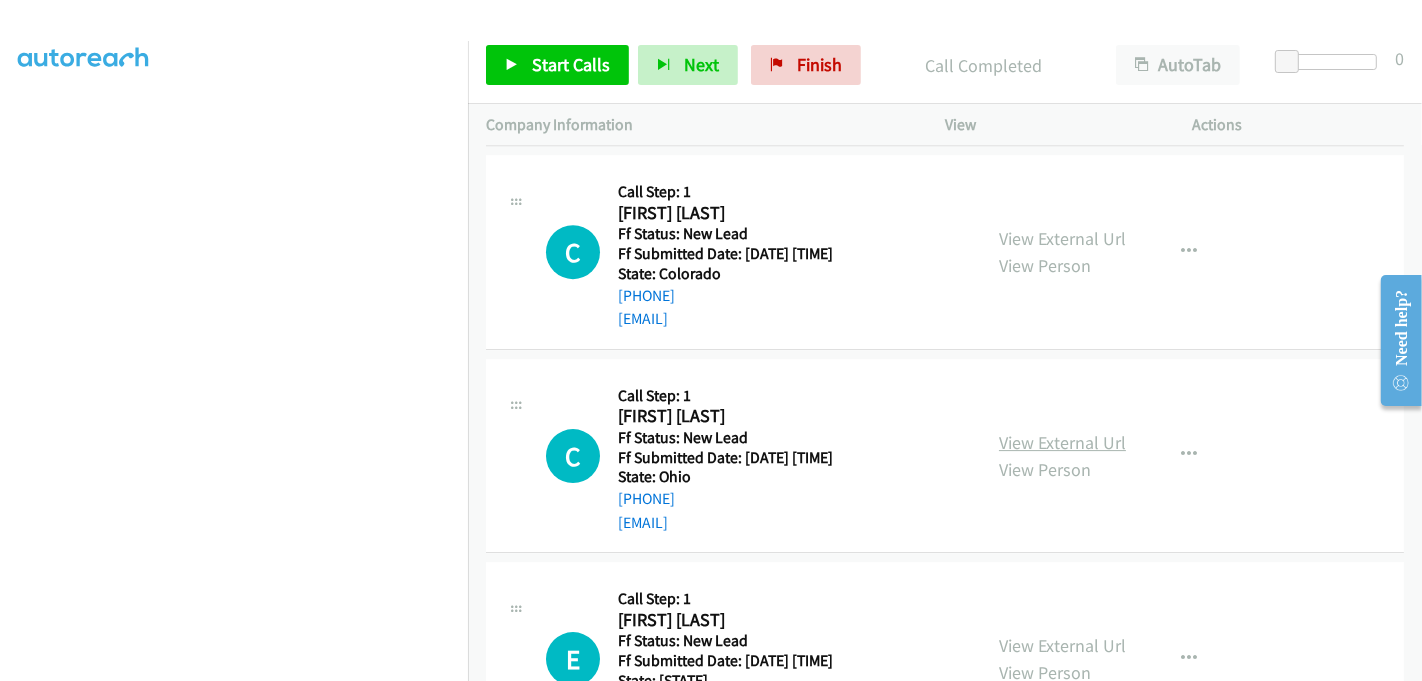 click on "View External Url" at bounding box center [1062, 442] 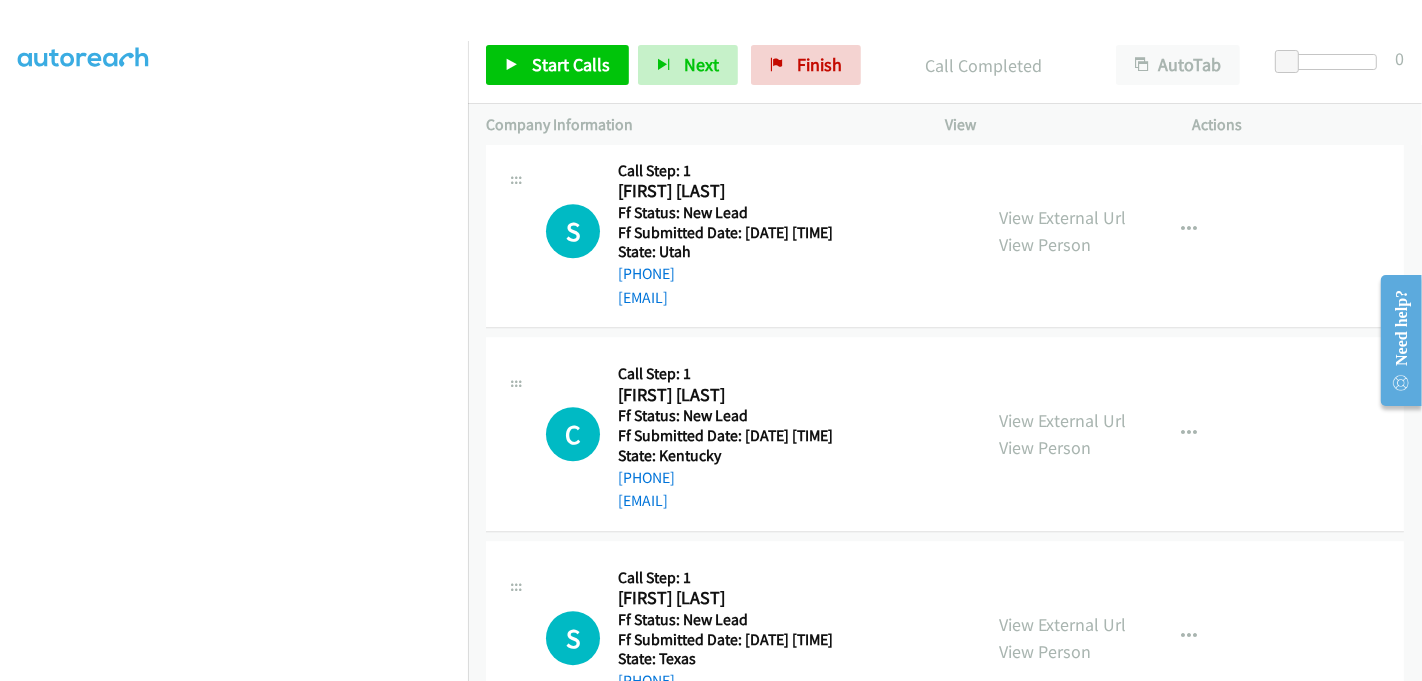 scroll, scrollTop: 4888, scrollLeft: 0, axis: vertical 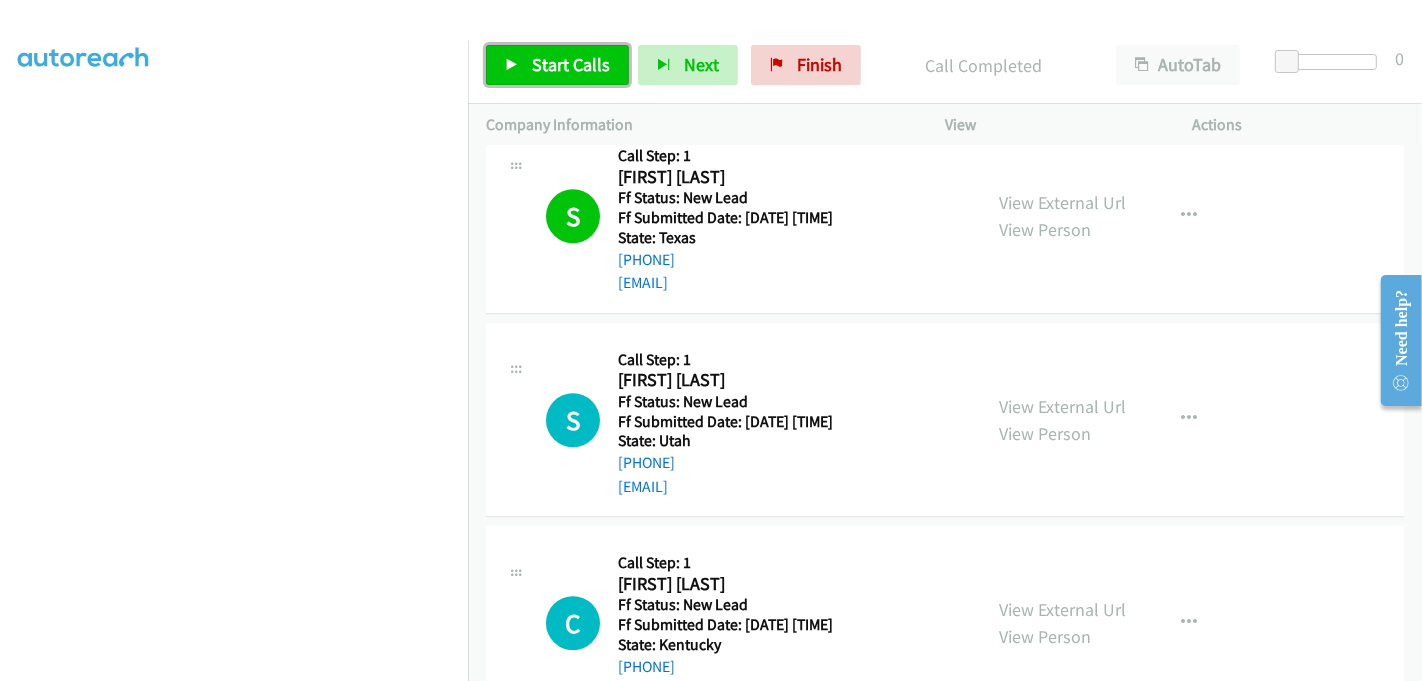 click on "Start Calls" at bounding box center [571, 64] 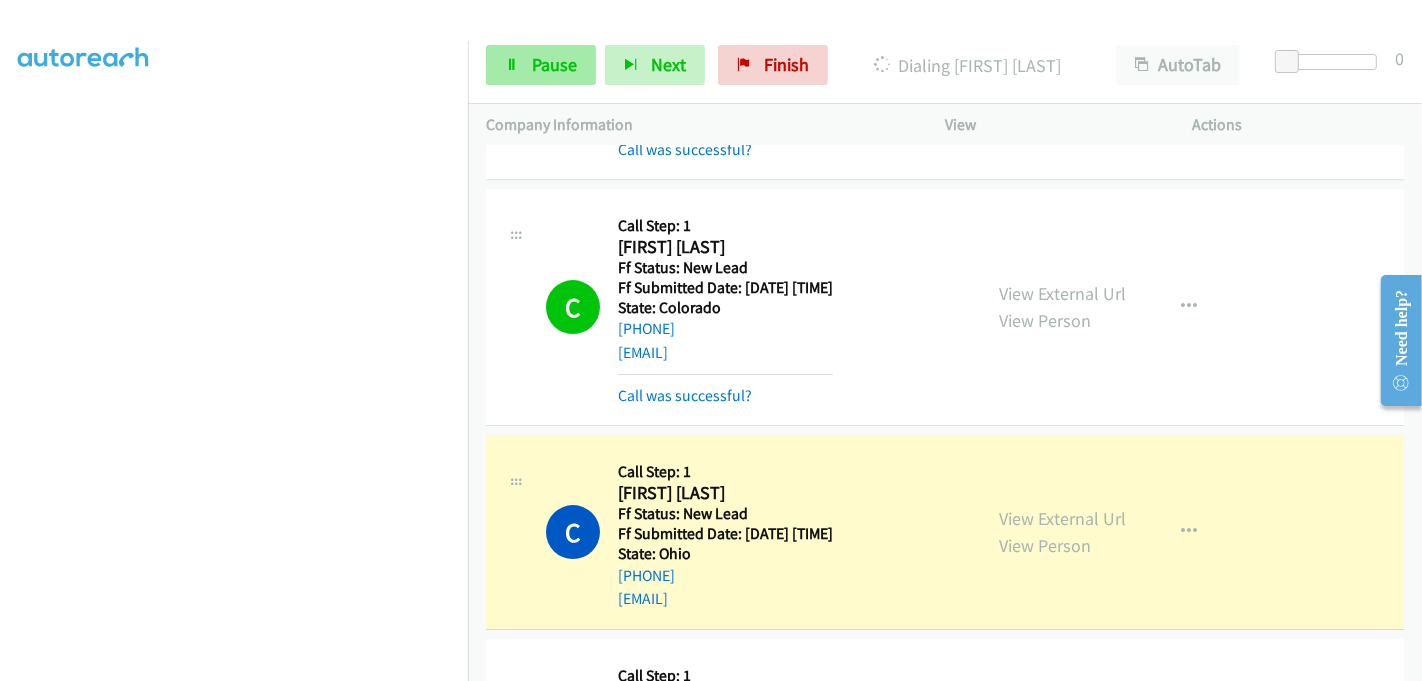 scroll, scrollTop: 5554, scrollLeft: 0, axis: vertical 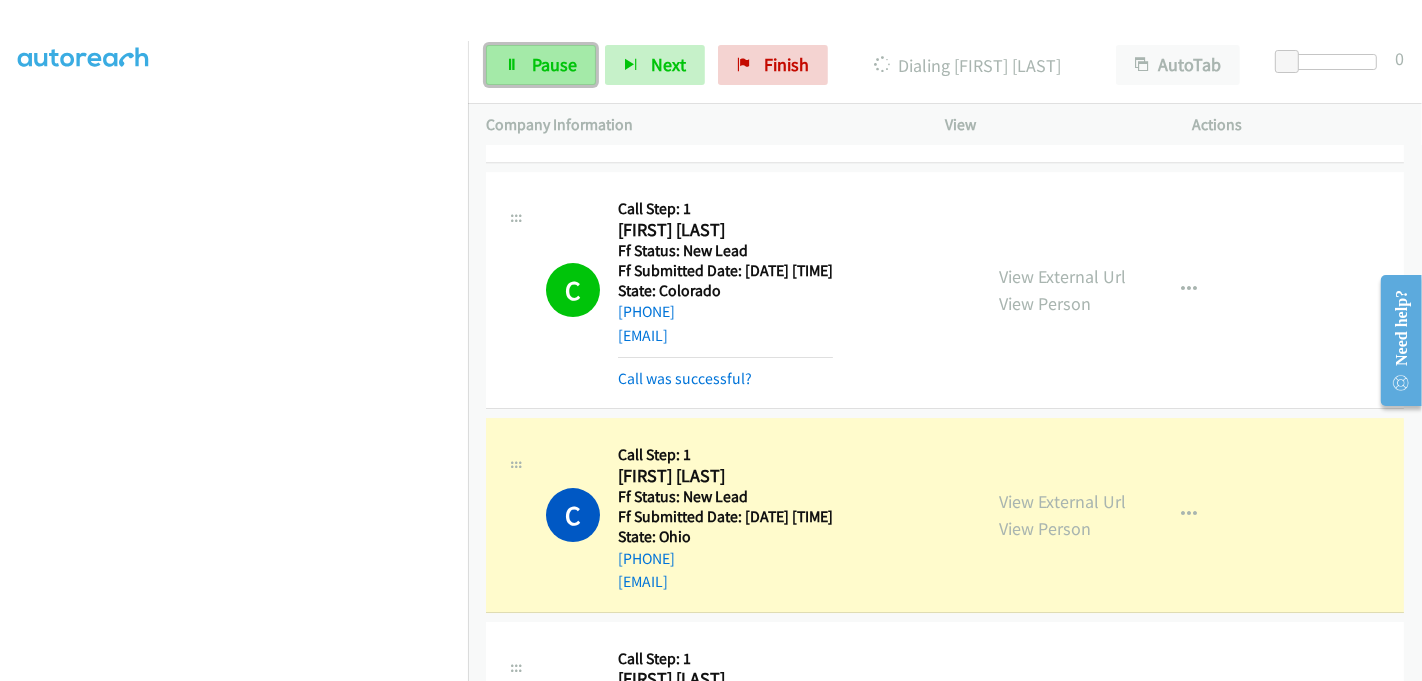 click on "Pause" at bounding box center (554, 64) 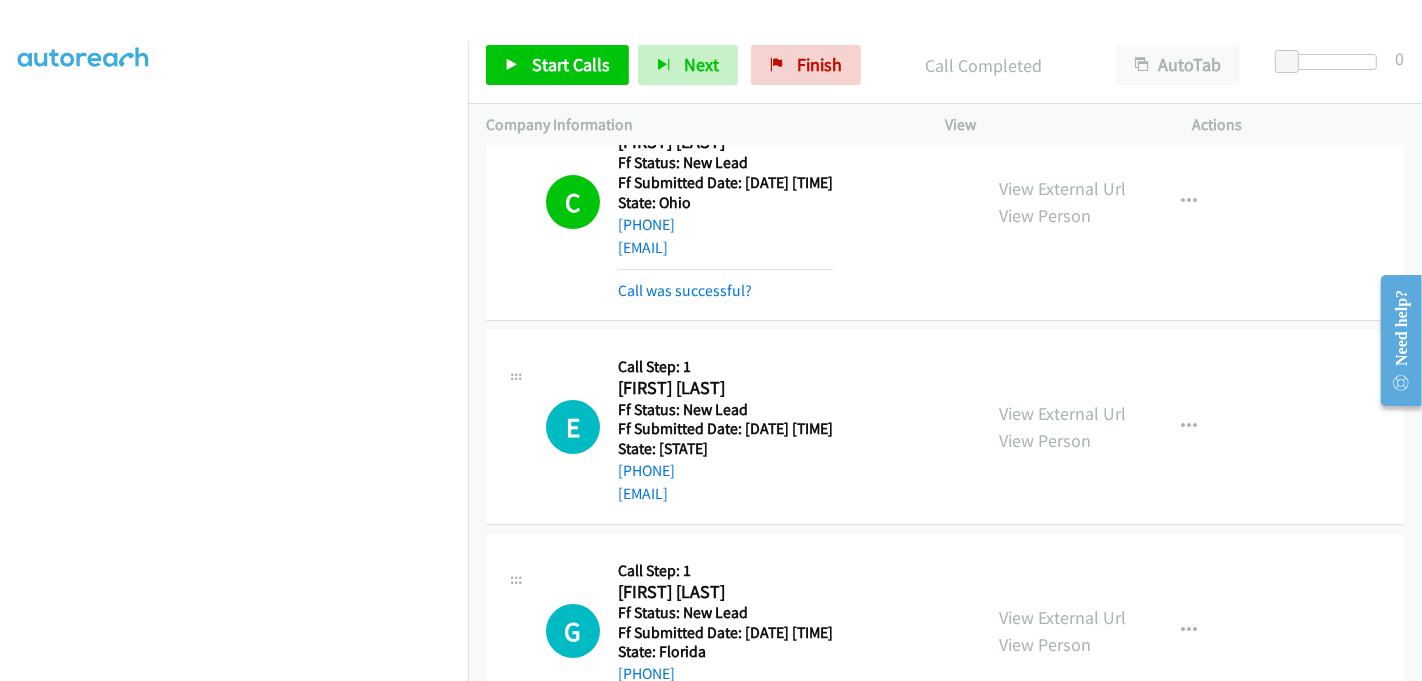 scroll, scrollTop: 5777, scrollLeft: 0, axis: vertical 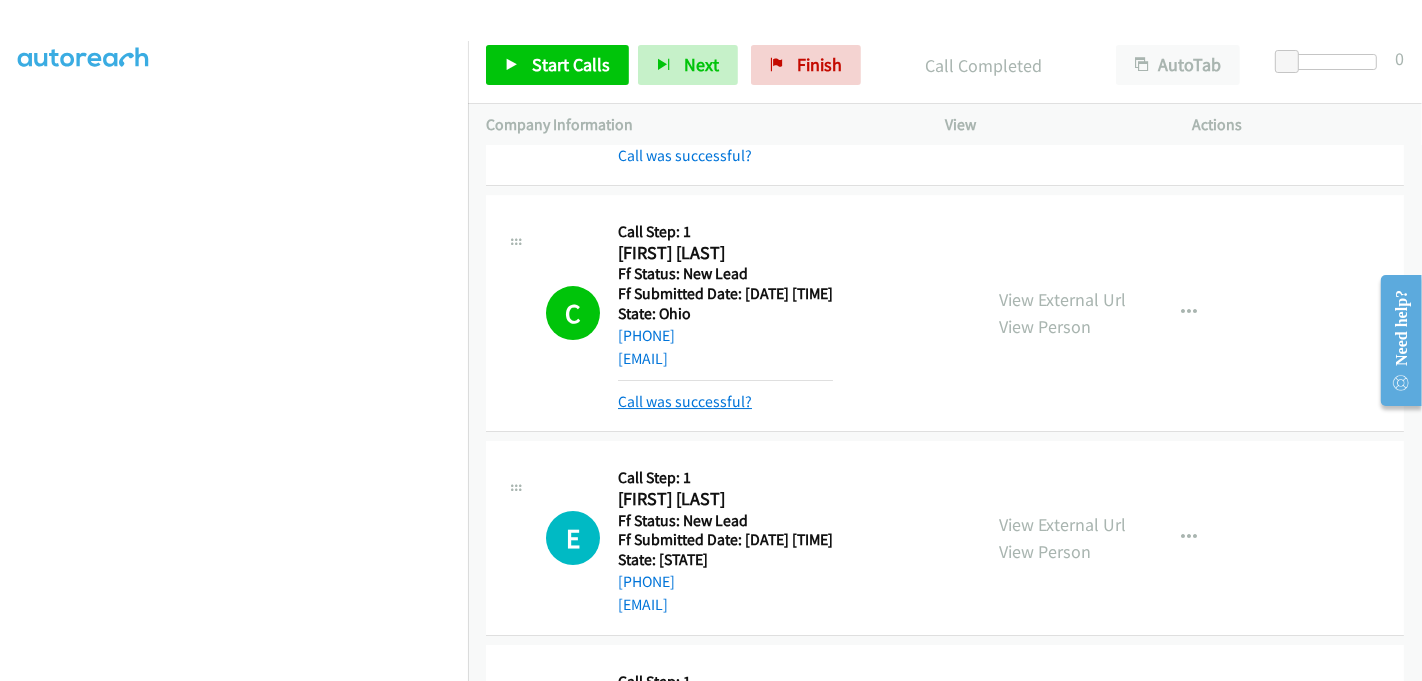 click on "Call was successful?" at bounding box center [685, 401] 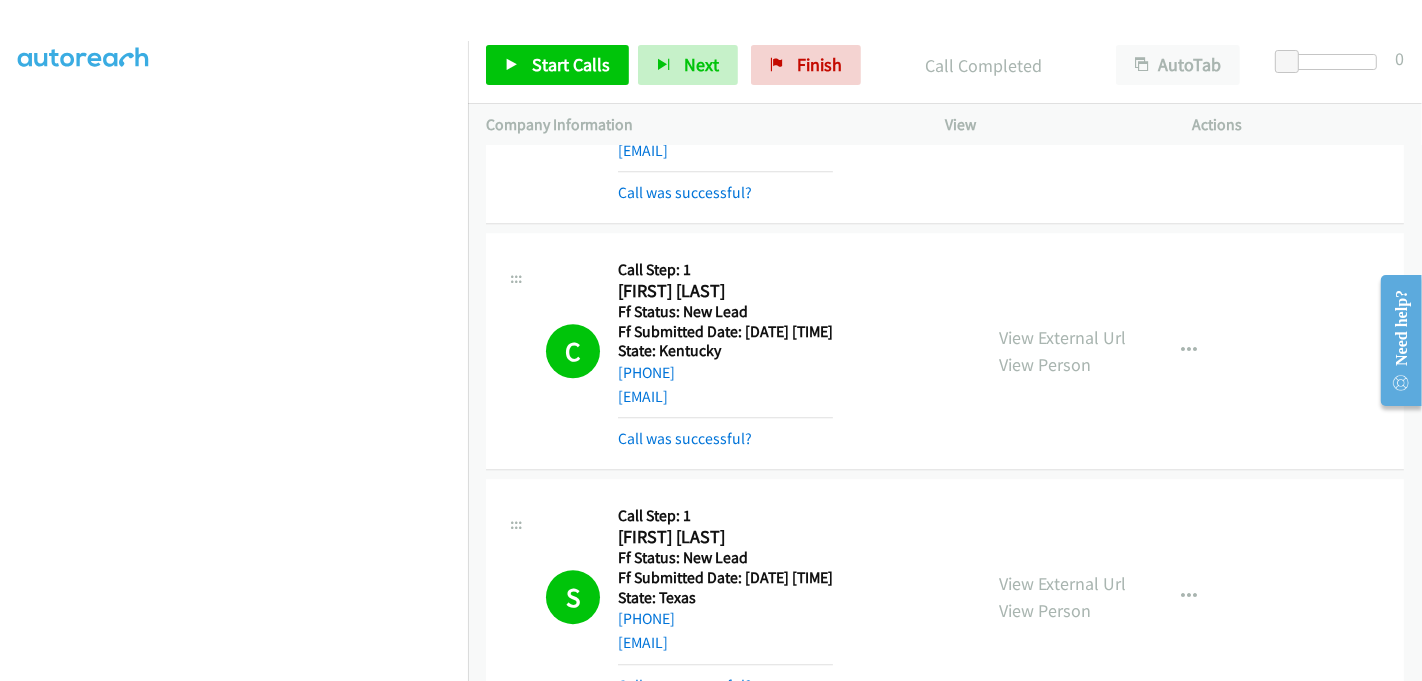 scroll, scrollTop: 4999, scrollLeft: 0, axis: vertical 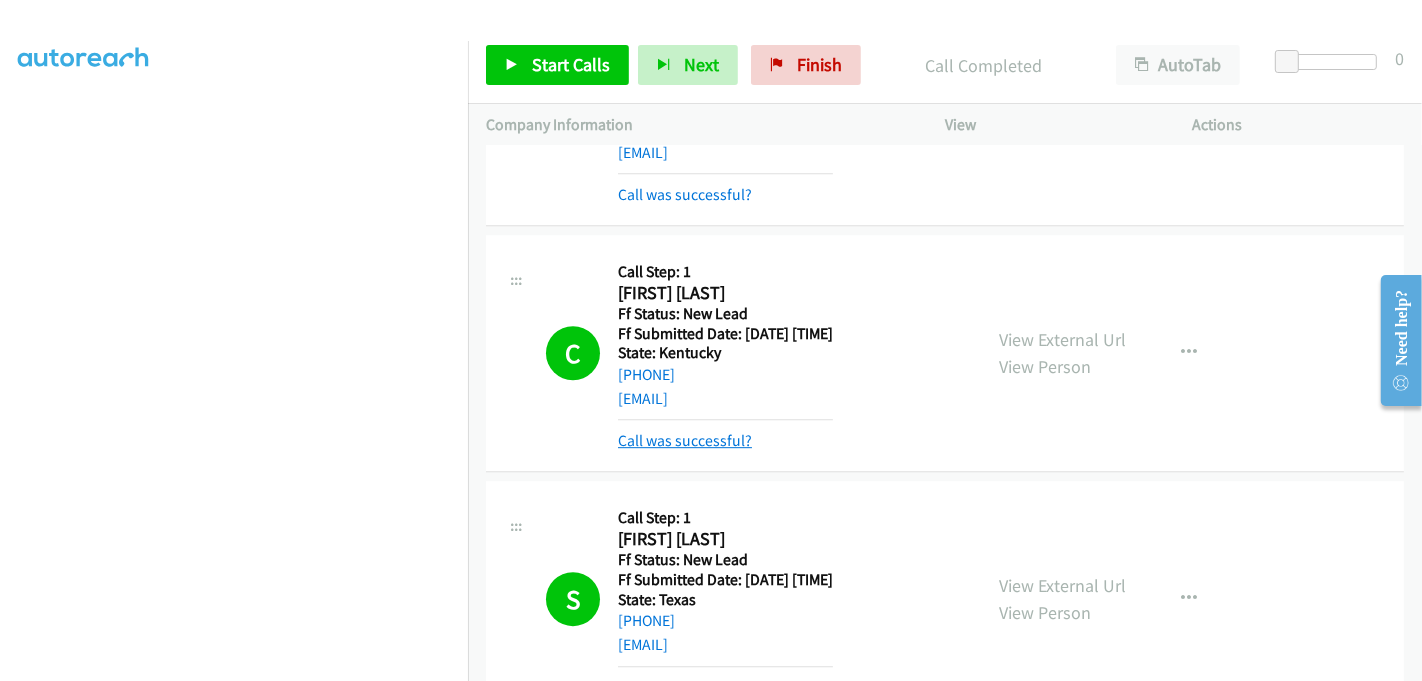 click on "Call was successful?" at bounding box center [685, 440] 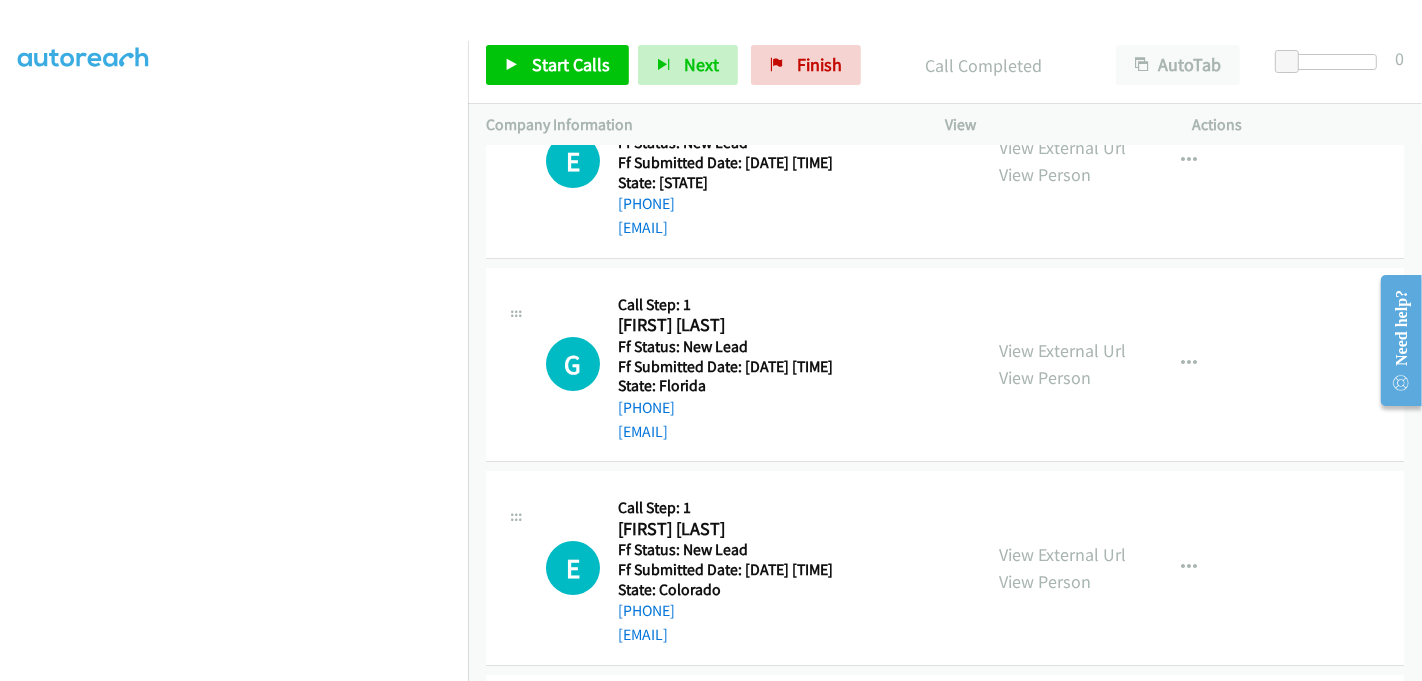 scroll, scrollTop: 6110, scrollLeft: 0, axis: vertical 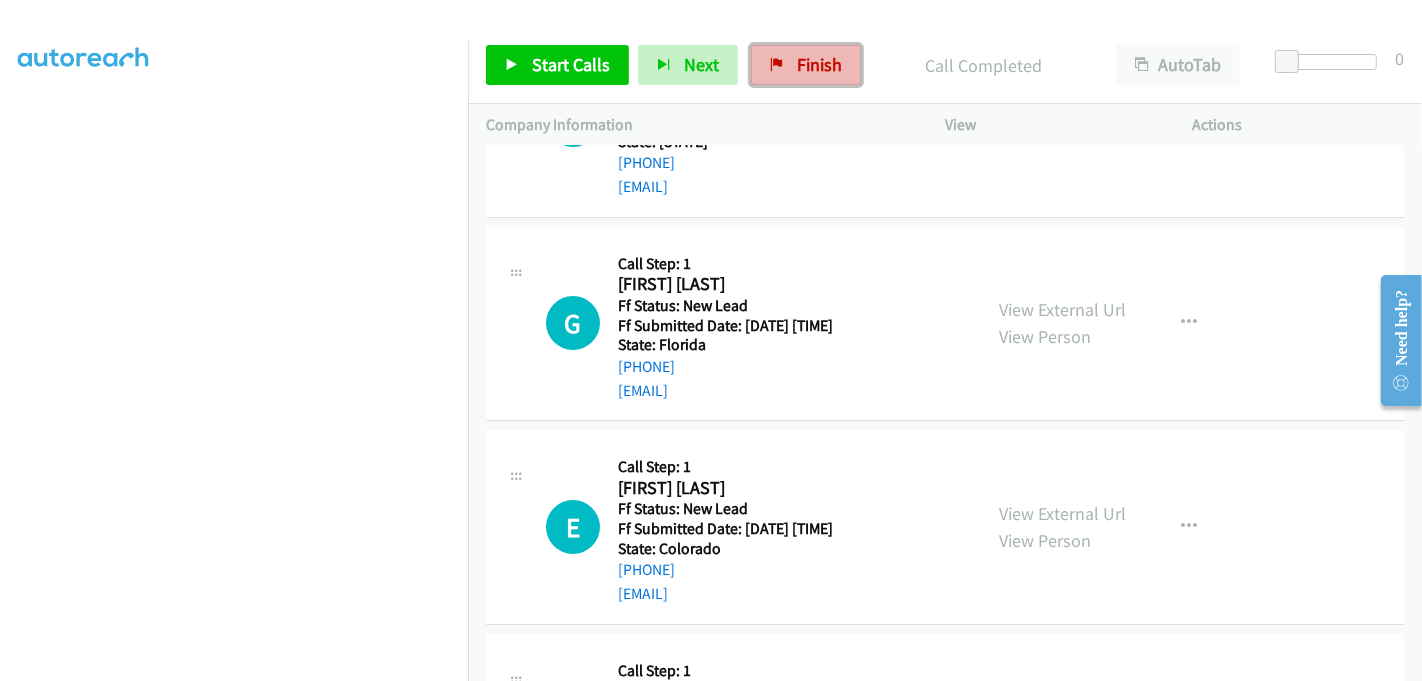 click on "Finish" at bounding box center (819, 64) 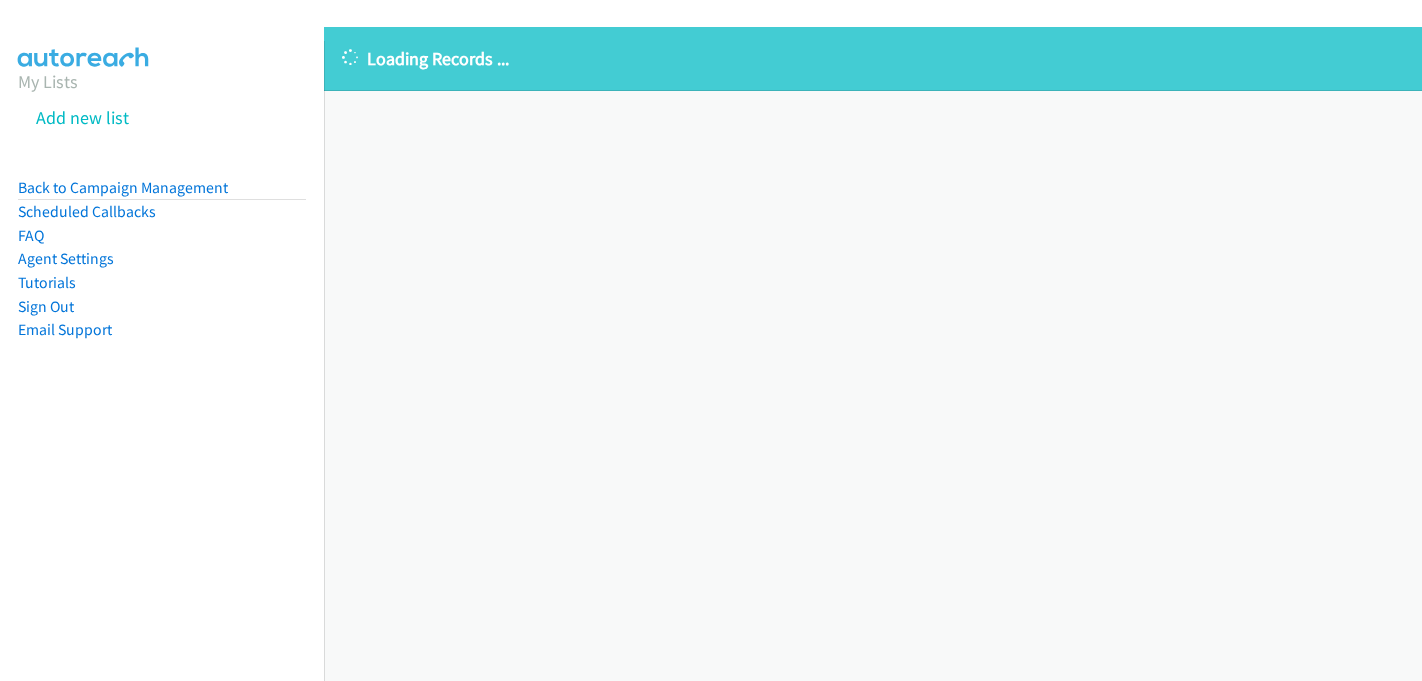 scroll, scrollTop: 0, scrollLeft: 0, axis: both 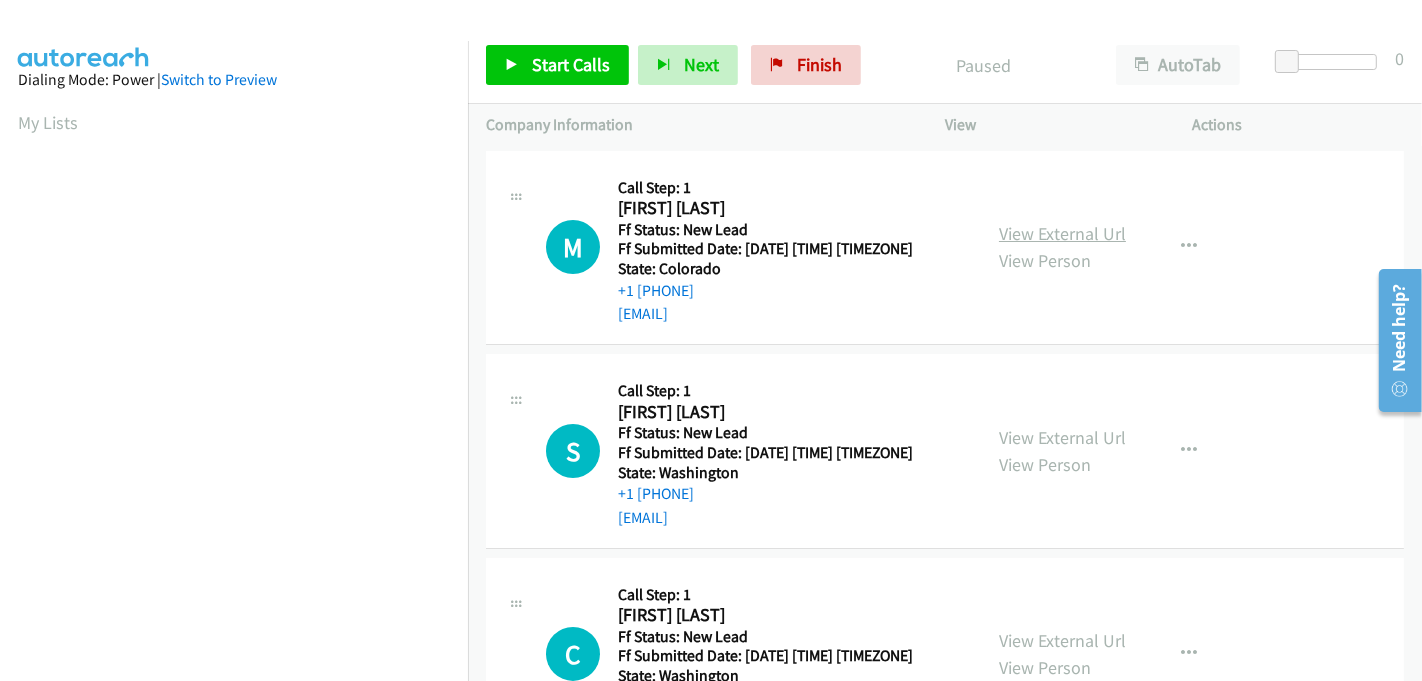 click on "View External Url" at bounding box center [1062, 233] 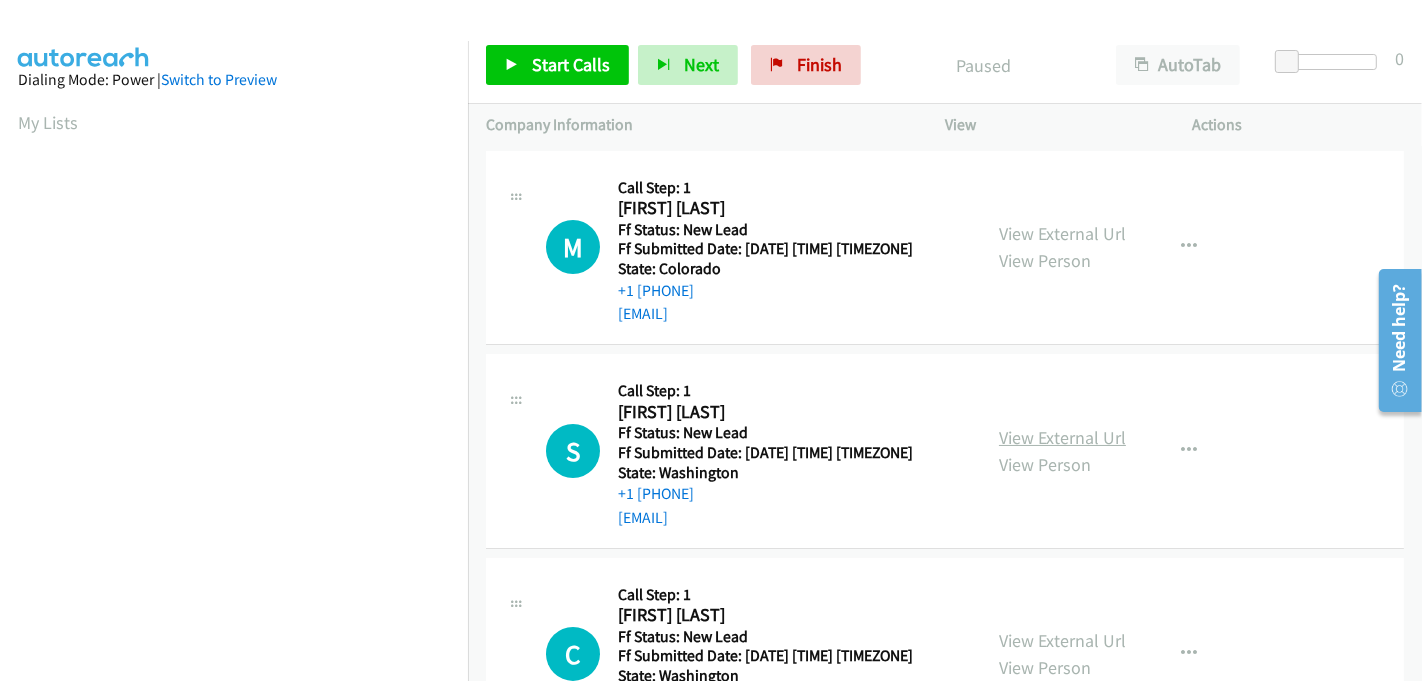 click on "View External Url" at bounding box center [1062, 437] 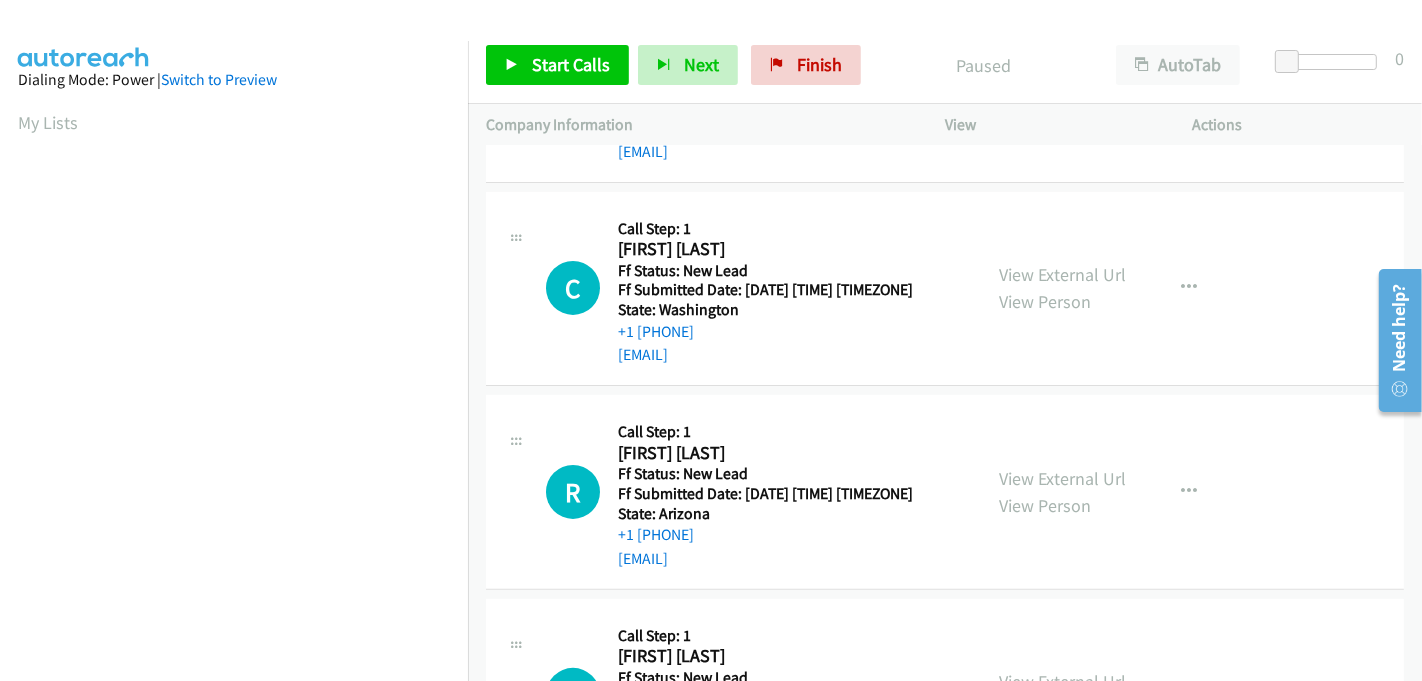 scroll, scrollTop: 444, scrollLeft: 0, axis: vertical 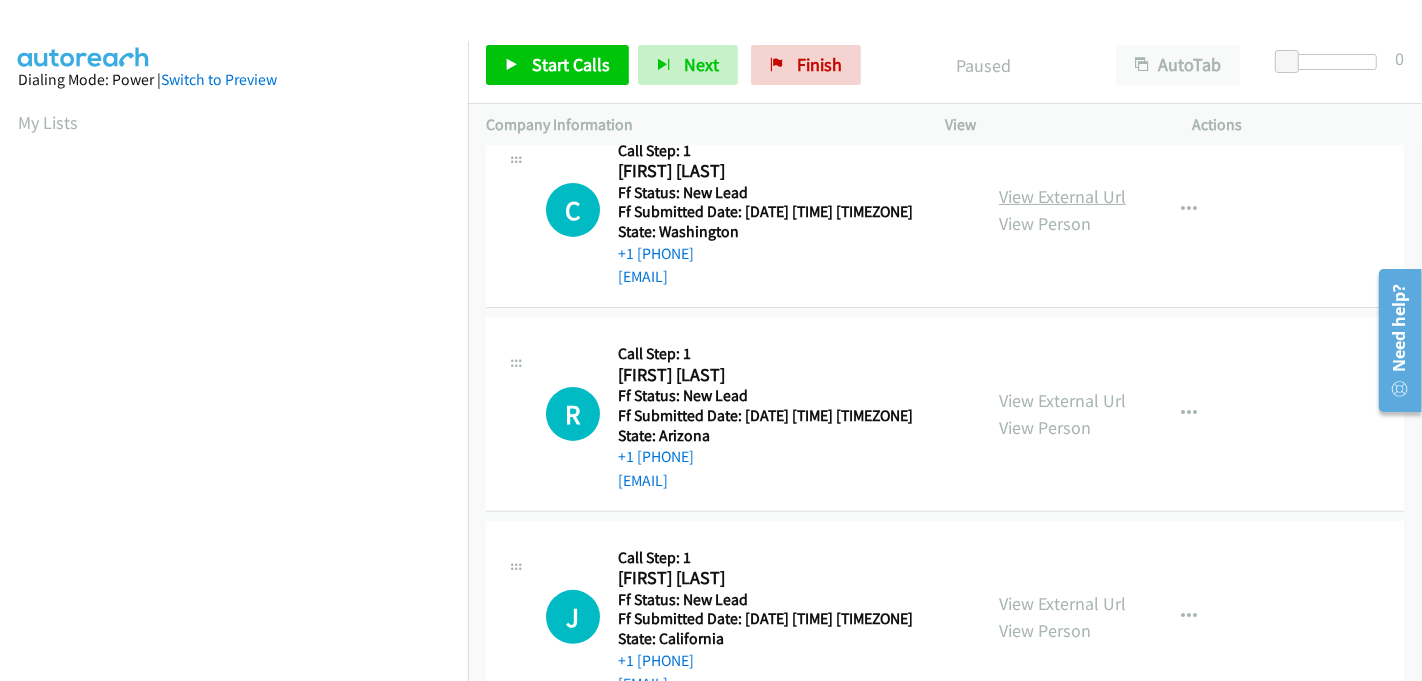 click on "View External Url" at bounding box center (1062, 196) 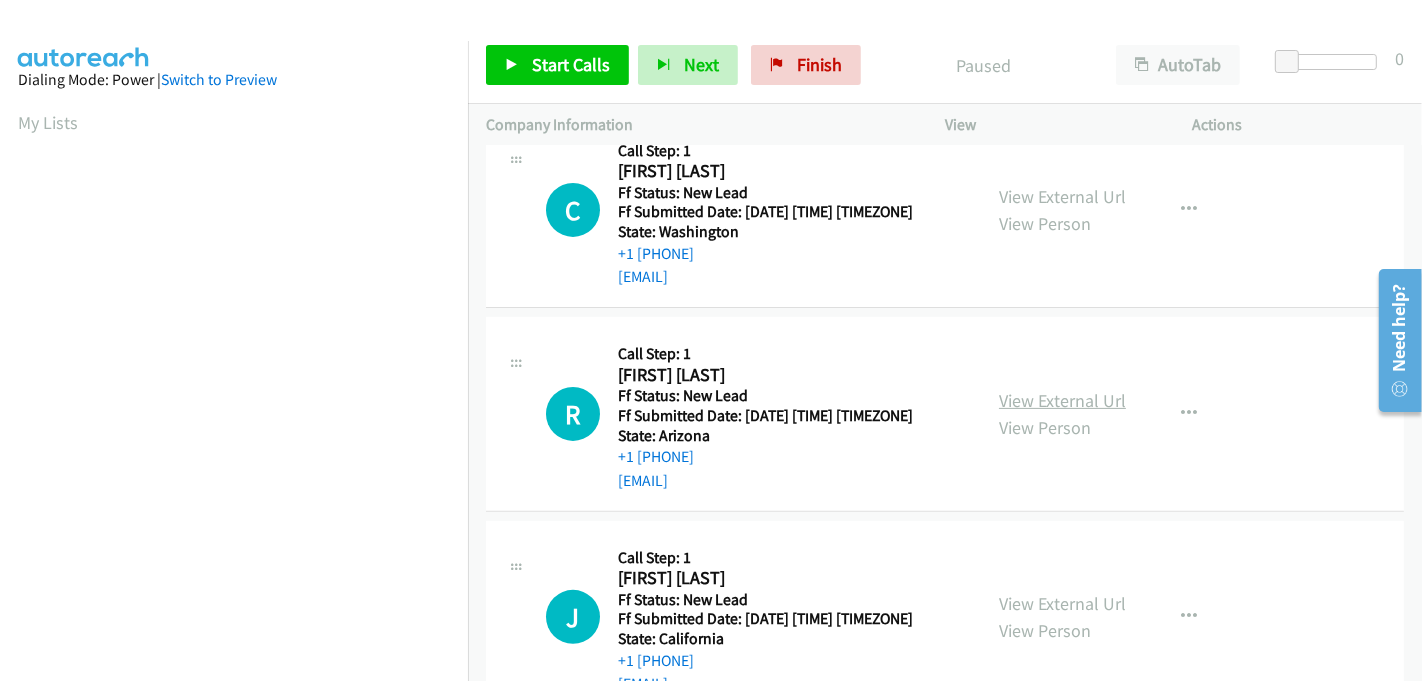 click on "View External Url" at bounding box center (1062, 400) 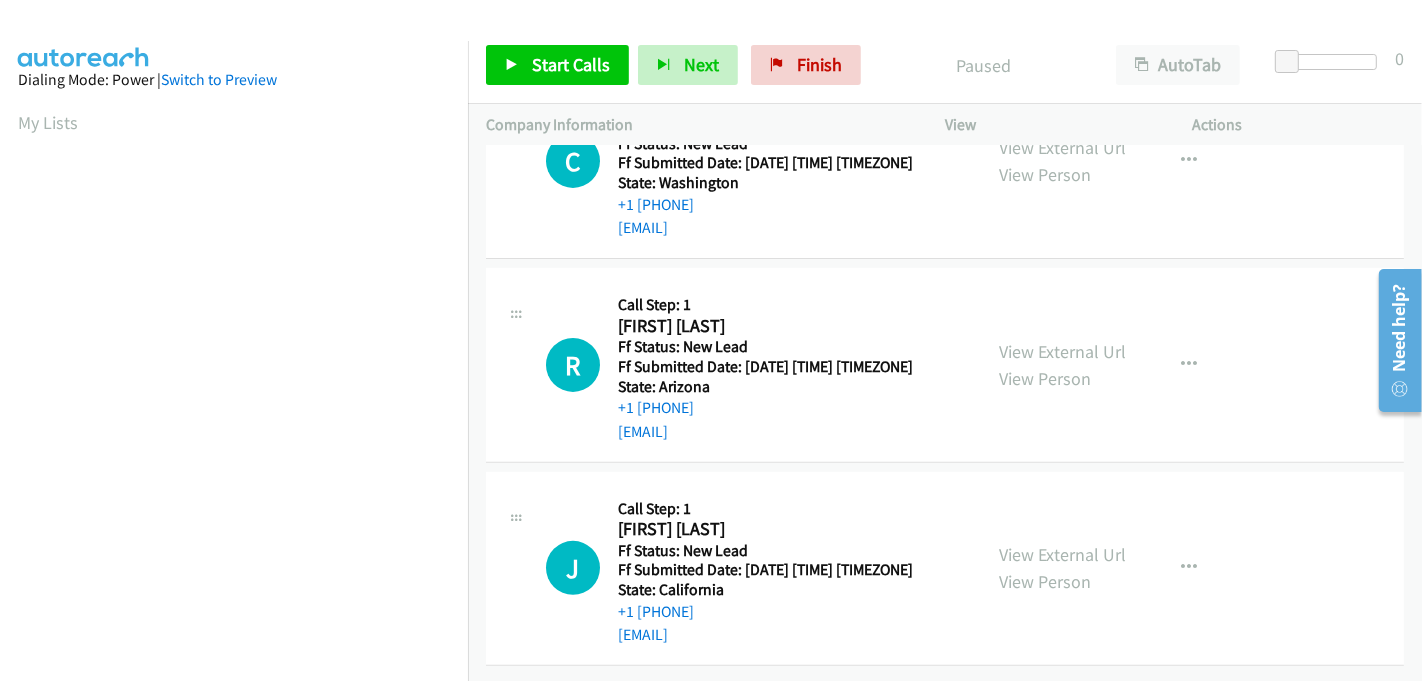 scroll, scrollTop: 507, scrollLeft: 0, axis: vertical 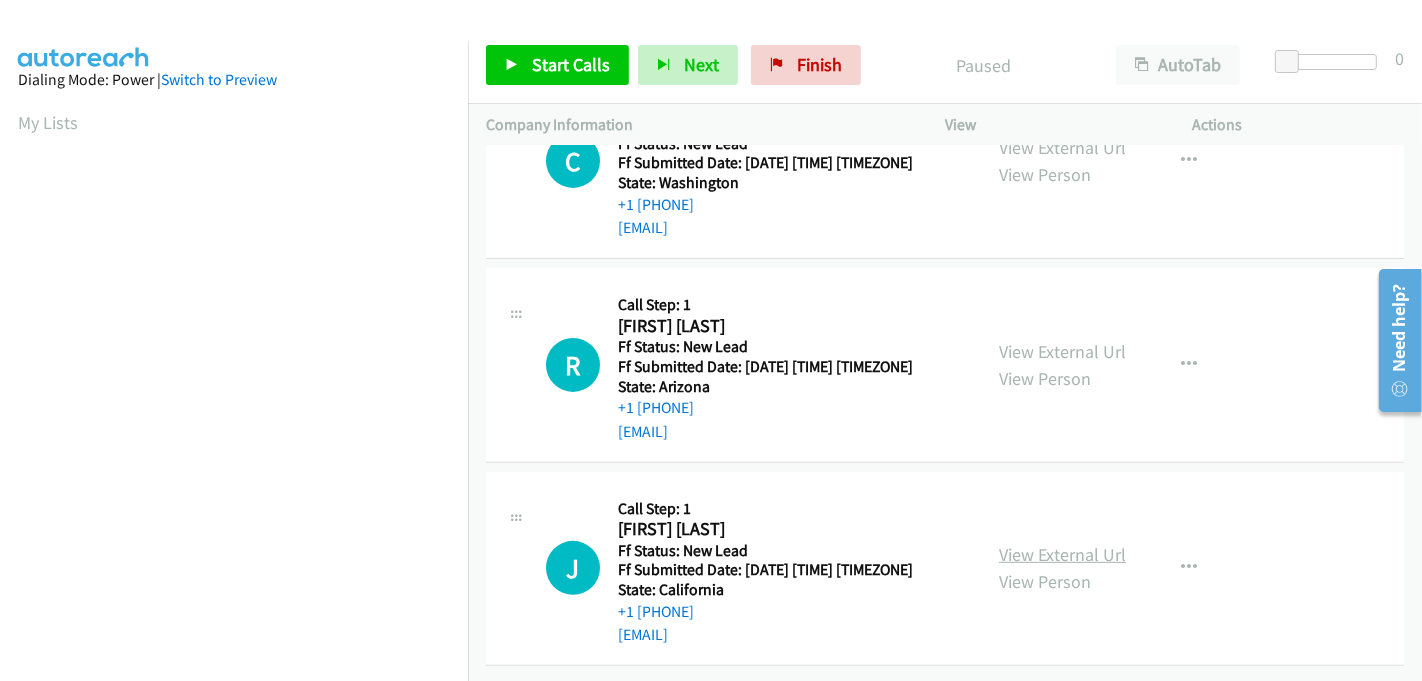 click on "View External Url" at bounding box center (1062, 554) 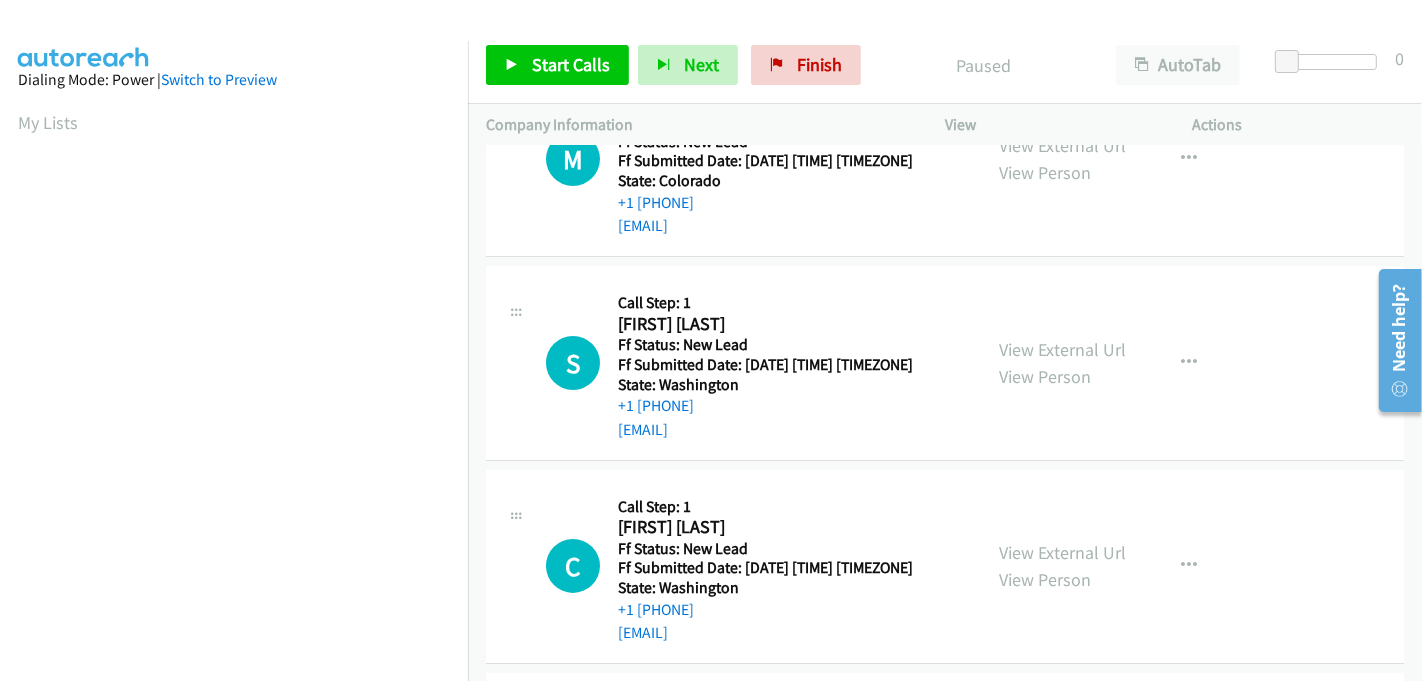 scroll, scrollTop: 0, scrollLeft: 0, axis: both 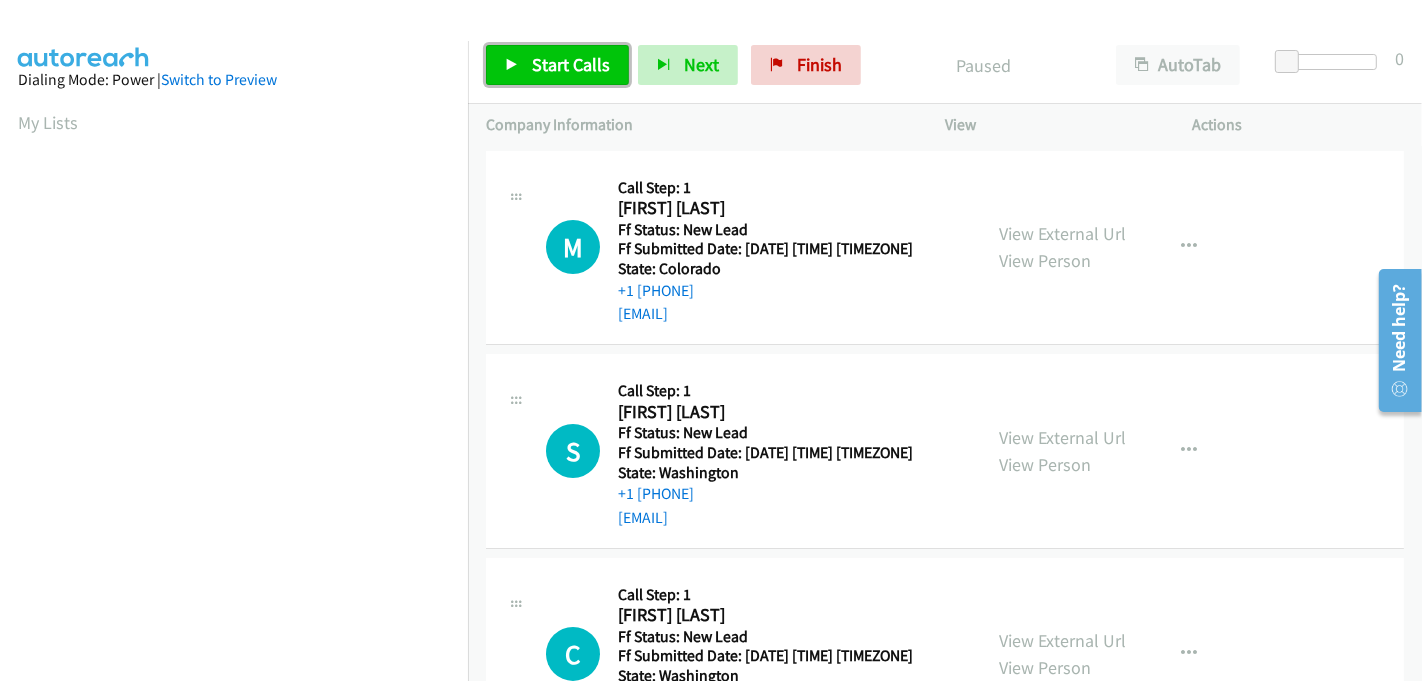 click on "Start Calls" at bounding box center [571, 64] 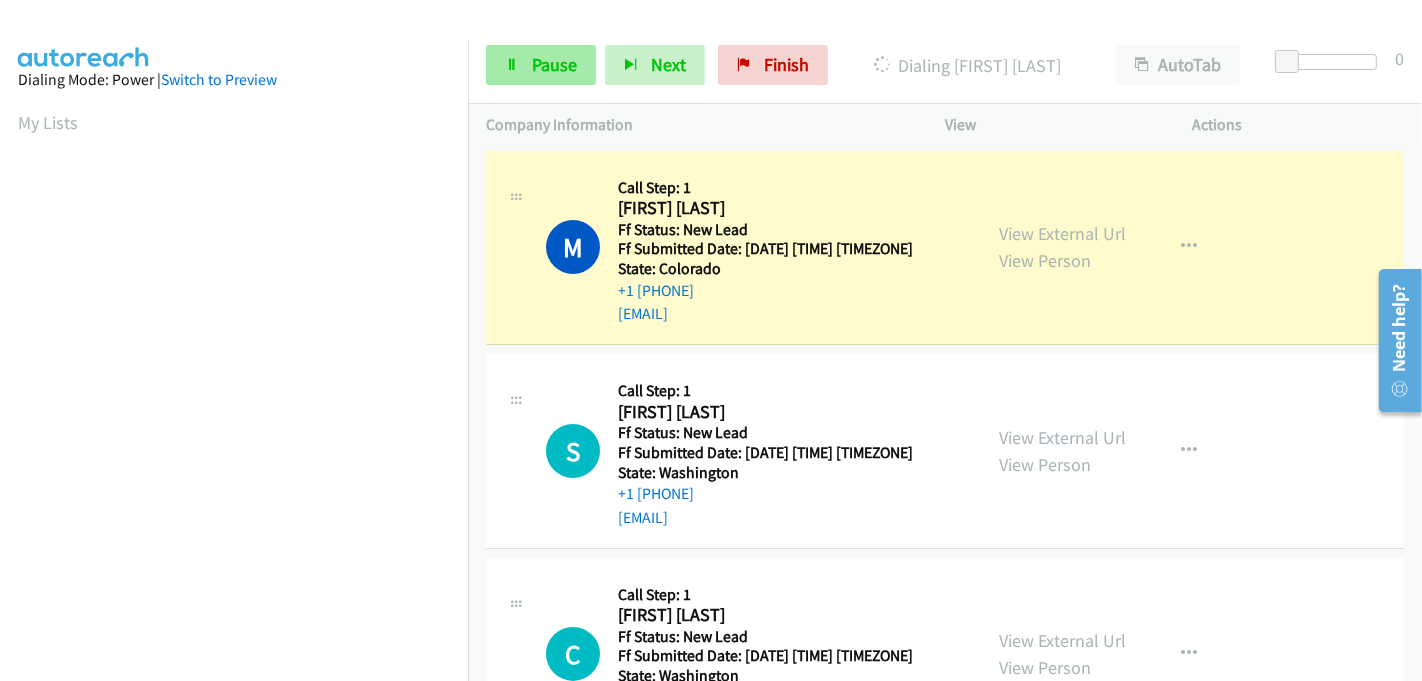 scroll, scrollTop: 442, scrollLeft: 0, axis: vertical 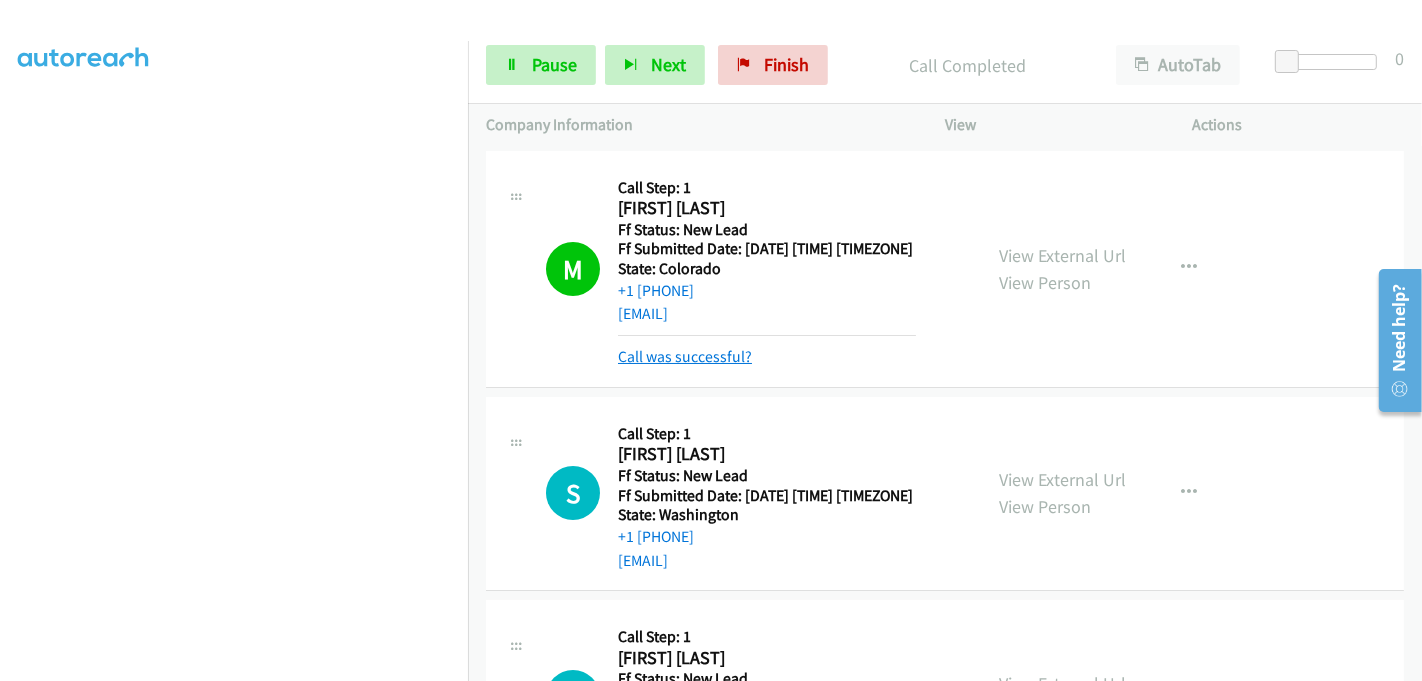 click on "Call was successful?" at bounding box center (685, 356) 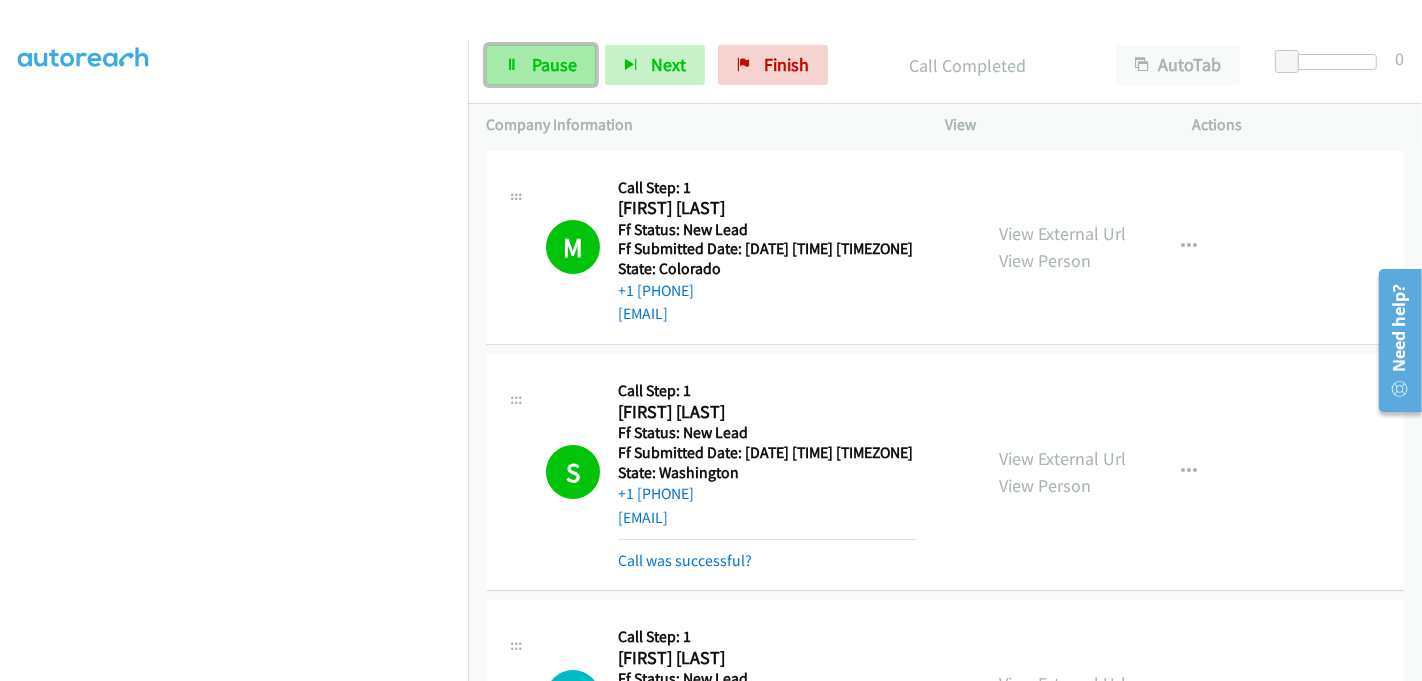 click on "Pause" at bounding box center [554, 64] 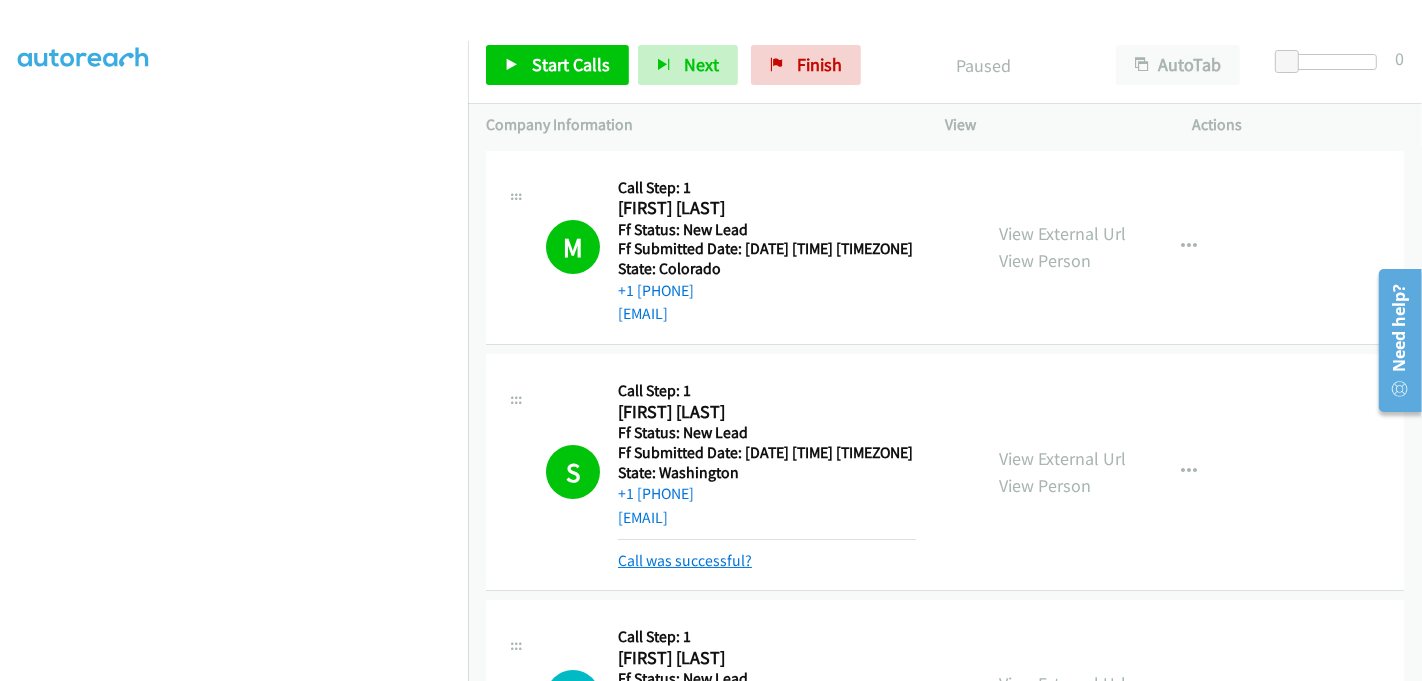 click on "Call was successful?" at bounding box center [685, 560] 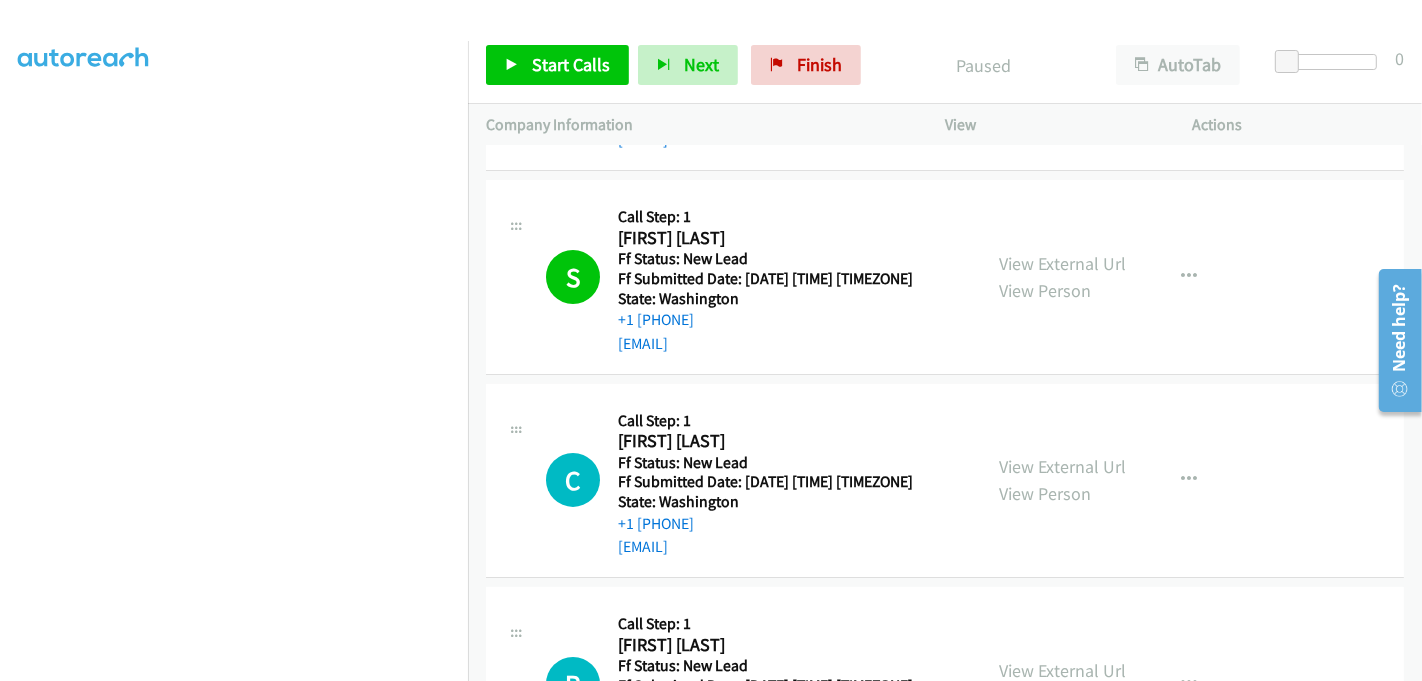 scroll, scrollTop: 333, scrollLeft: 0, axis: vertical 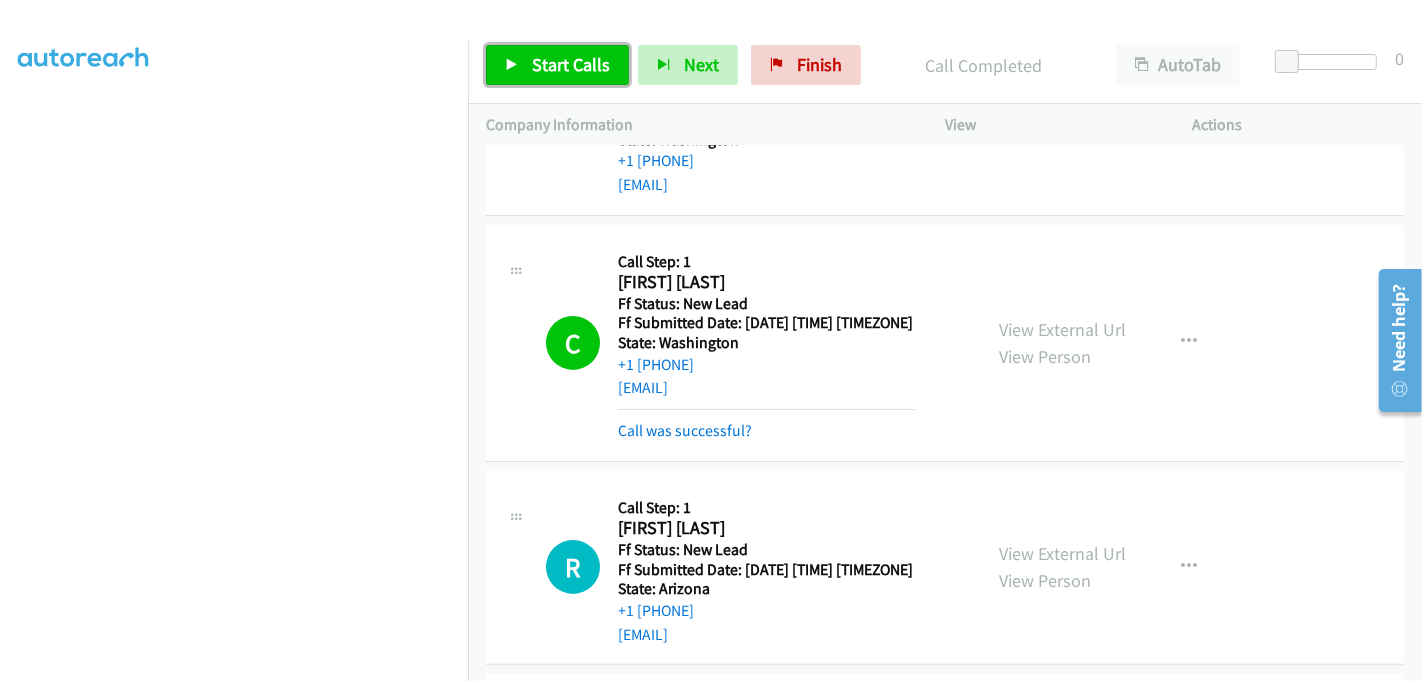 click on "Start Calls" at bounding box center [571, 64] 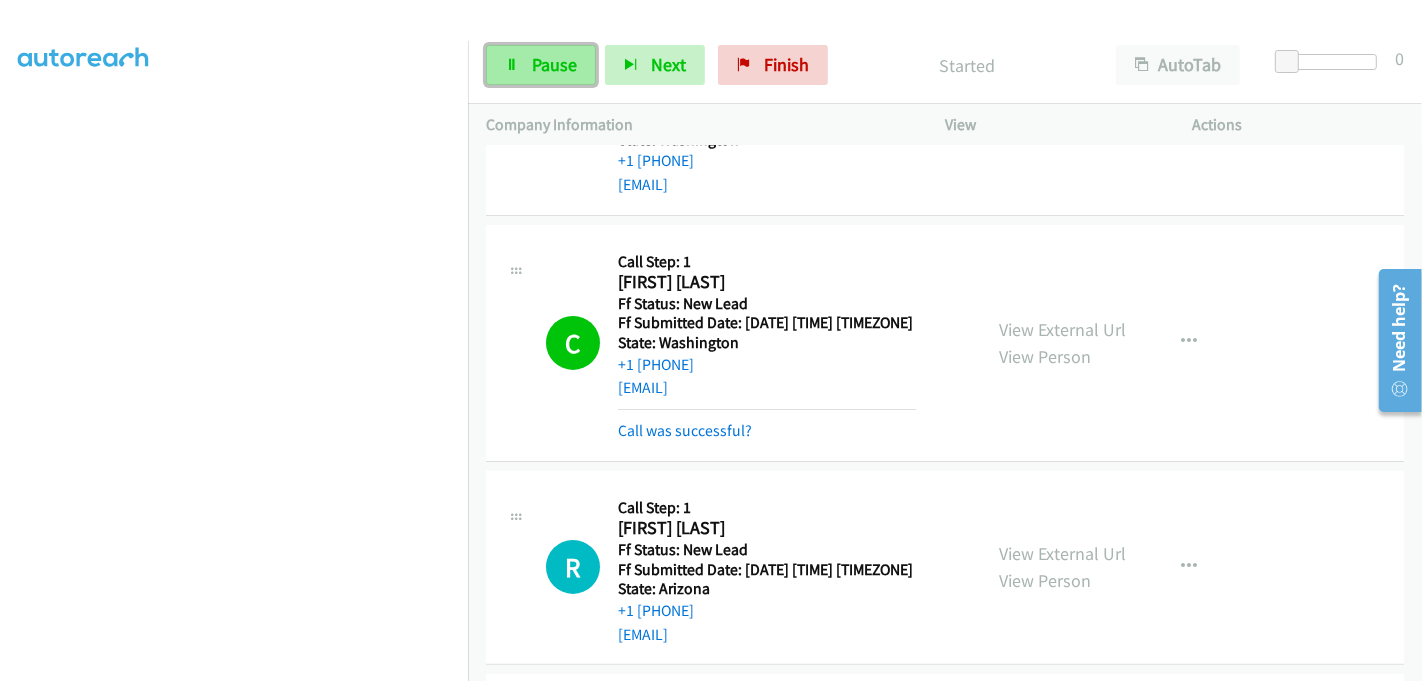 click on "Pause" at bounding box center [554, 64] 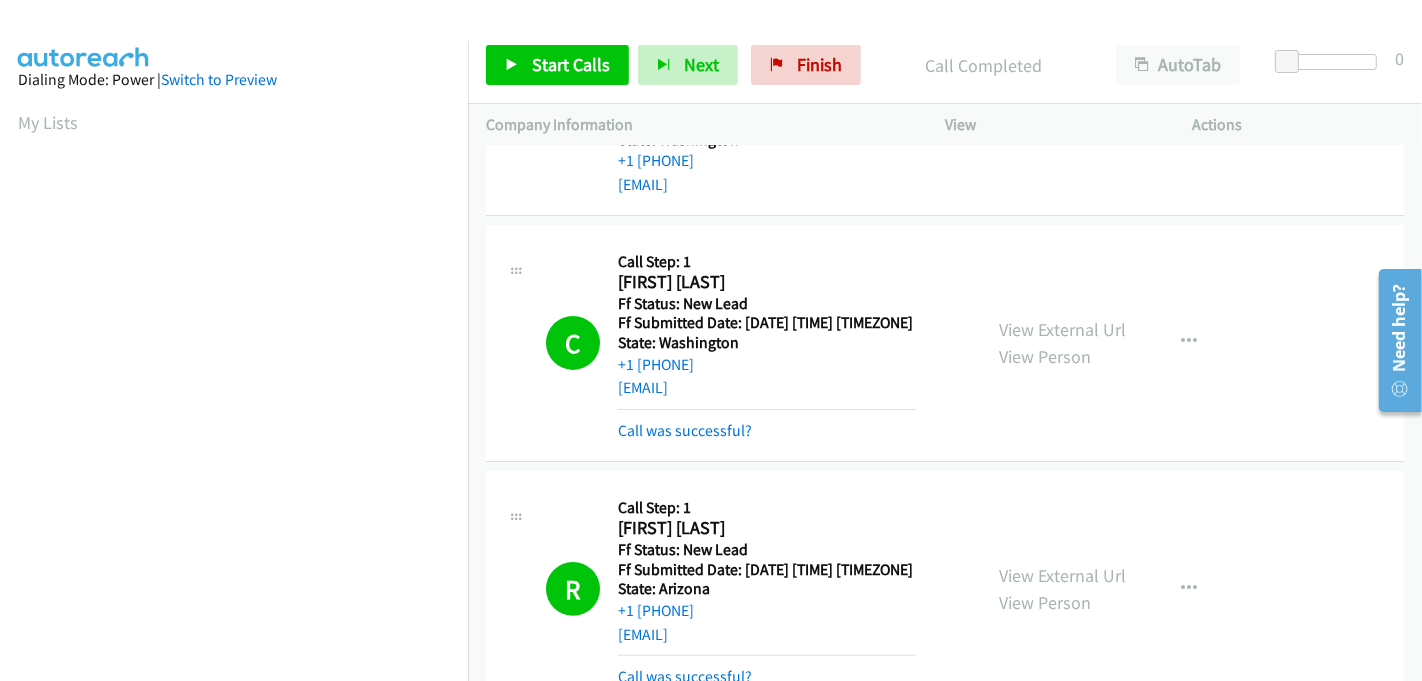 scroll, scrollTop: 442, scrollLeft: 0, axis: vertical 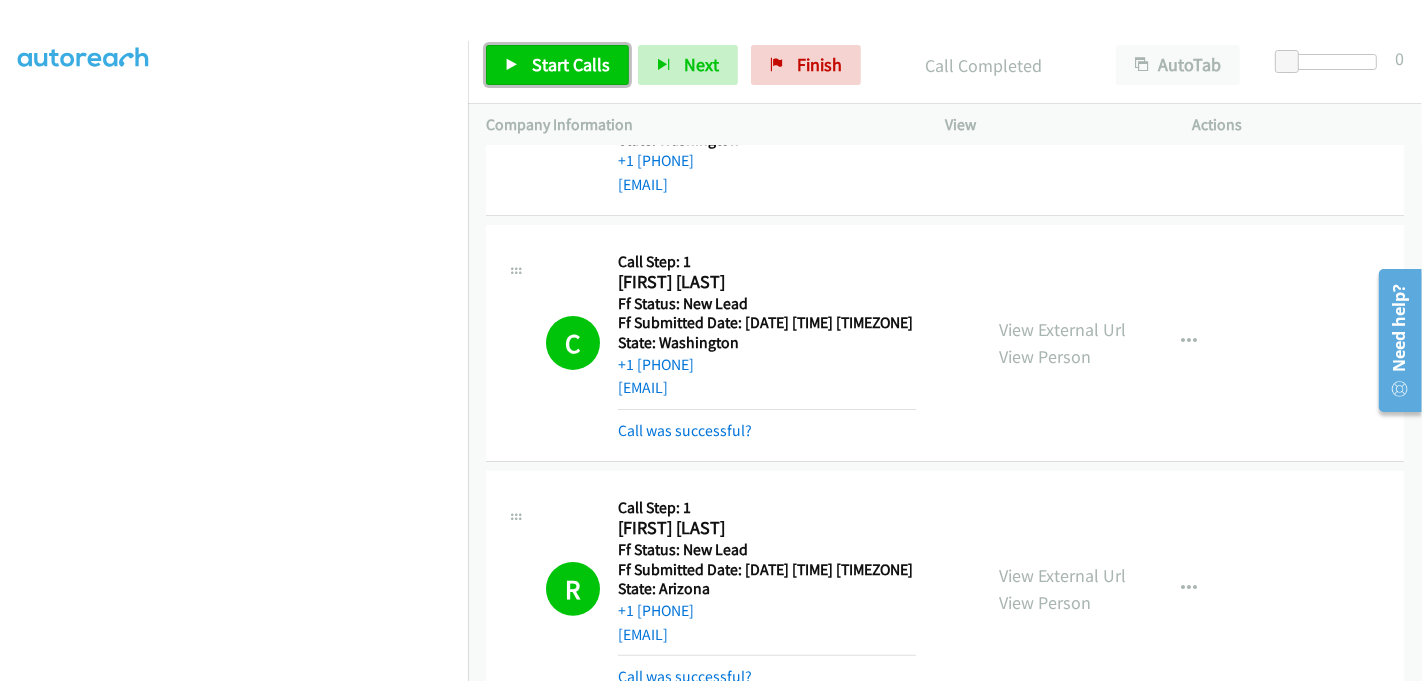click on "Start Calls" at bounding box center (571, 64) 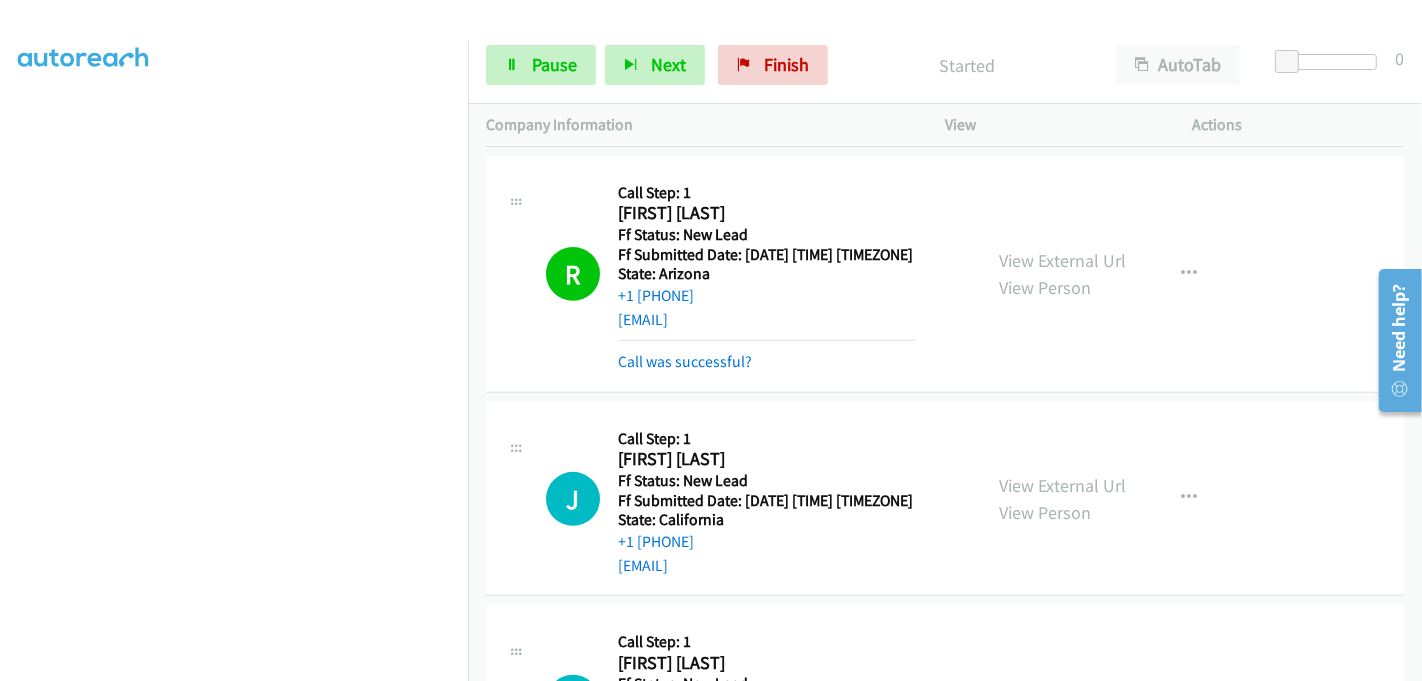 scroll, scrollTop: 777, scrollLeft: 0, axis: vertical 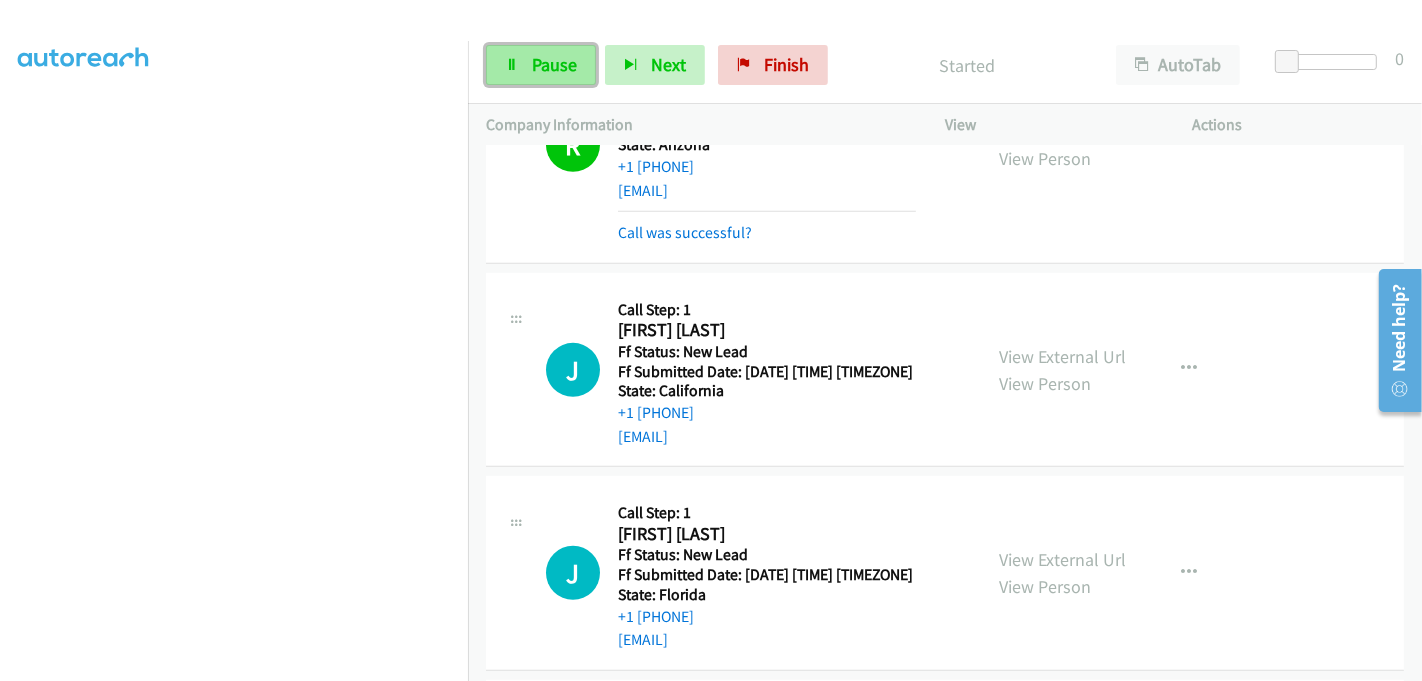 click on "Pause" at bounding box center [541, 65] 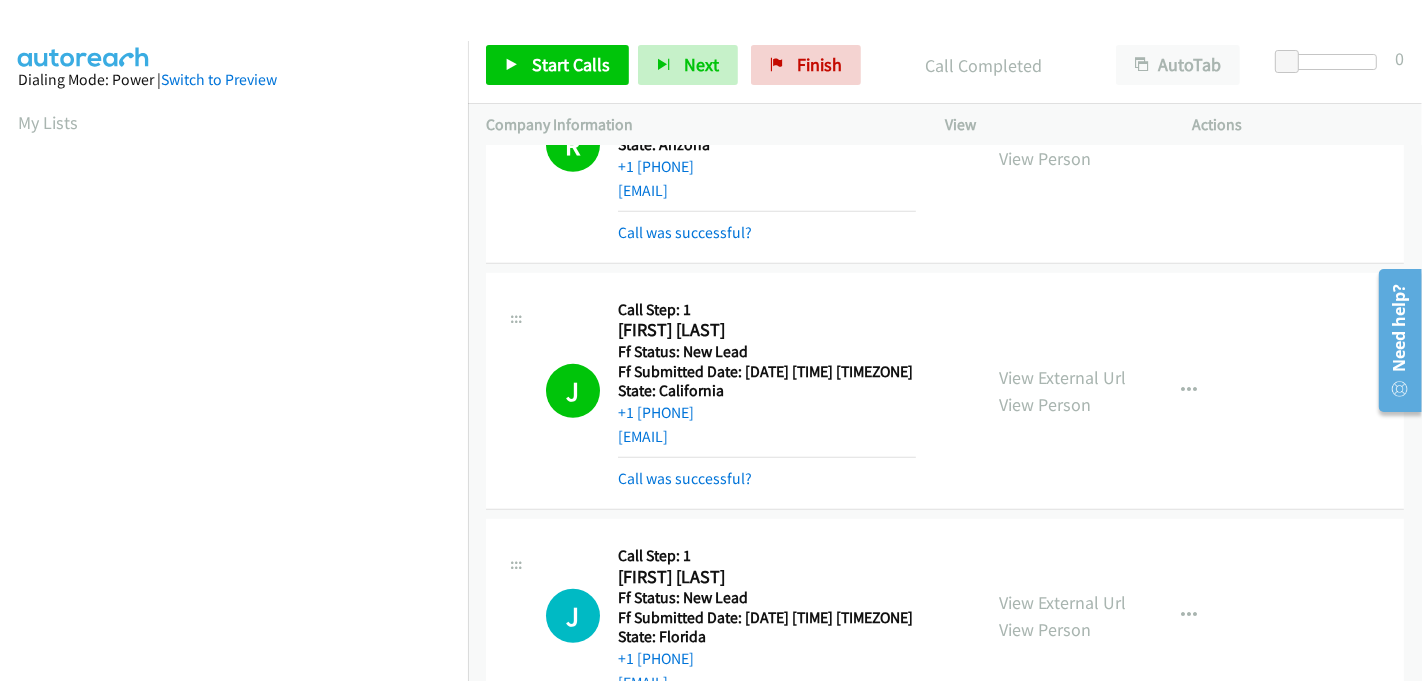 scroll, scrollTop: 442, scrollLeft: 0, axis: vertical 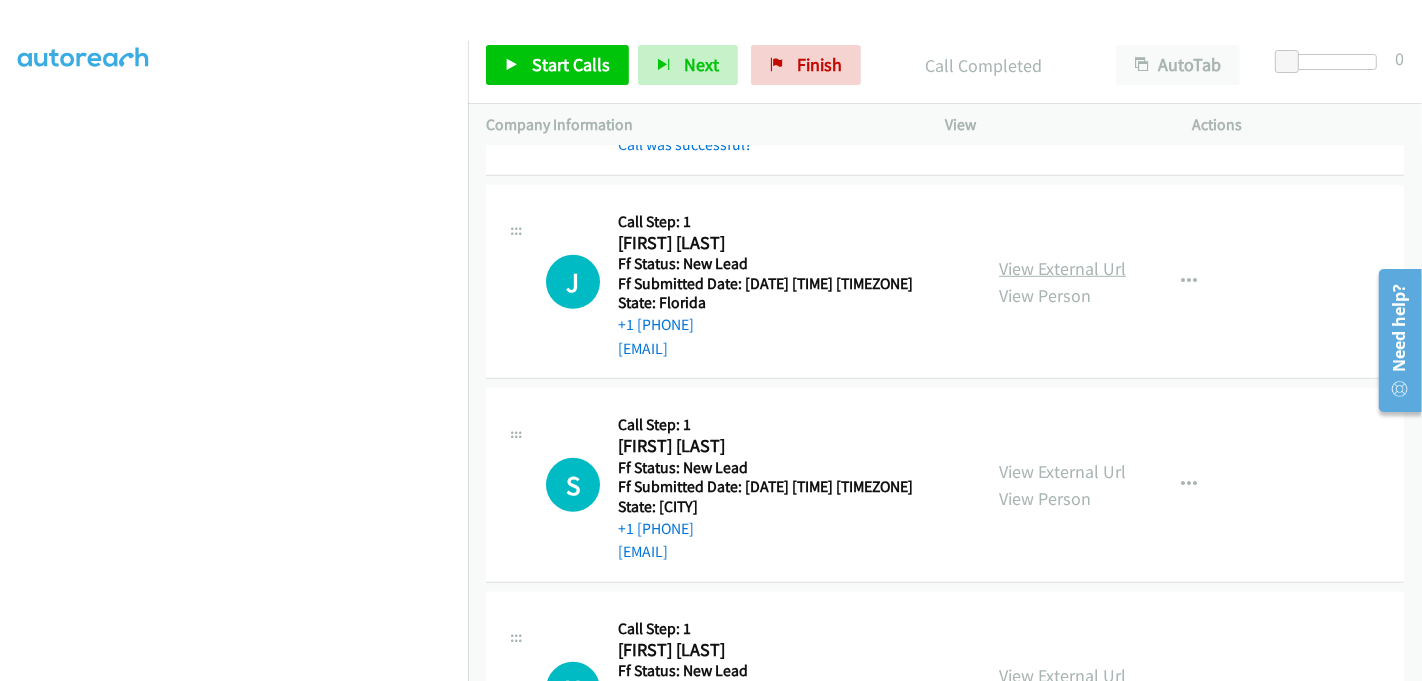 click on "View External Url" at bounding box center (1062, 268) 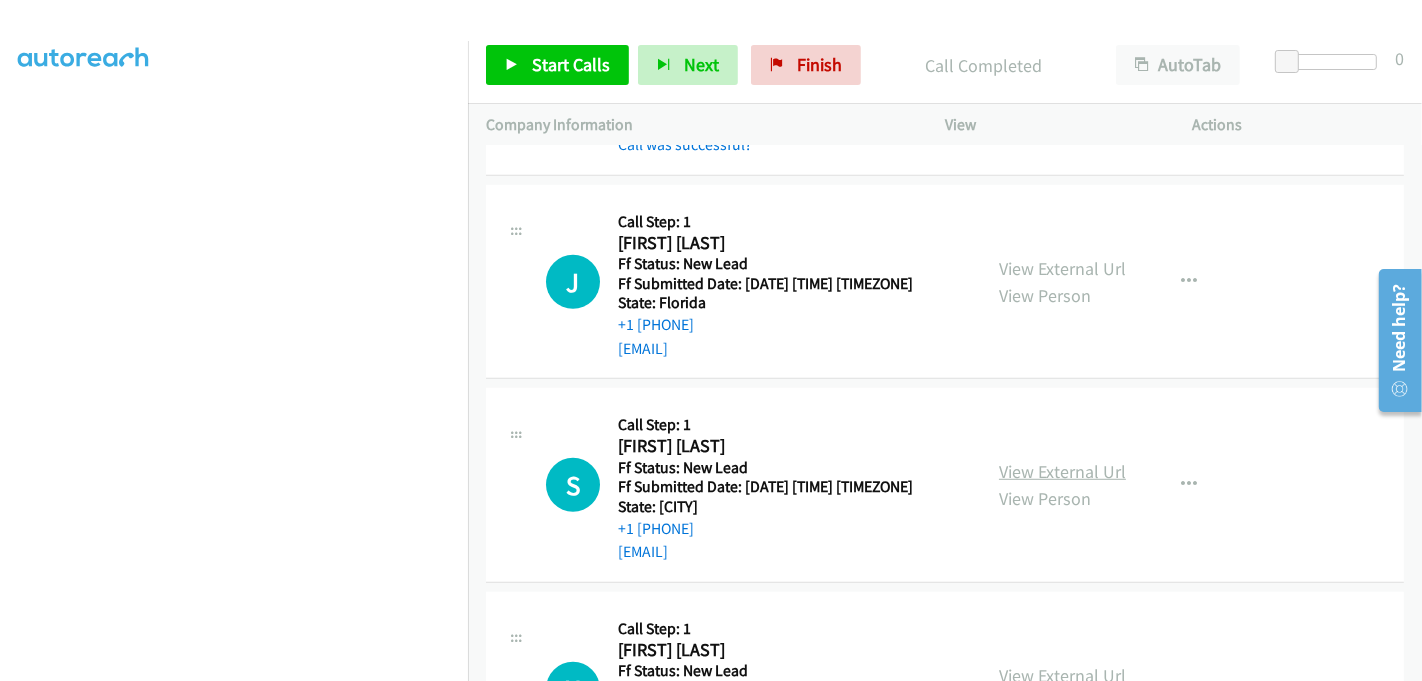 click on "View External Url" at bounding box center (1062, 471) 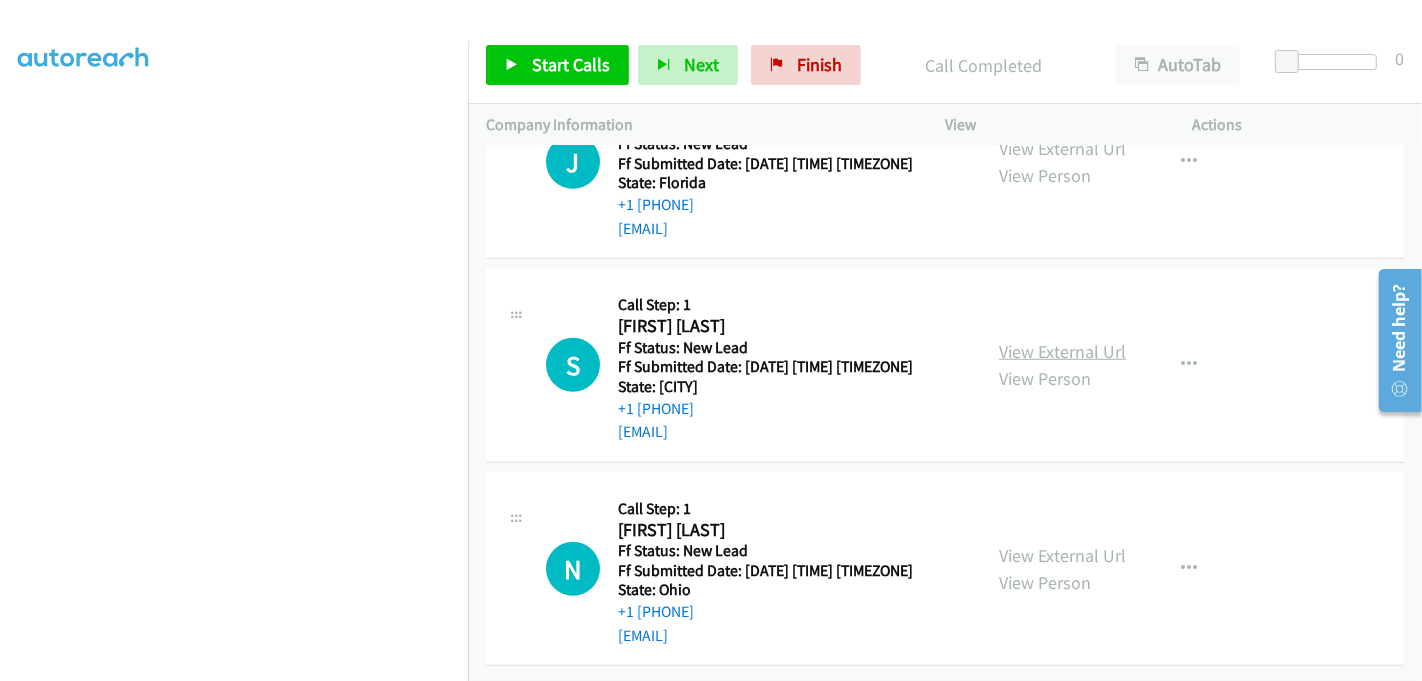 scroll, scrollTop: 1244, scrollLeft: 0, axis: vertical 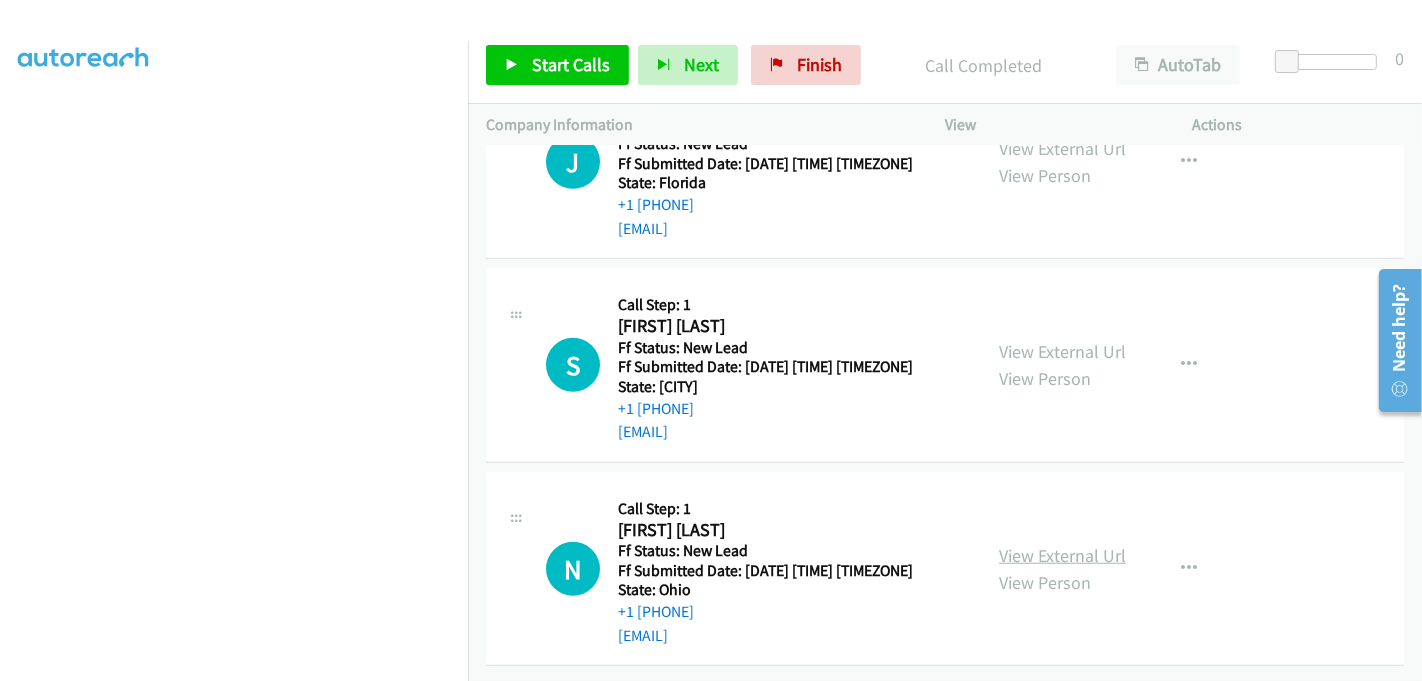 click on "View External Url" at bounding box center [1062, 555] 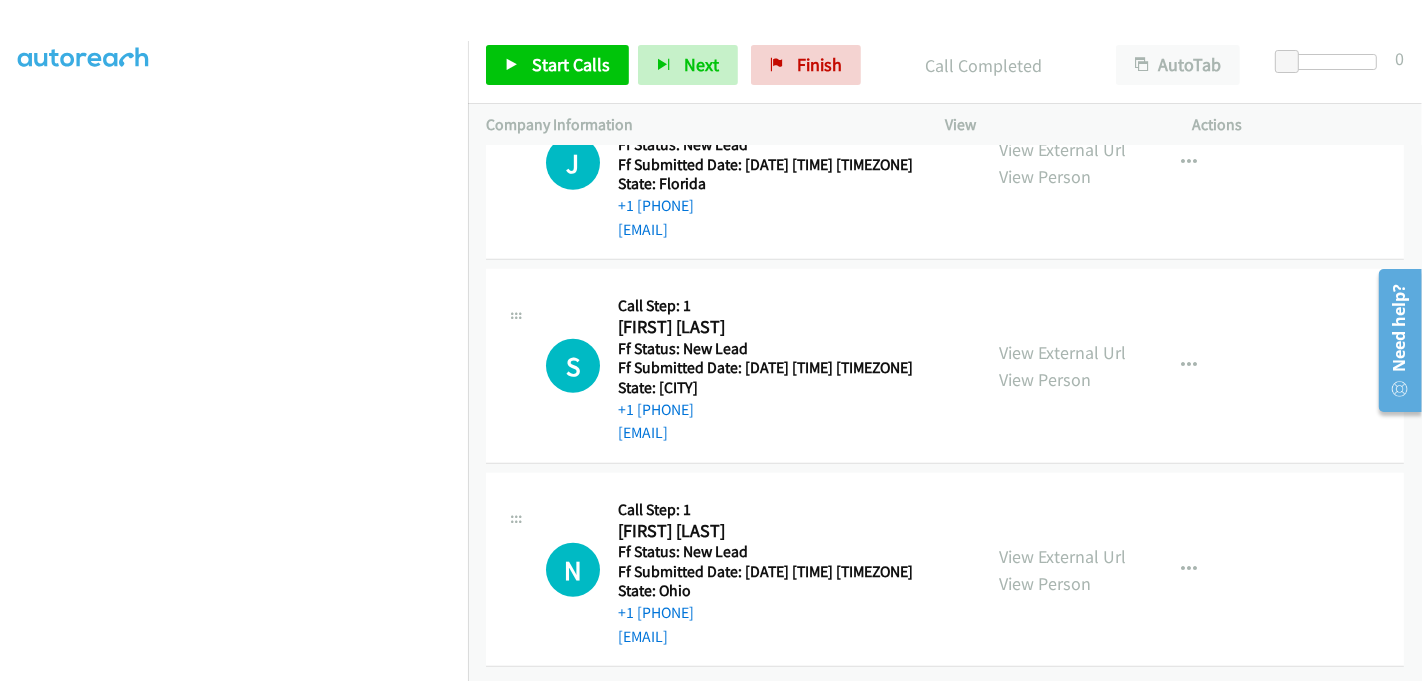 scroll, scrollTop: 1244, scrollLeft: 0, axis: vertical 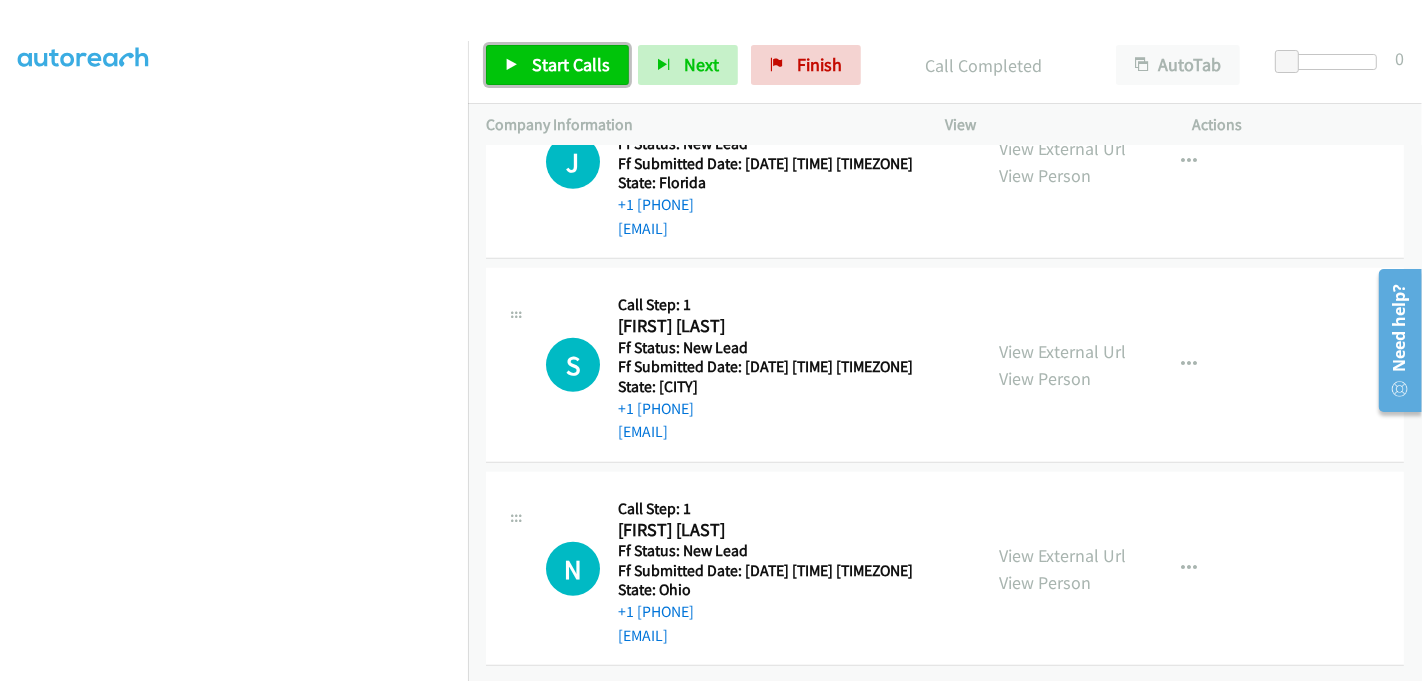 click on "Start Calls" at bounding box center (571, 64) 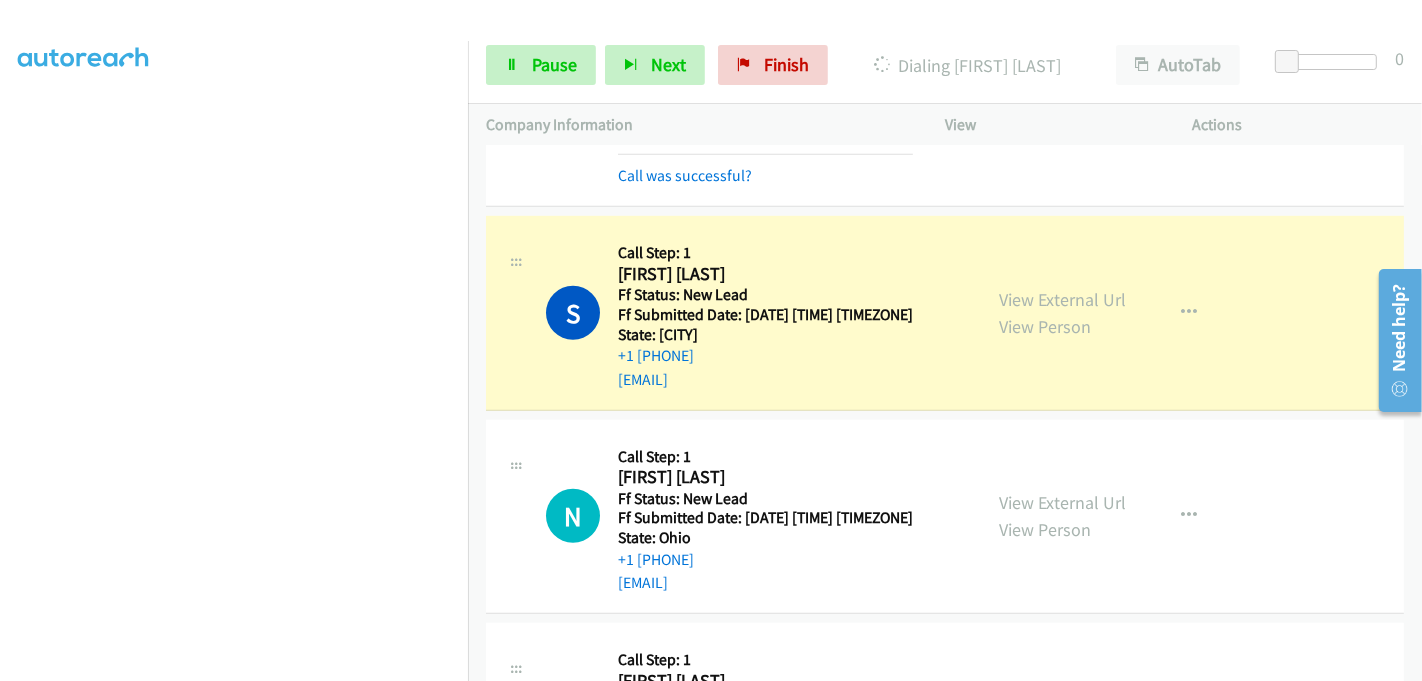 scroll, scrollTop: 1377, scrollLeft: 0, axis: vertical 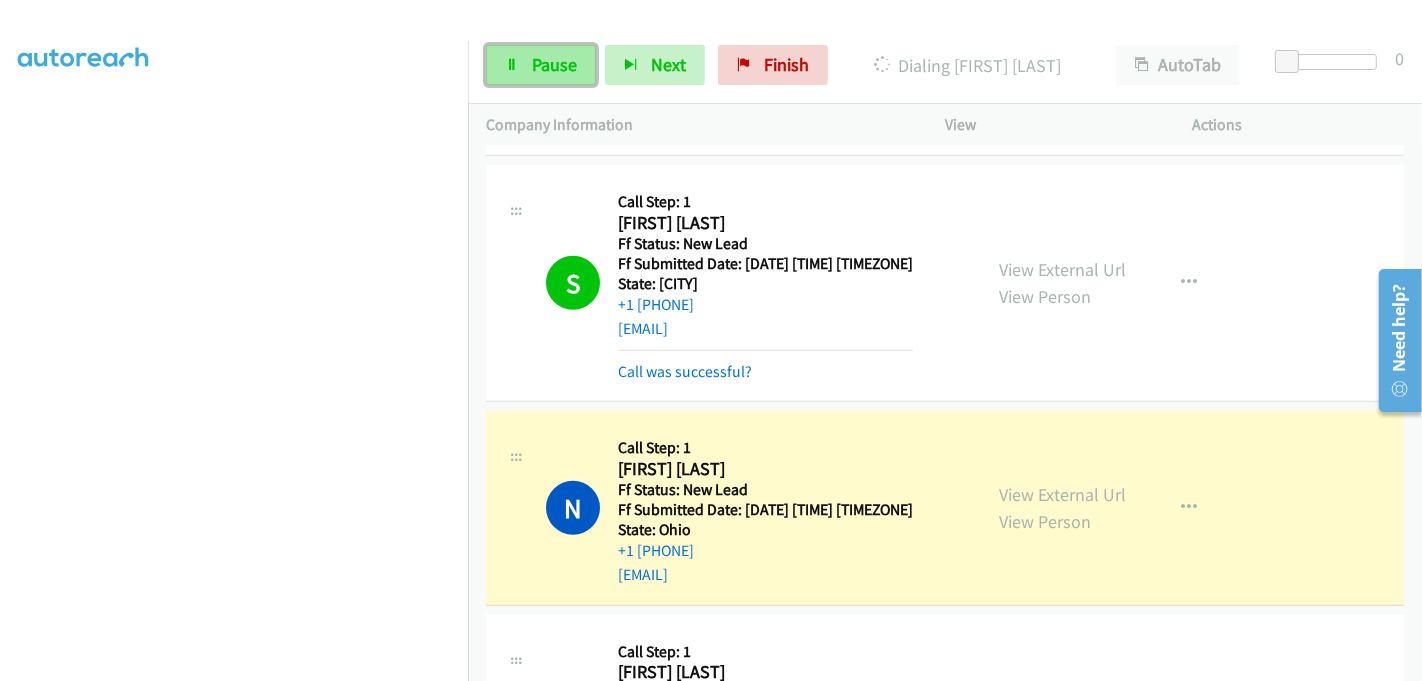 click on "Pause" at bounding box center [554, 64] 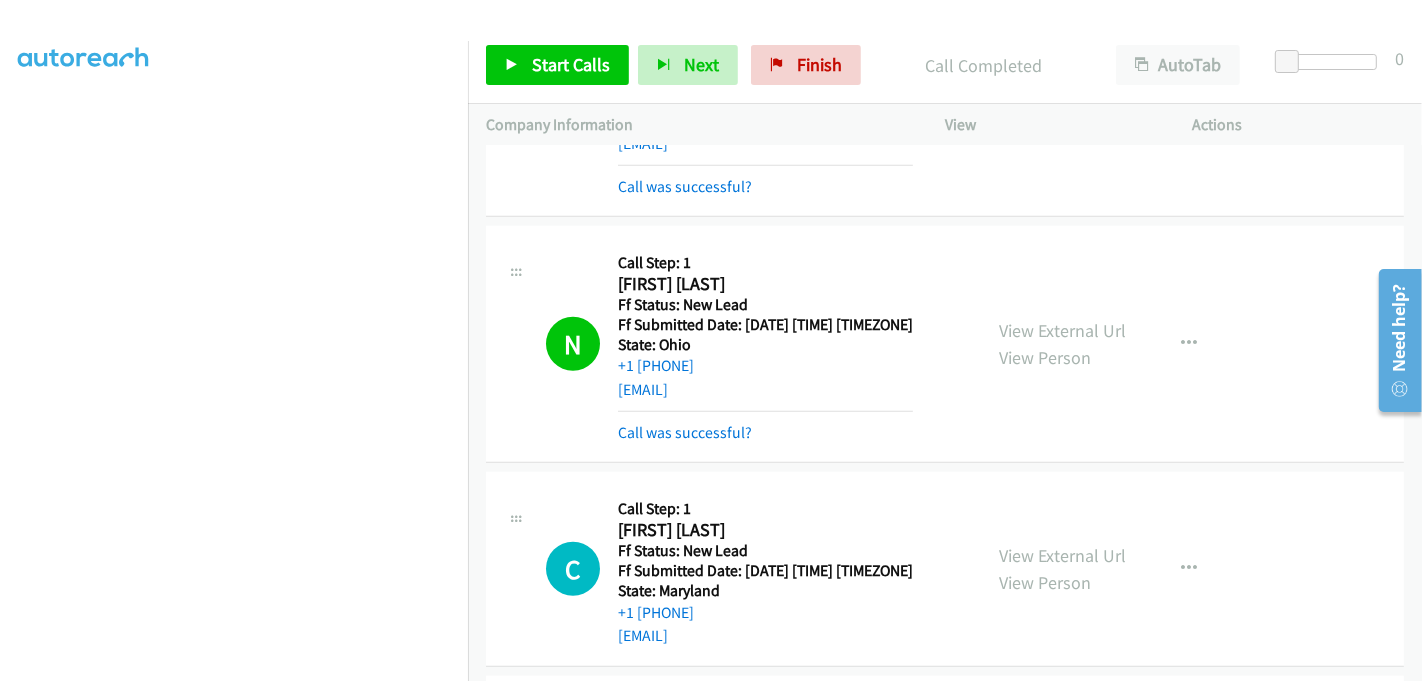 scroll, scrollTop: 1710, scrollLeft: 0, axis: vertical 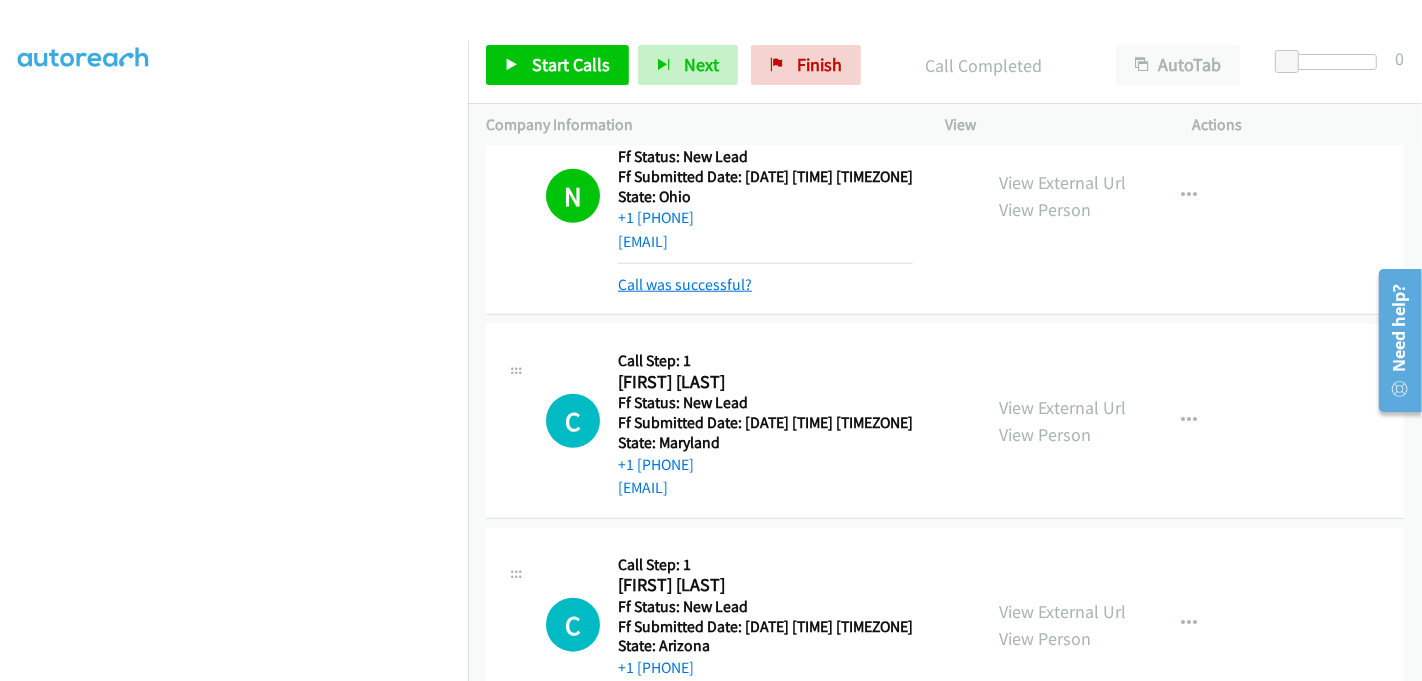 click on "Call was successful?" at bounding box center (685, 284) 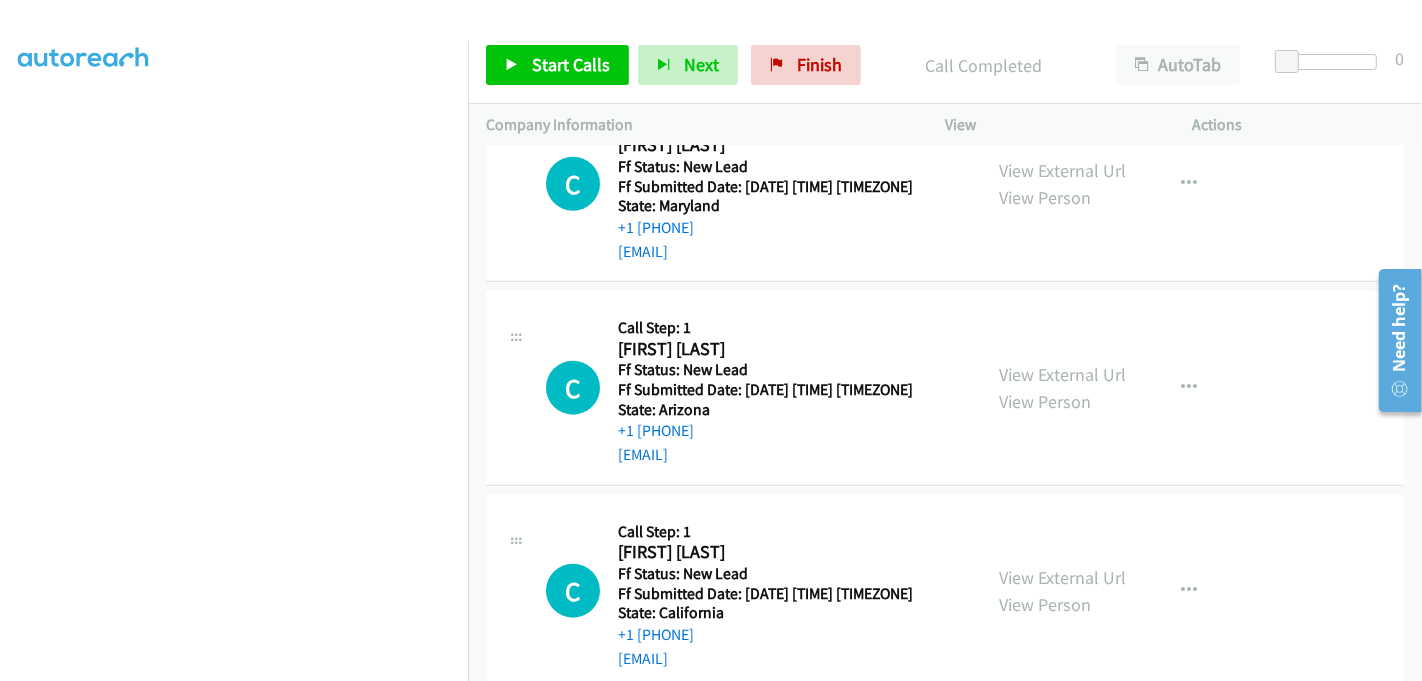 scroll, scrollTop: 1821, scrollLeft: 0, axis: vertical 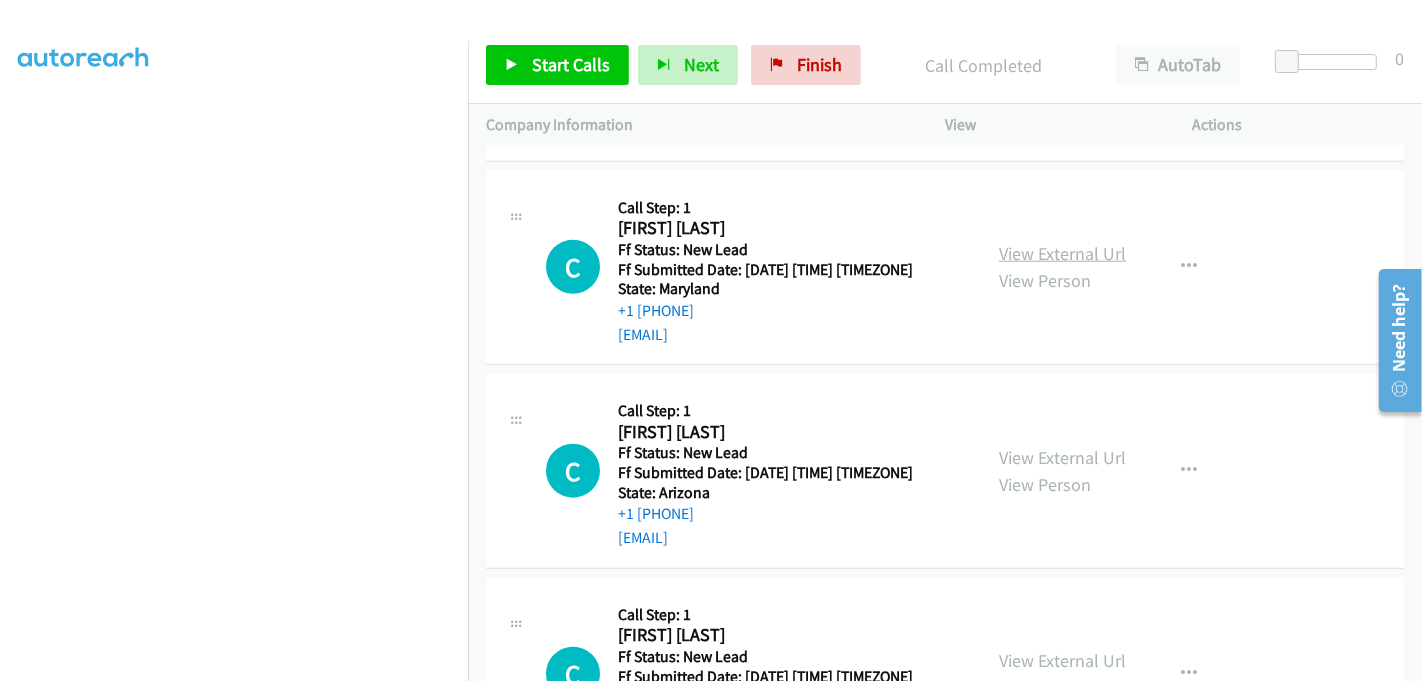 click on "View External Url" at bounding box center [1062, 253] 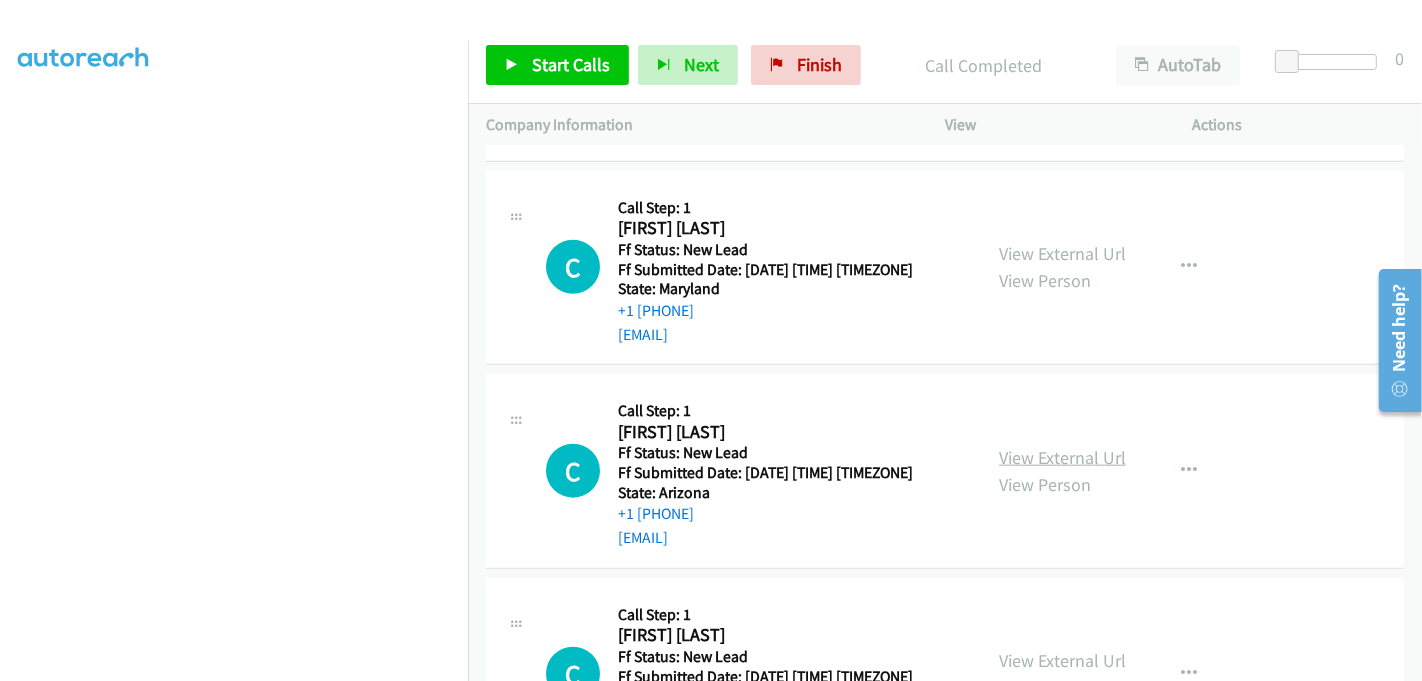 click on "View External Url" at bounding box center (1062, 457) 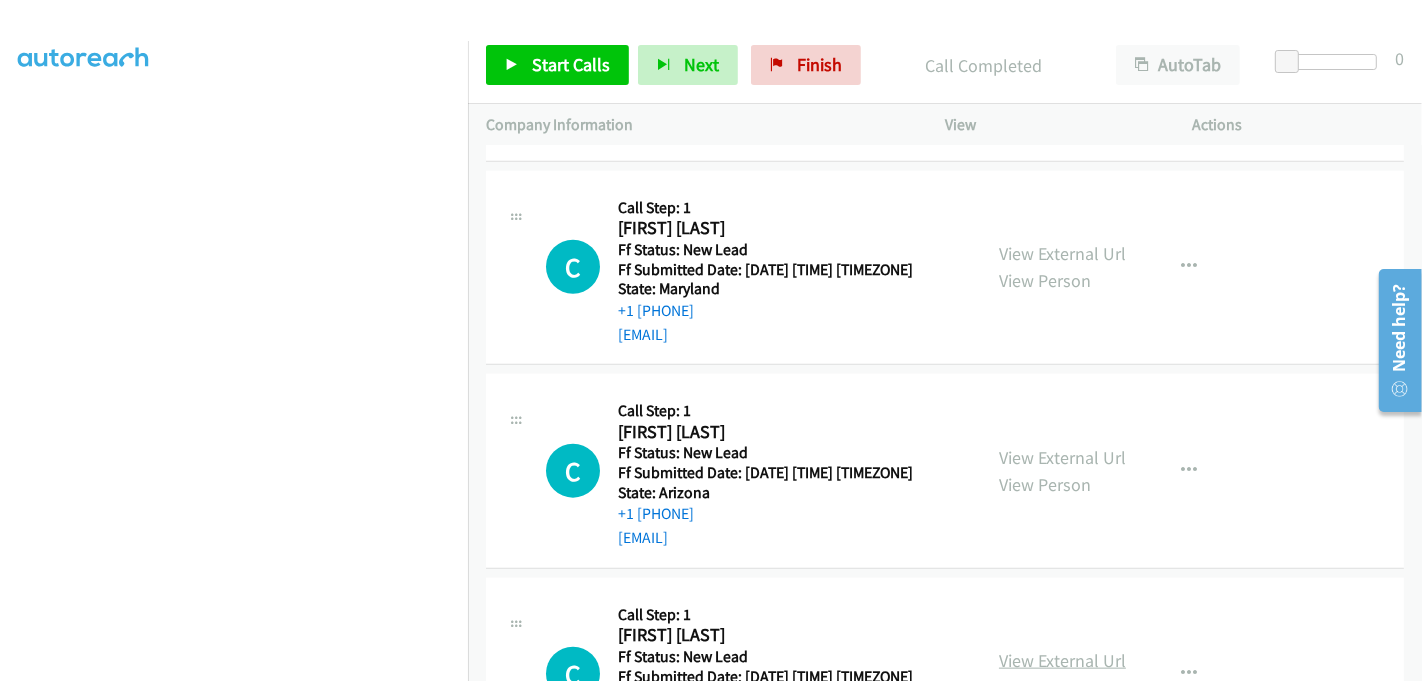 click on "View External Url" at bounding box center (1062, 660) 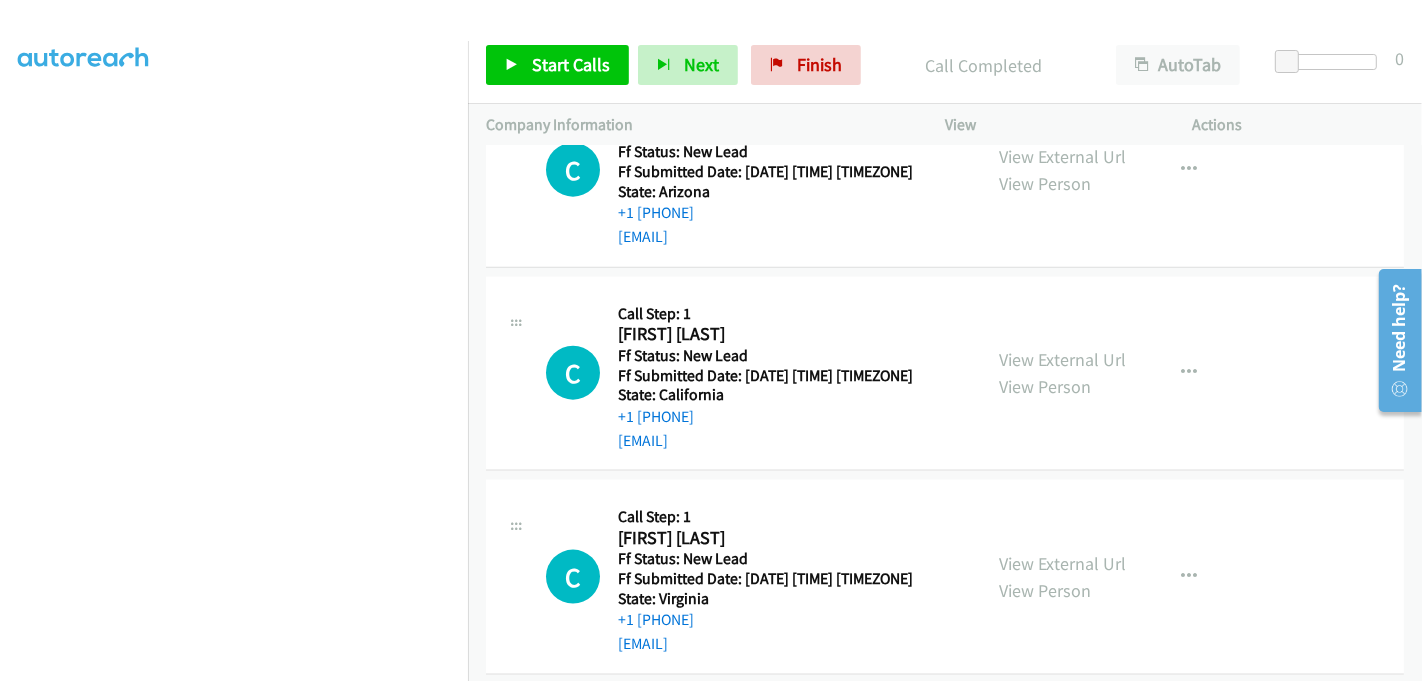 scroll, scrollTop: 2344, scrollLeft: 0, axis: vertical 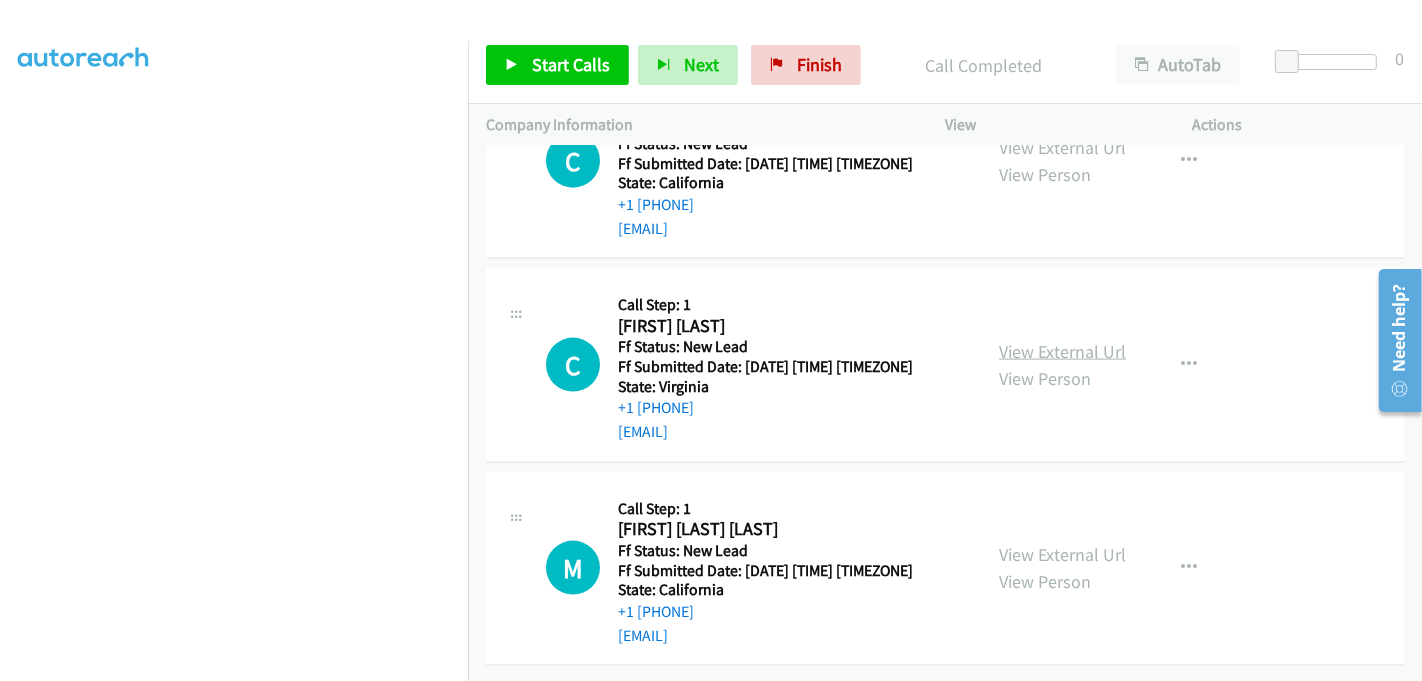 click on "View External Url" at bounding box center (1062, 351) 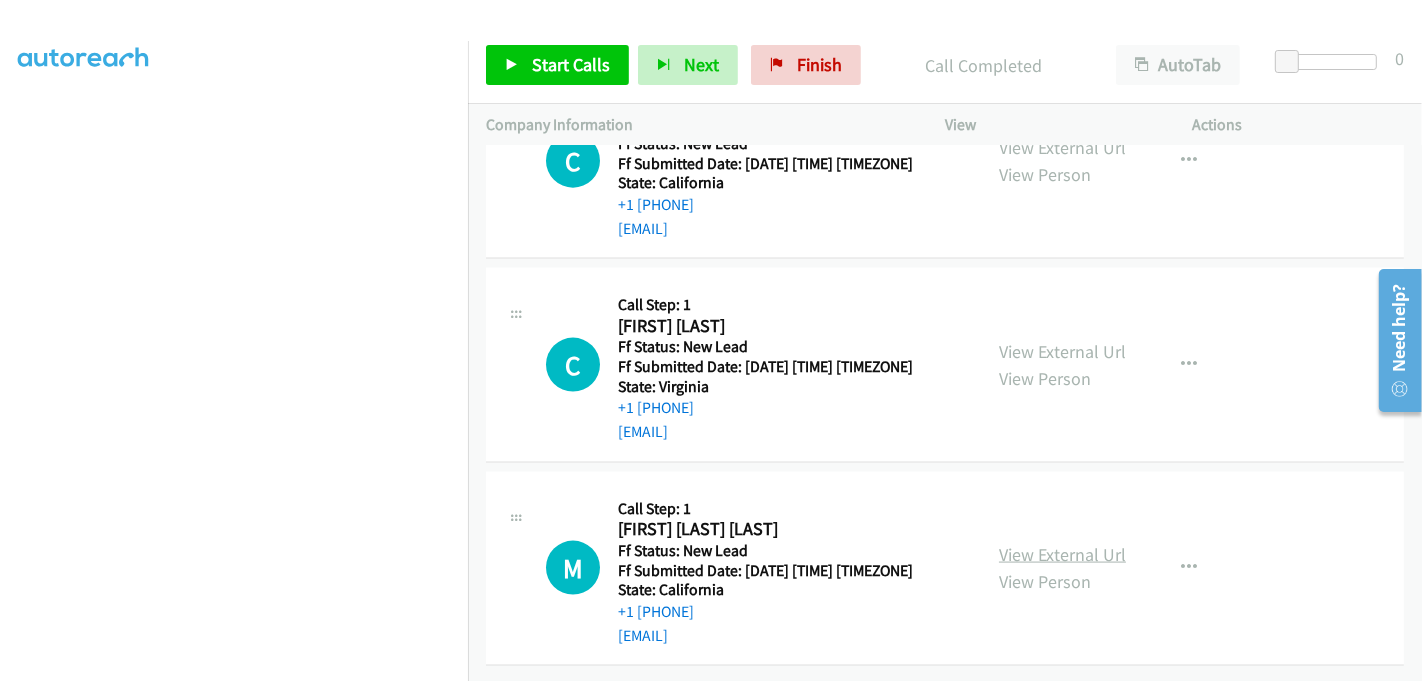 click on "View External Url" at bounding box center [1062, 554] 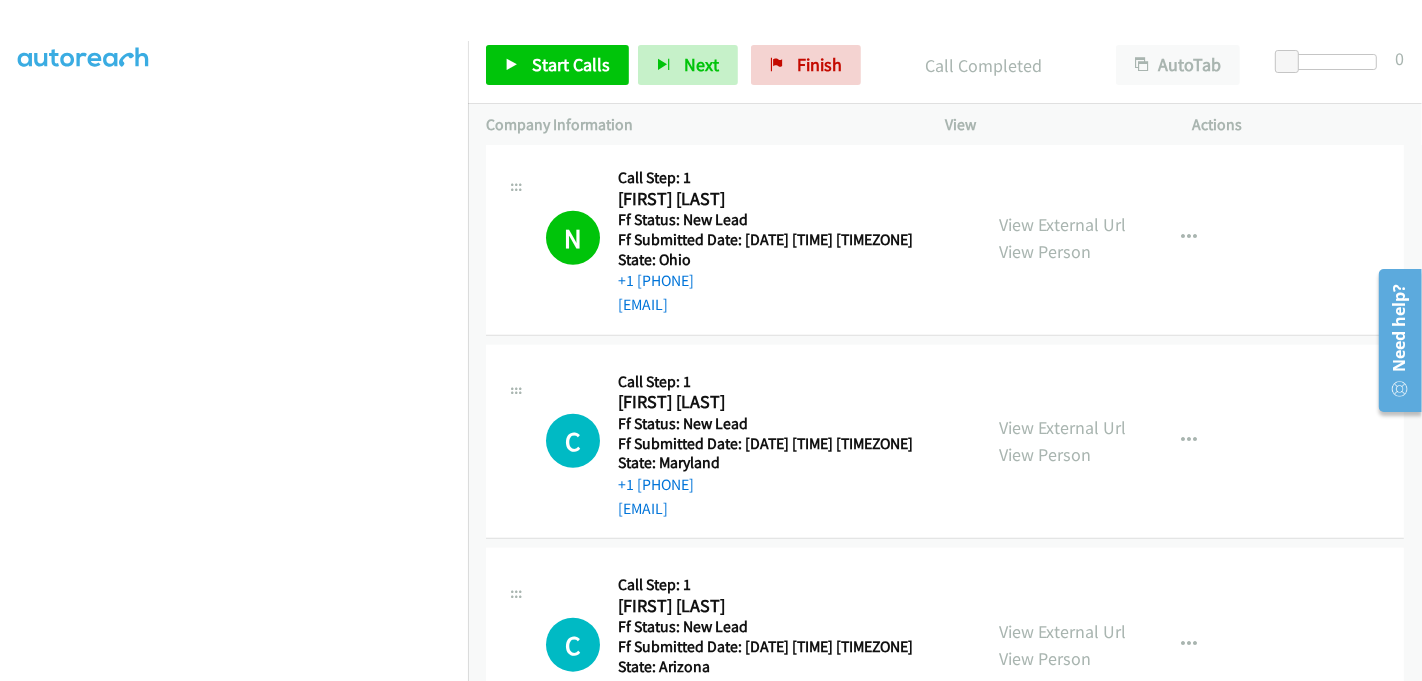 scroll, scrollTop: 1677, scrollLeft: 0, axis: vertical 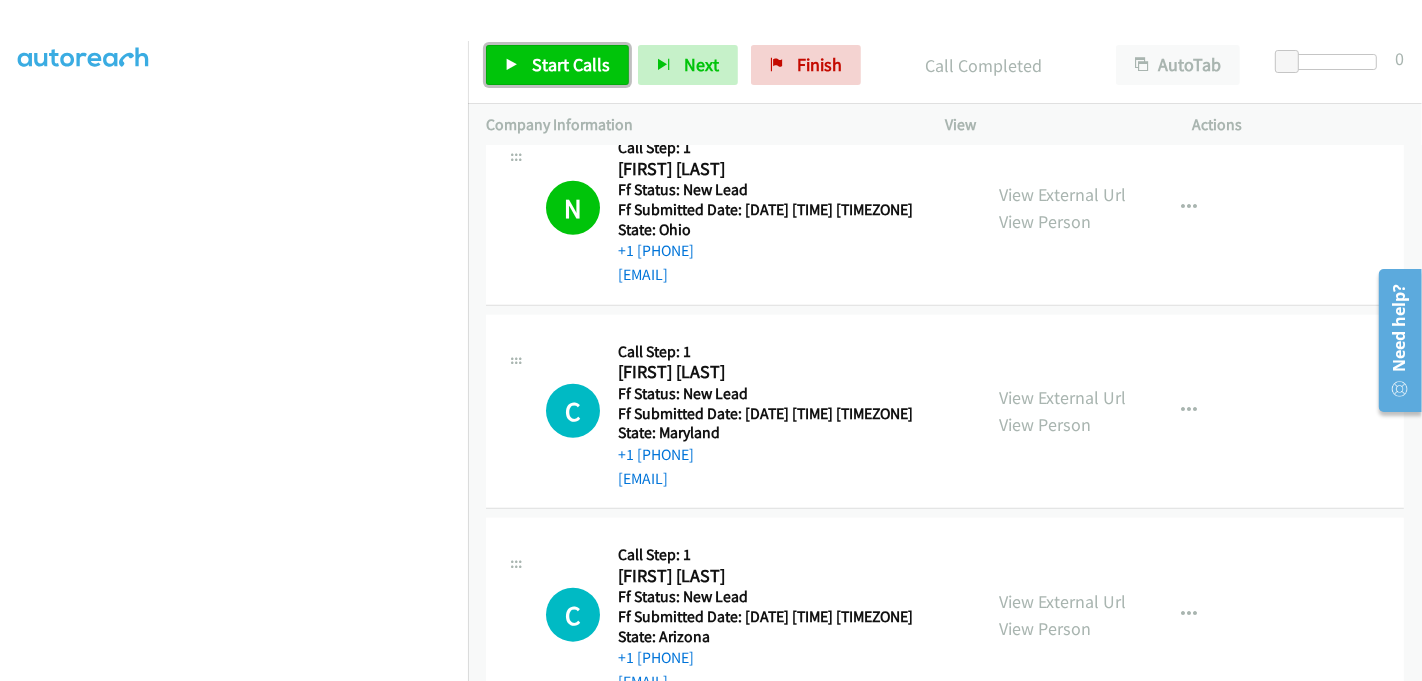 click on "Start Calls" at bounding box center (571, 64) 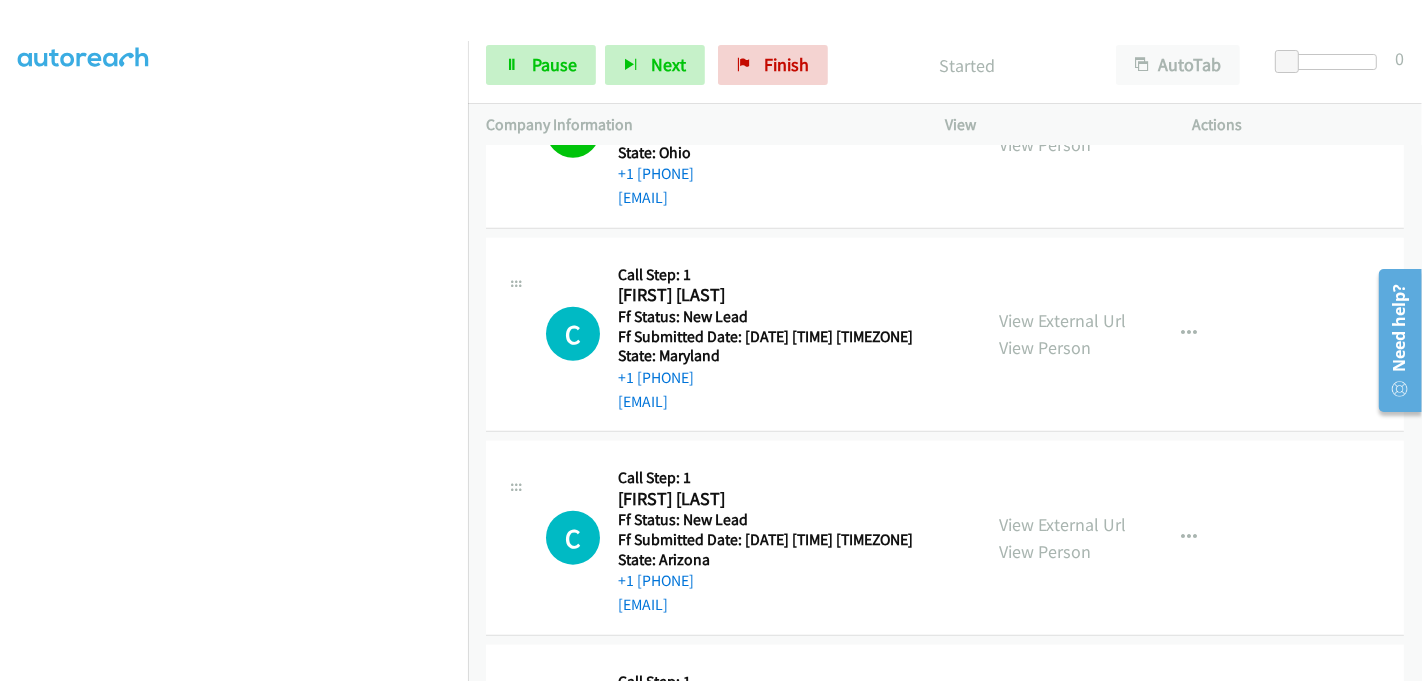 scroll, scrollTop: 1788, scrollLeft: 0, axis: vertical 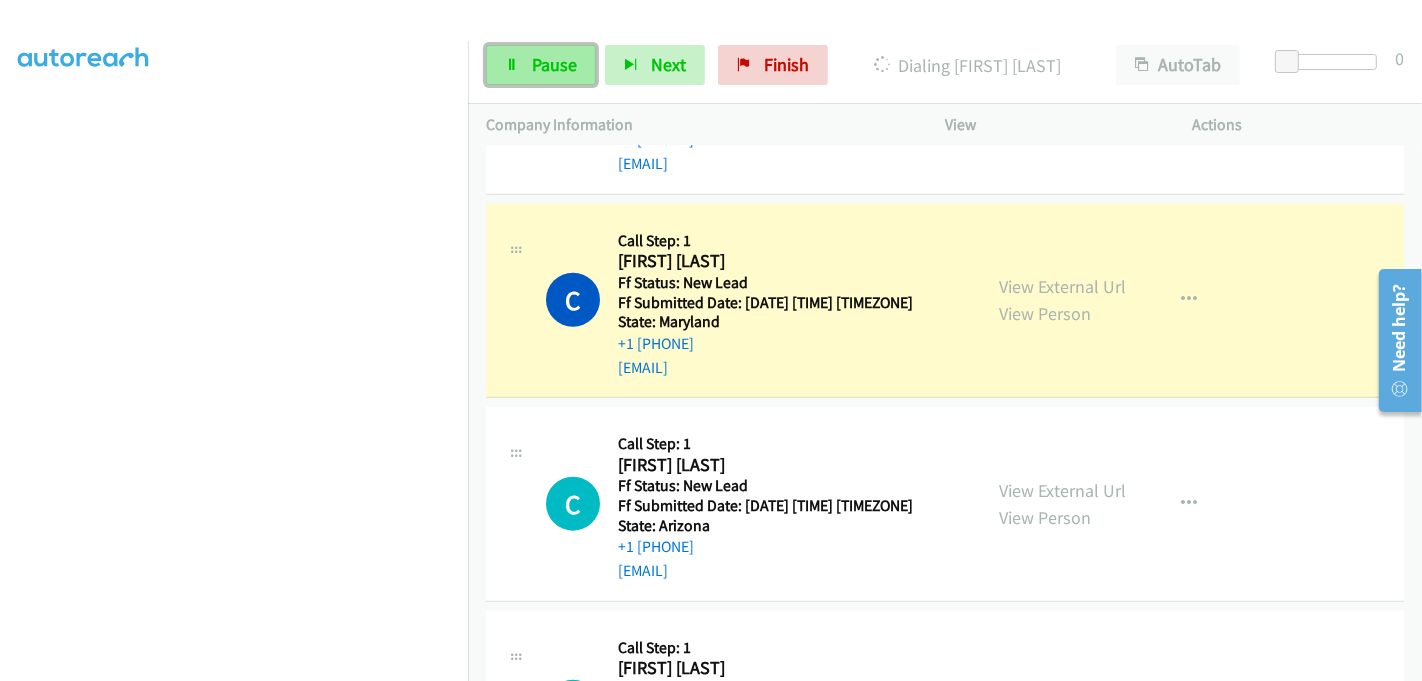 click on "Pause" at bounding box center (554, 64) 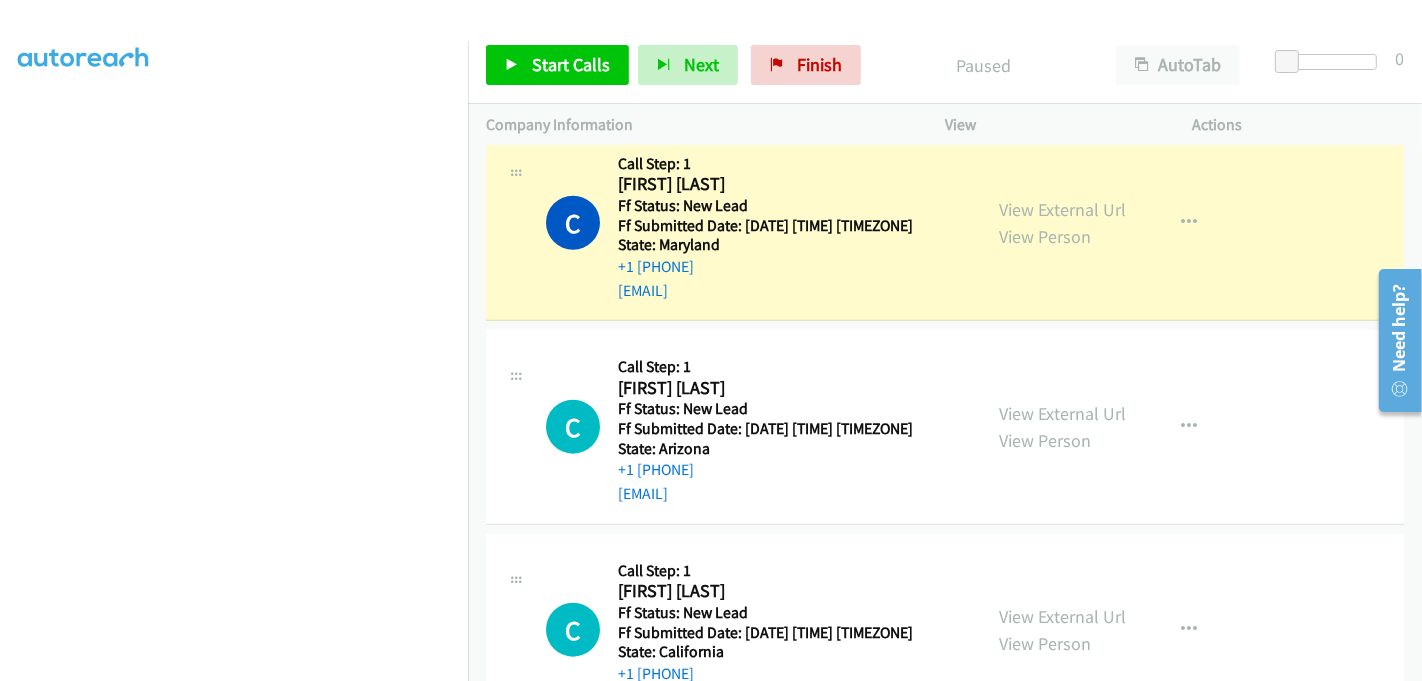 scroll, scrollTop: 1788, scrollLeft: 0, axis: vertical 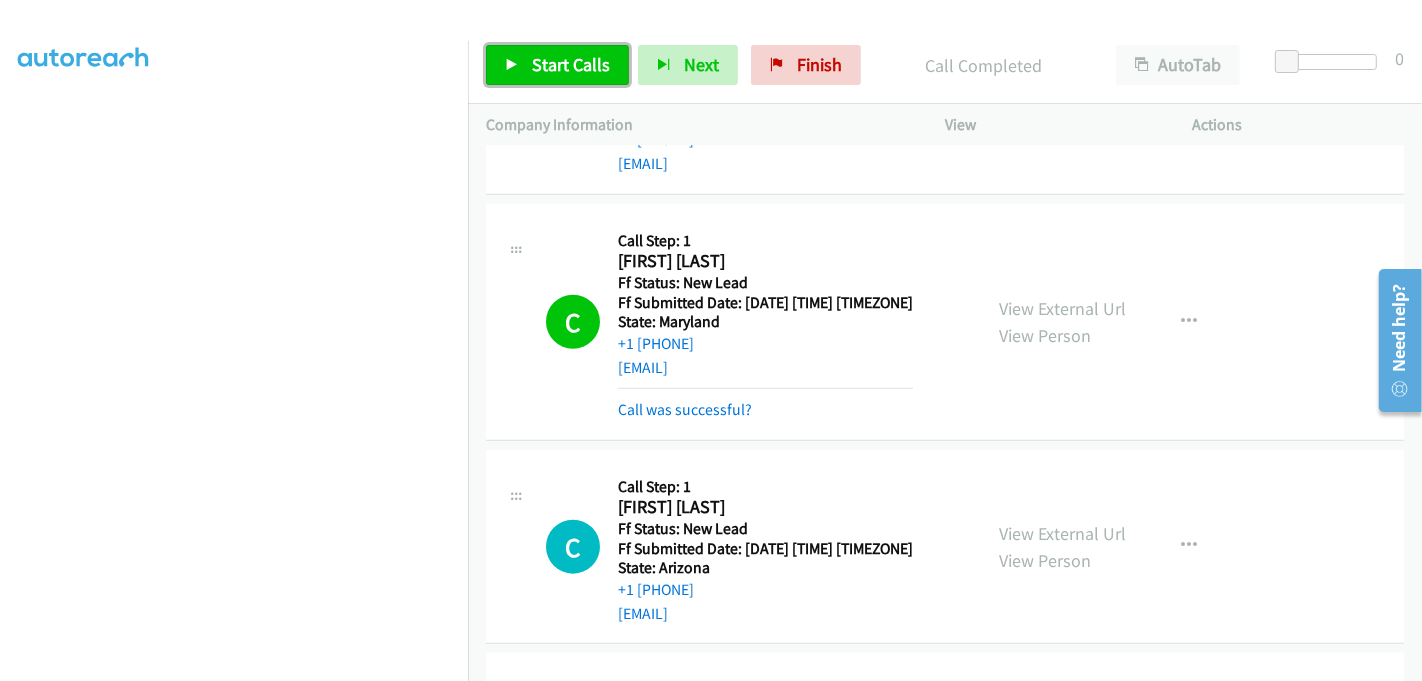 click on "Start Calls" at bounding box center [571, 64] 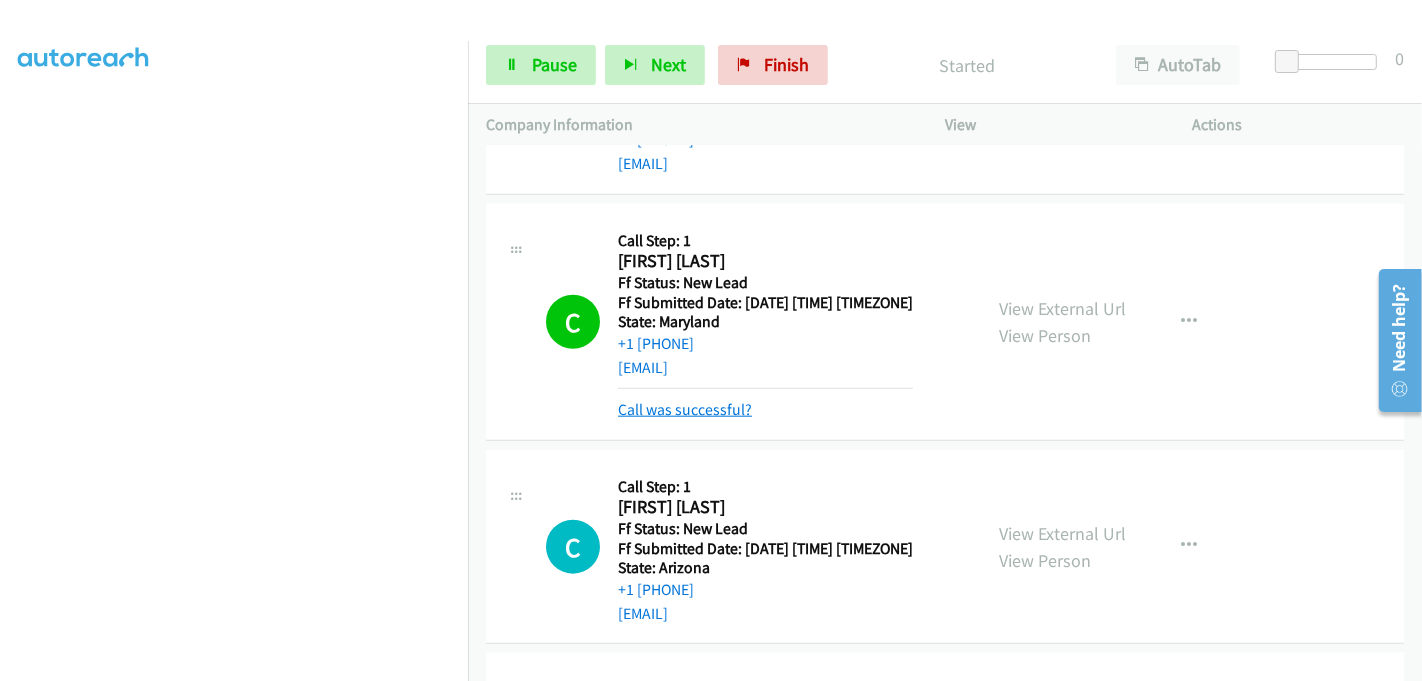 click on "Call was successful?" at bounding box center [685, 409] 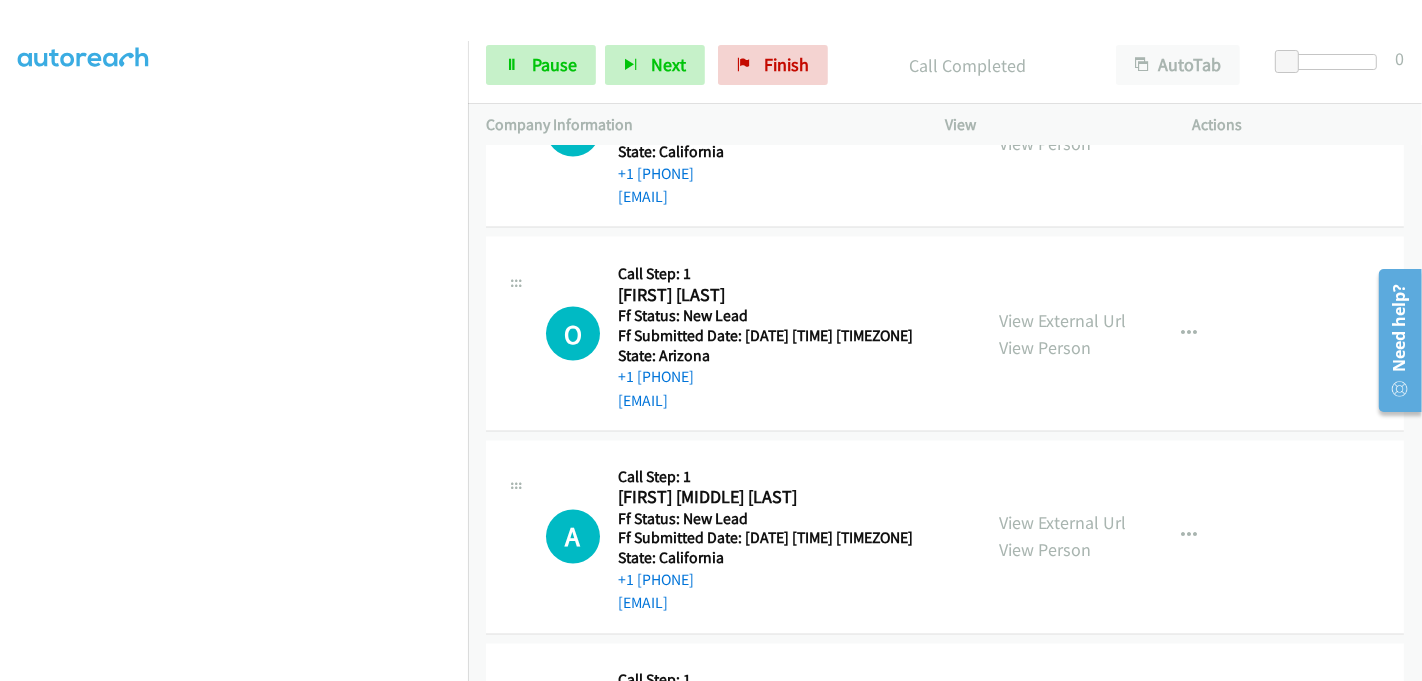 scroll, scrollTop: 3081, scrollLeft: 0, axis: vertical 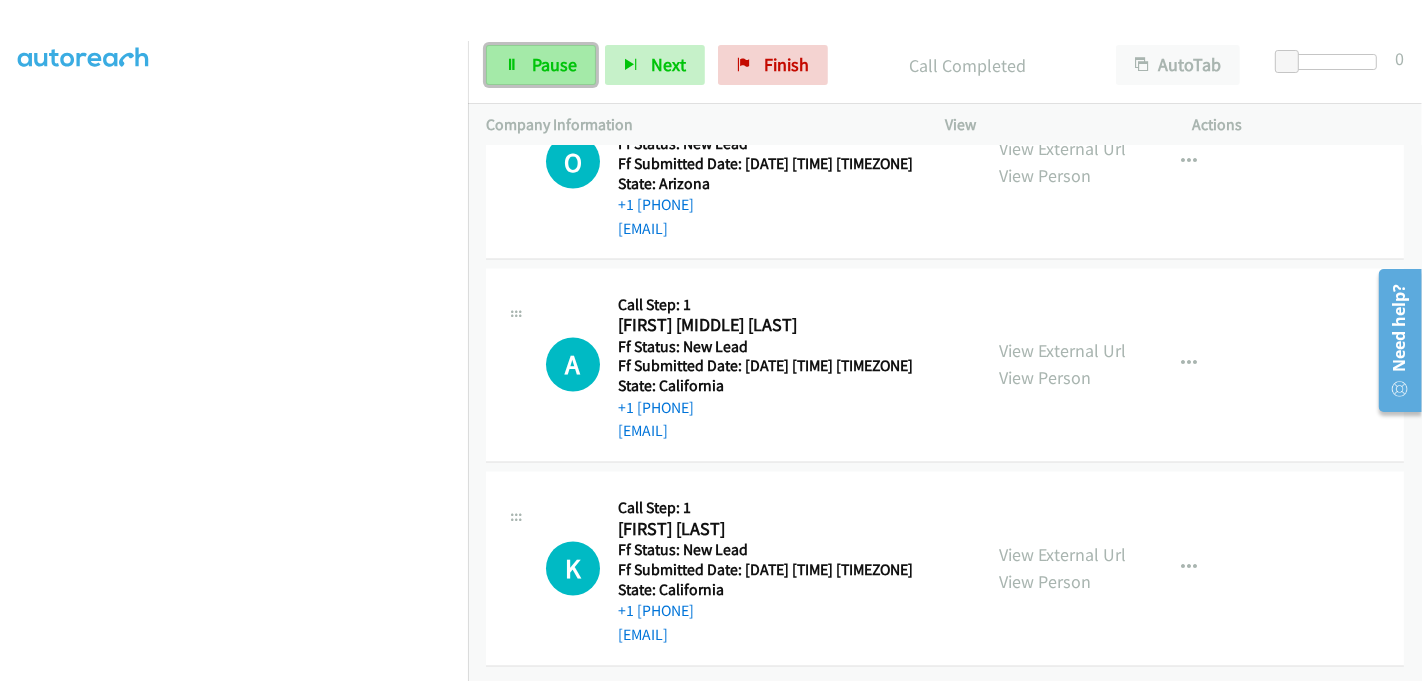 click on "Pause" at bounding box center [554, 64] 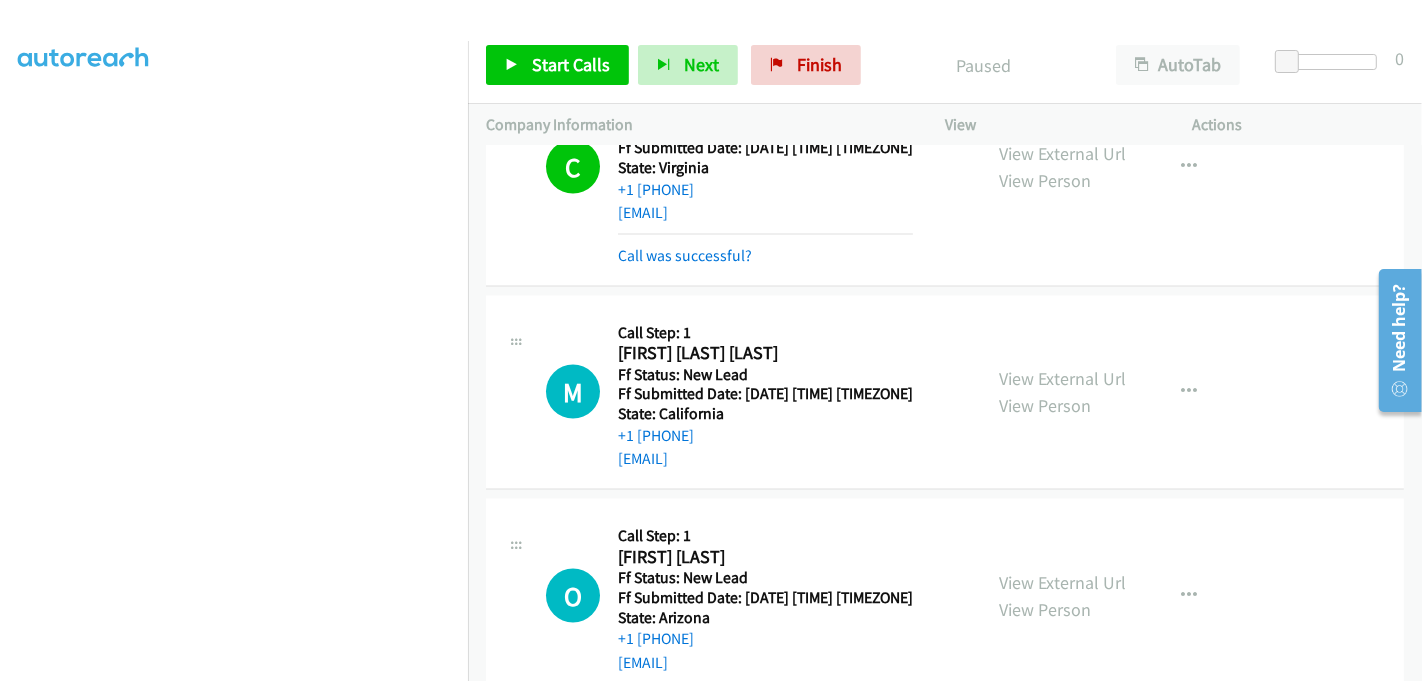 scroll, scrollTop: 2525, scrollLeft: 0, axis: vertical 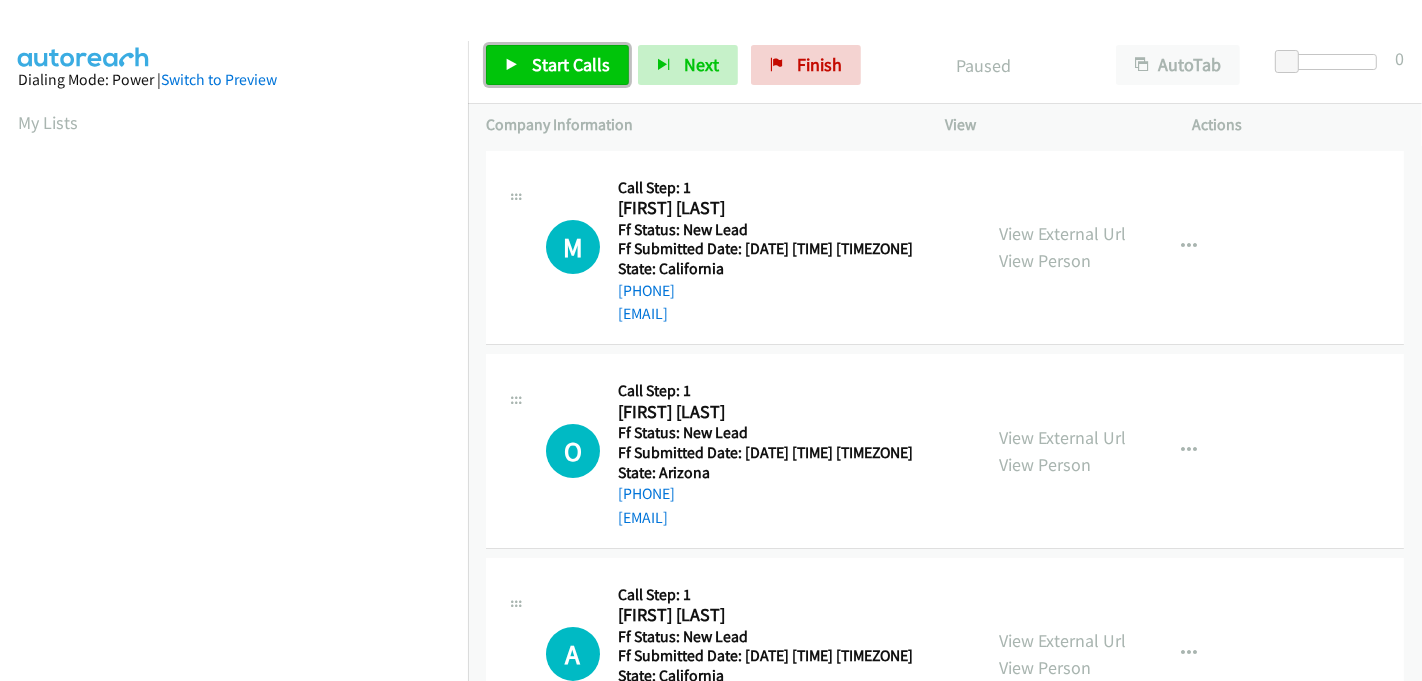 click on "Start Calls" at bounding box center (571, 64) 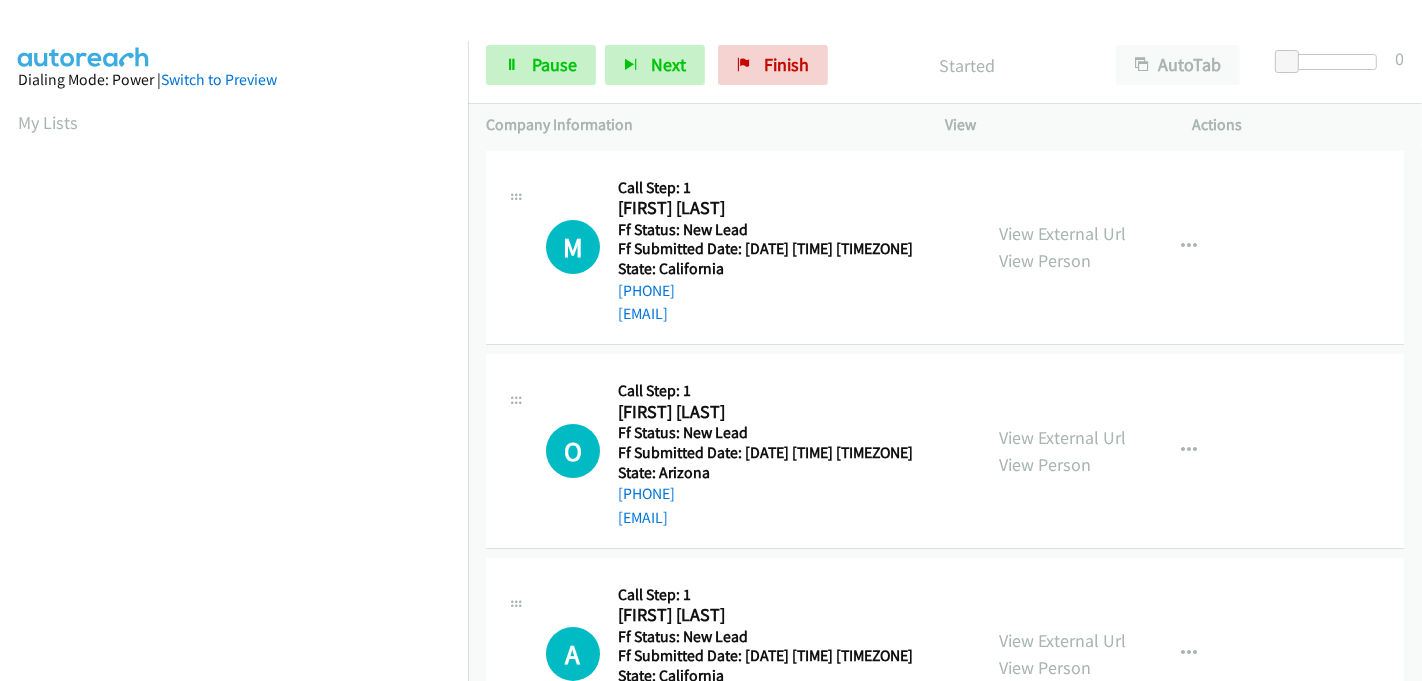 scroll, scrollTop: 0, scrollLeft: 0, axis: both 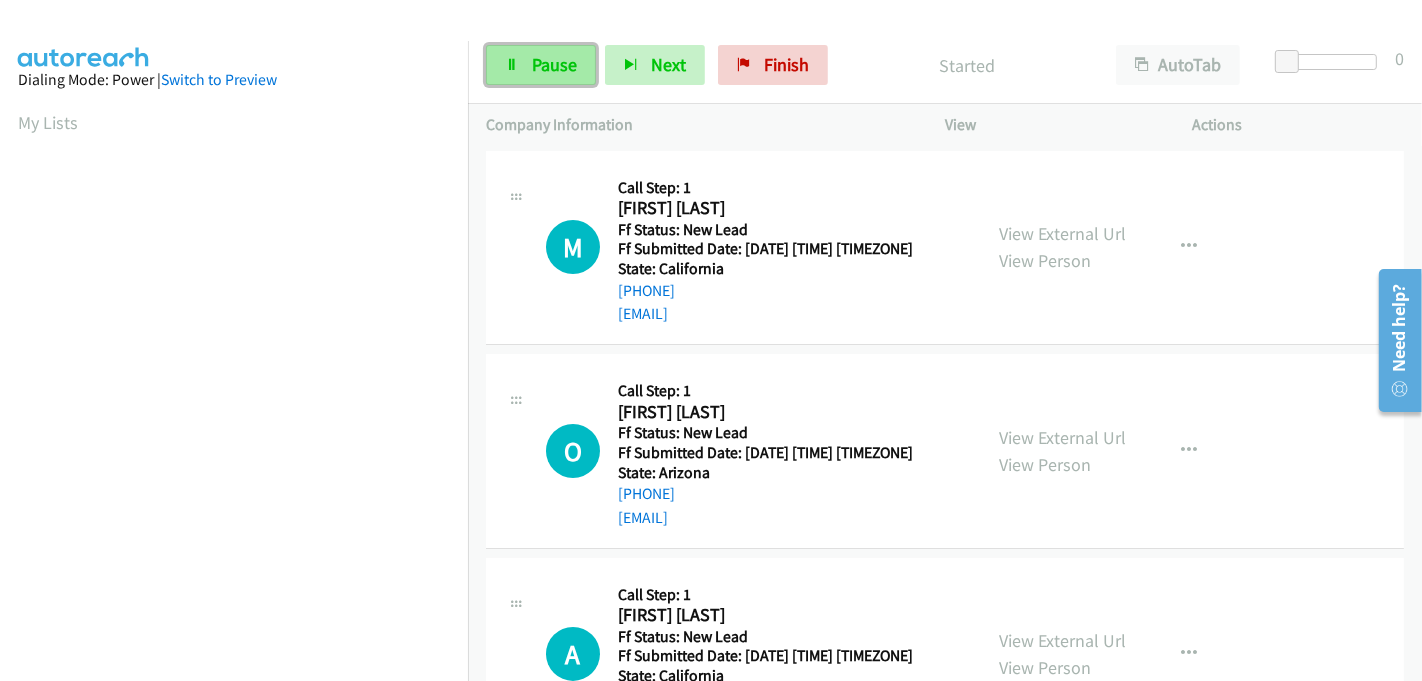 click on "Pause" at bounding box center [554, 64] 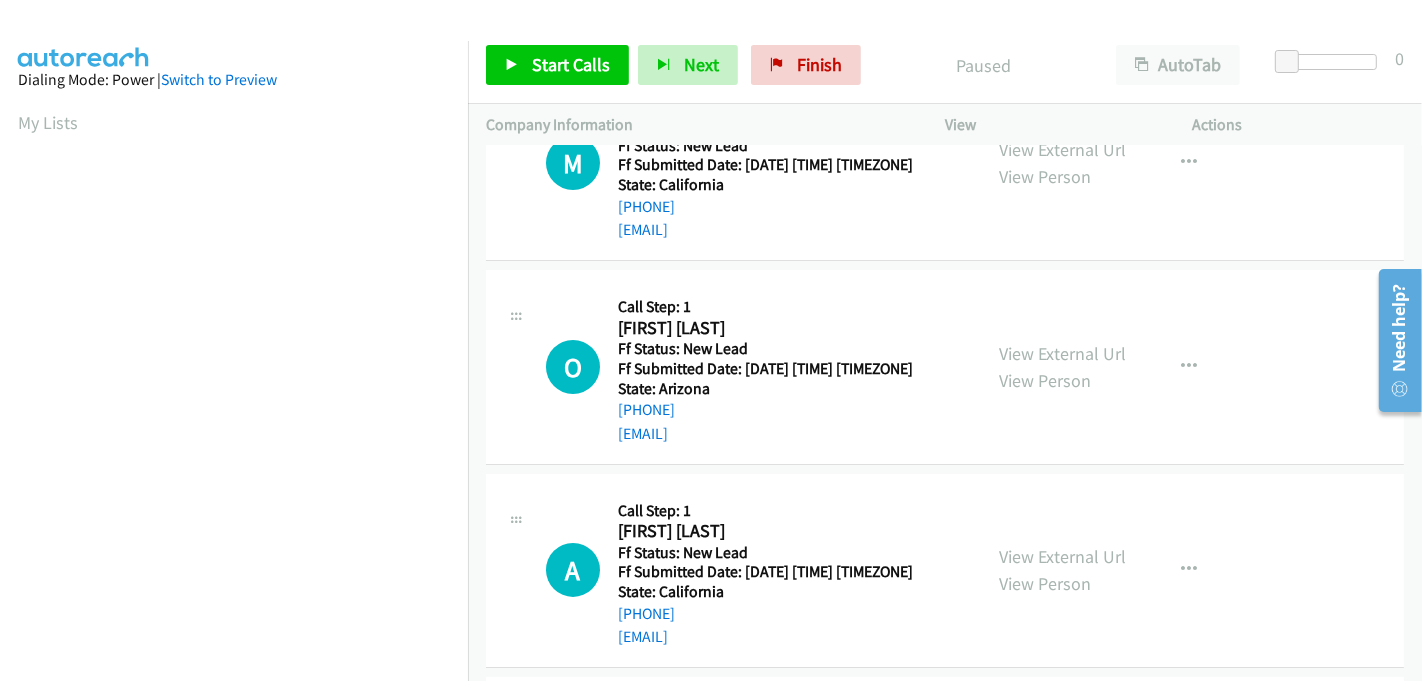 scroll, scrollTop: 222, scrollLeft: 0, axis: vertical 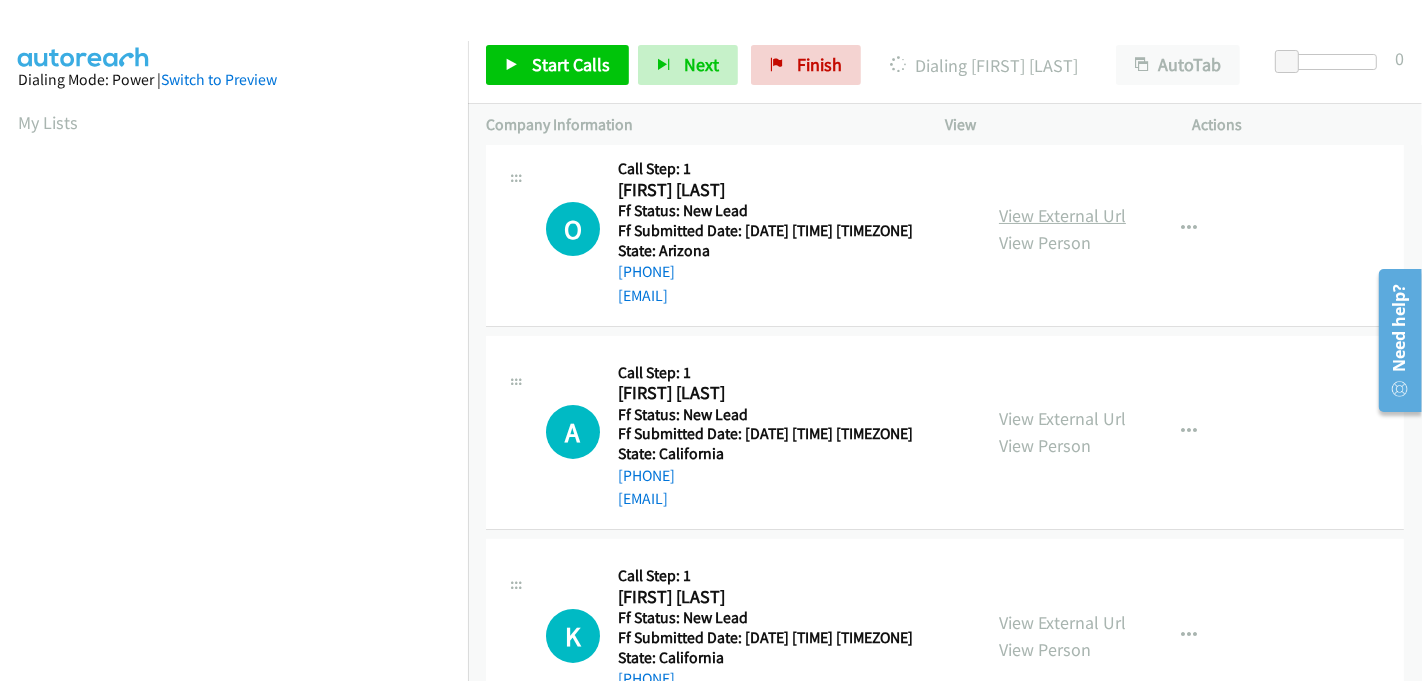 click on "View External Url" at bounding box center (1062, 215) 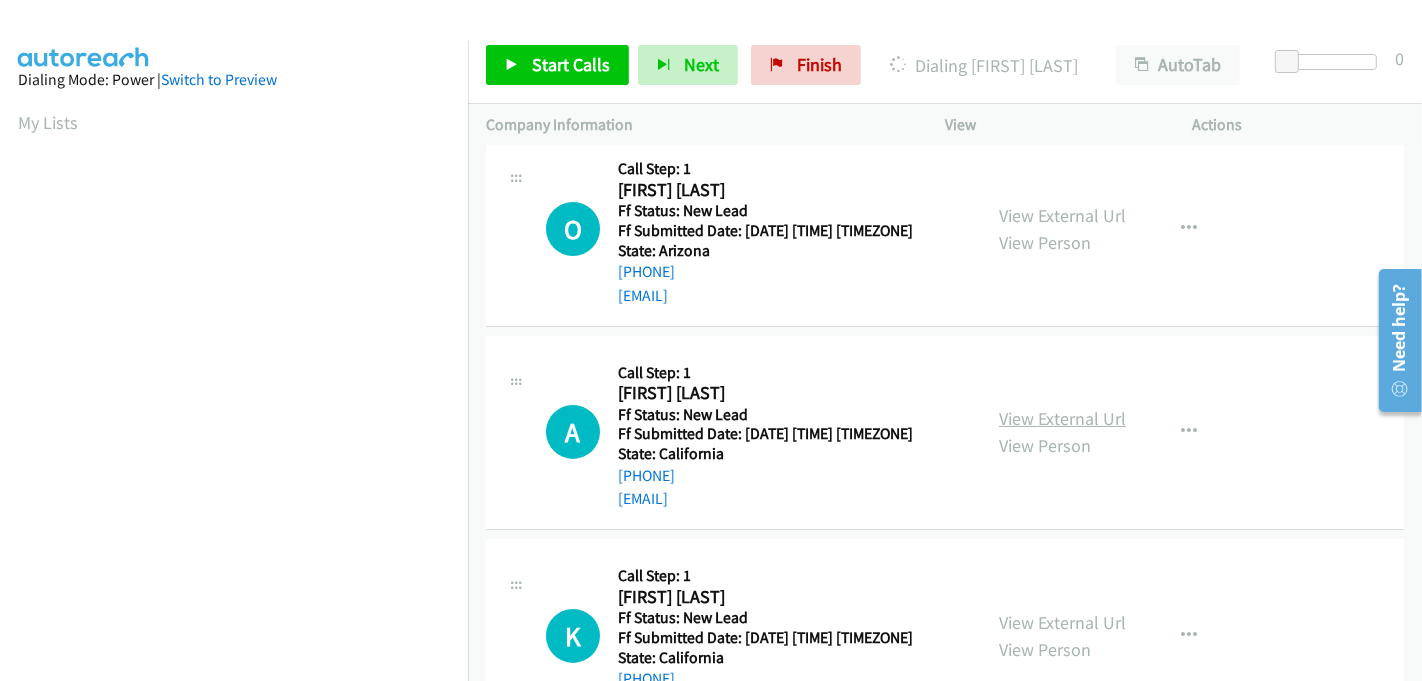 click on "View External Url" at bounding box center (1062, 418) 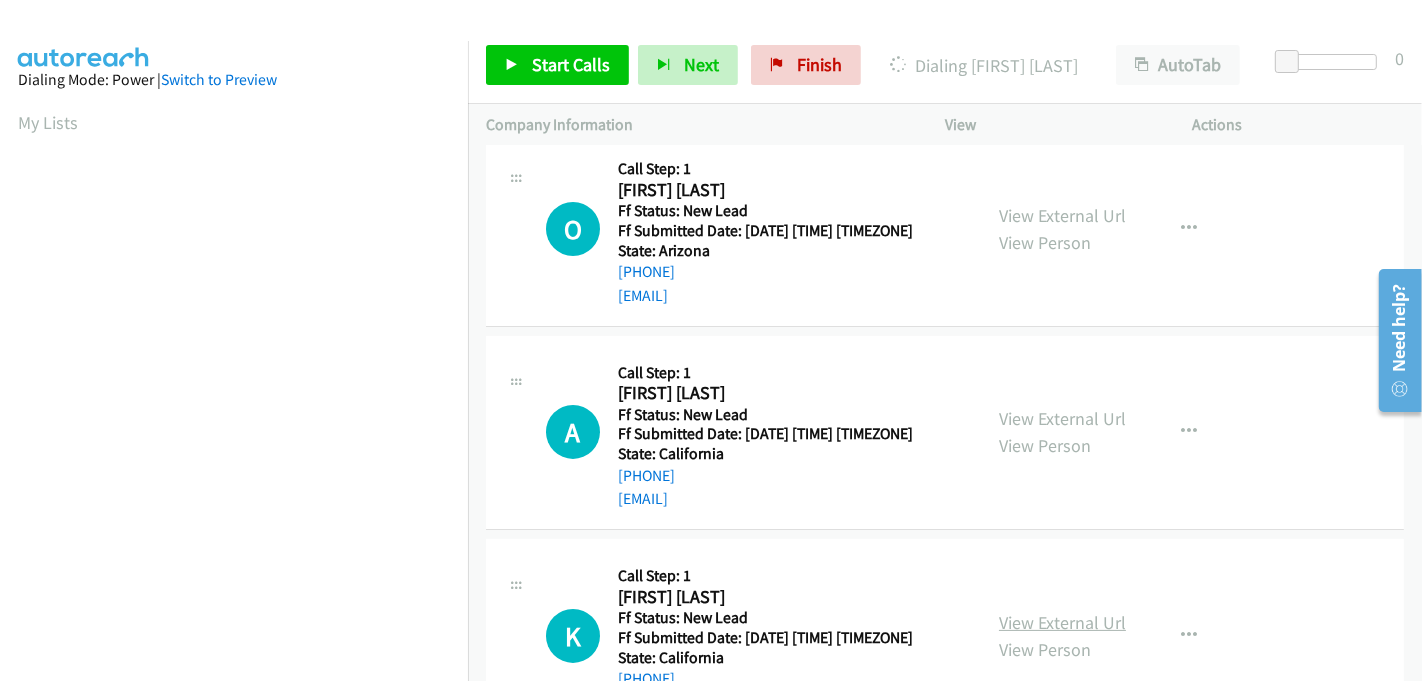 click on "View External Url" at bounding box center (1062, 622) 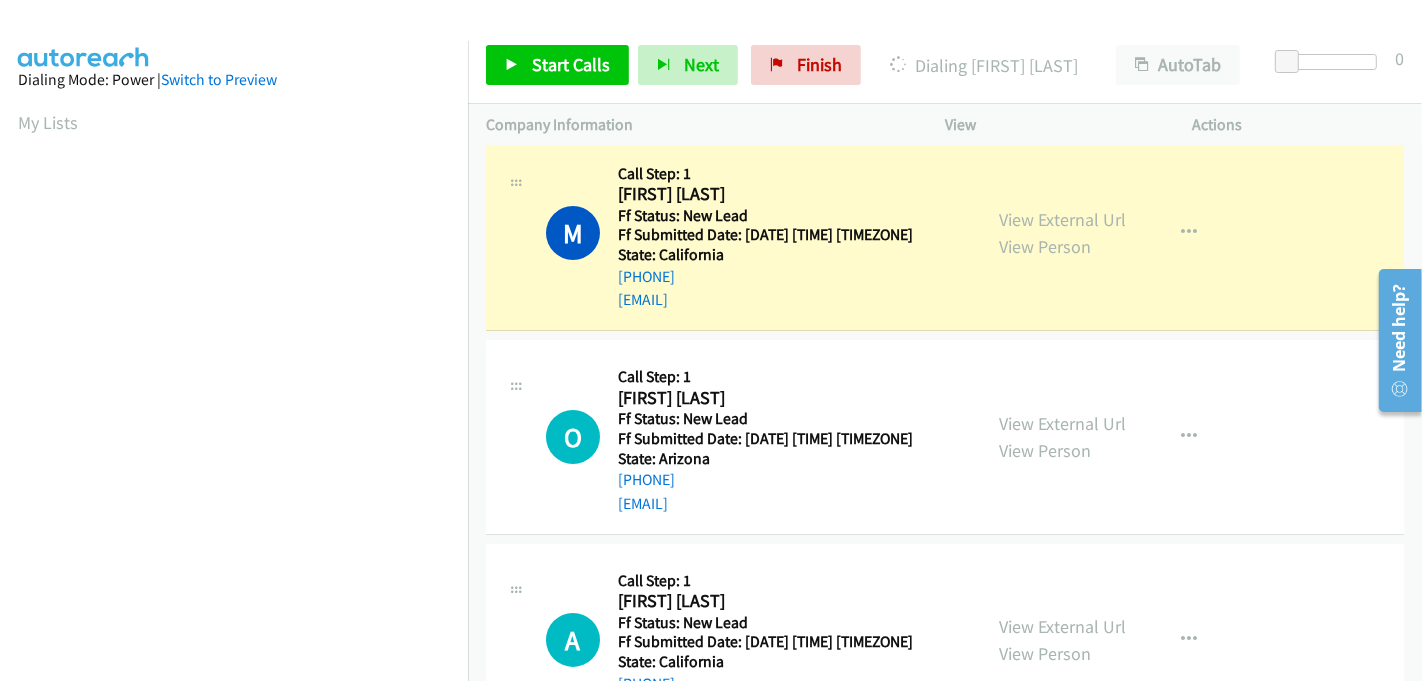 scroll, scrollTop: 0, scrollLeft: 0, axis: both 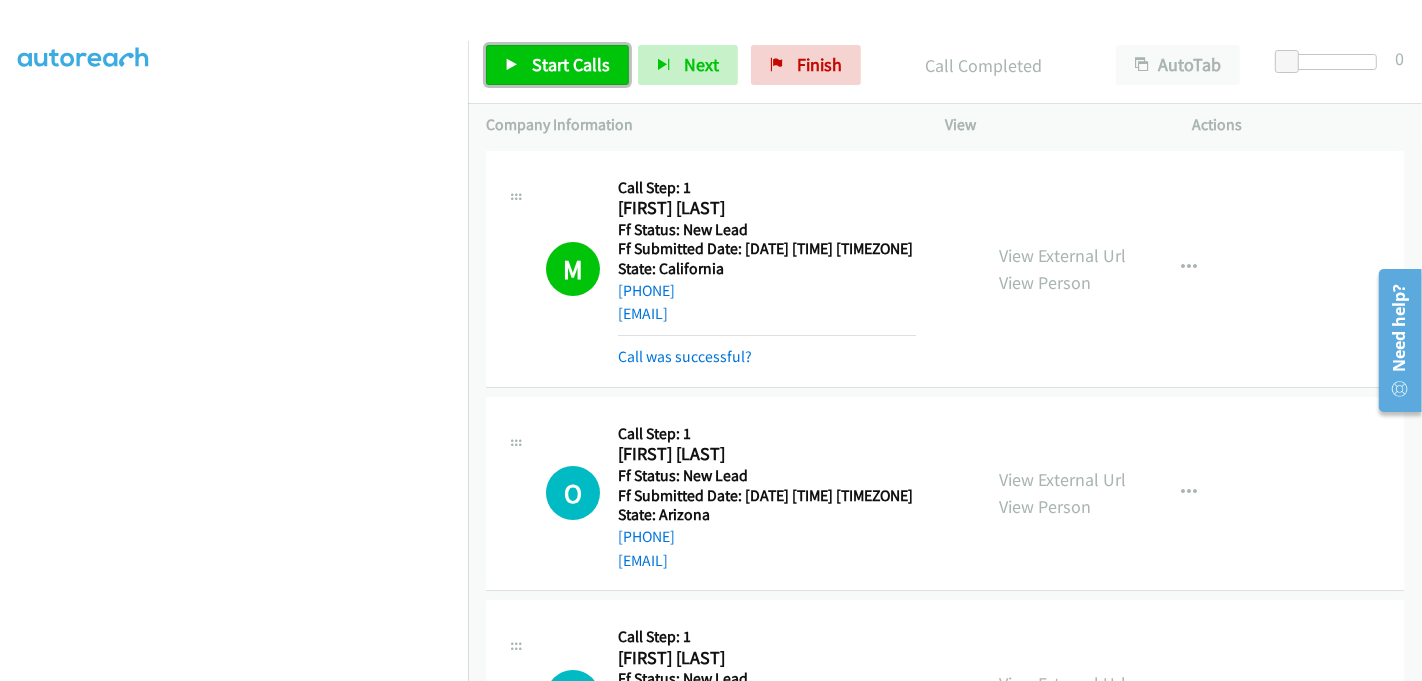 click on "Start Calls" at bounding box center (571, 64) 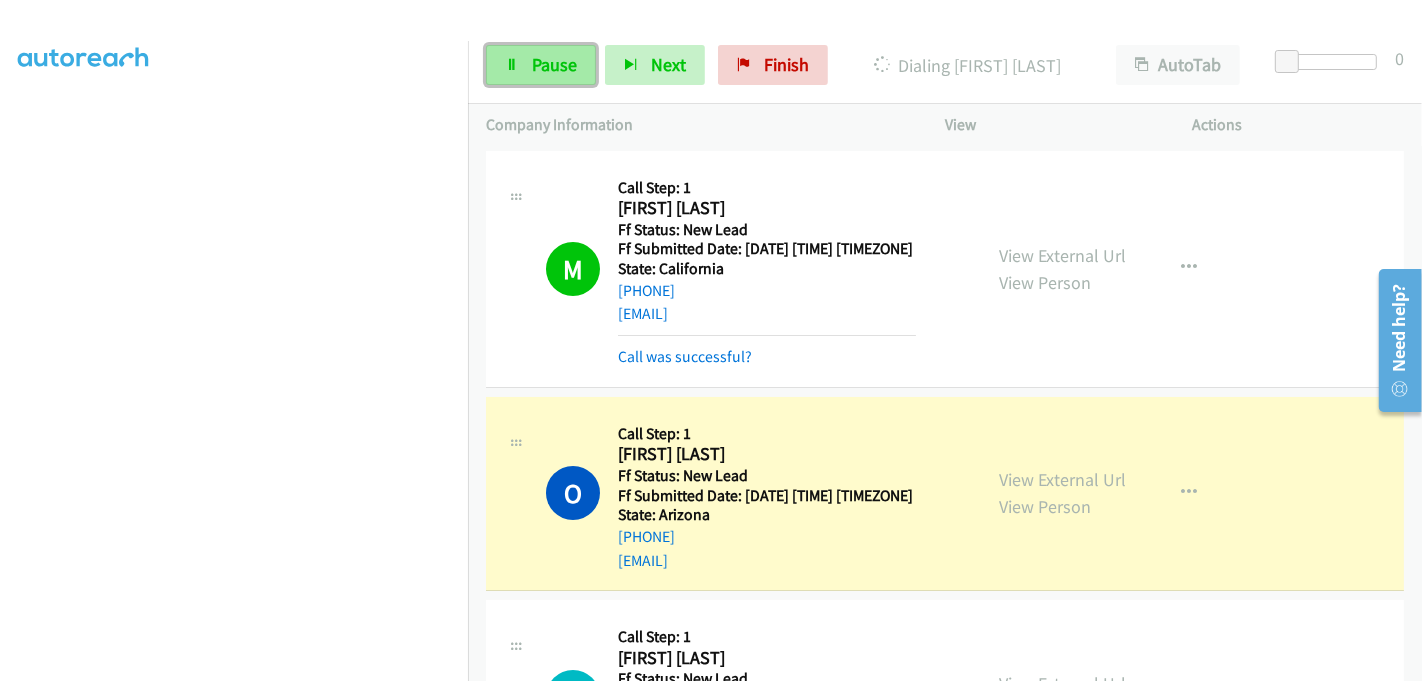 click on "Pause" at bounding box center [554, 64] 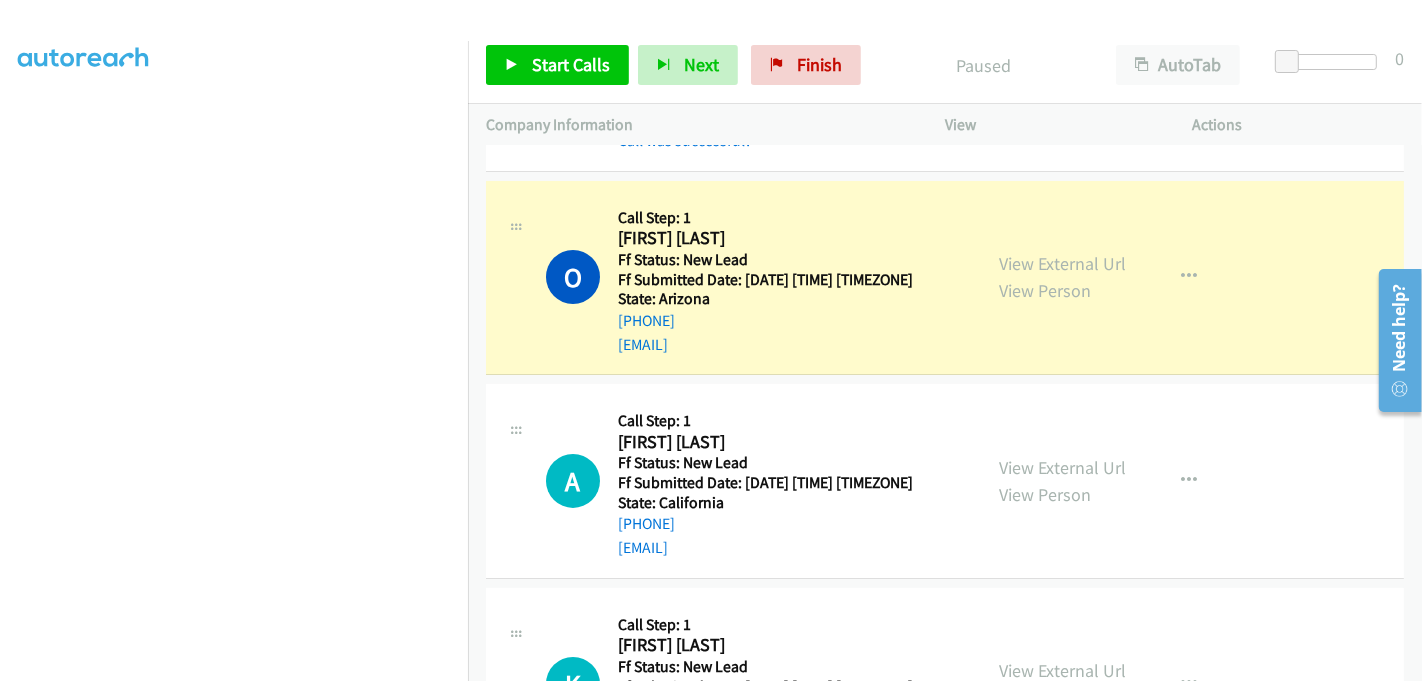 scroll, scrollTop: 222, scrollLeft: 0, axis: vertical 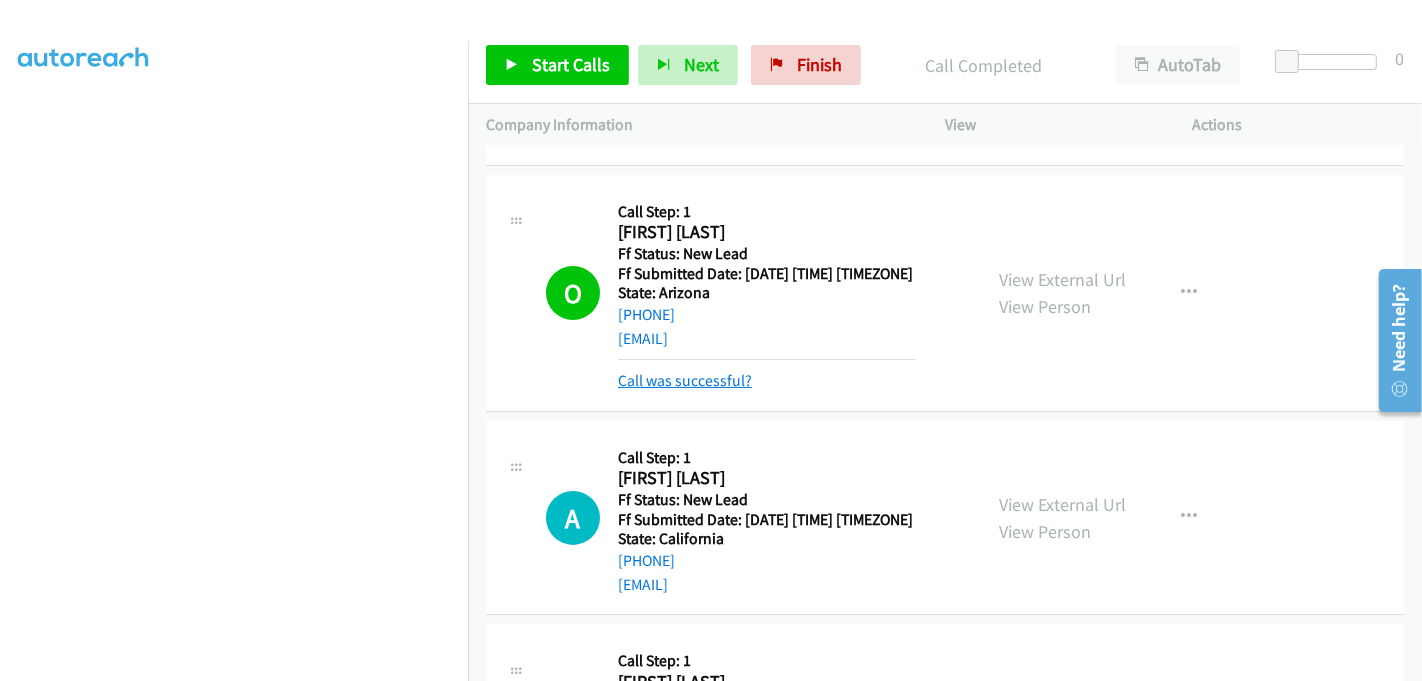 click on "Call was successful?" at bounding box center [685, 380] 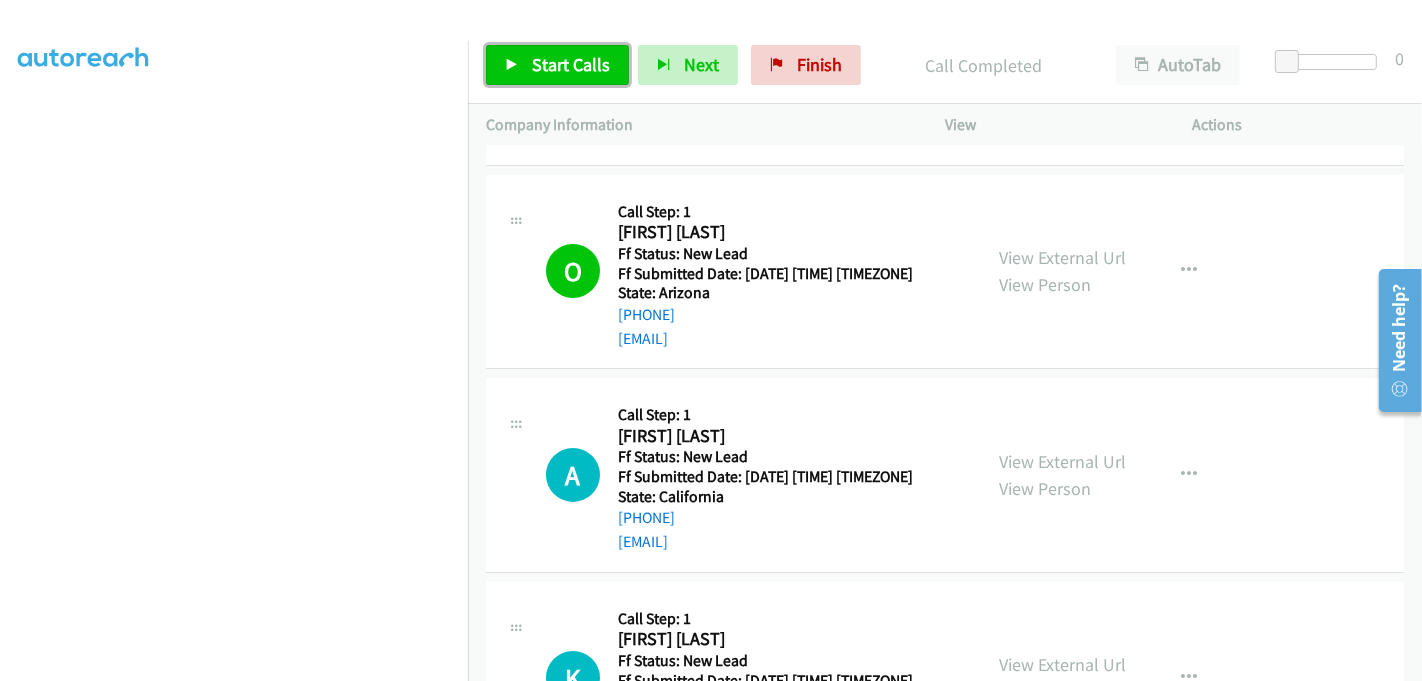 click on "Start Calls" at bounding box center (571, 64) 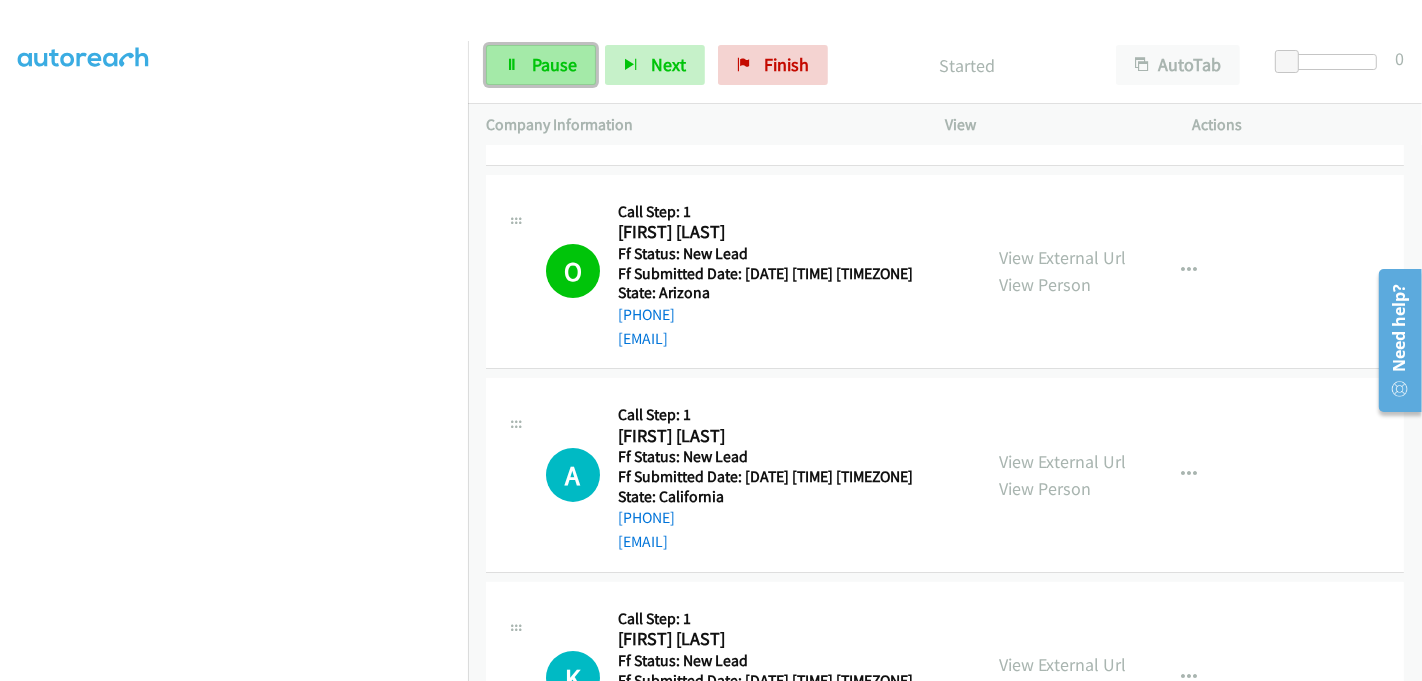 click on "Pause" at bounding box center (541, 65) 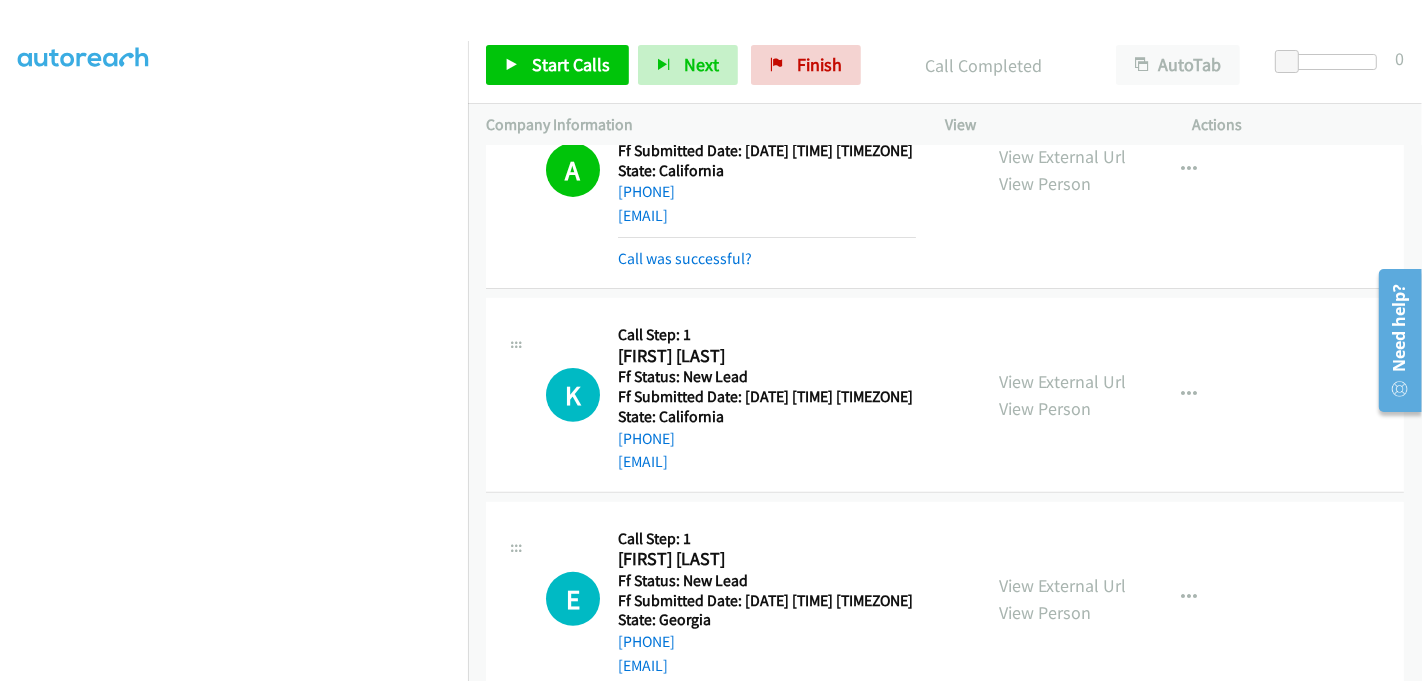 scroll, scrollTop: 555, scrollLeft: 0, axis: vertical 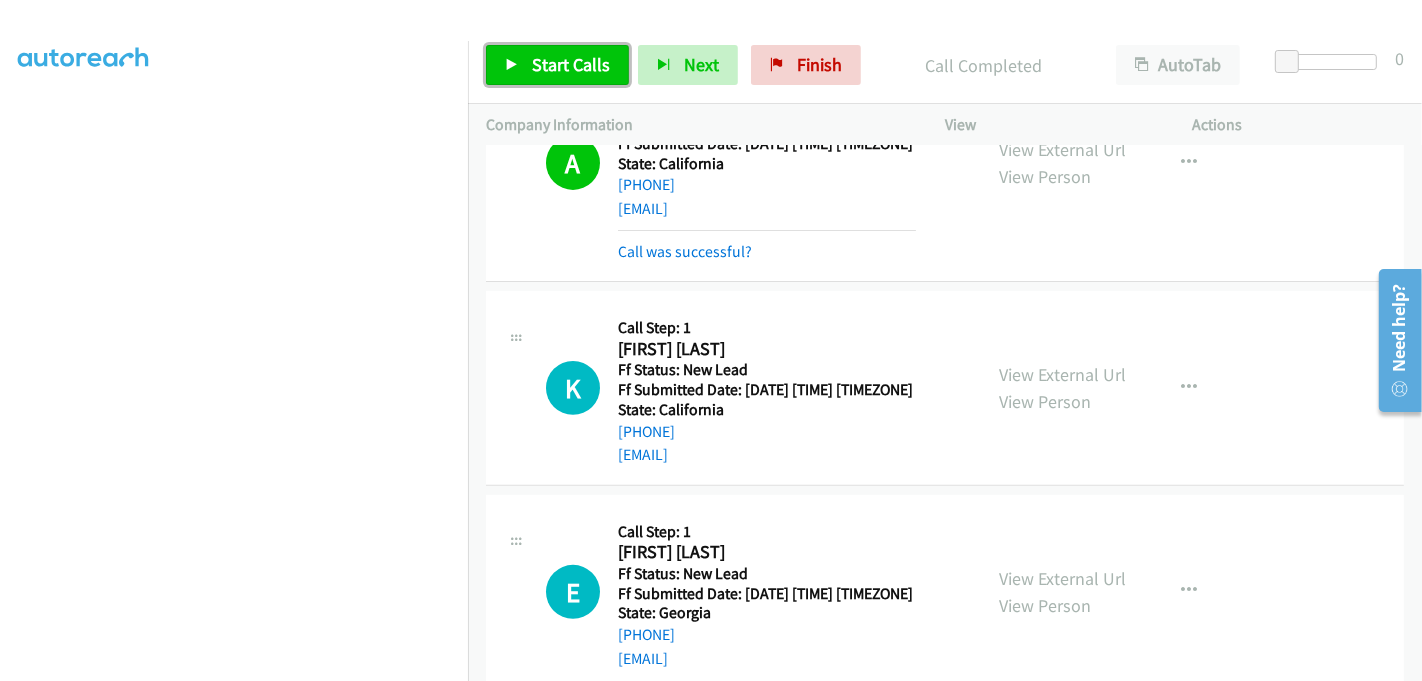 click on "Start Calls" at bounding box center (571, 64) 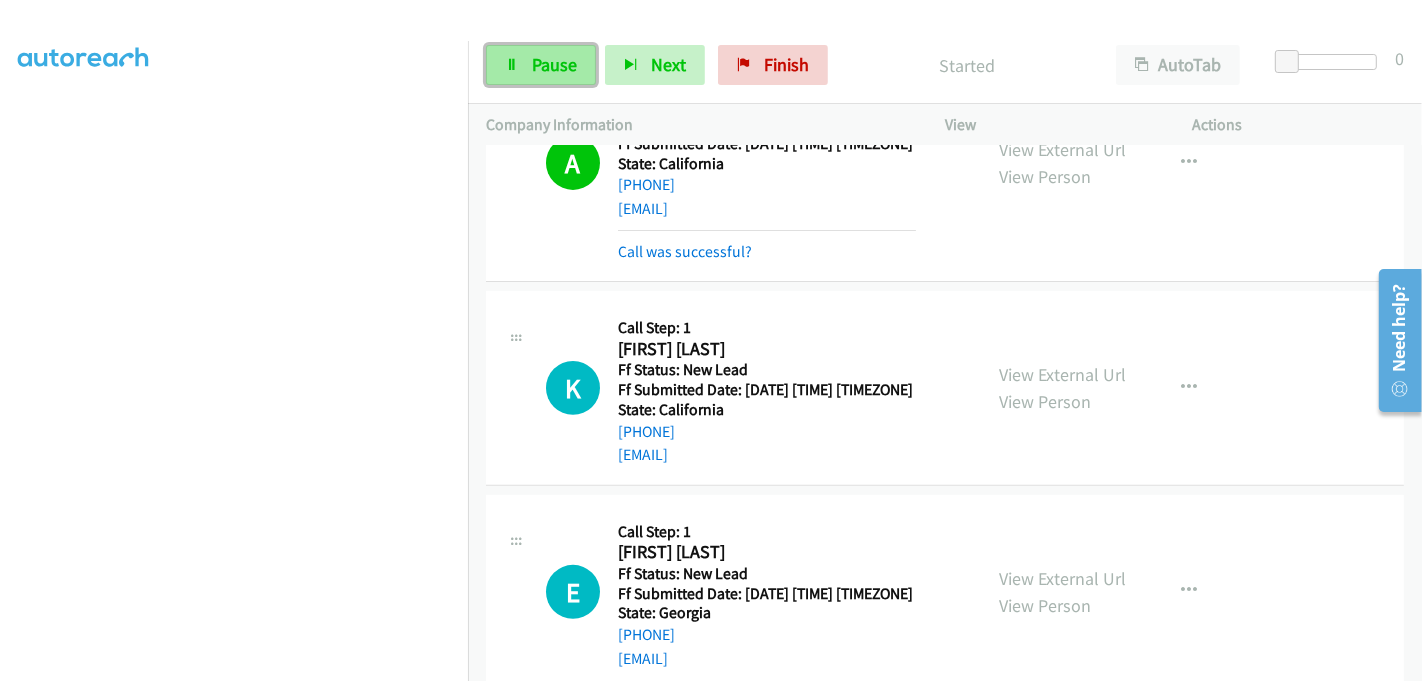 click on "Pause" at bounding box center [541, 65] 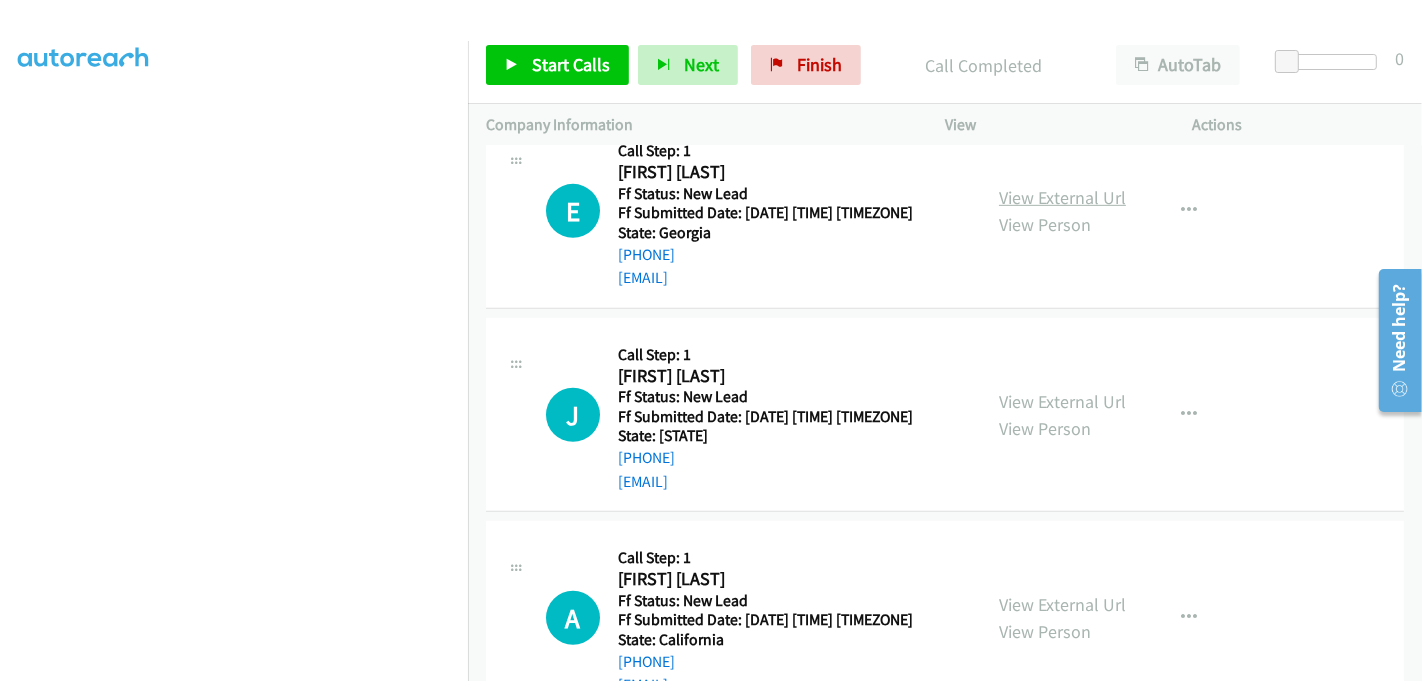 scroll, scrollTop: 929, scrollLeft: 0, axis: vertical 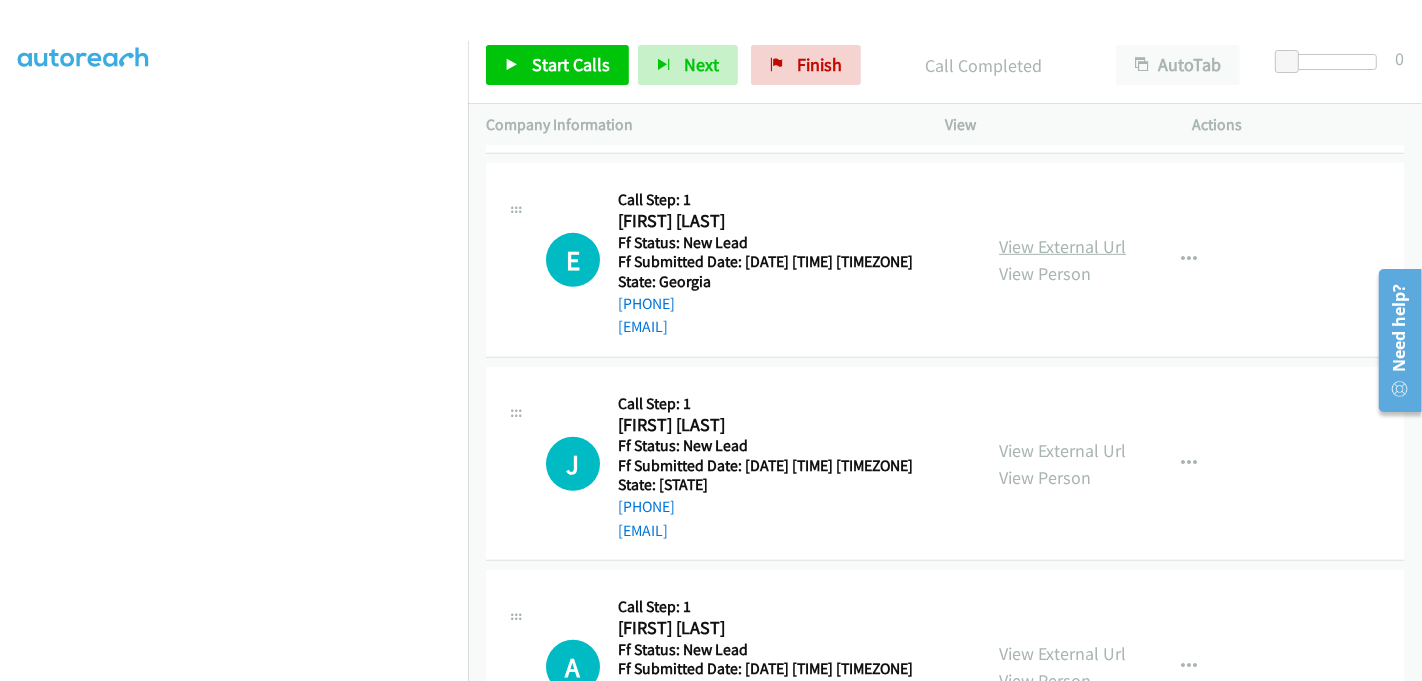 click on "View External Url" at bounding box center [1062, 246] 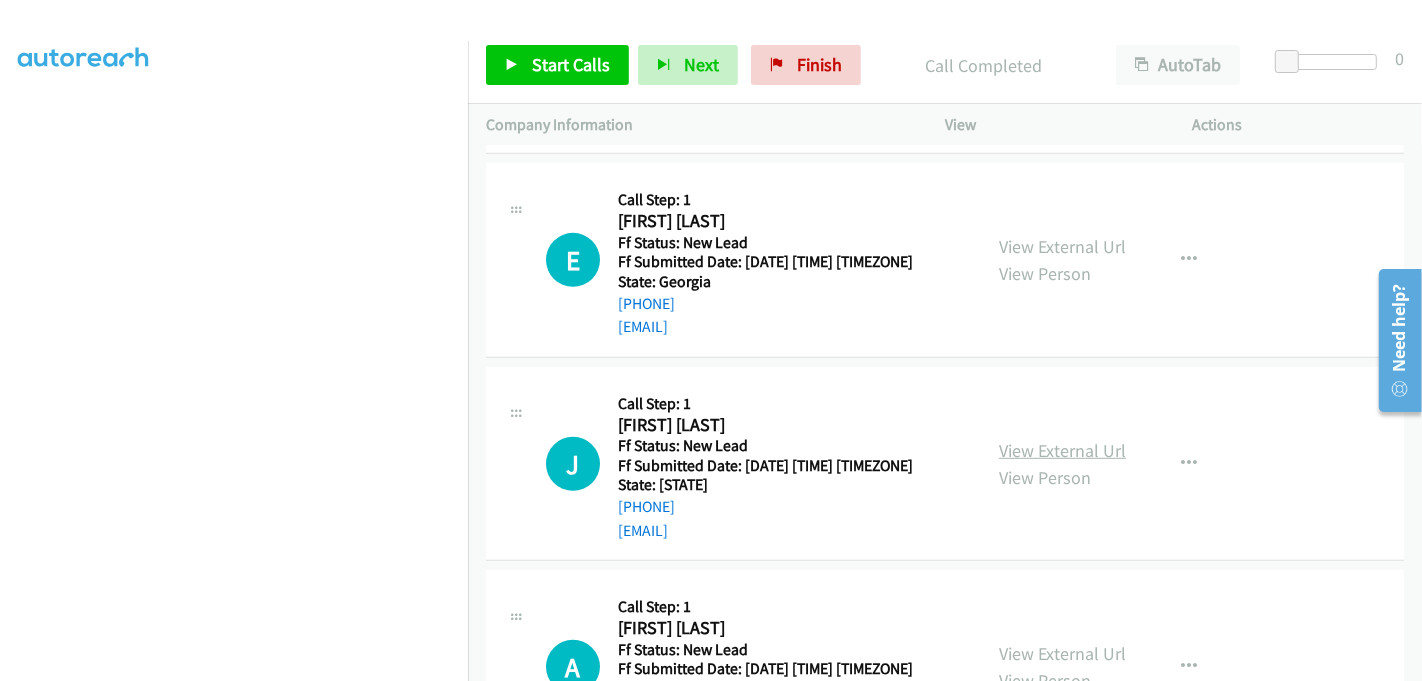 click on "View External Url" at bounding box center (1062, 450) 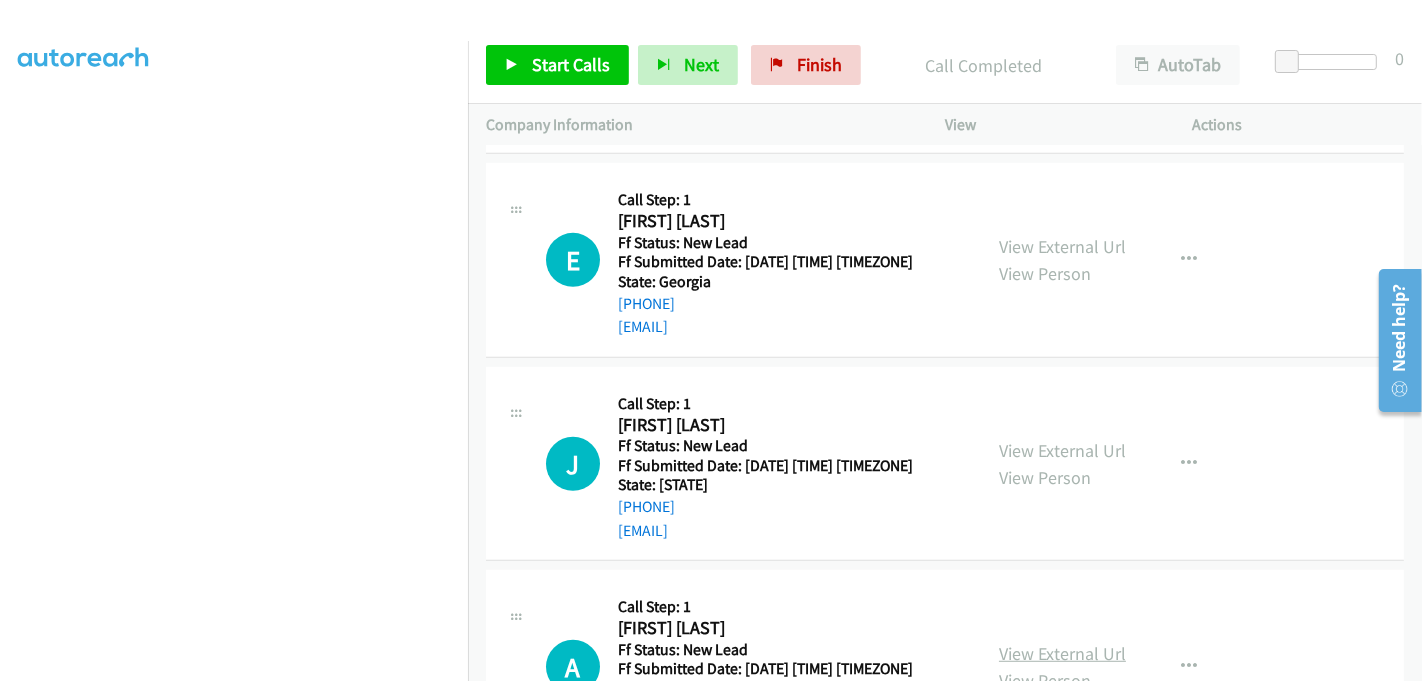 click on "View External Url" at bounding box center [1062, 653] 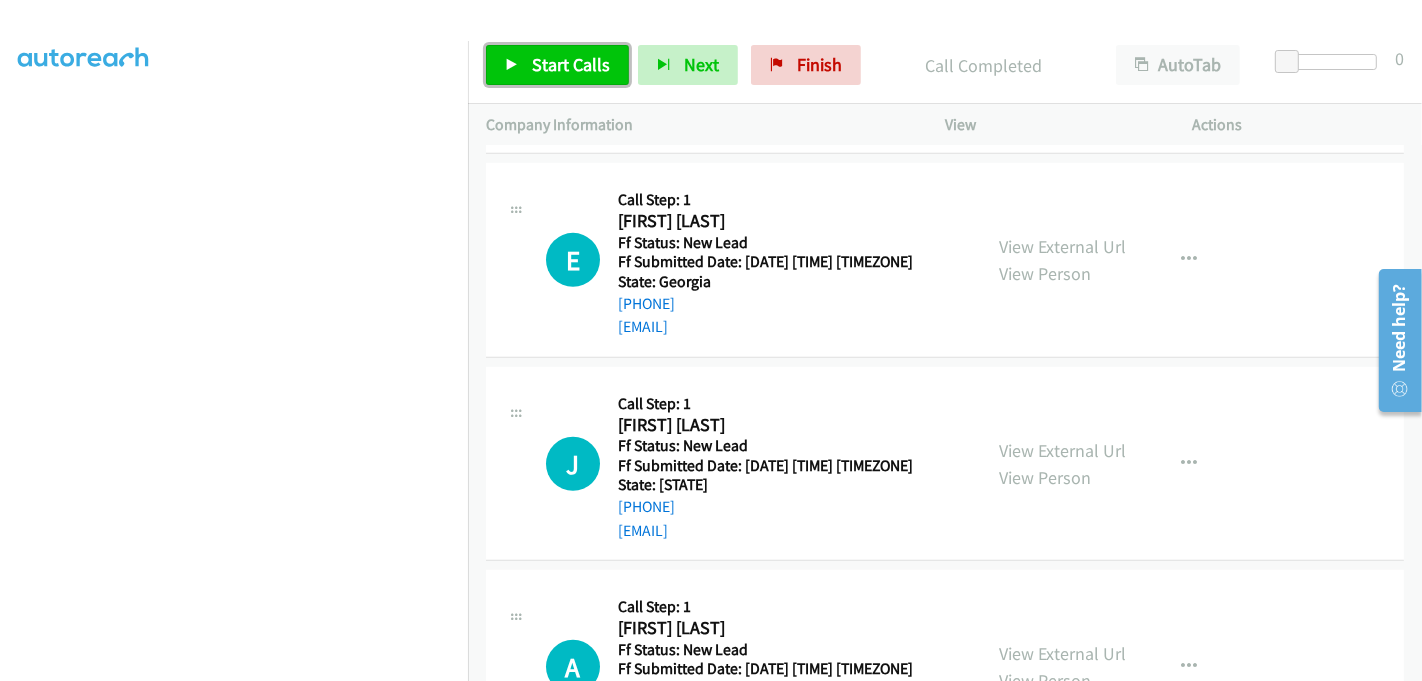 click on "Start Calls" at bounding box center [571, 64] 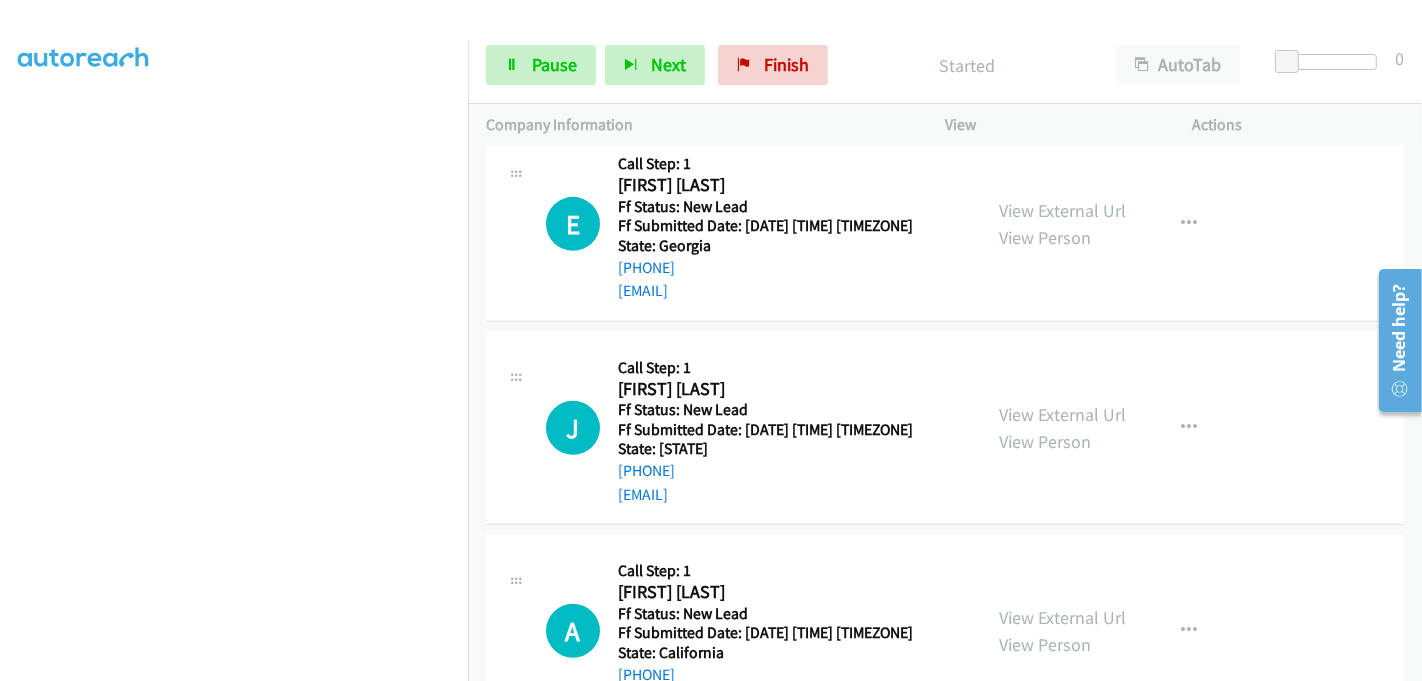 scroll, scrollTop: 1040, scrollLeft: 0, axis: vertical 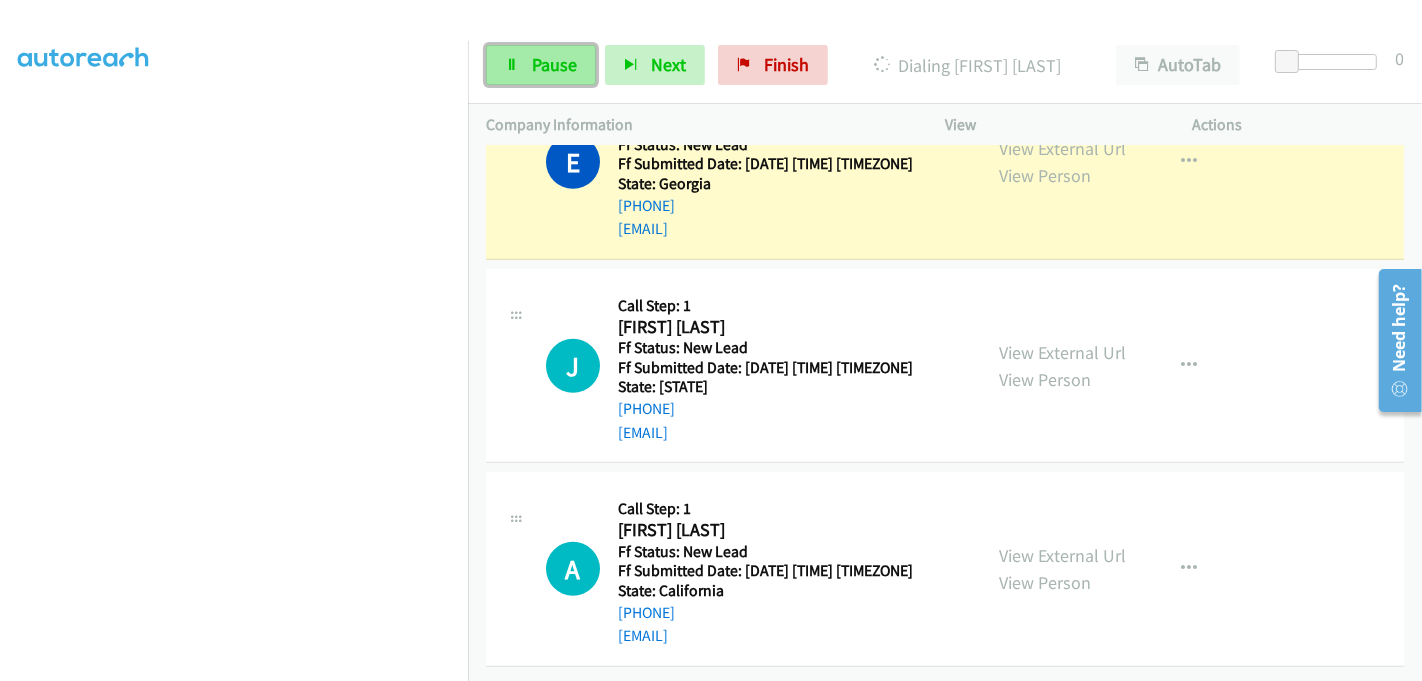 click on "Pause" at bounding box center (541, 65) 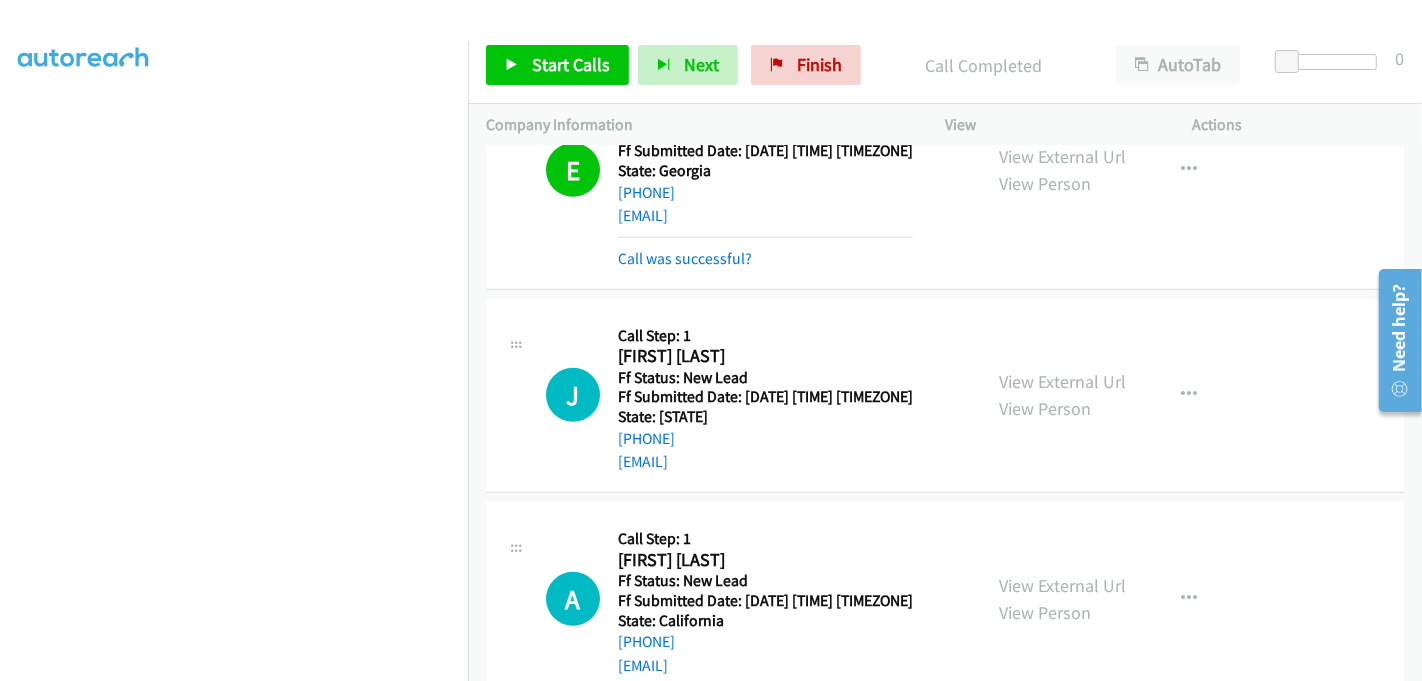scroll, scrollTop: 1062, scrollLeft: 0, axis: vertical 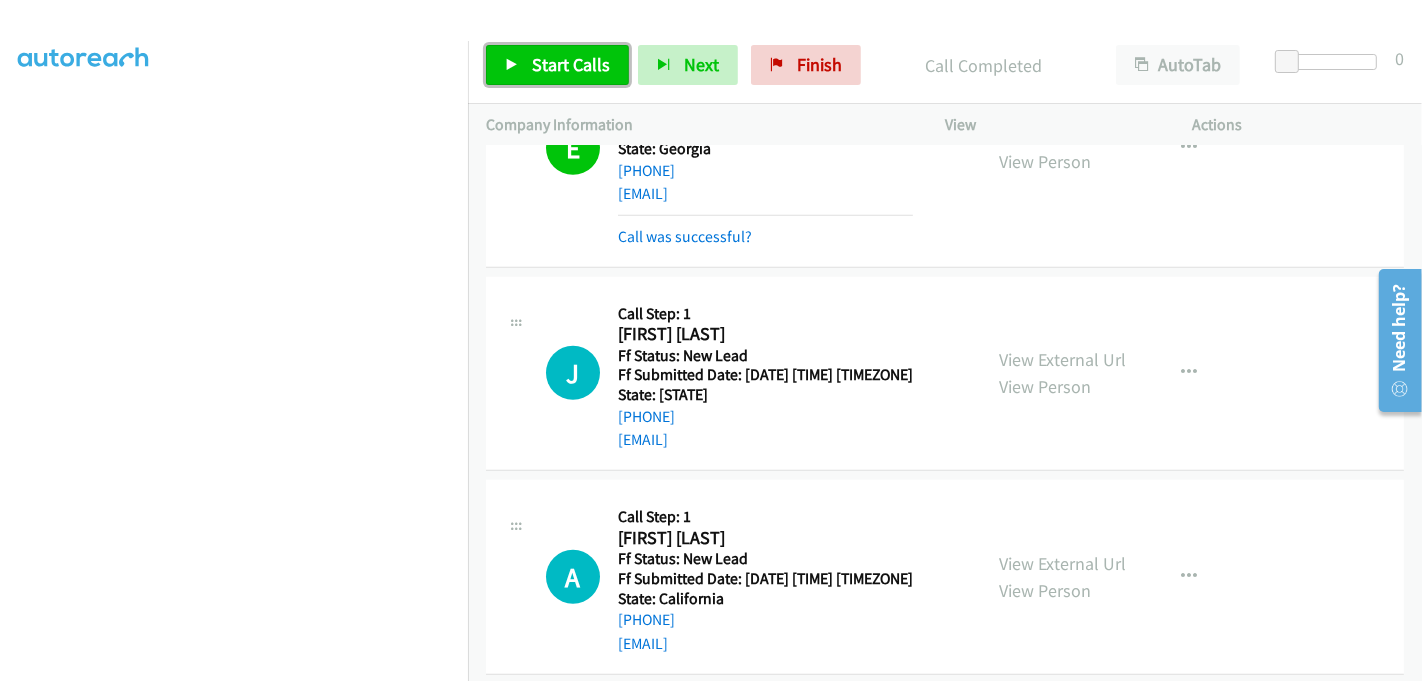click on "Start Calls" at bounding box center [557, 65] 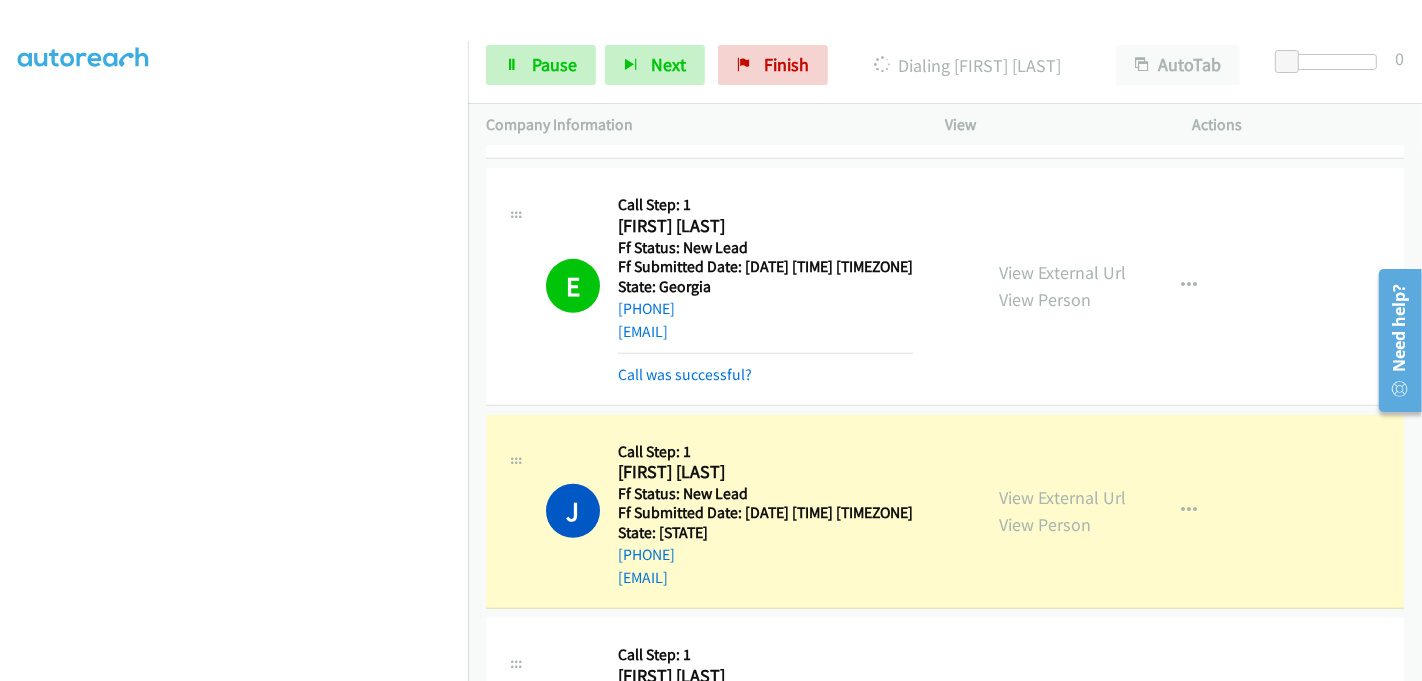 scroll, scrollTop: 914, scrollLeft: 0, axis: vertical 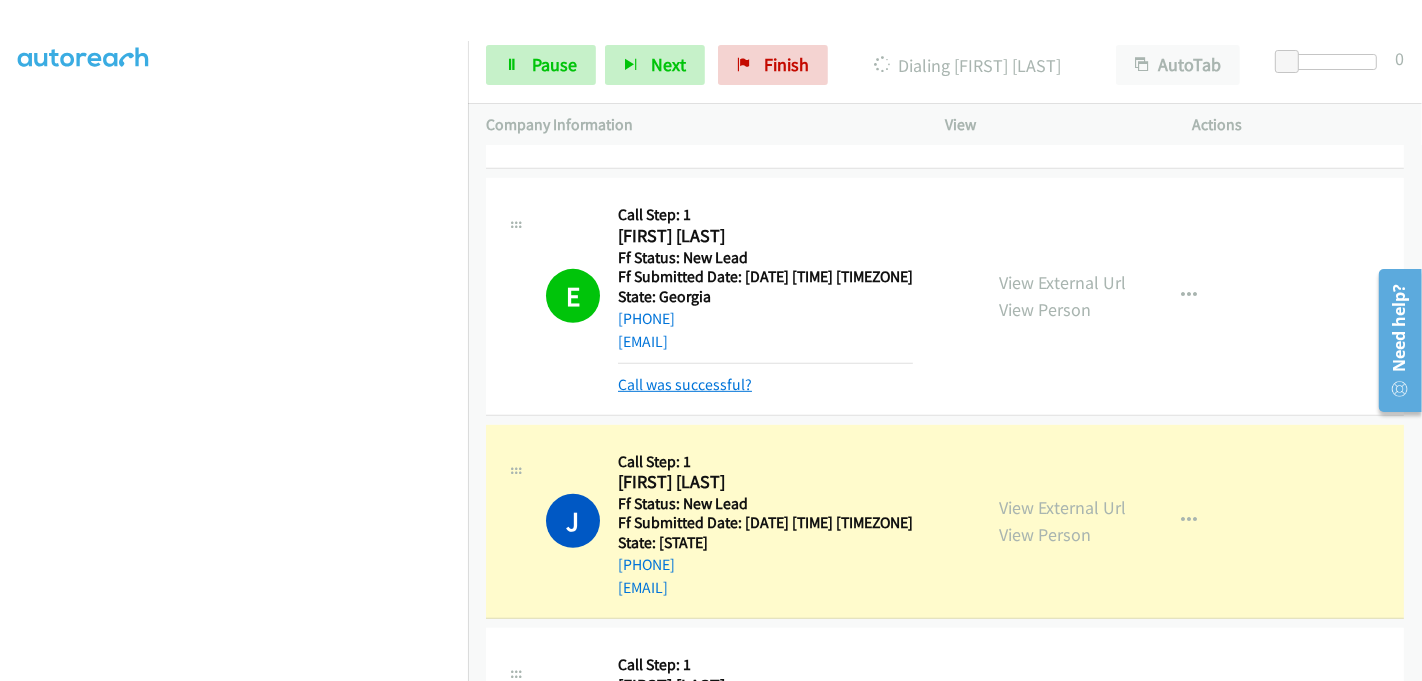 click on "Call was successful?" at bounding box center [685, 384] 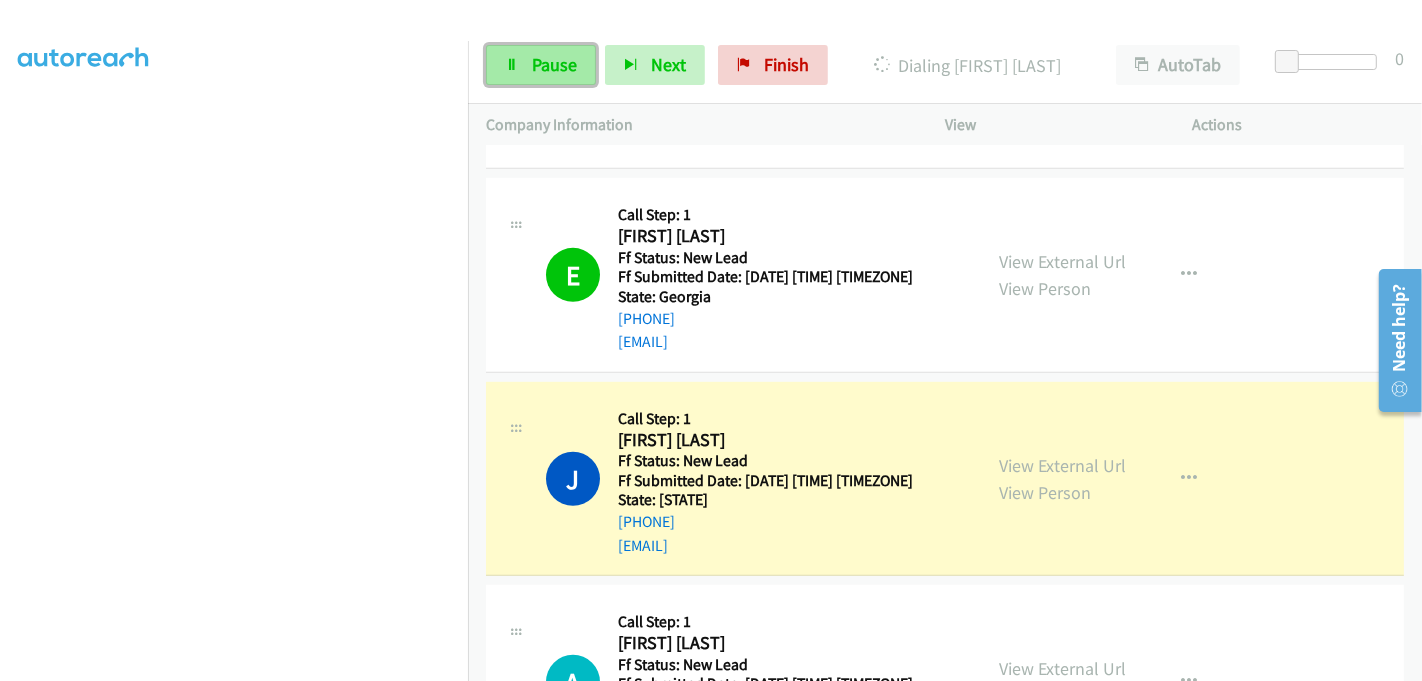 click on "Pause" at bounding box center (554, 64) 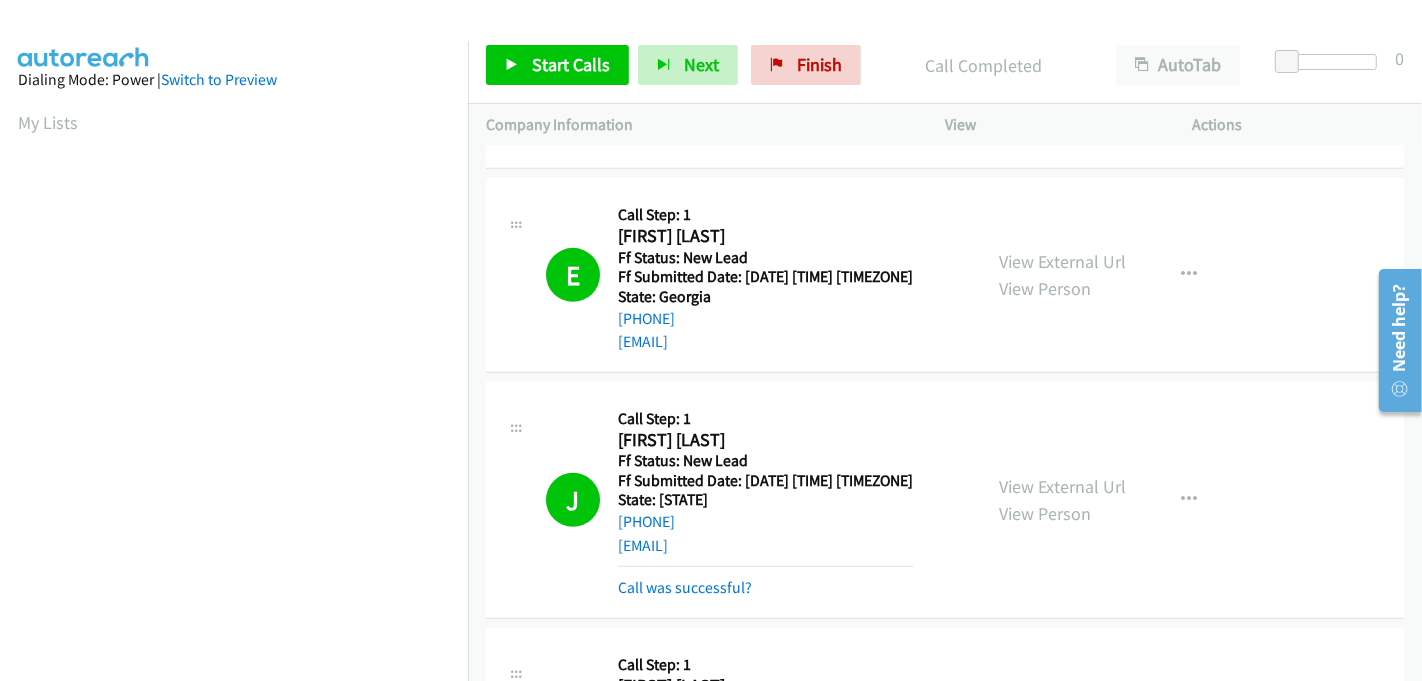 scroll, scrollTop: 442, scrollLeft: 2, axis: both 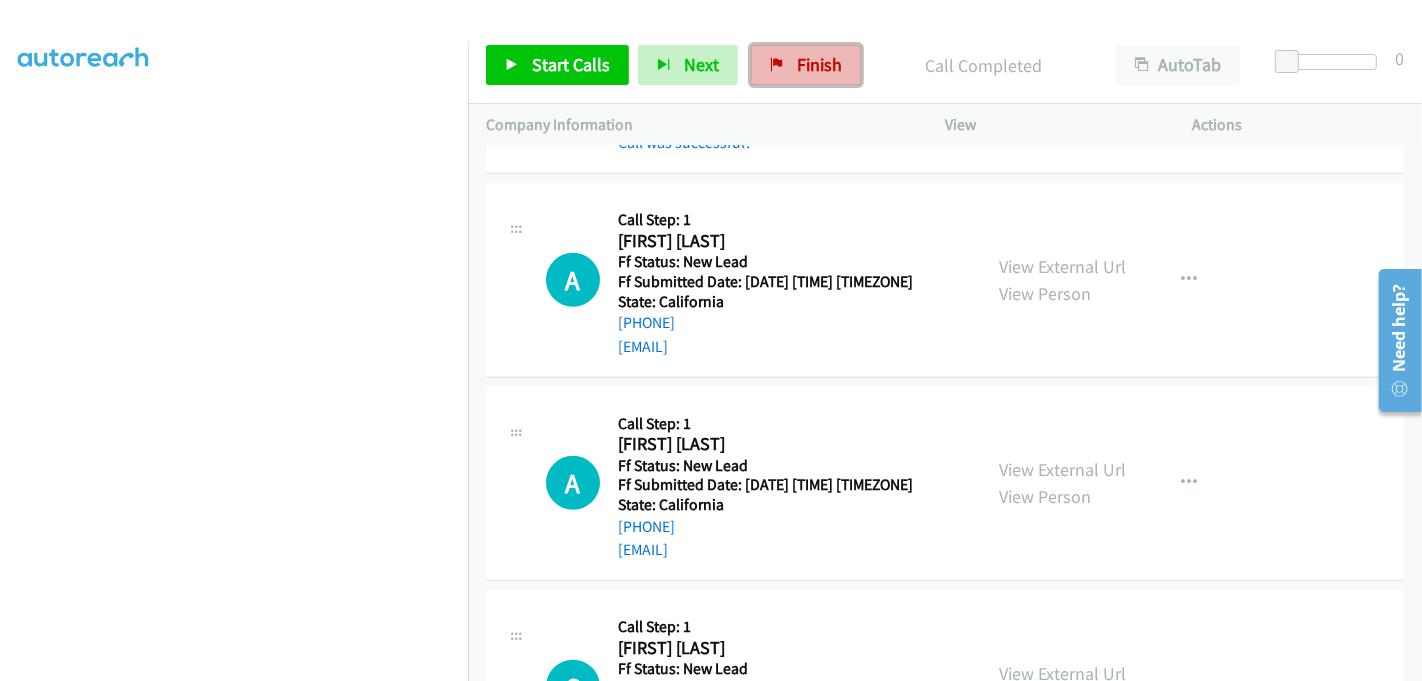 click on "Finish" at bounding box center (806, 65) 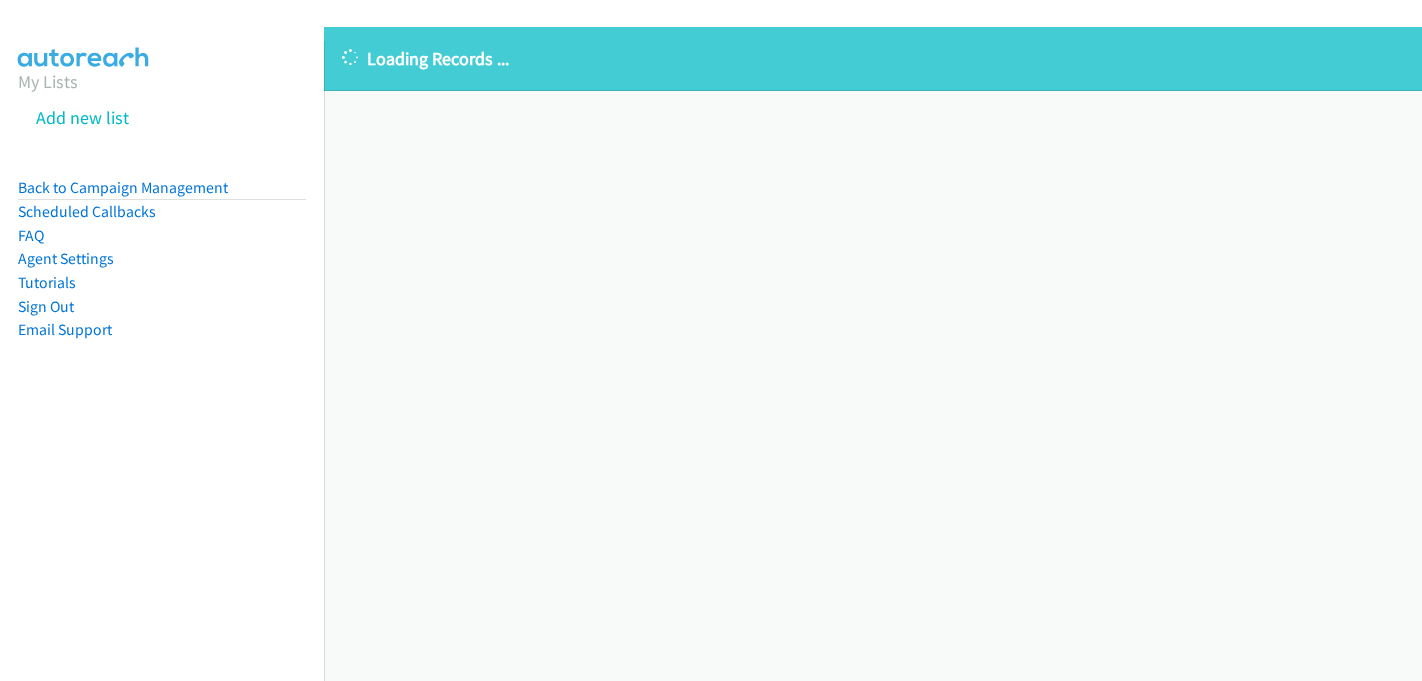 scroll, scrollTop: 0, scrollLeft: 0, axis: both 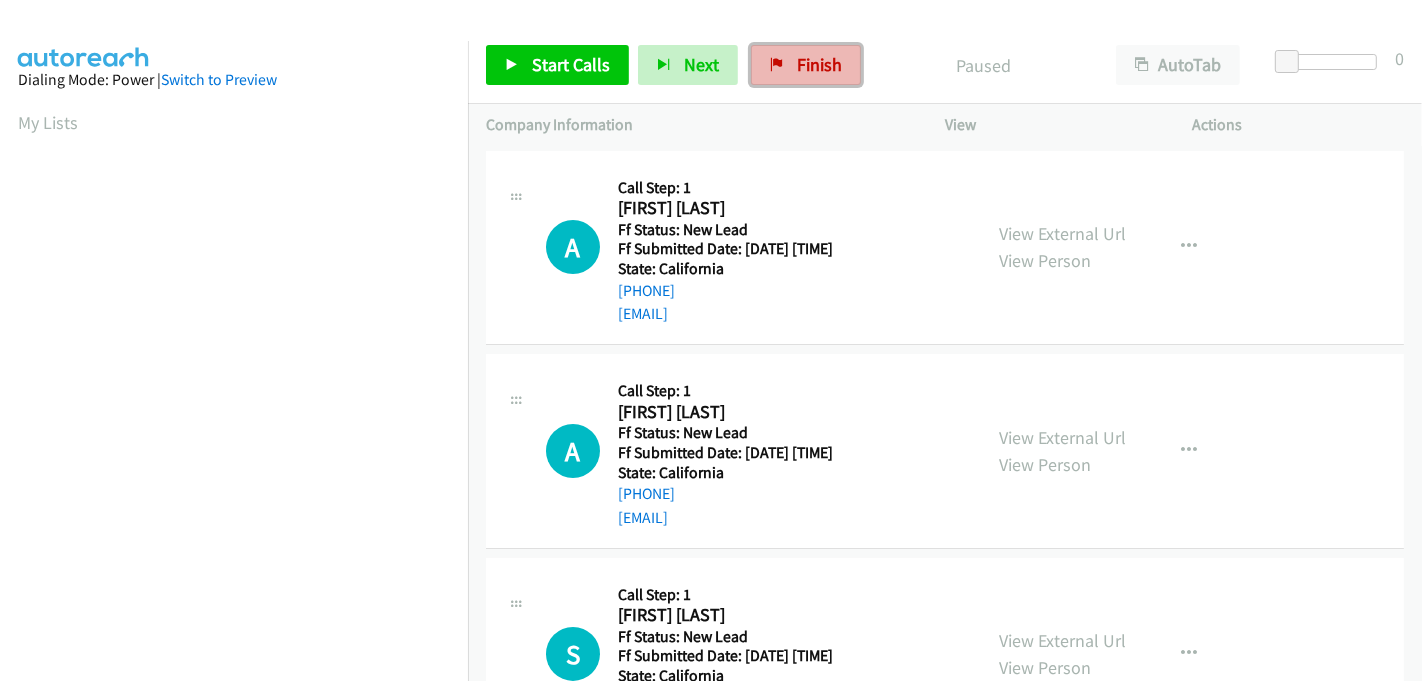 click on "Finish" at bounding box center [819, 64] 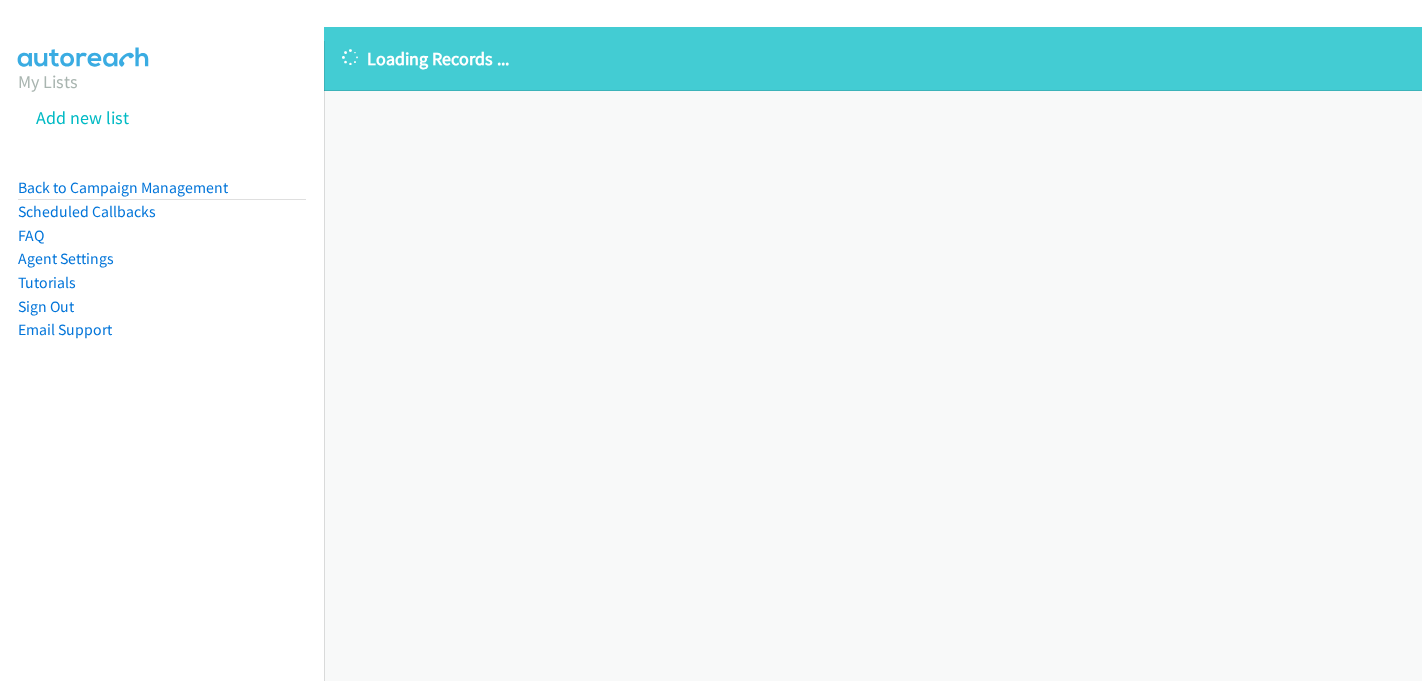 scroll, scrollTop: 0, scrollLeft: 0, axis: both 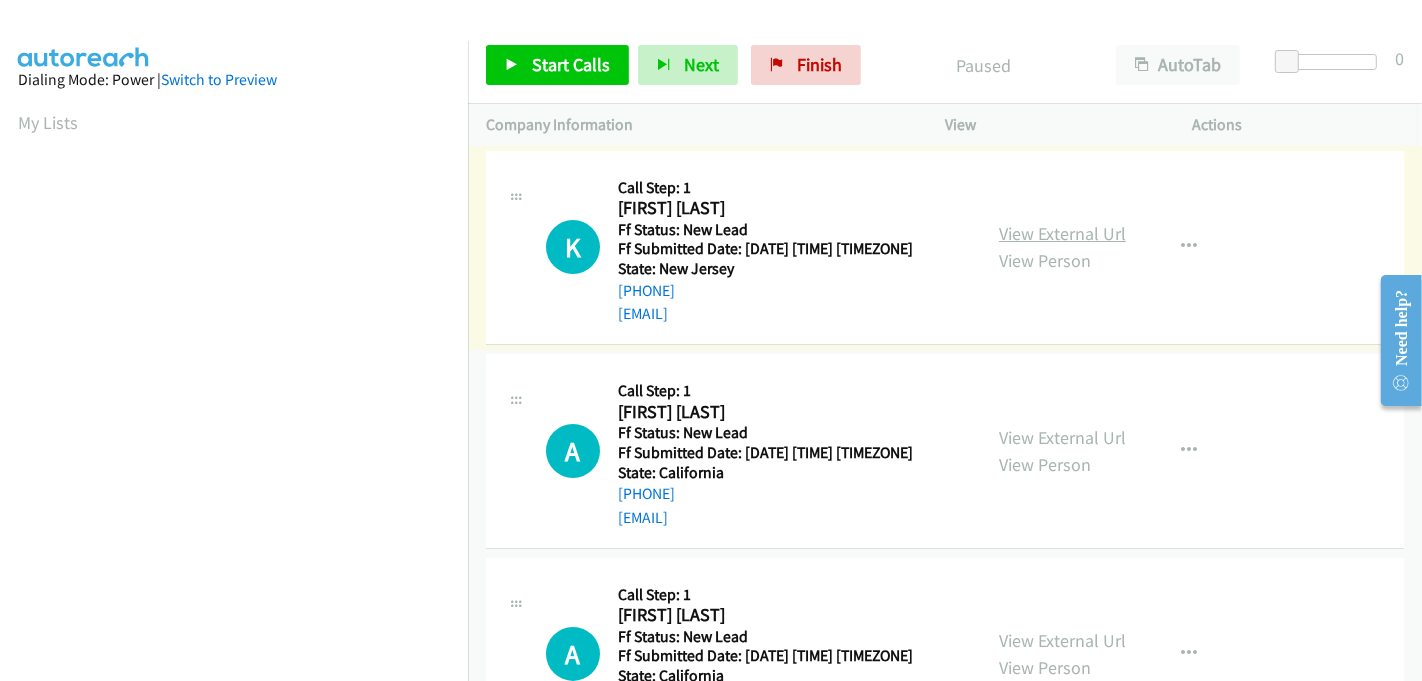 click on "View External Url" at bounding box center (1062, 233) 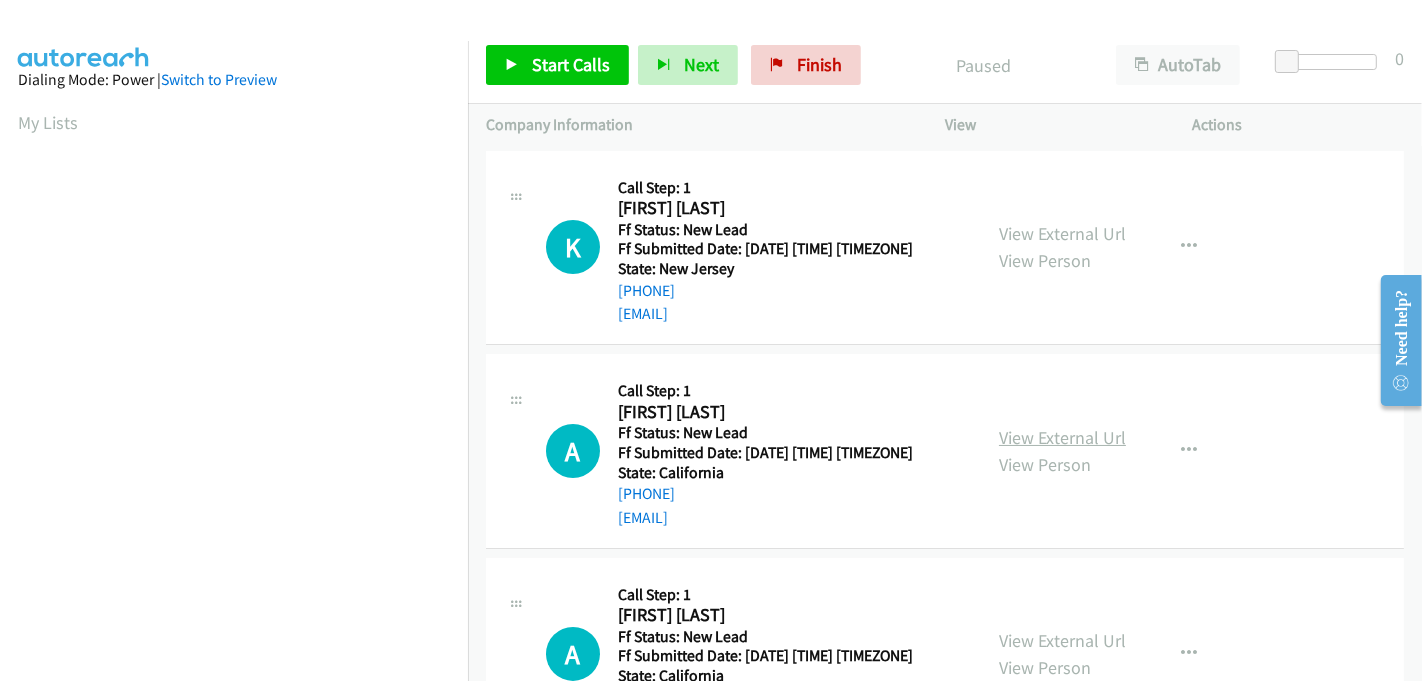 click on "View External Url" at bounding box center (1062, 437) 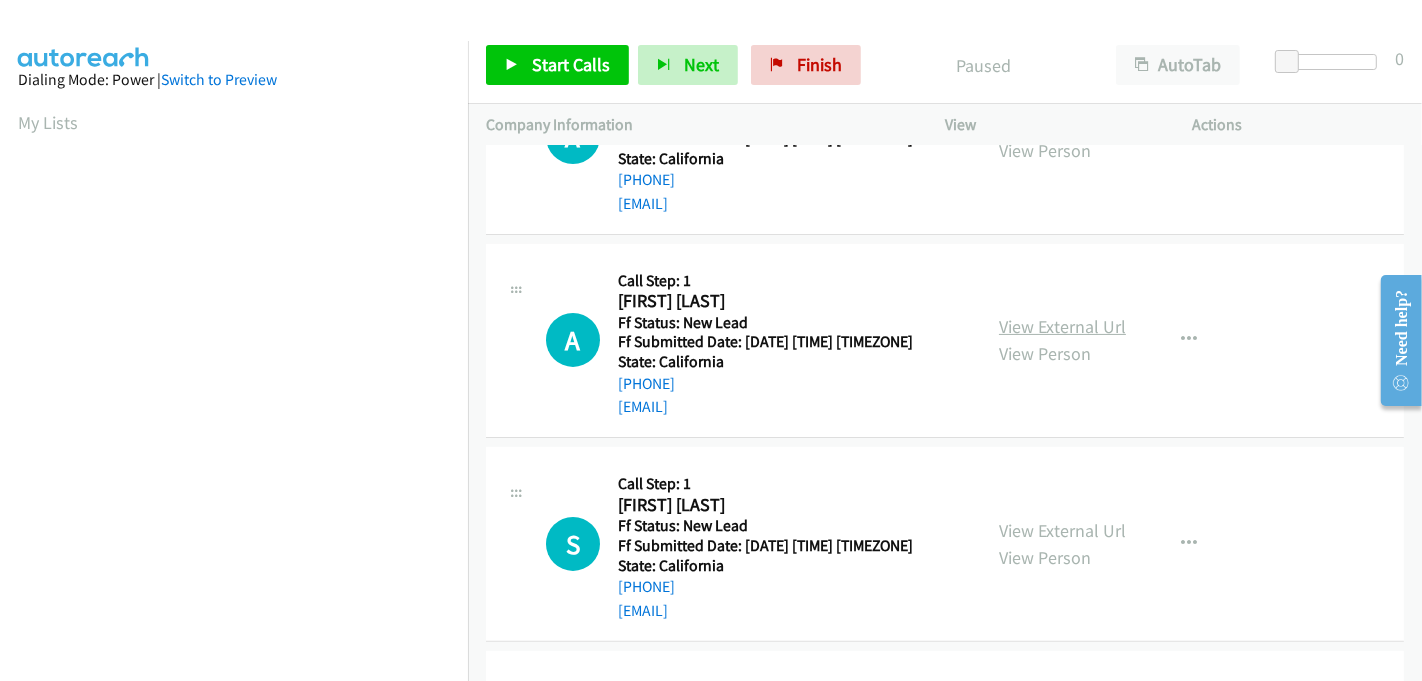 scroll, scrollTop: 333, scrollLeft: 0, axis: vertical 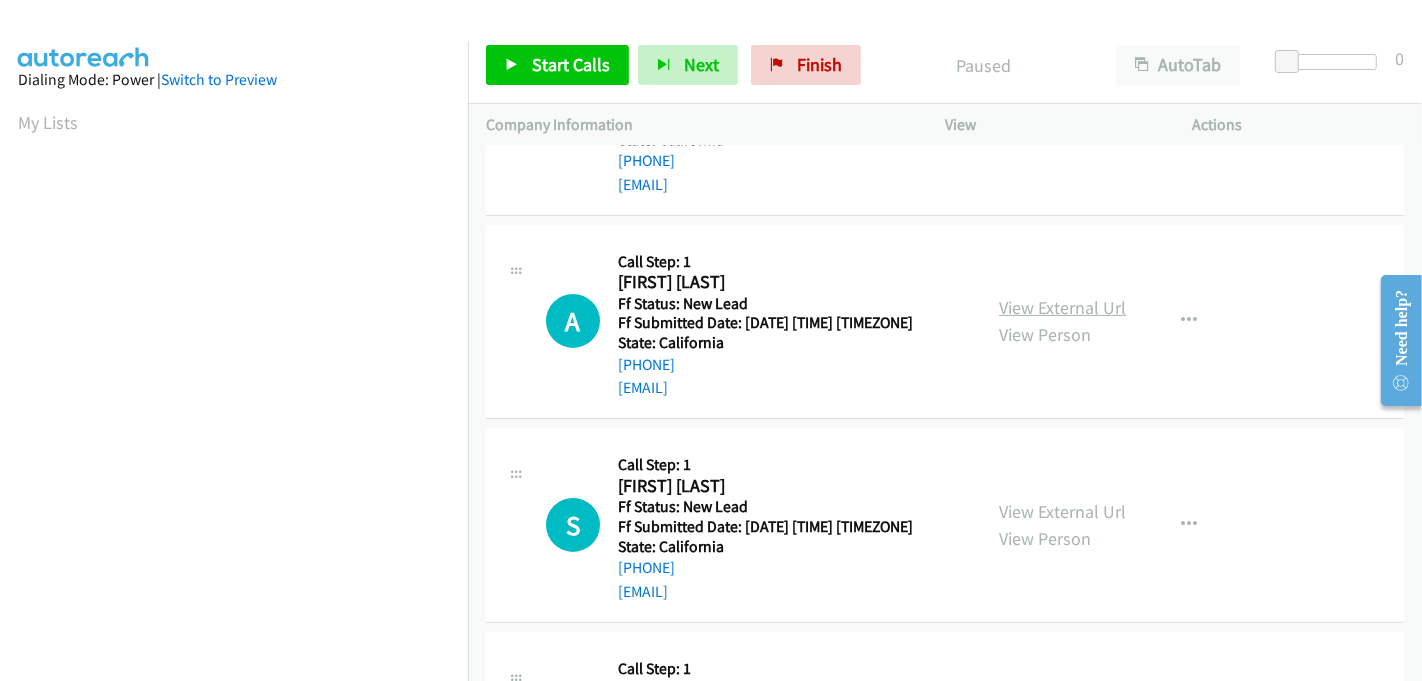 click on "View External Url" at bounding box center (1062, 307) 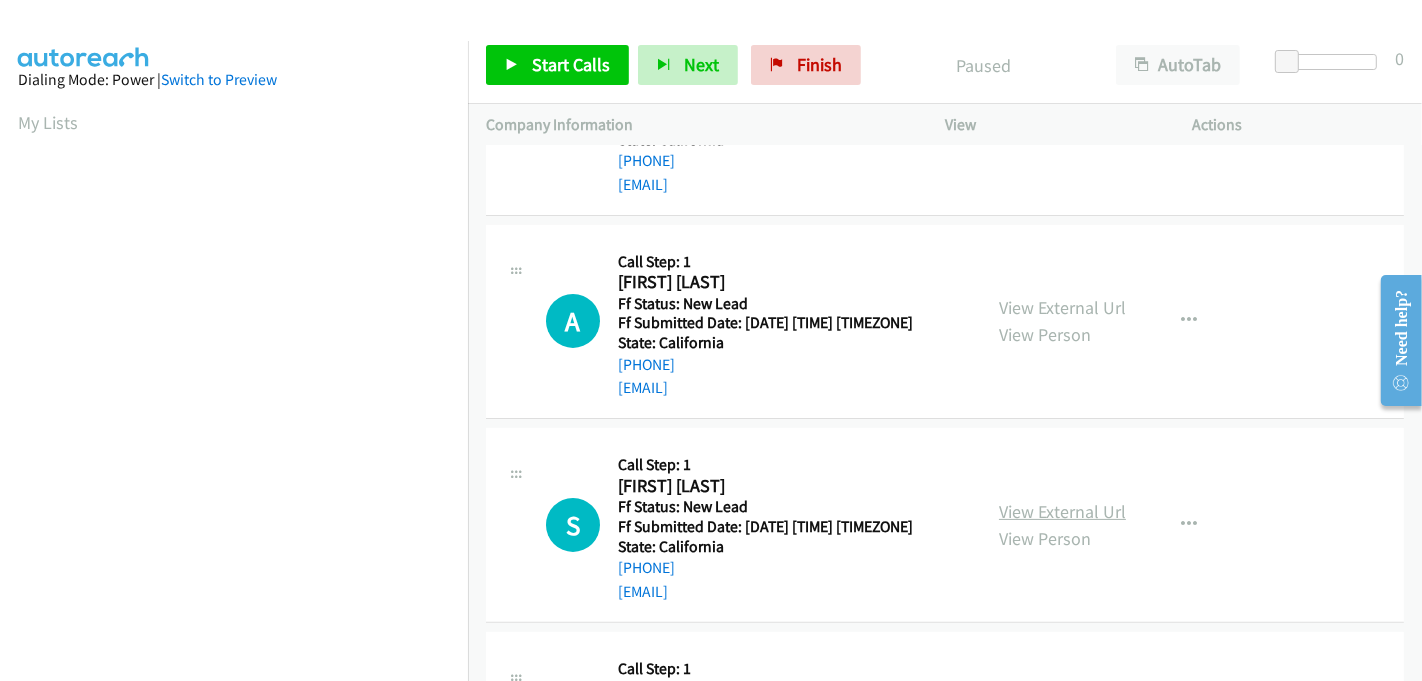 click on "View External Url" at bounding box center [1062, 511] 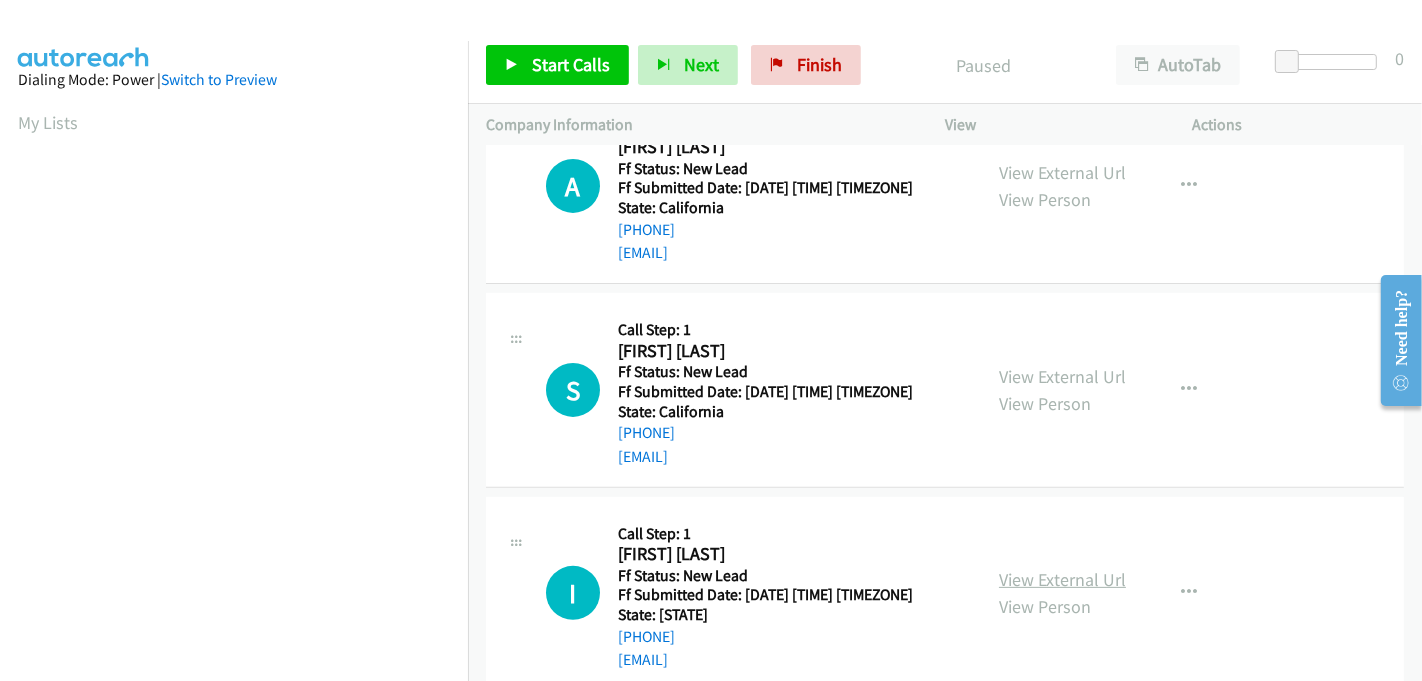 scroll, scrollTop: 507, scrollLeft: 0, axis: vertical 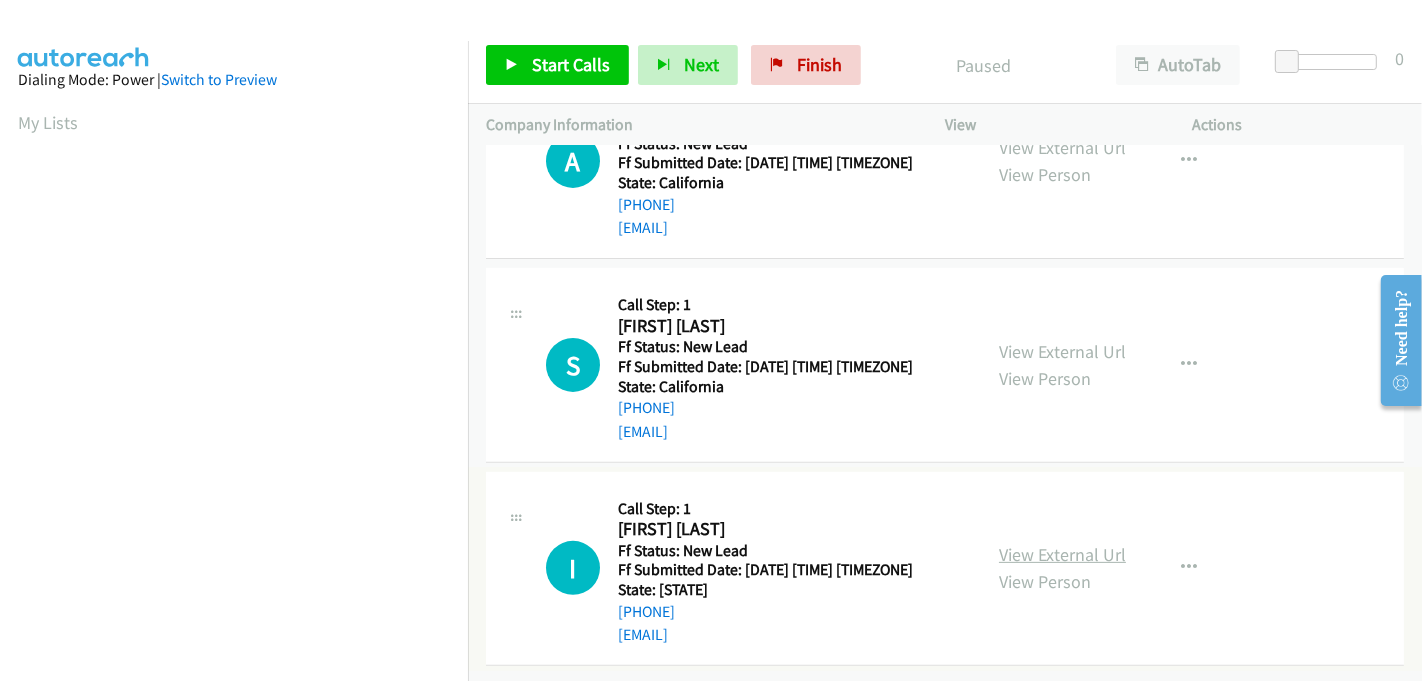 click on "View External Url" at bounding box center (1062, 554) 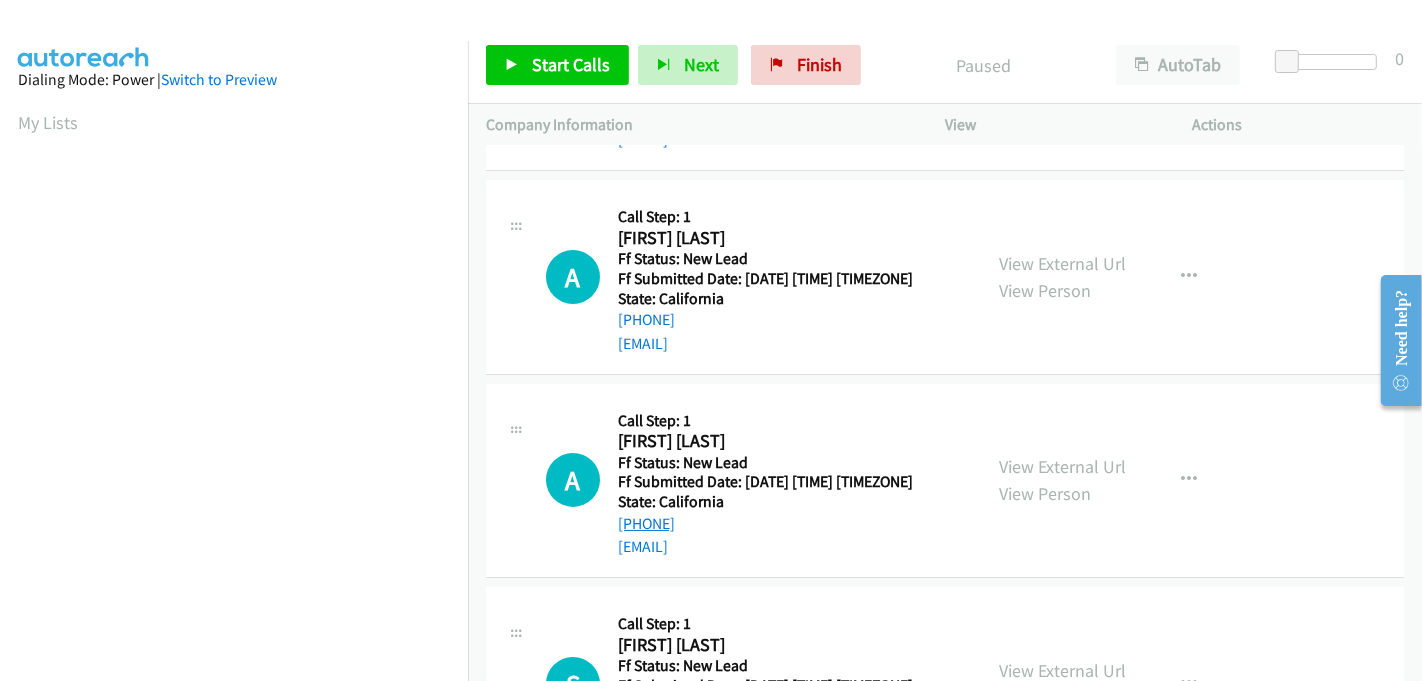 scroll, scrollTop: 0, scrollLeft: 0, axis: both 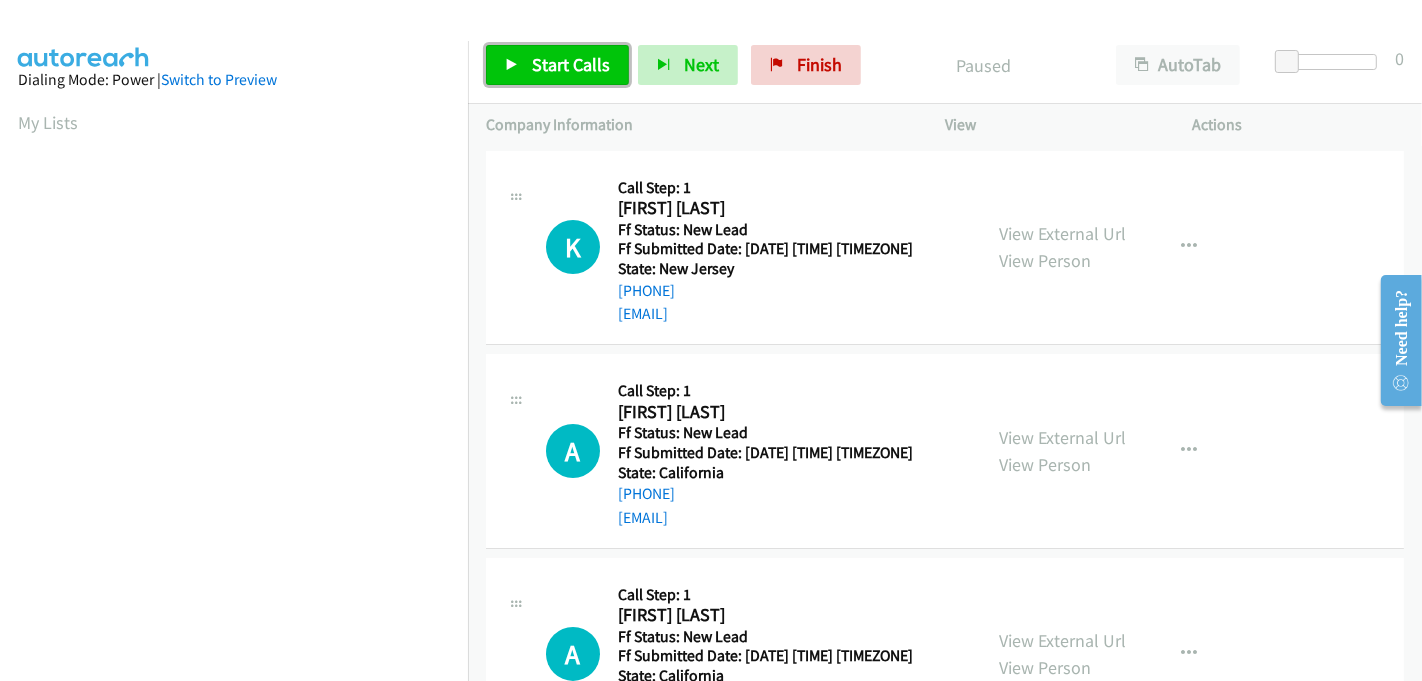 click on "Start Calls" at bounding box center [571, 64] 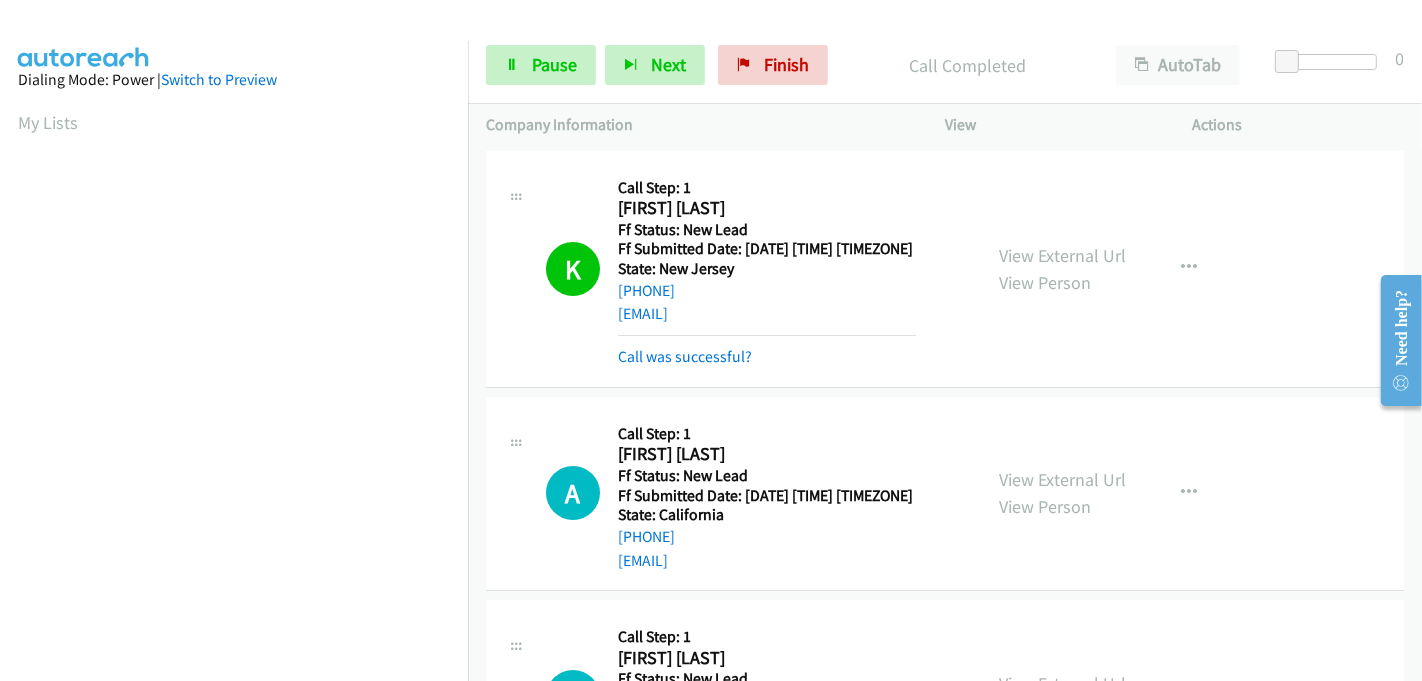 scroll, scrollTop: 442, scrollLeft: 0, axis: vertical 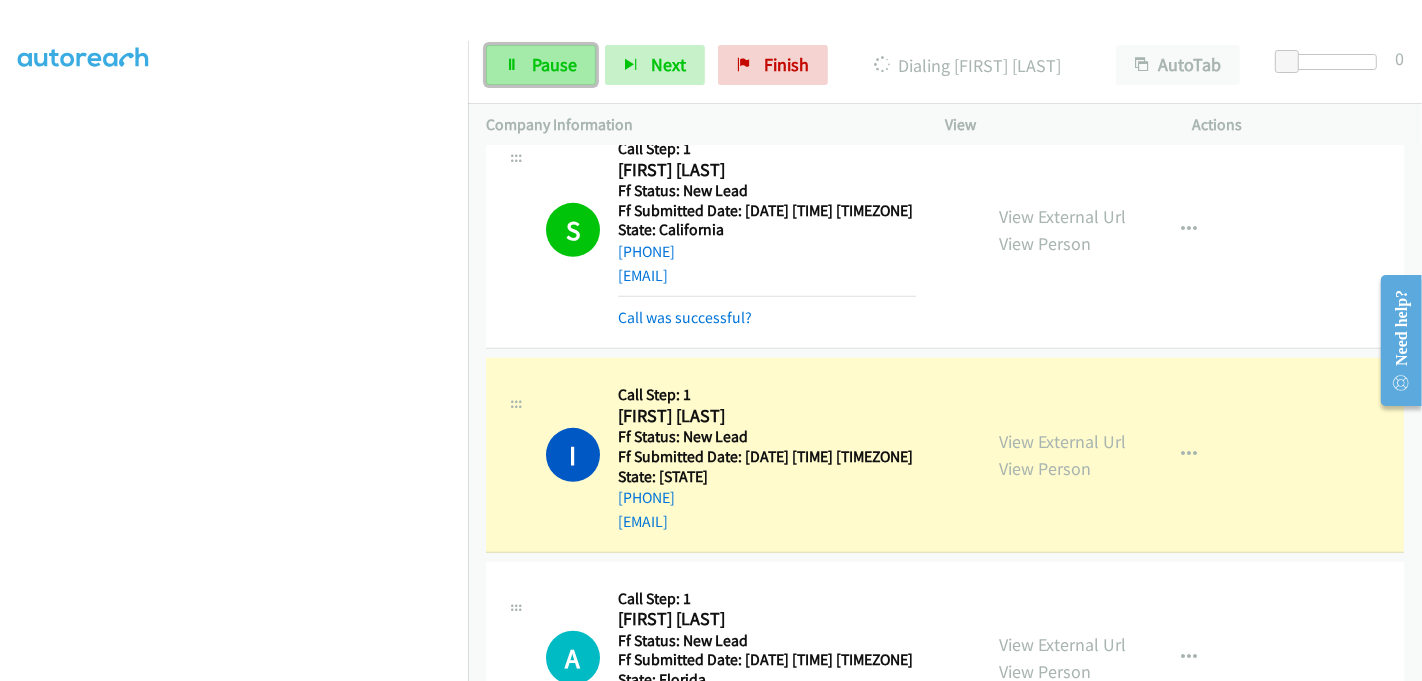 click on "Pause" at bounding box center [554, 64] 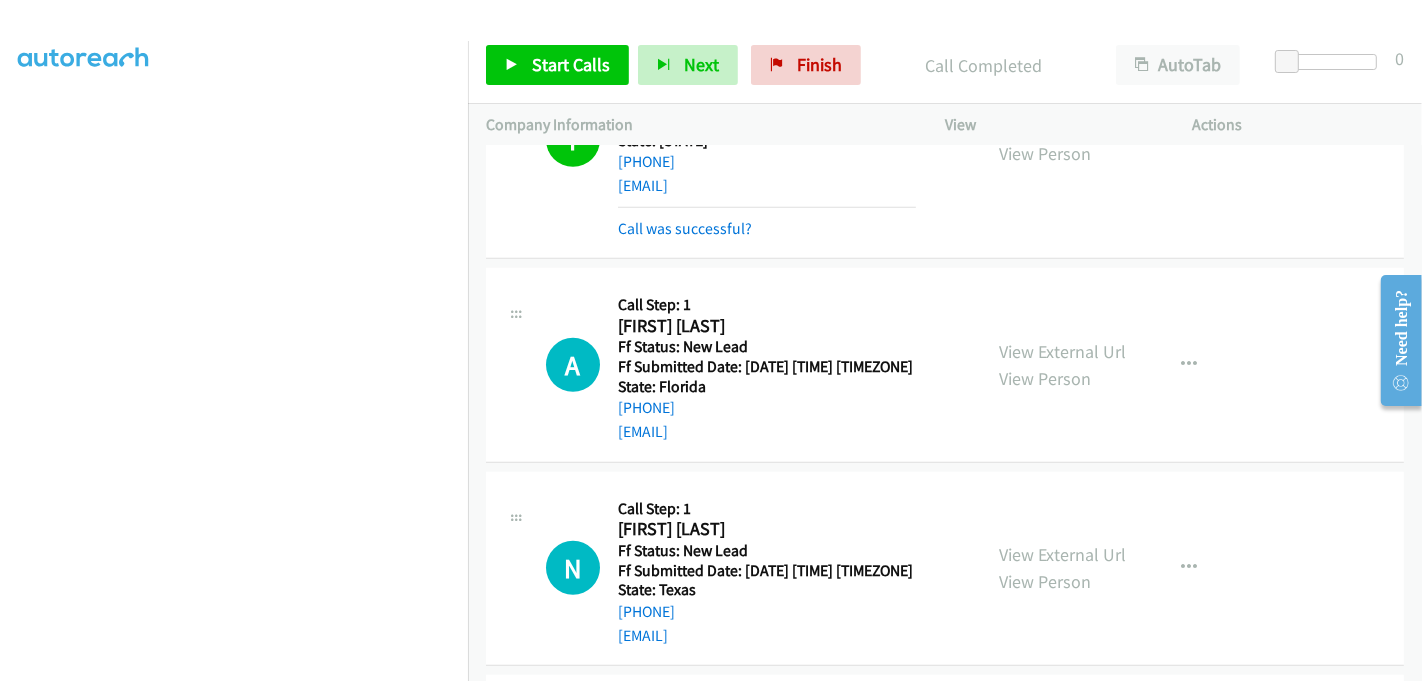 scroll, scrollTop: 1106, scrollLeft: 0, axis: vertical 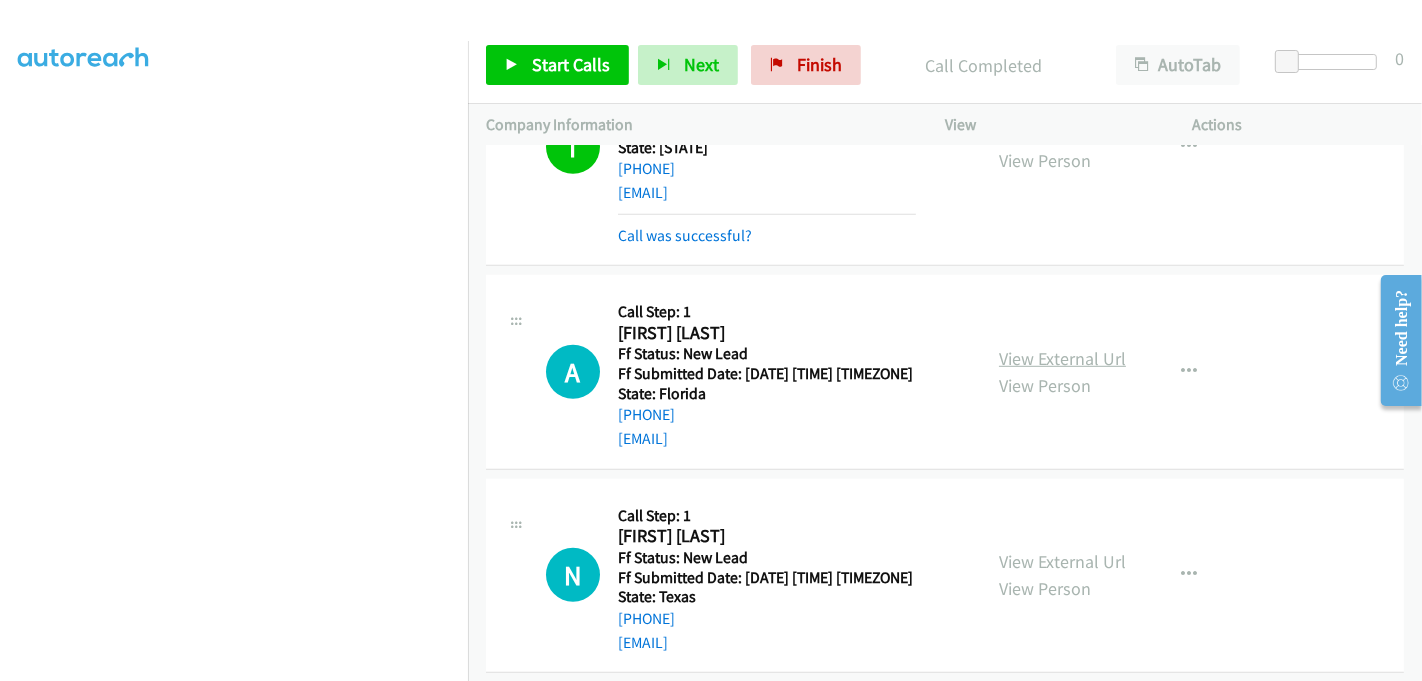 click on "View External Url" at bounding box center (1062, 358) 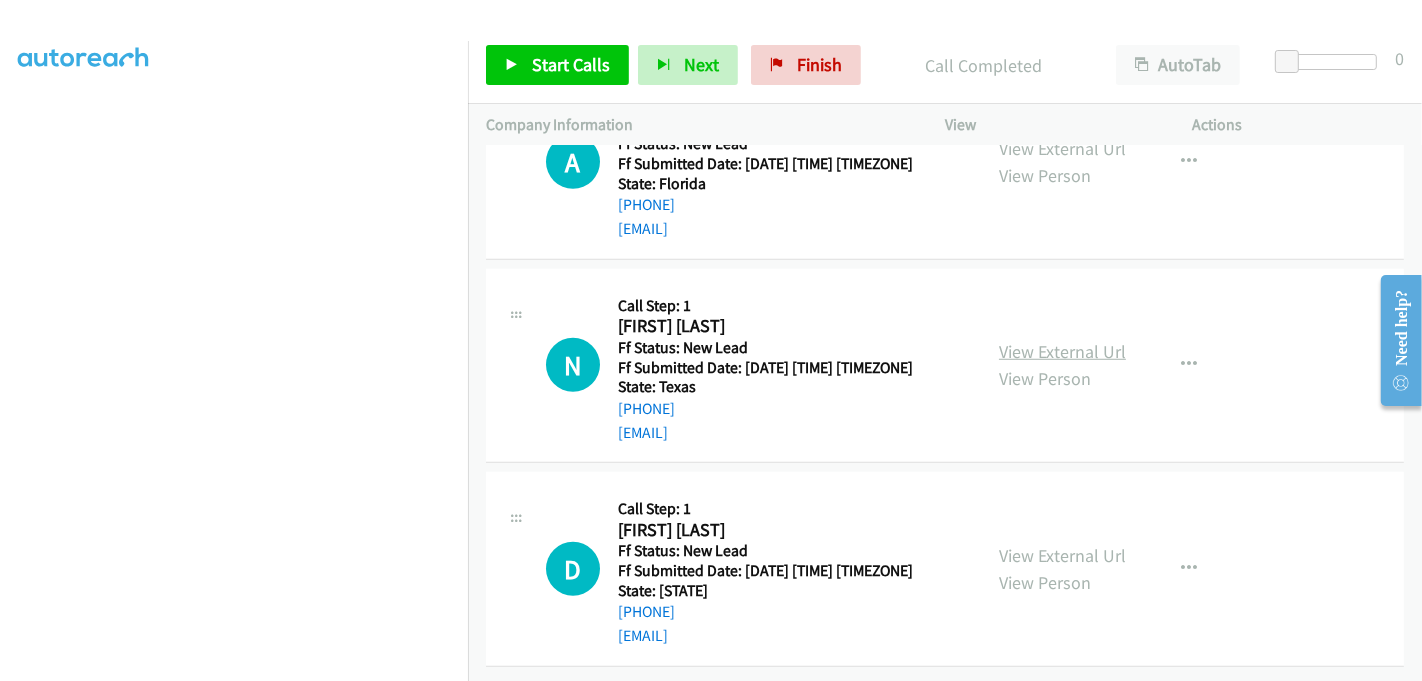 scroll, scrollTop: 1328, scrollLeft: 0, axis: vertical 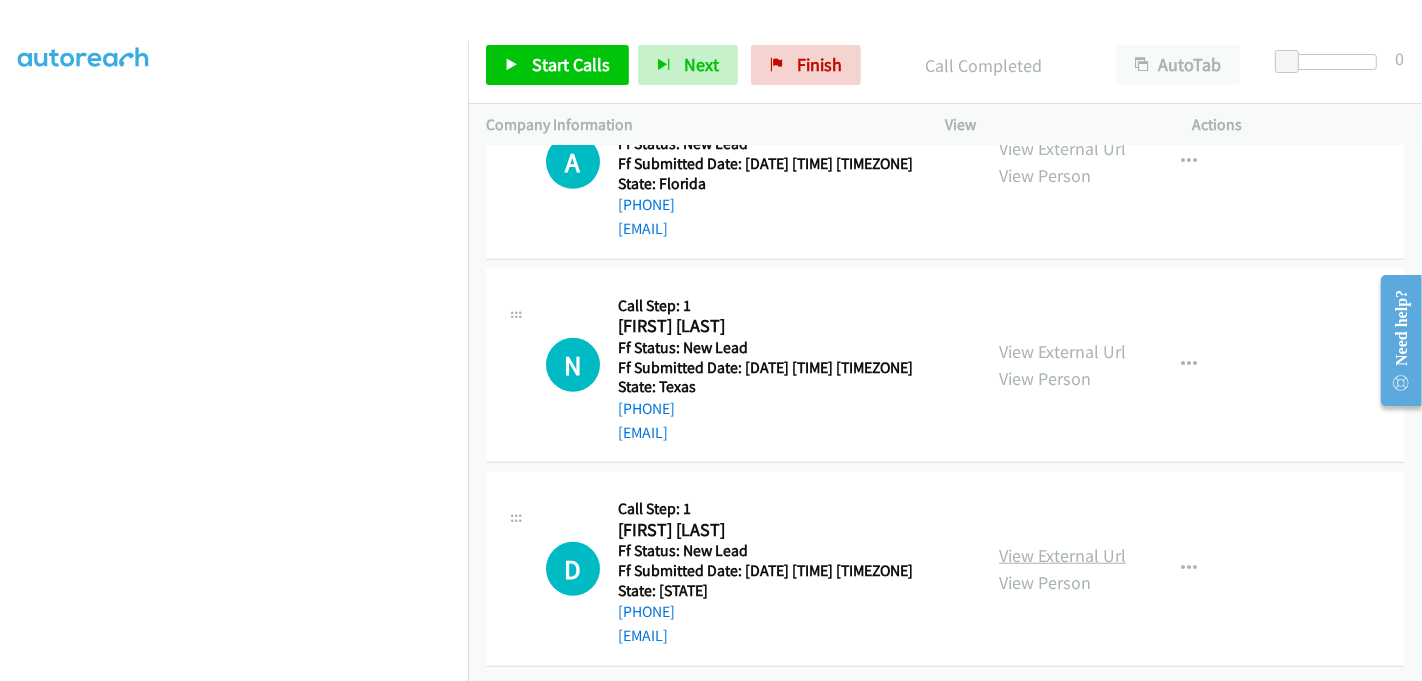 click on "View External Url" at bounding box center [1062, 555] 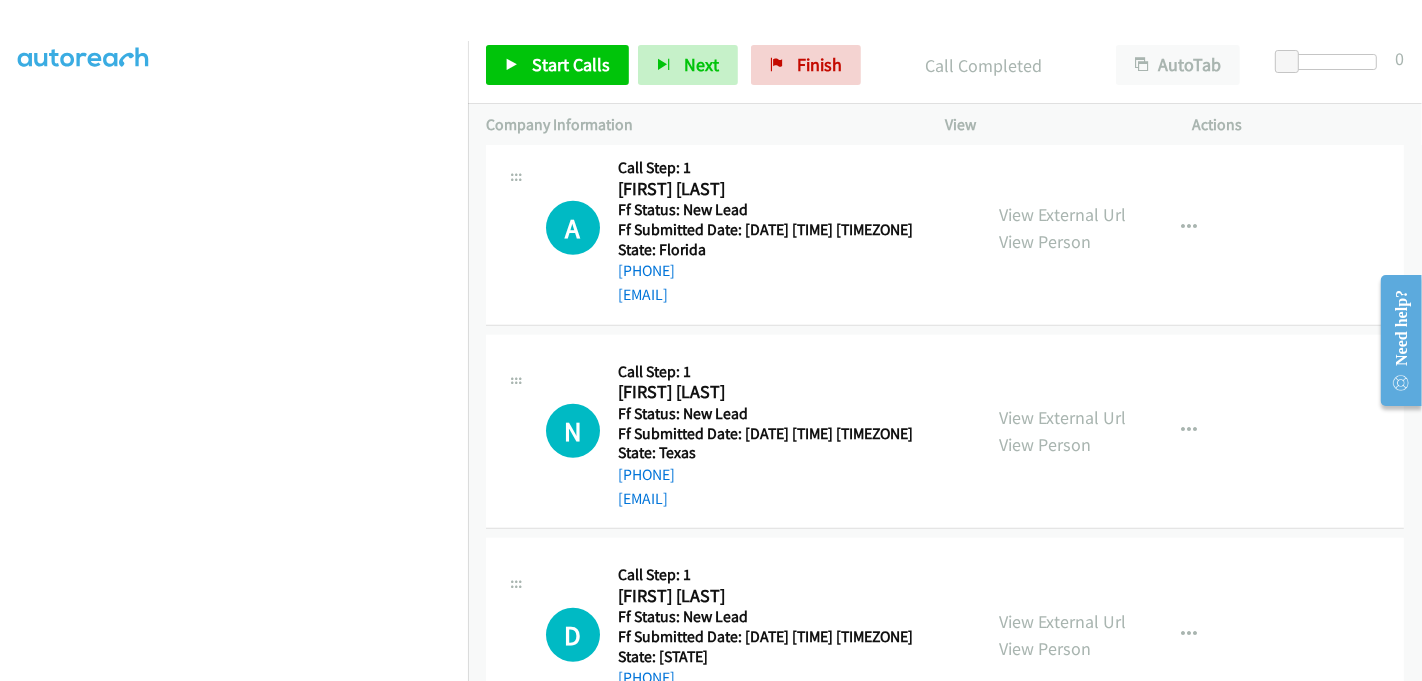 scroll, scrollTop: 1217, scrollLeft: 0, axis: vertical 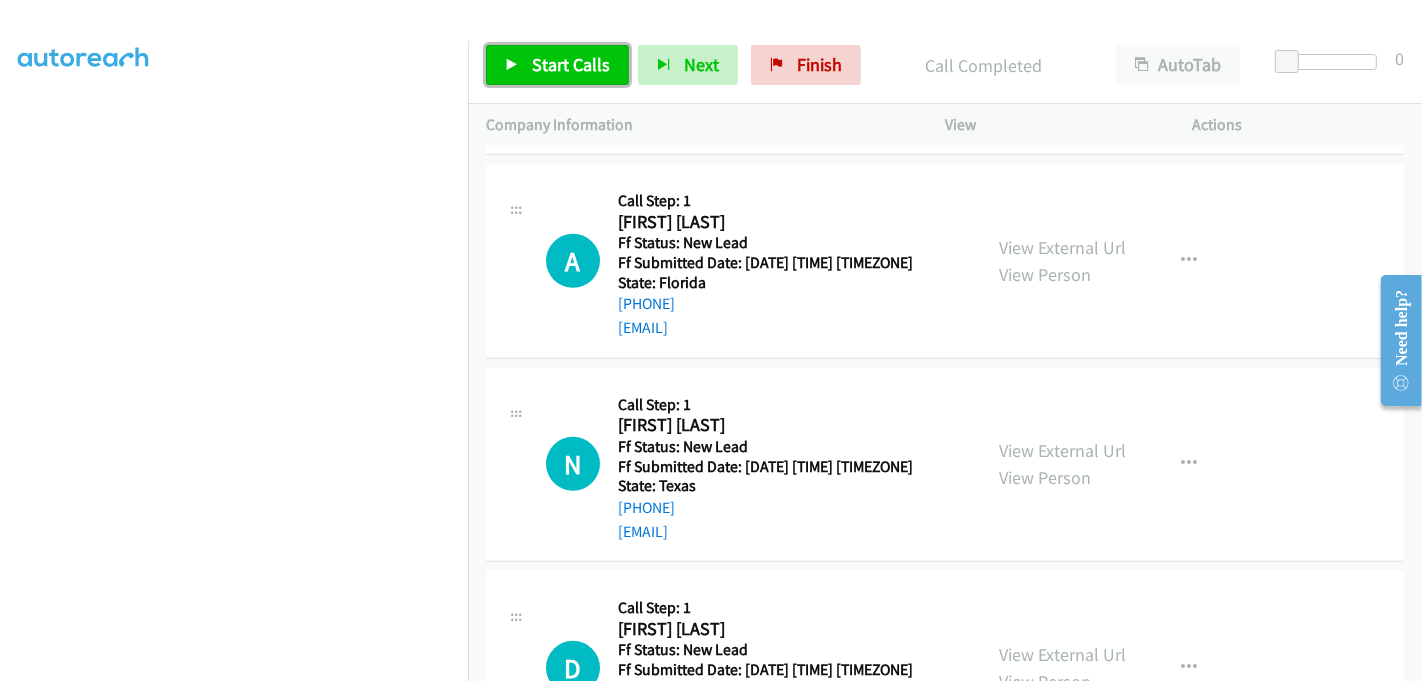 click on "Start Calls" at bounding box center [571, 64] 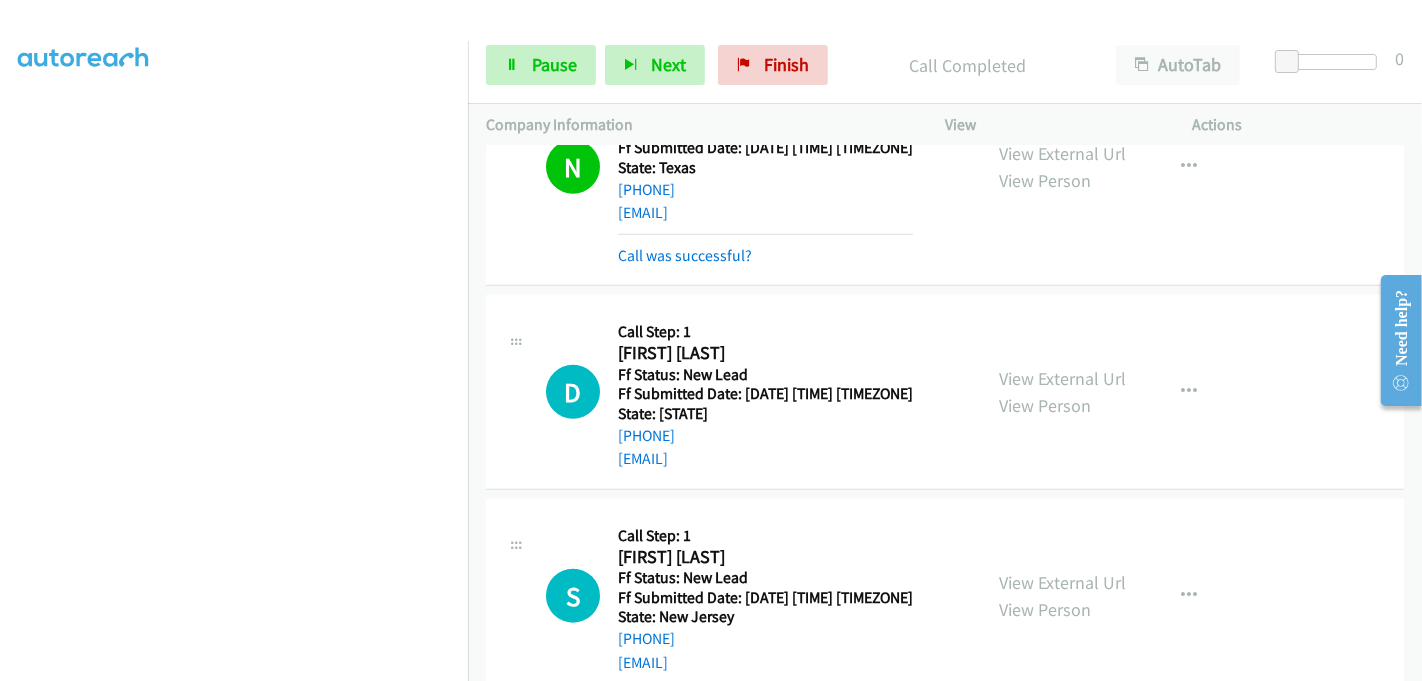 scroll, scrollTop: 1467, scrollLeft: 0, axis: vertical 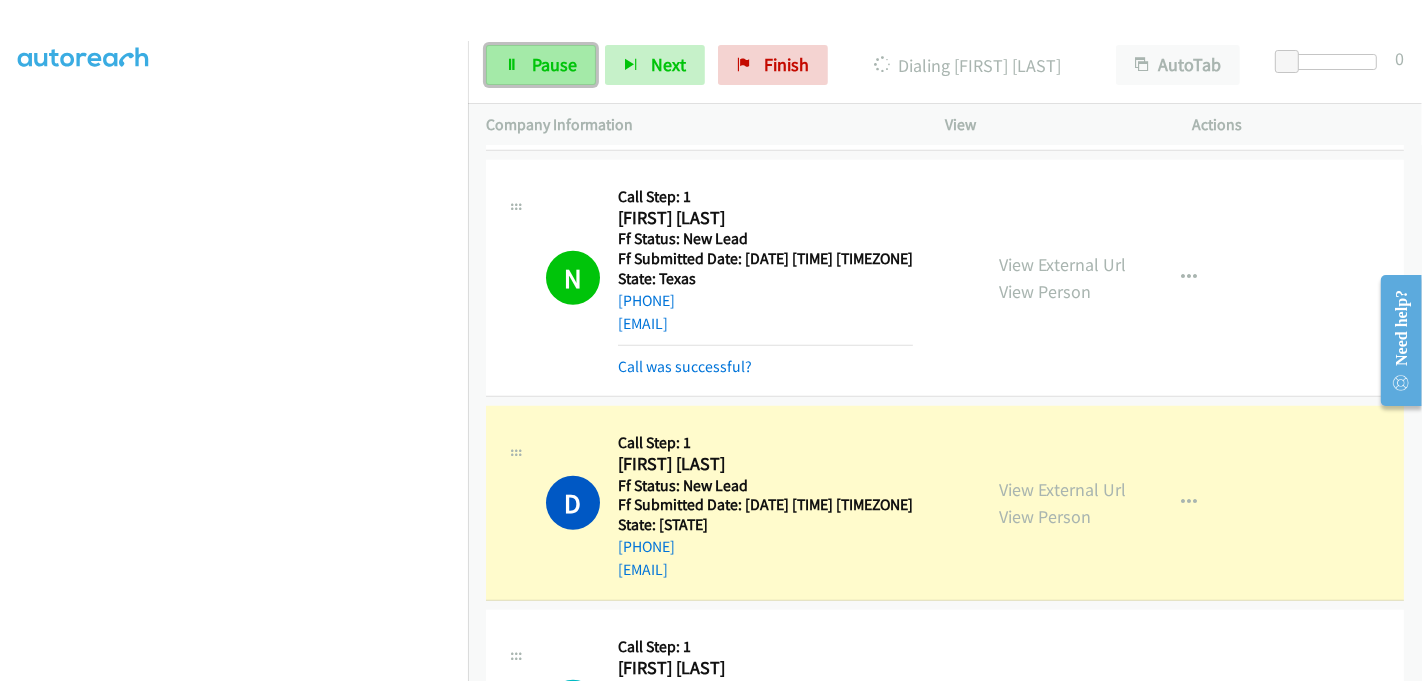click on "Pause" at bounding box center (554, 64) 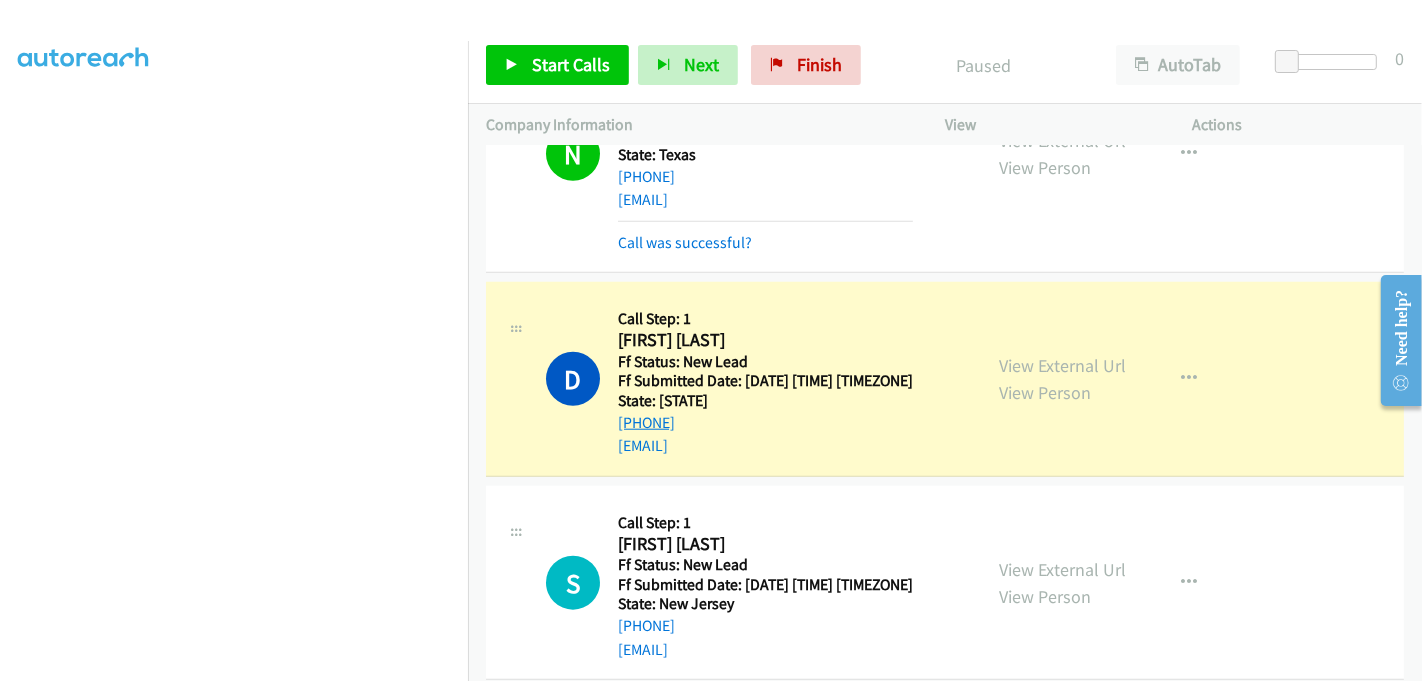 scroll, scrollTop: 1467, scrollLeft: 0, axis: vertical 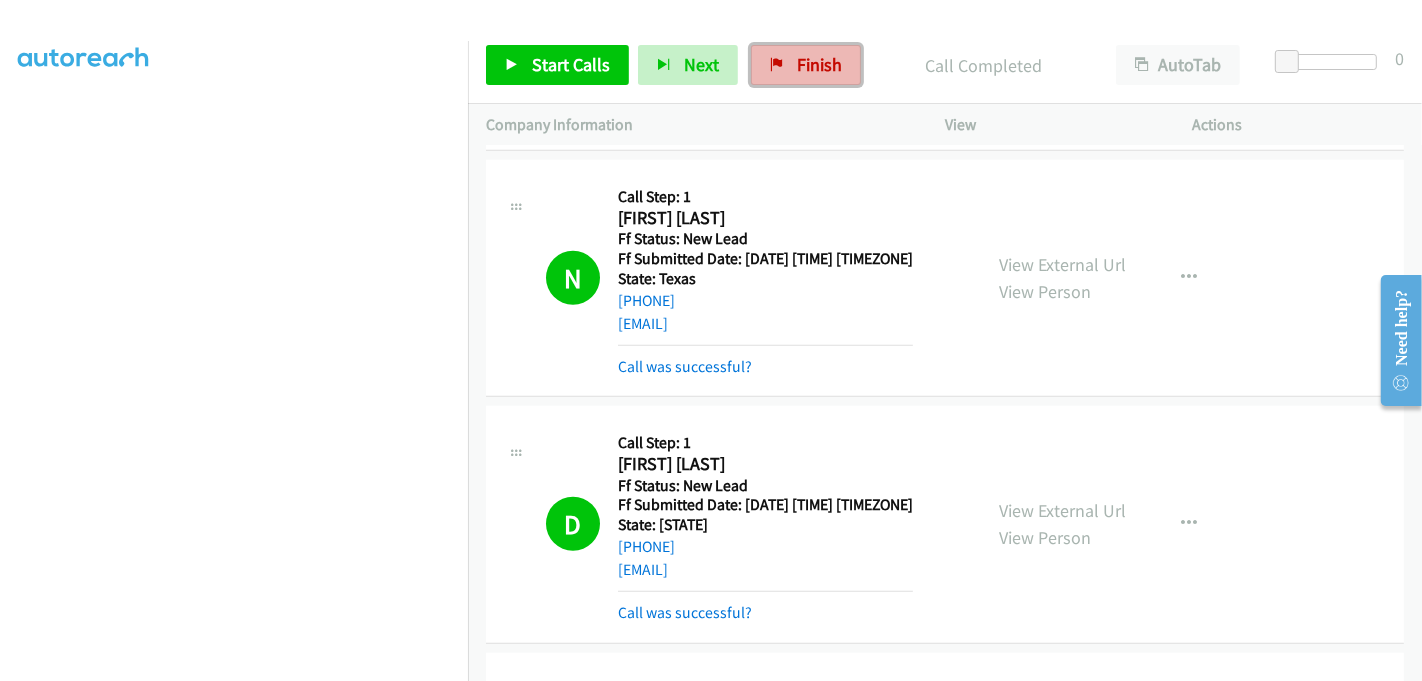 drag, startPoint x: 793, startPoint y: 67, endPoint x: 782, endPoint y: 52, distance: 18.601076 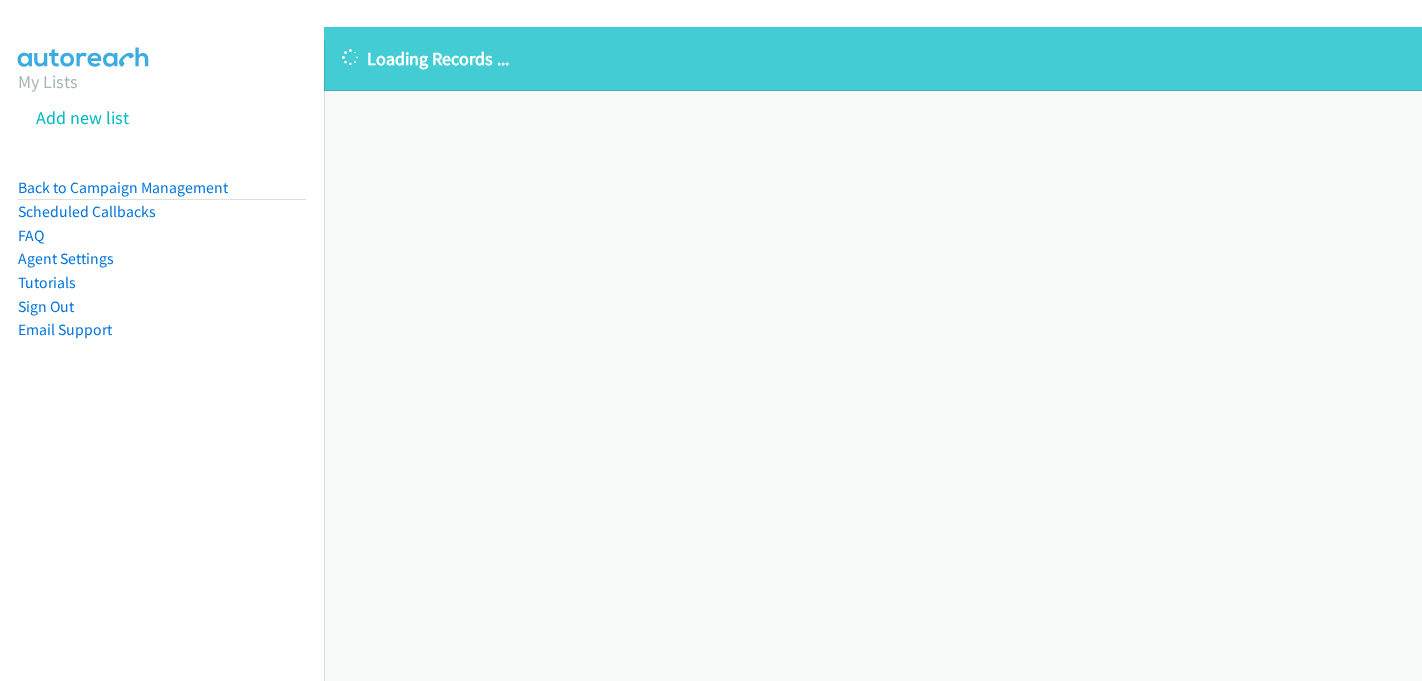 scroll, scrollTop: 0, scrollLeft: 0, axis: both 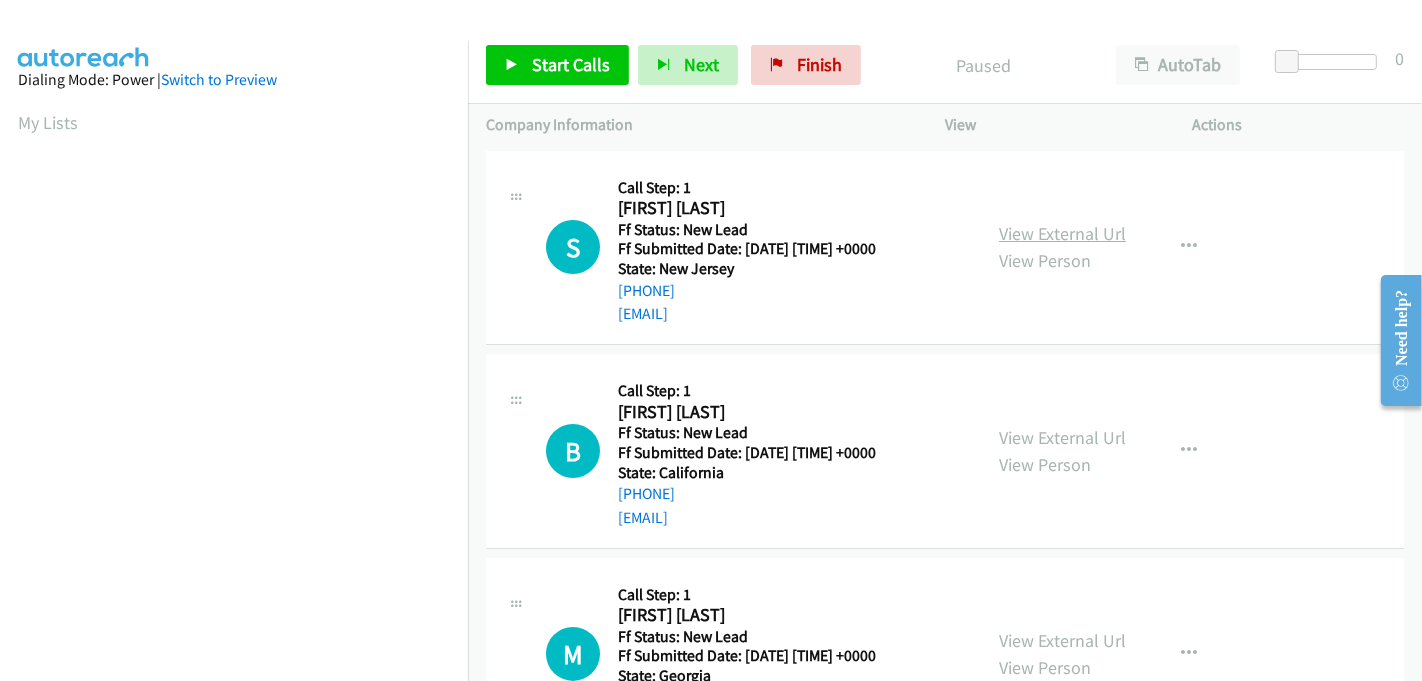 click on "View External Url" at bounding box center [1062, 233] 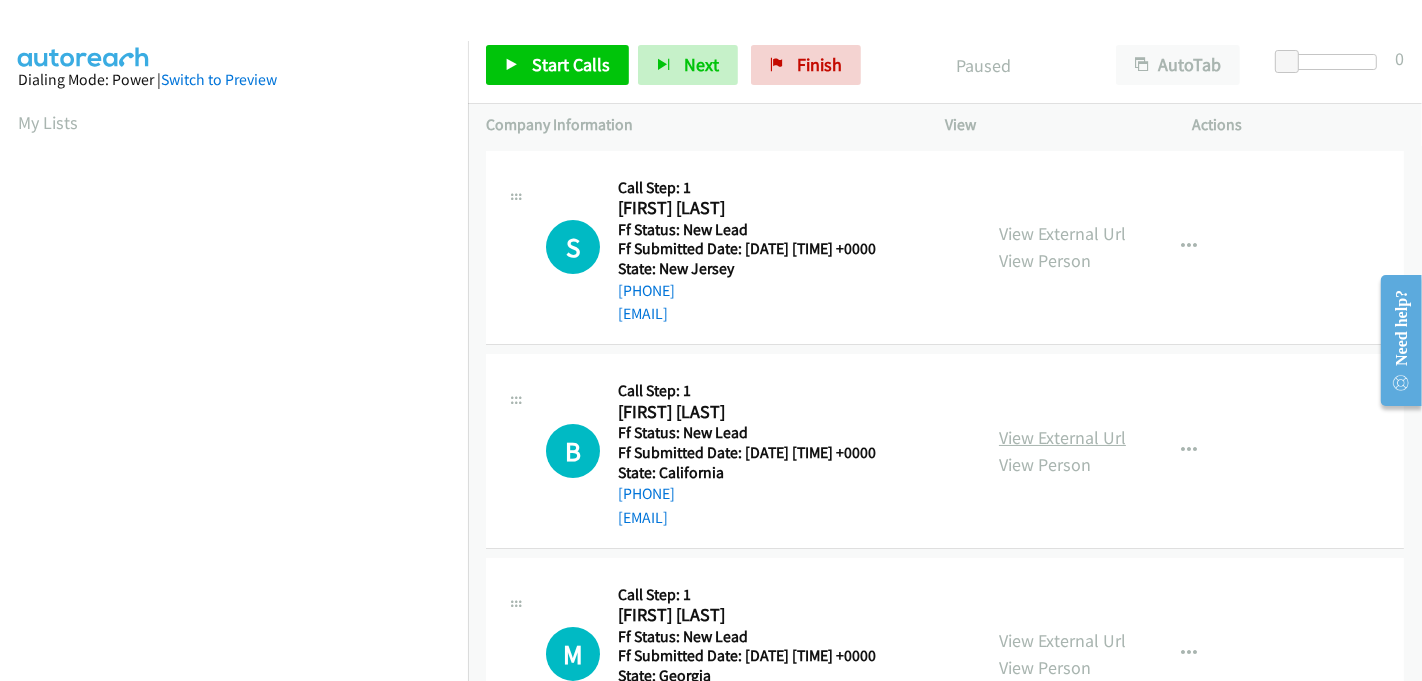click on "View External Url" at bounding box center [1062, 437] 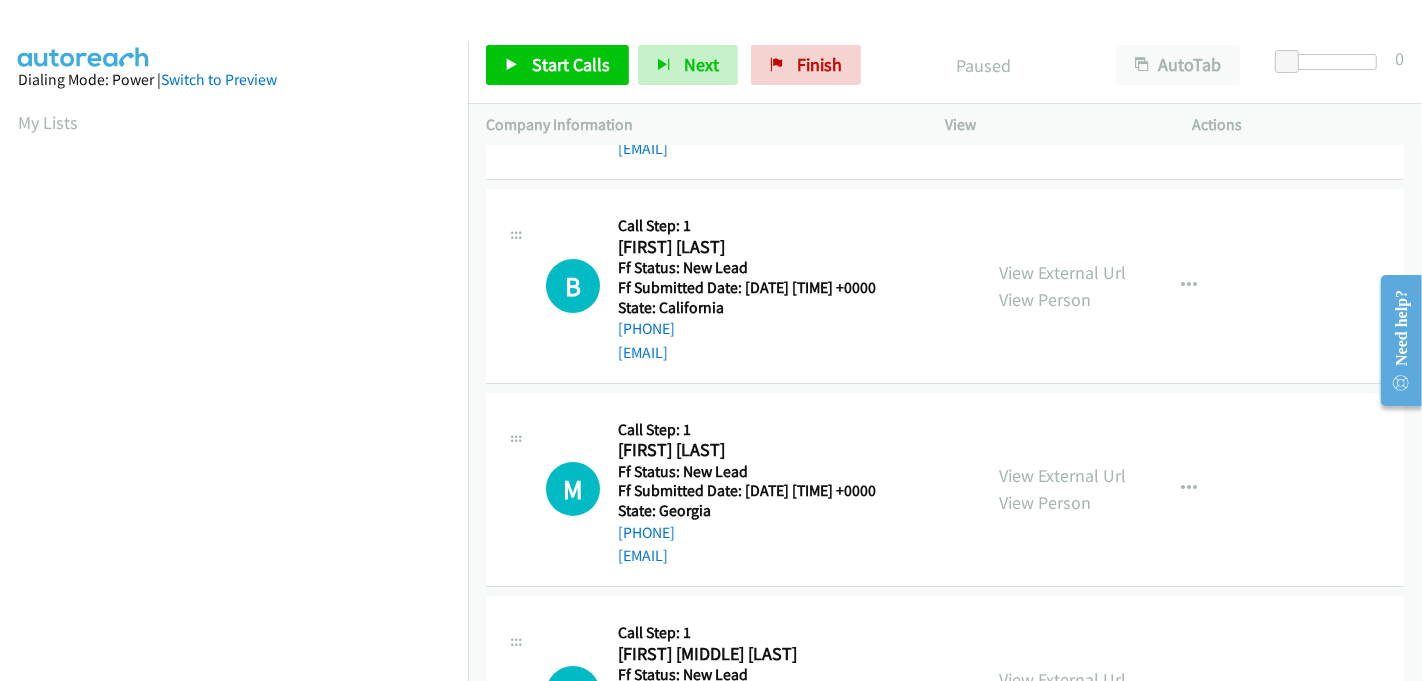 scroll, scrollTop: 333, scrollLeft: 0, axis: vertical 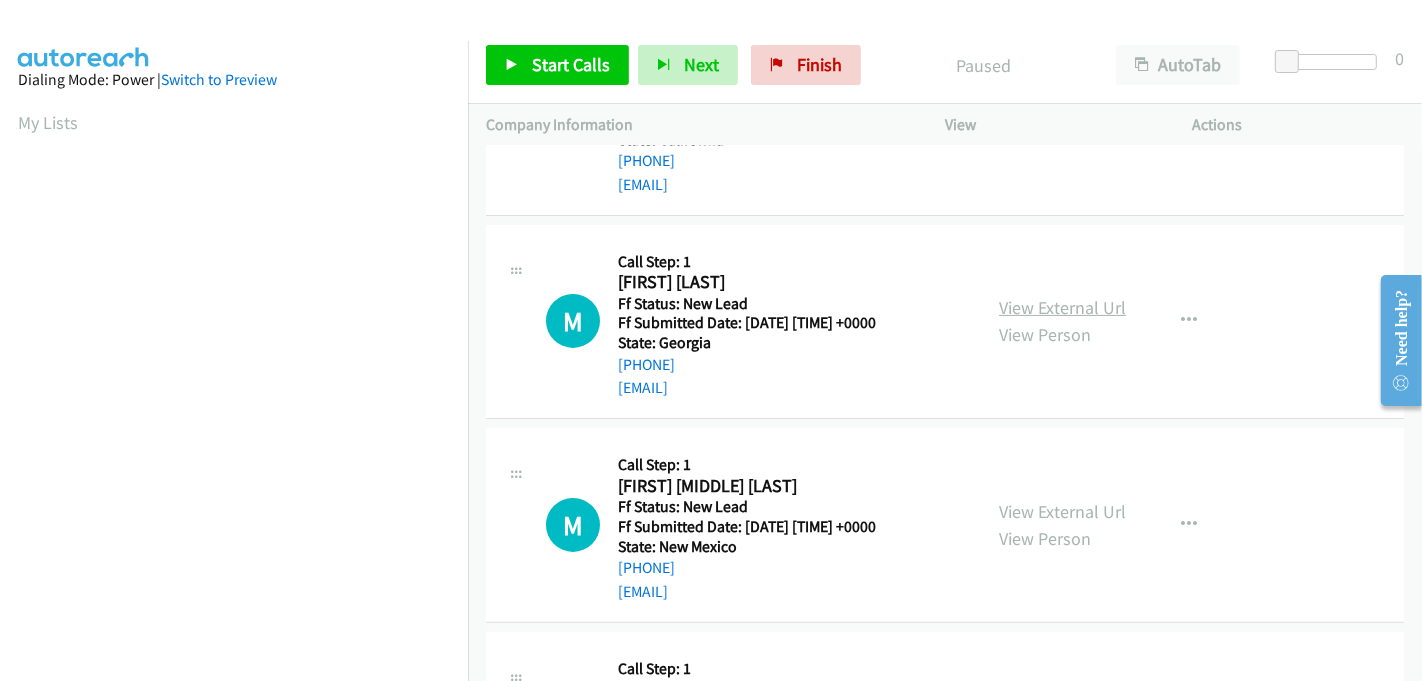 click on "View External Url" at bounding box center [1062, 307] 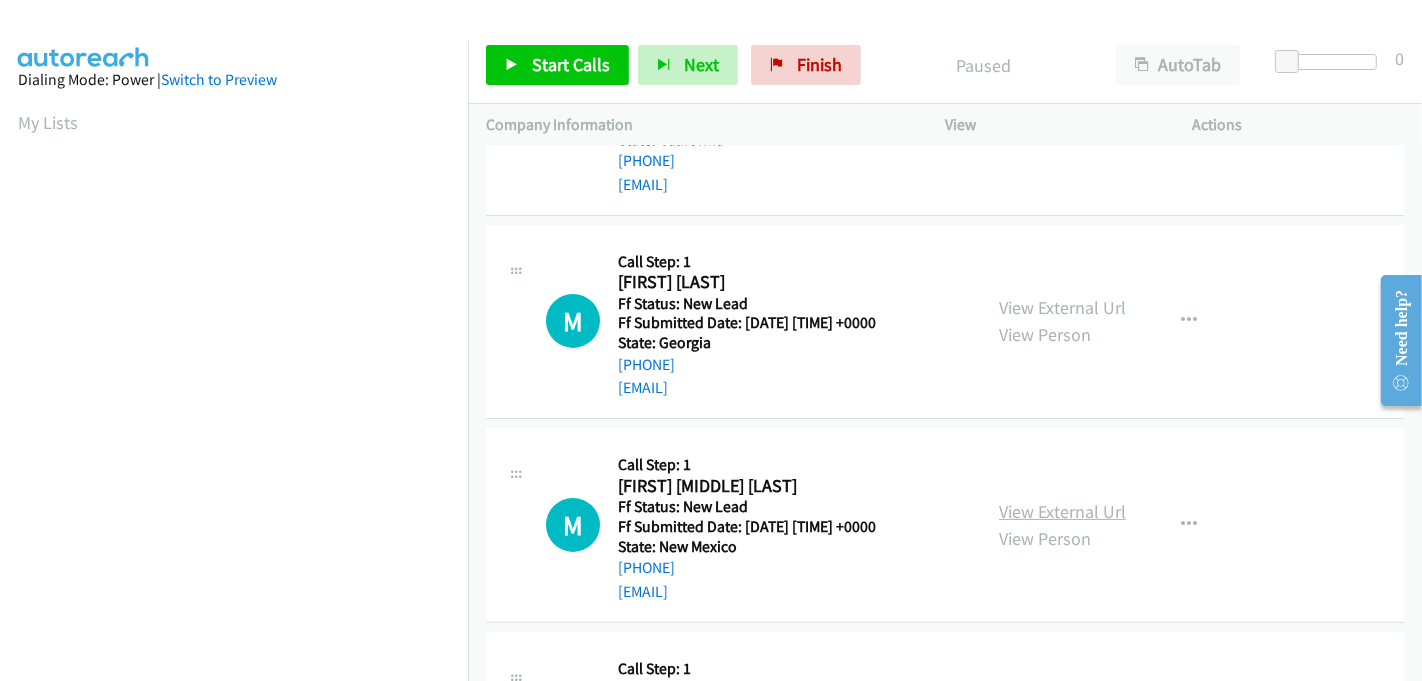 click on "View External Url" at bounding box center (1062, 511) 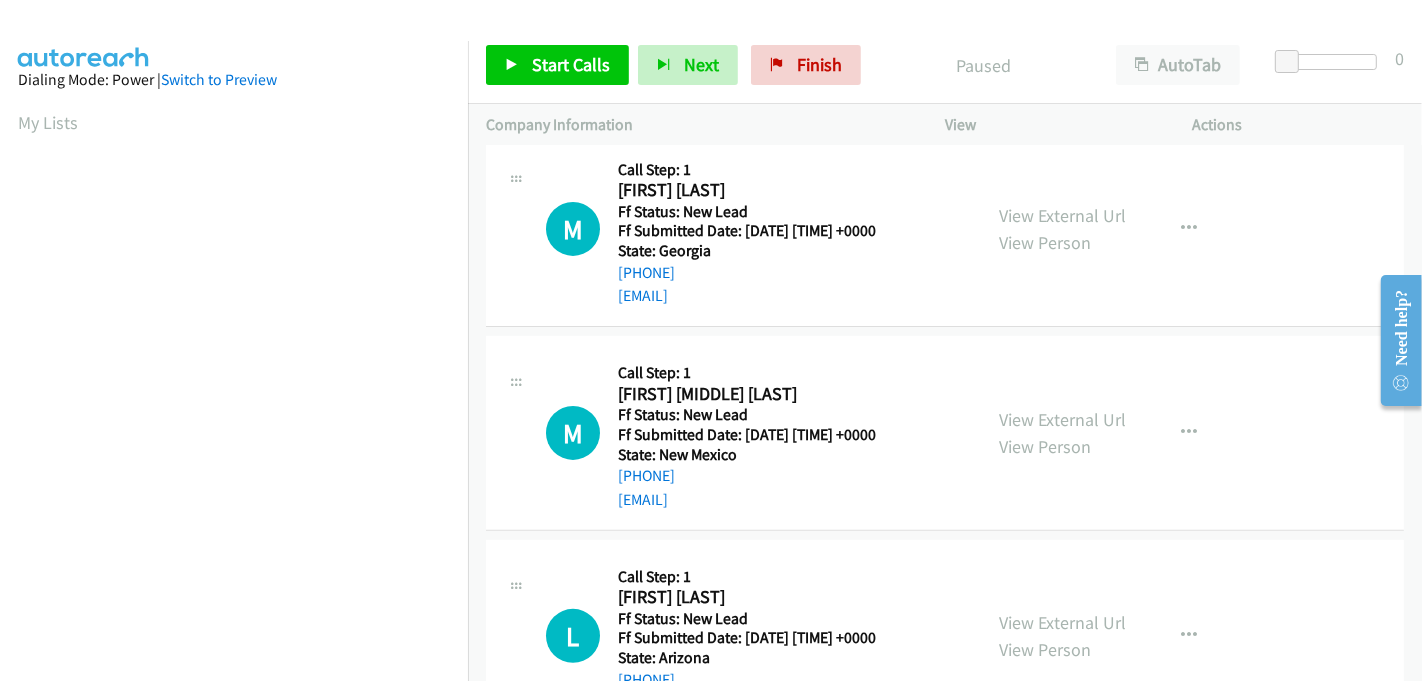 scroll, scrollTop: 507, scrollLeft: 0, axis: vertical 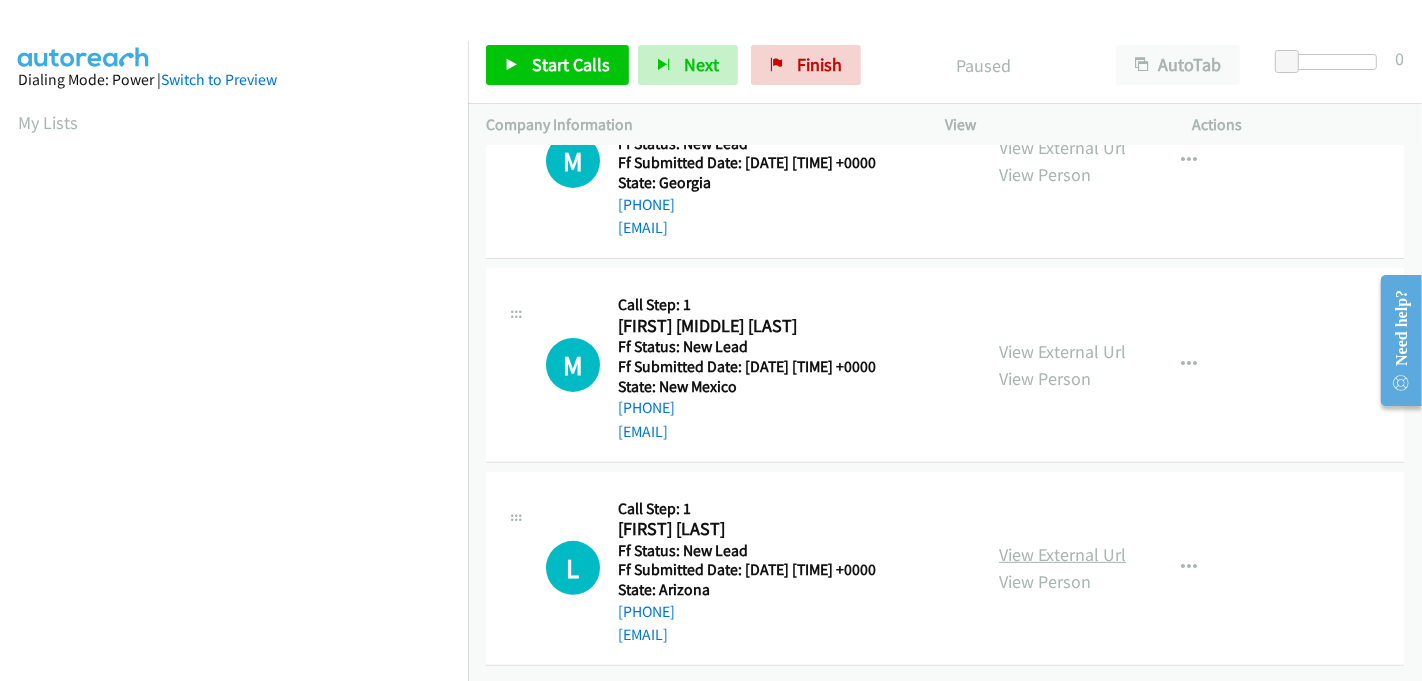click on "View External Url" at bounding box center [1062, 554] 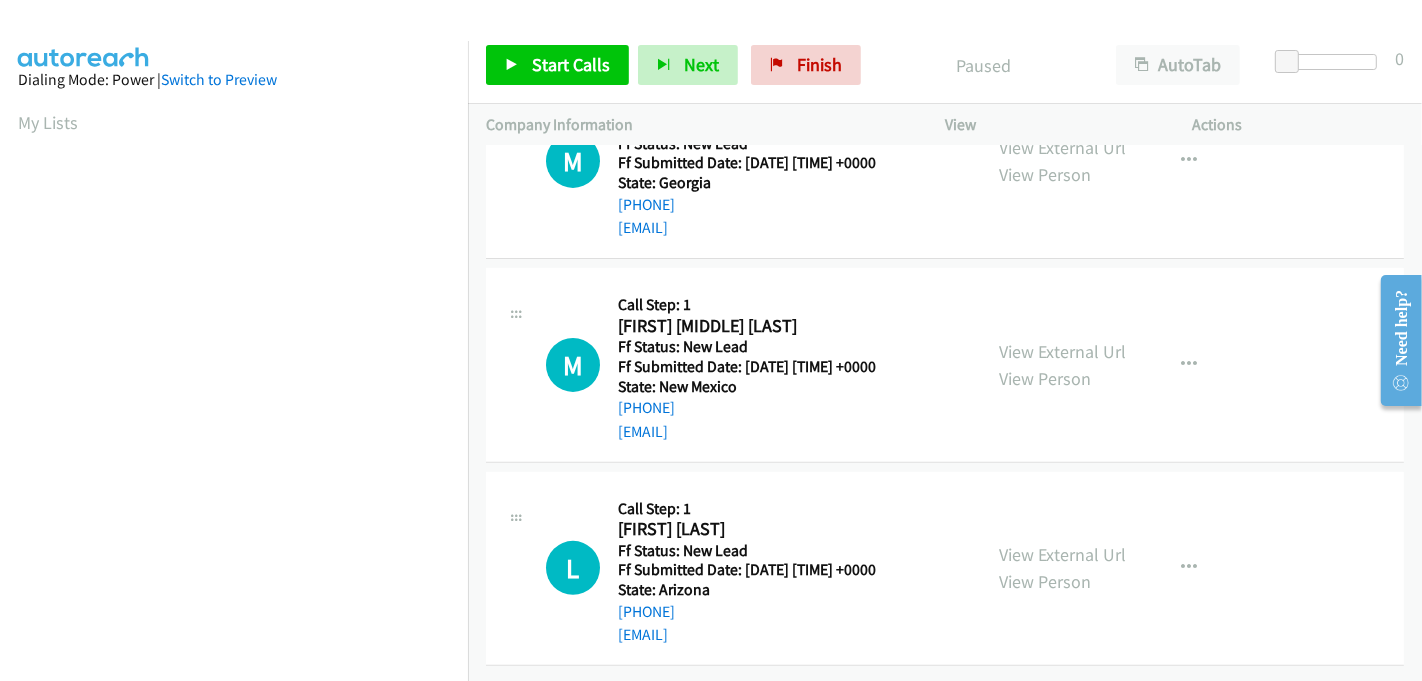 click on "Call Step: 1" at bounding box center (767, 509) 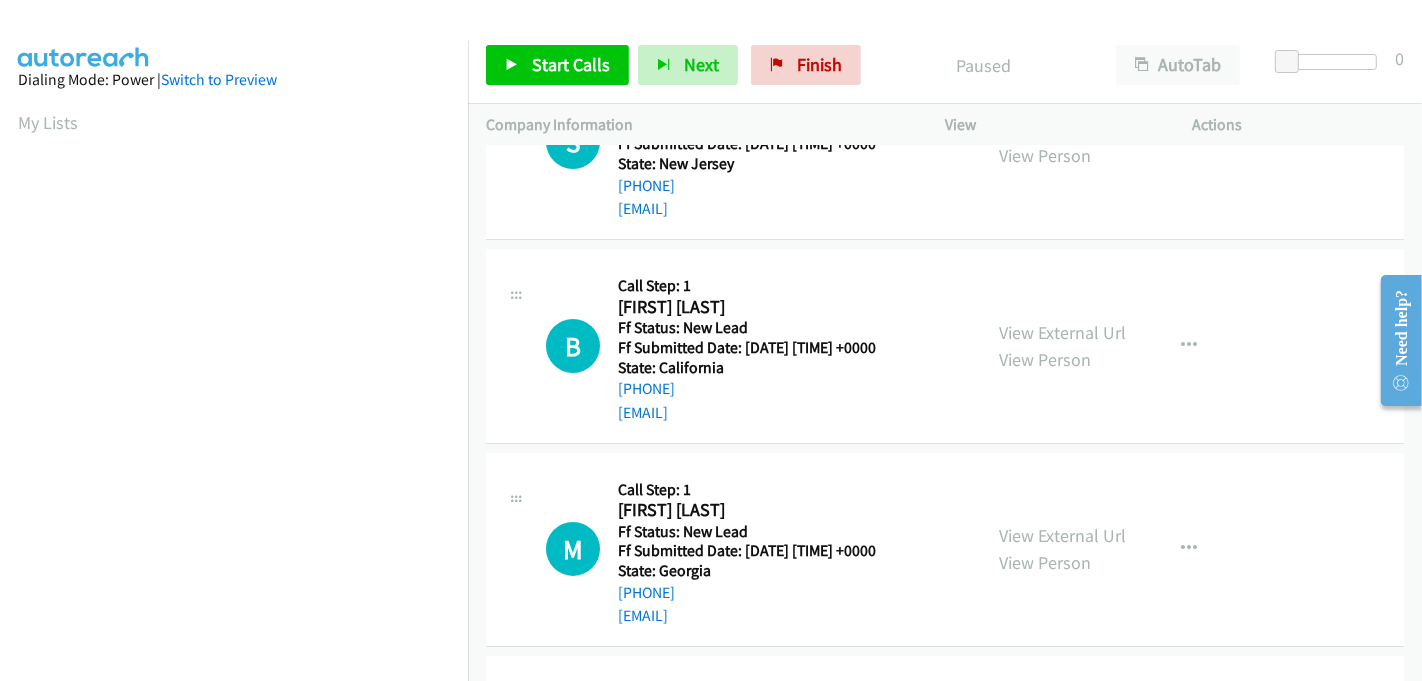 scroll, scrollTop: 507, scrollLeft: 0, axis: vertical 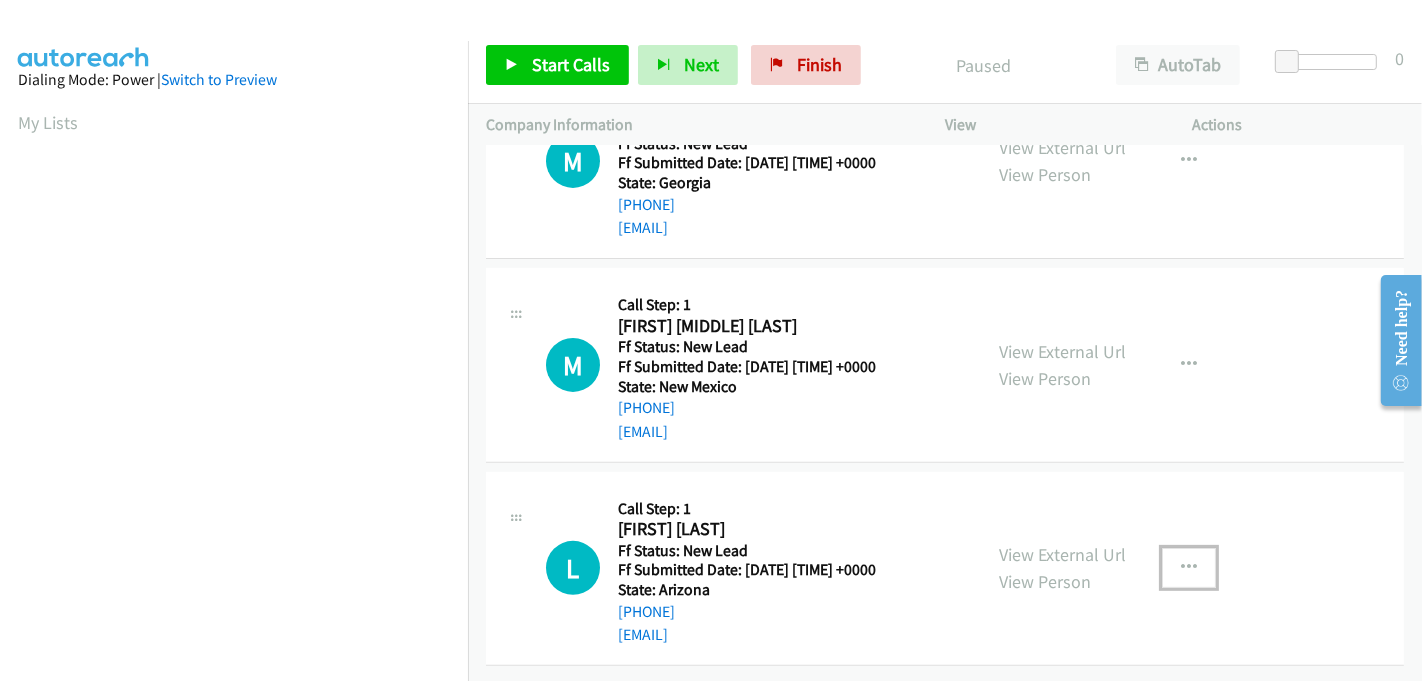 click at bounding box center [1189, 568] 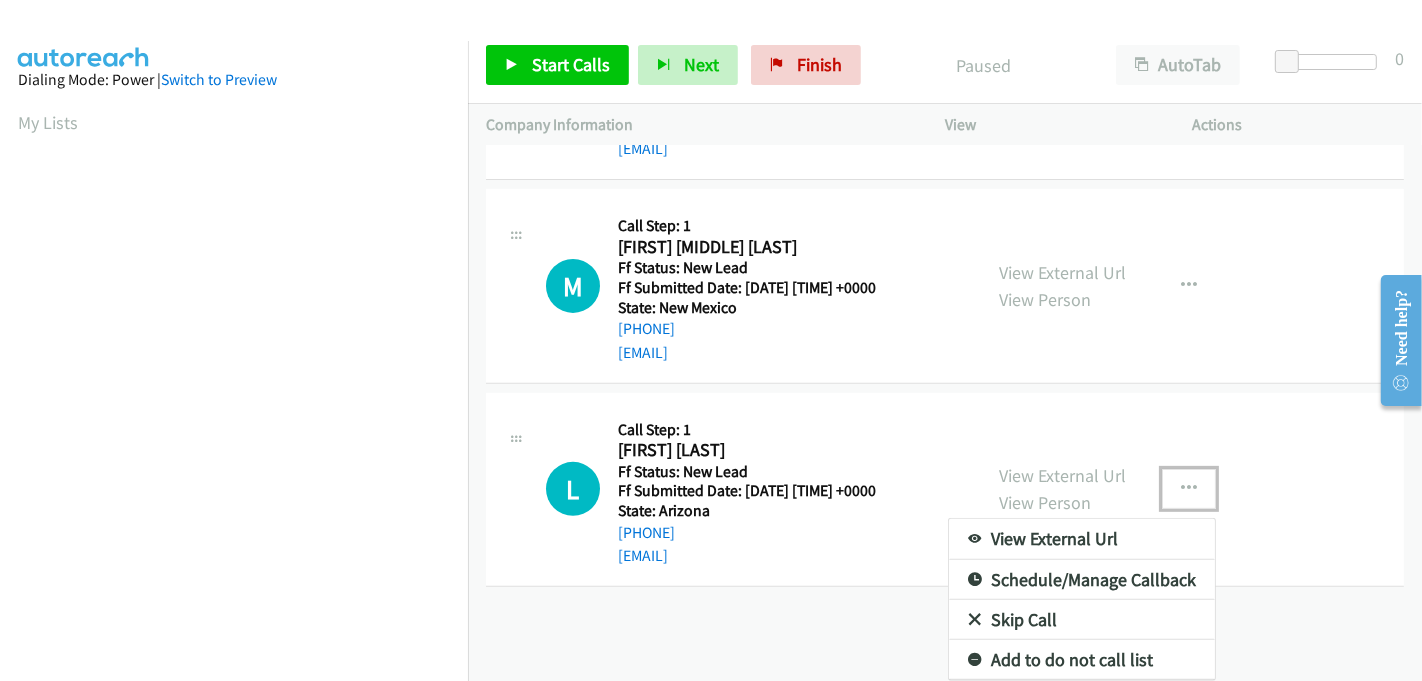 click on "Skip Call" at bounding box center (1082, 620) 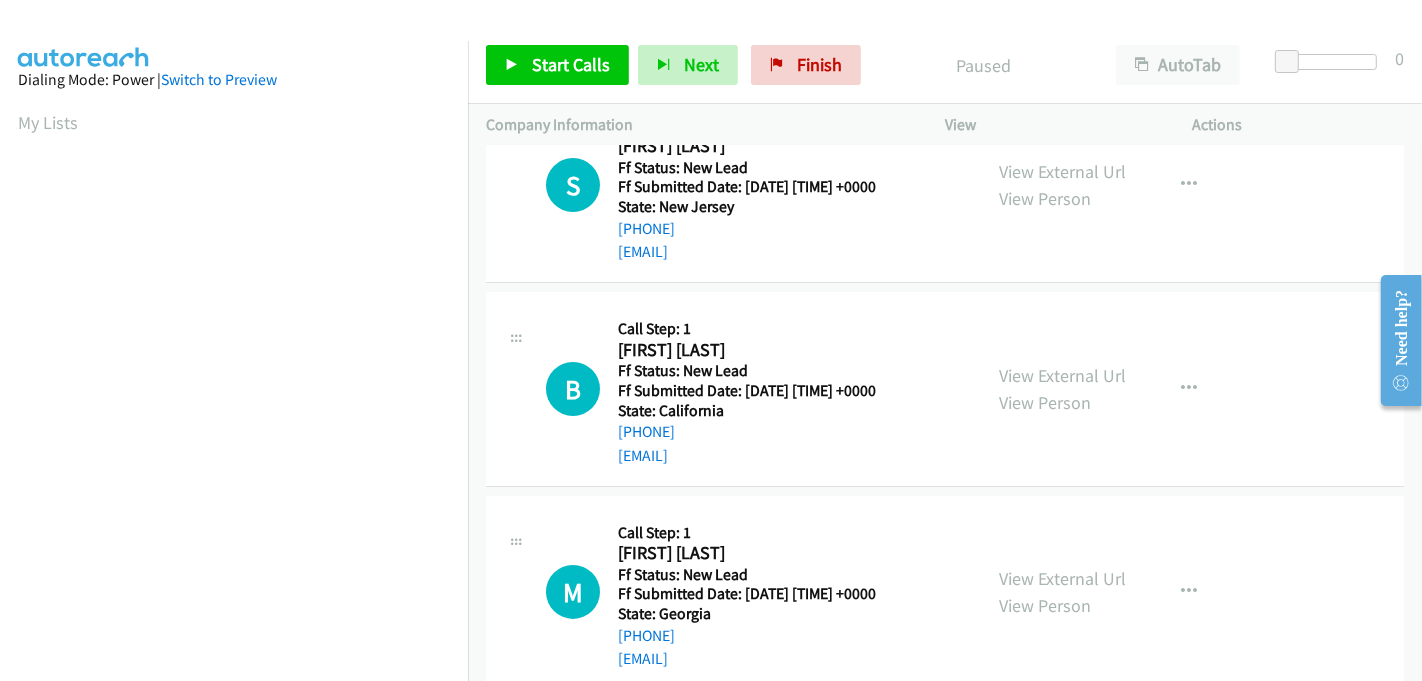 scroll, scrollTop: 0, scrollLeft: 0, axis: both 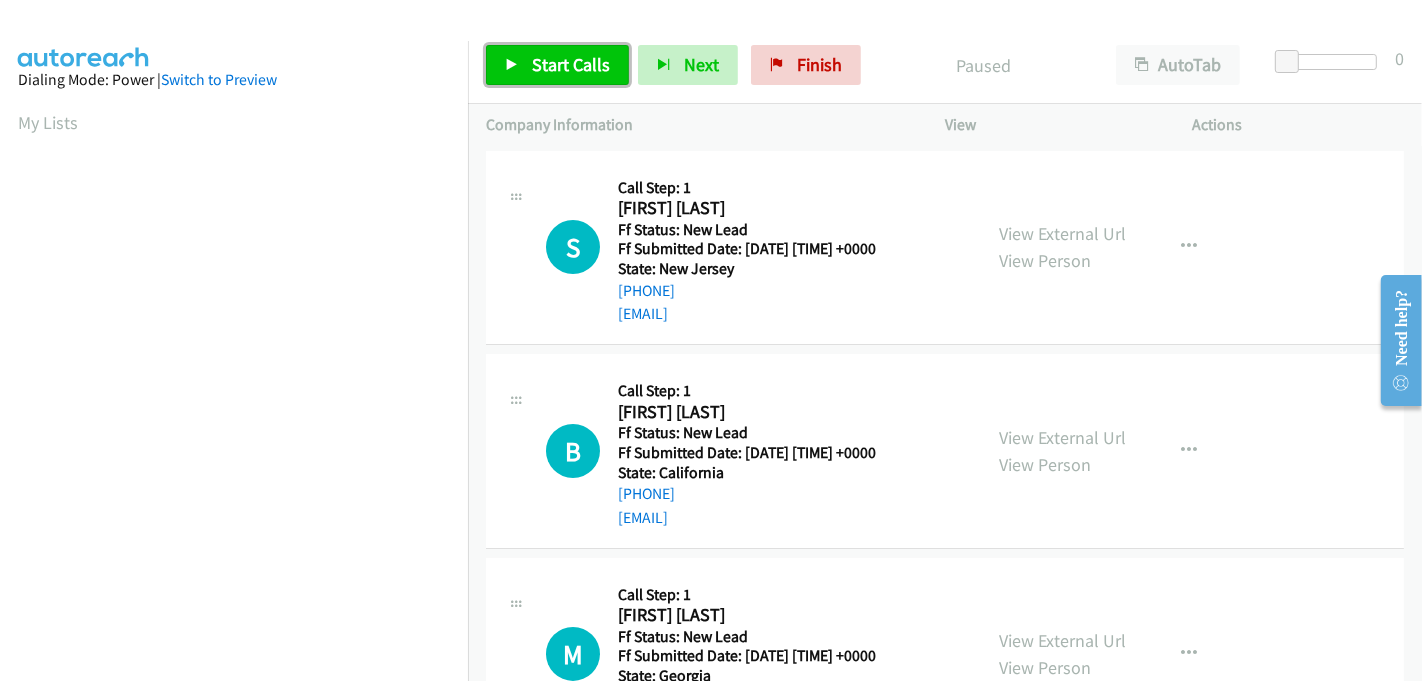 click on "Start Calls" at bounding box center (557, 65) 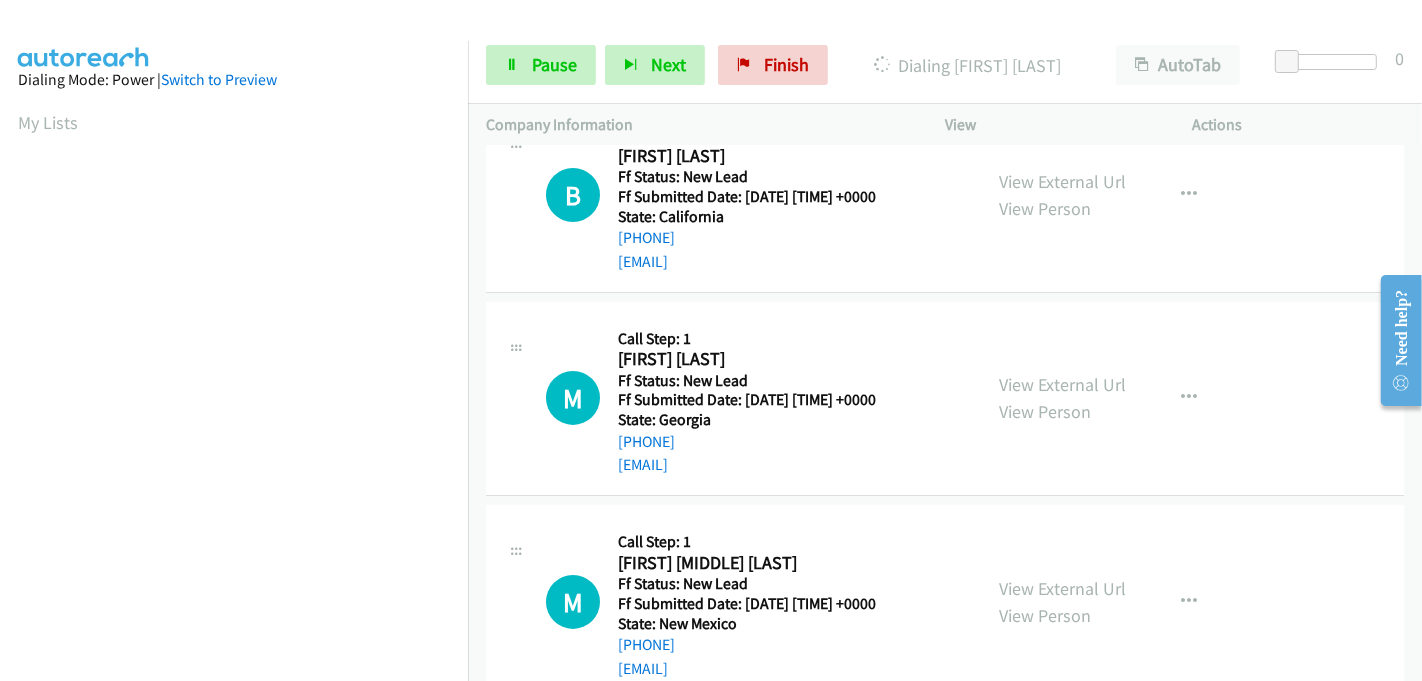 scroll, scrollTop: 62, scrollLeft: 0, axis: vertical 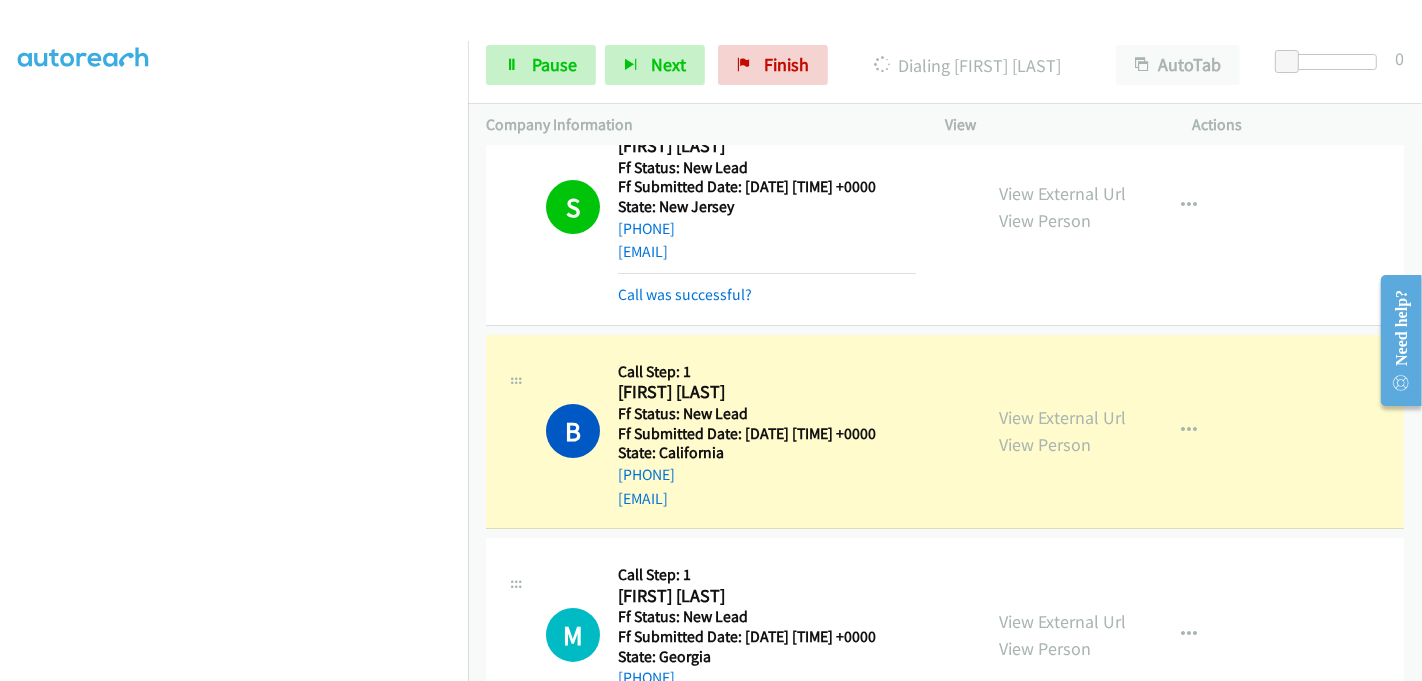 click on "Start Calls
Pause
Next
Finish
Dialing [FIRST] [LAST]
AutoTab
AutoTab
0" at bounding box center (945, 65) 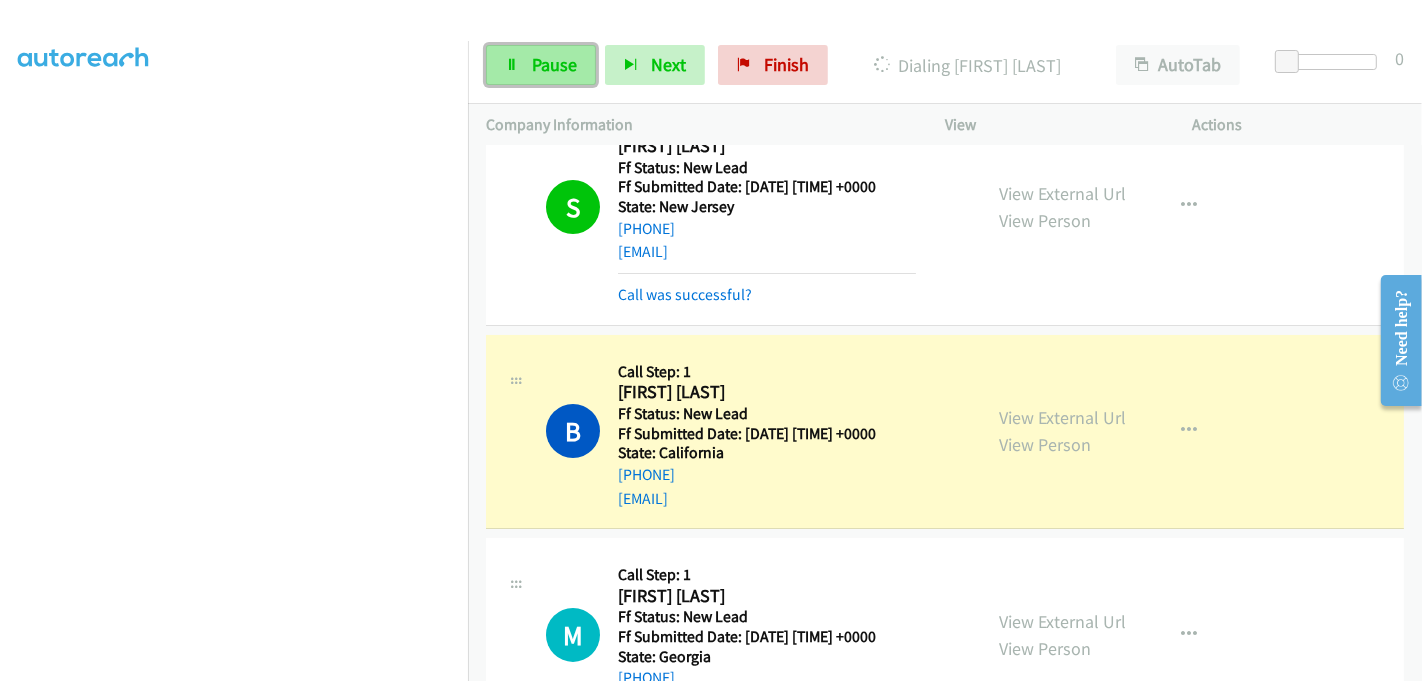 click on "Pause" at bounding box center (541, 65) 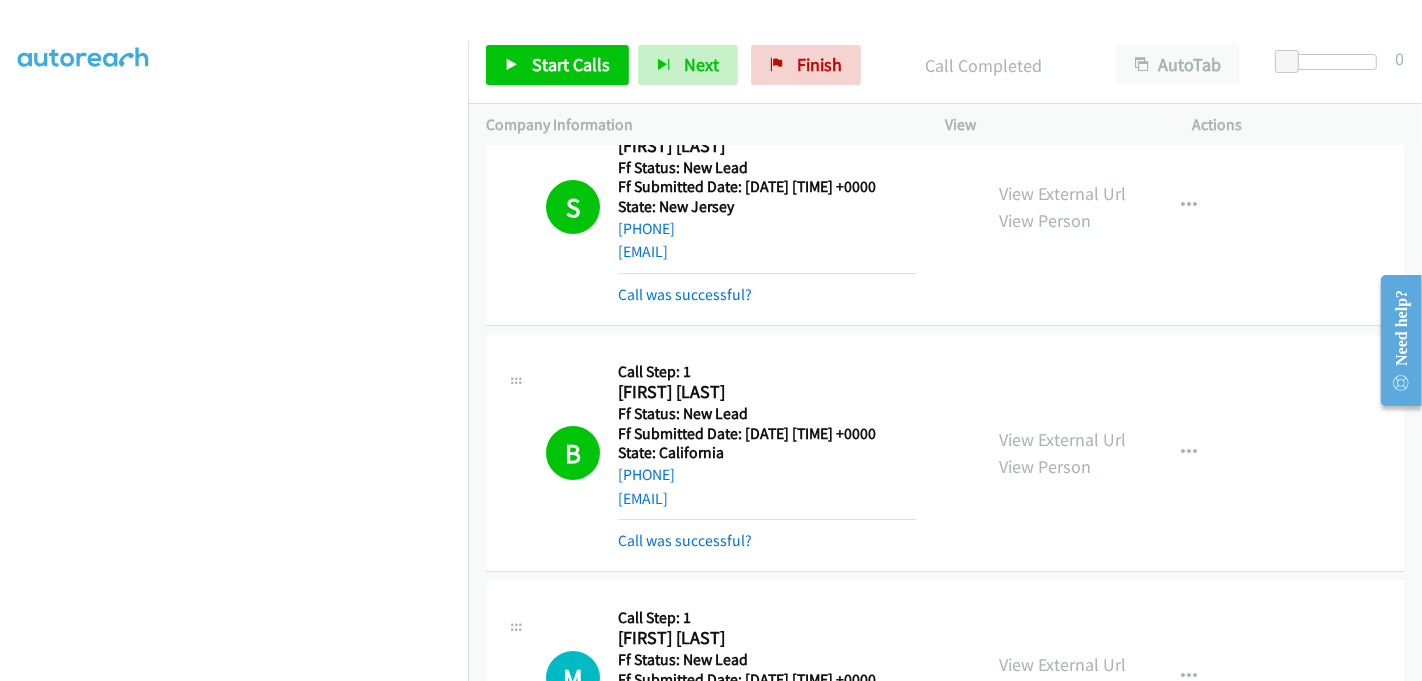 scroll, scrollTop: 285, scrollLeft: 0, axis: vertical 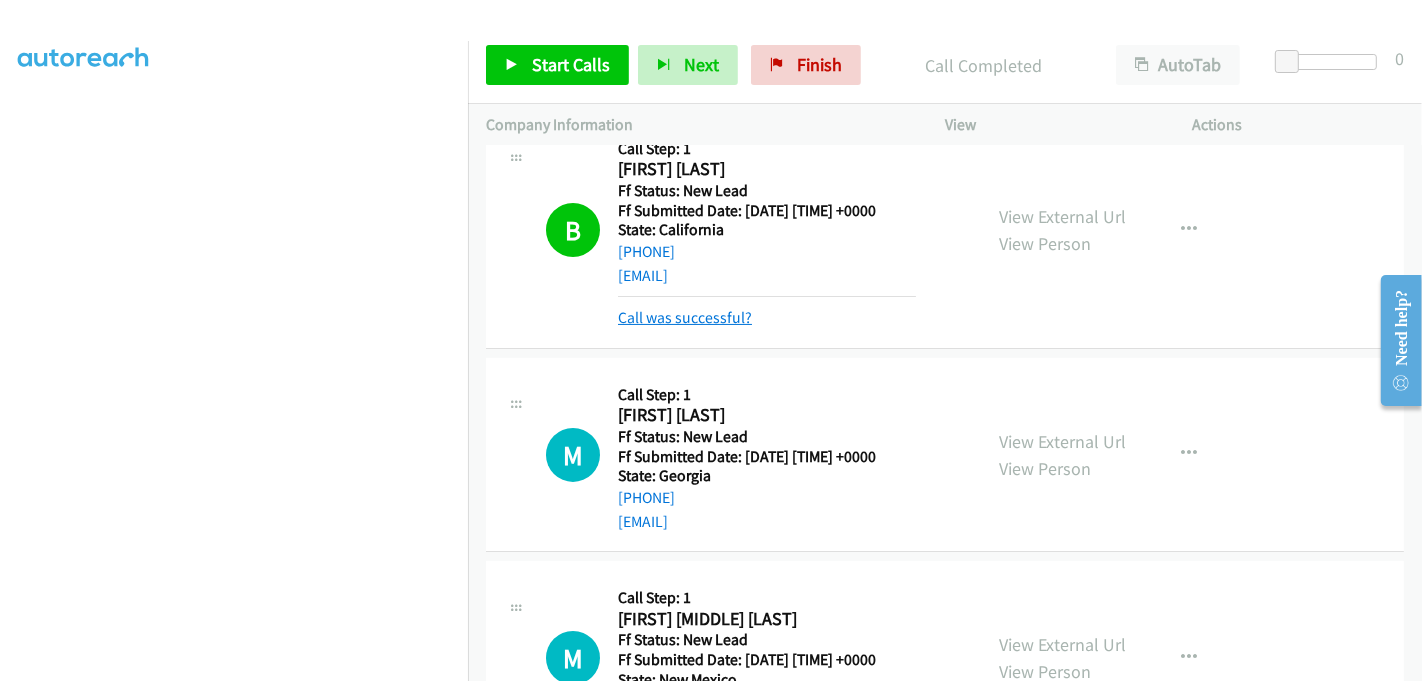 click on "Call was successful?" at bounding box center [685, 317] 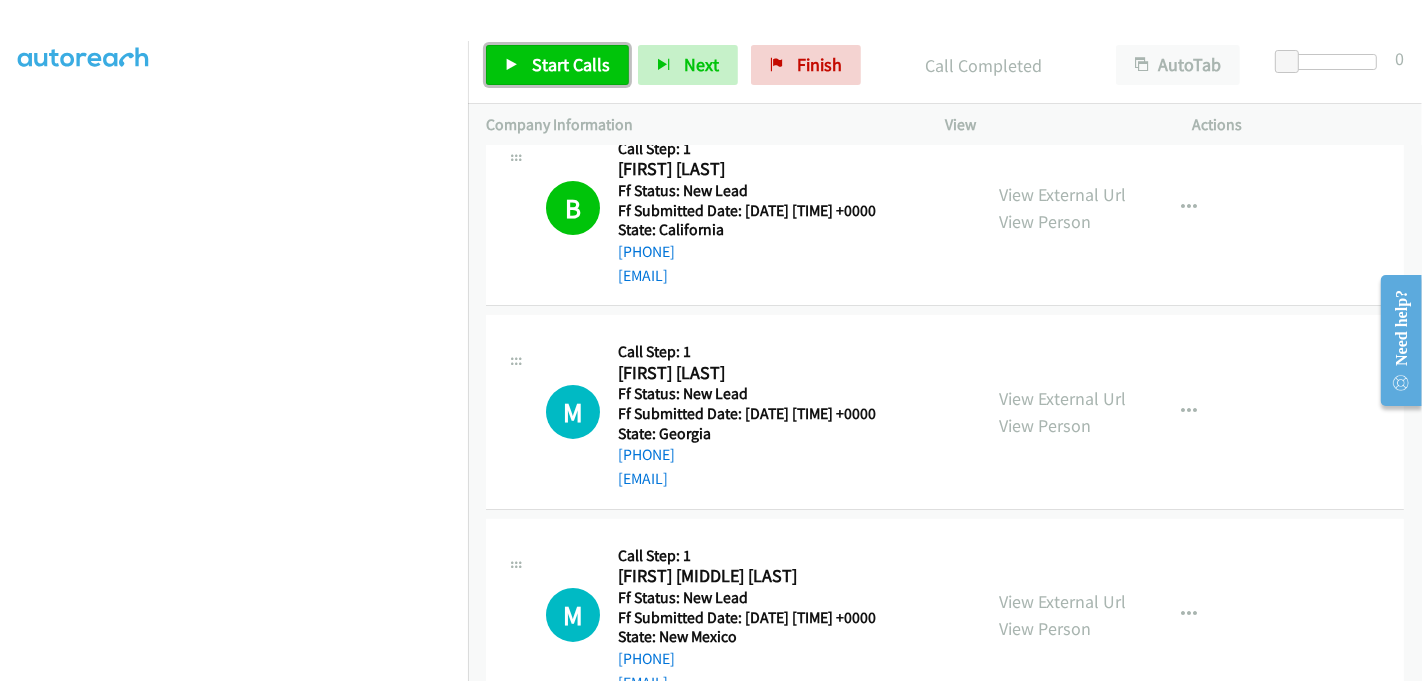 click on "Start Calls" at bounding box center (571, 64) 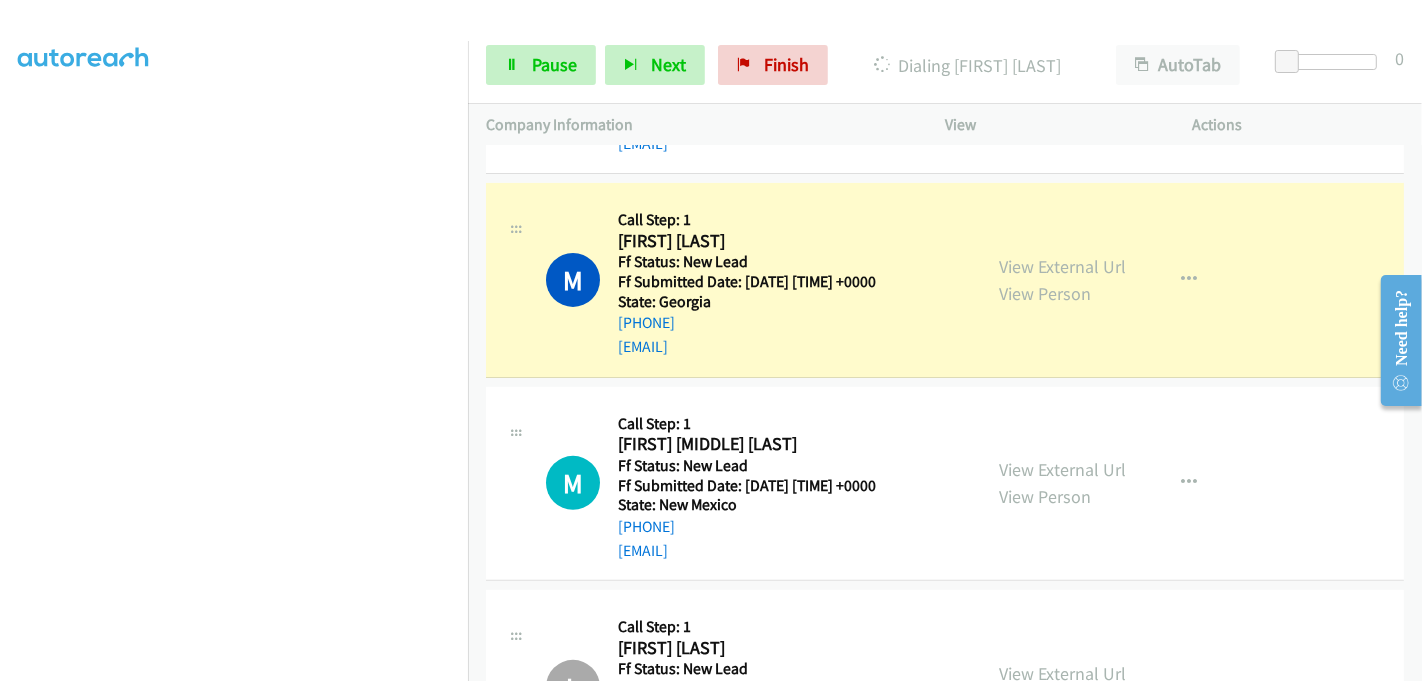 scroll, scrollTop: 474, scrollLeft: 0, axis: vertical 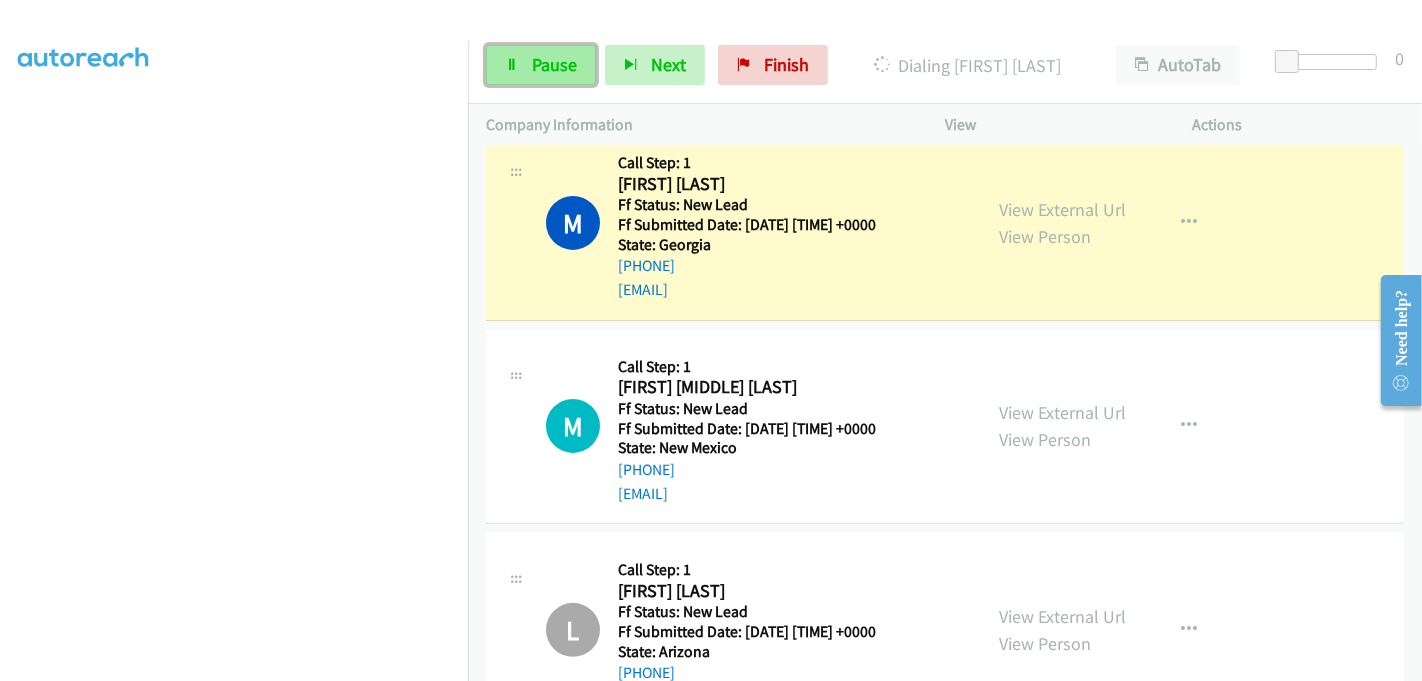 click on "Pause" at bounding box center [541, 65] 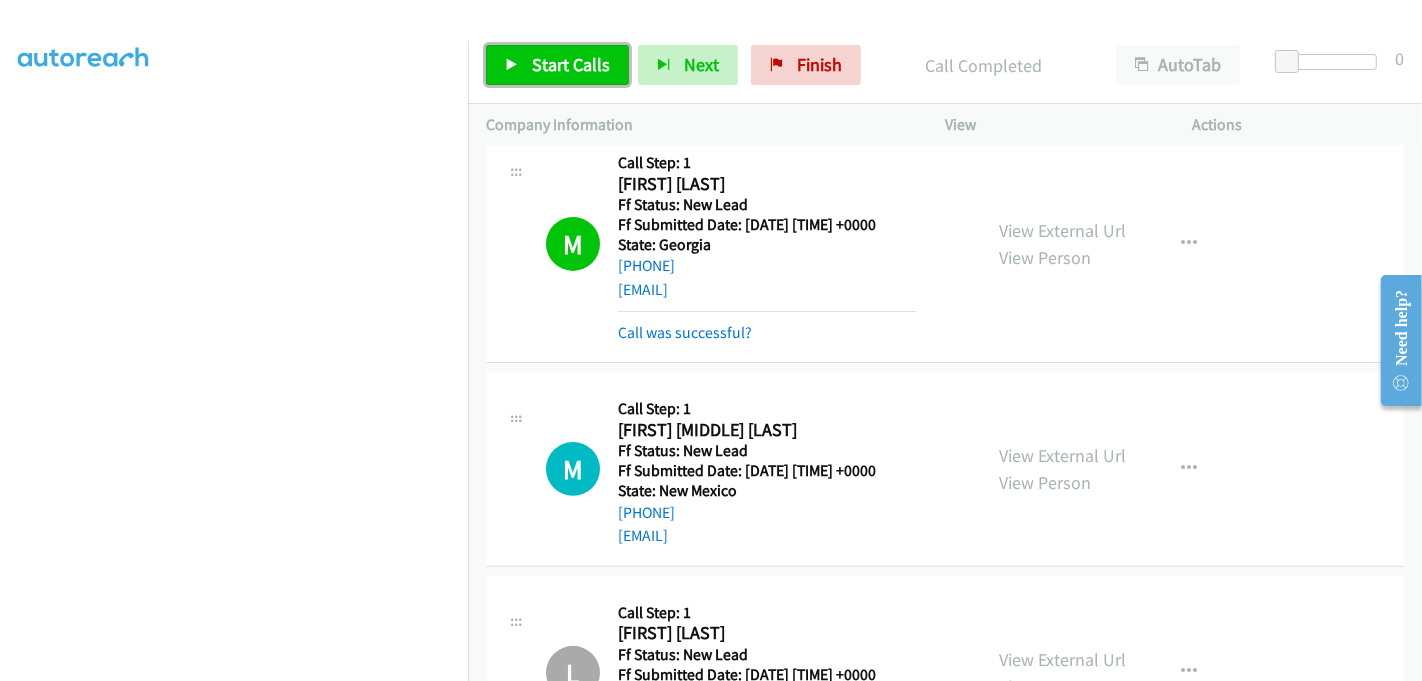click on "Start Calls" at bounding box center [557, 65] 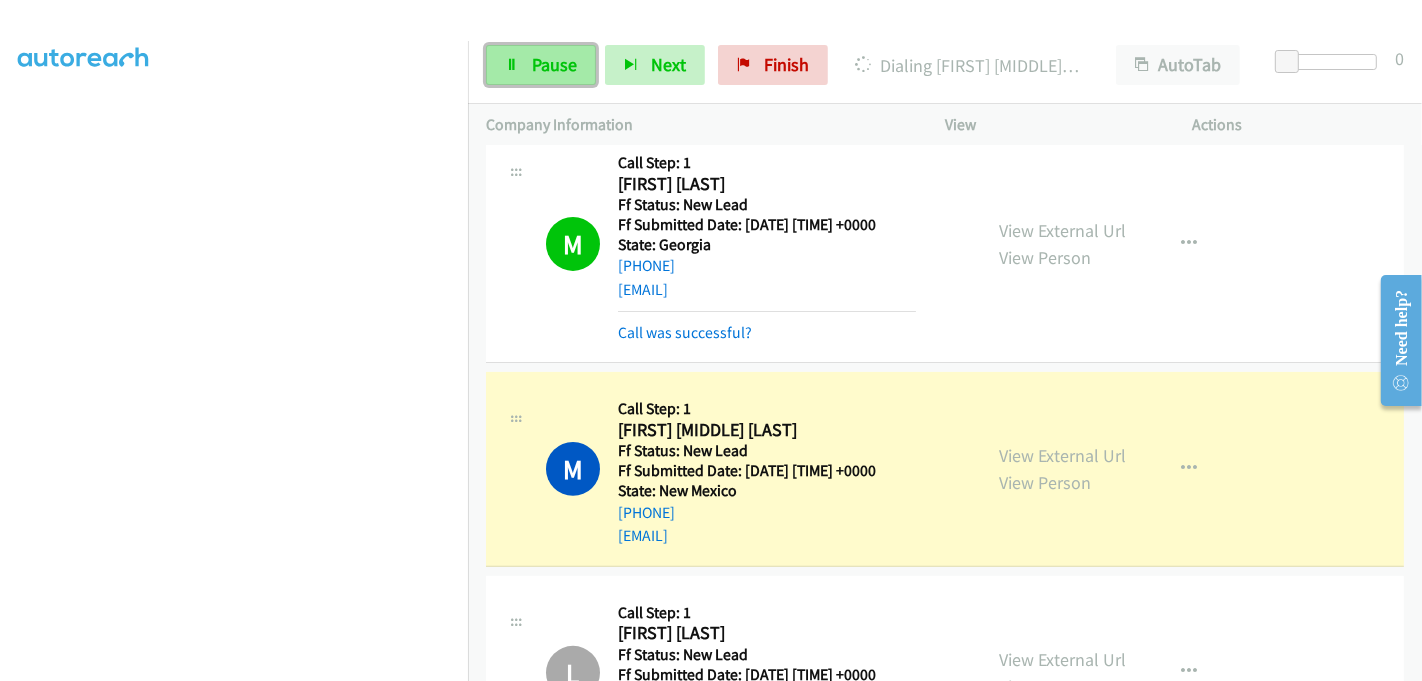 click on "Pause" at bounding box center (554, 64) 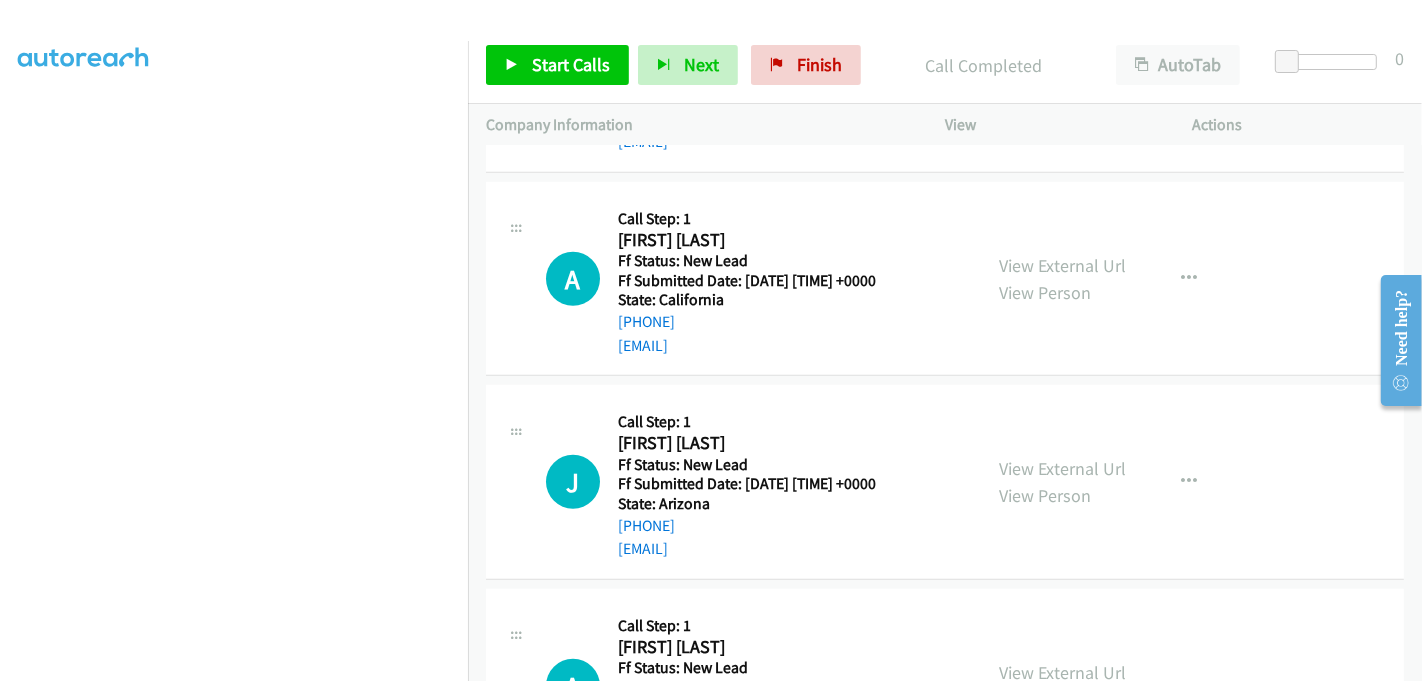 scroll, scrollTop: 891, scrollLeft: 0, axis: vertical 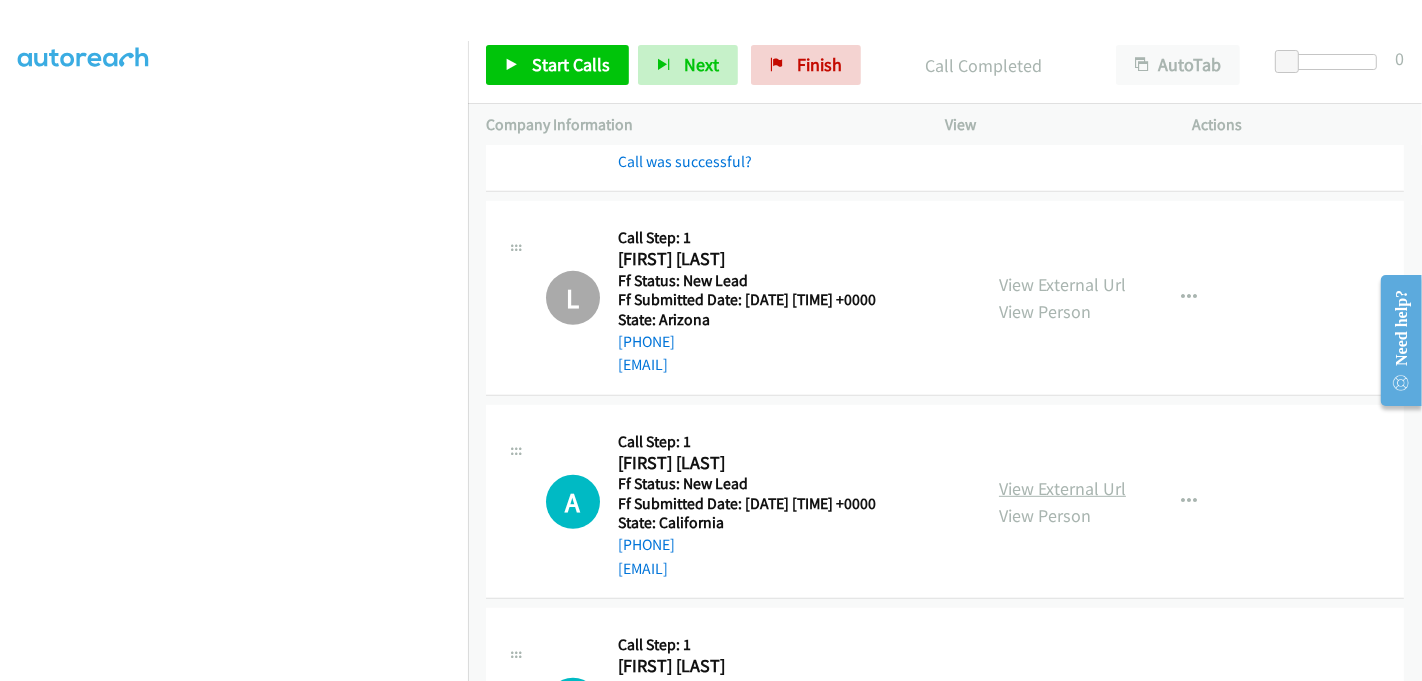 click on "View External Url" at bounding box center [1062, 488] 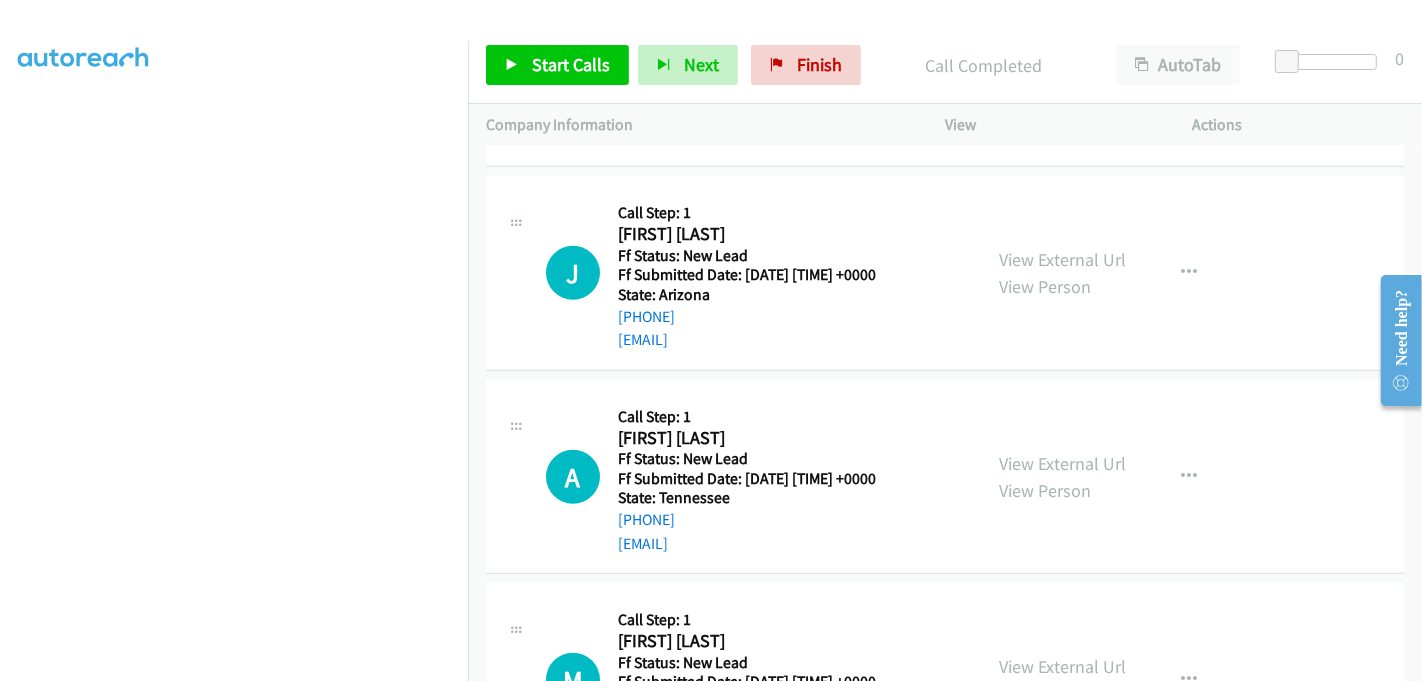 scroll, scrollTop: 1336, scrollLeft: 0, axis: vertical 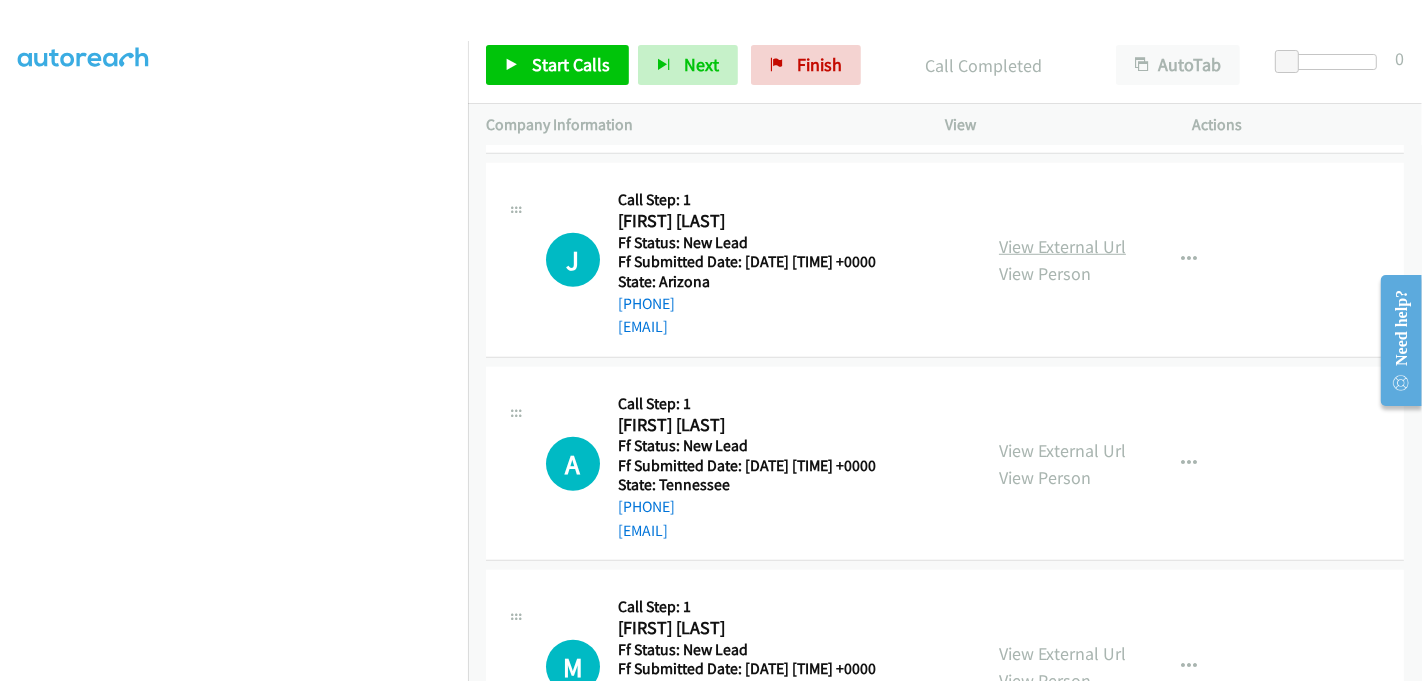 click on "View External Url" at bounding box center [1062, 246] 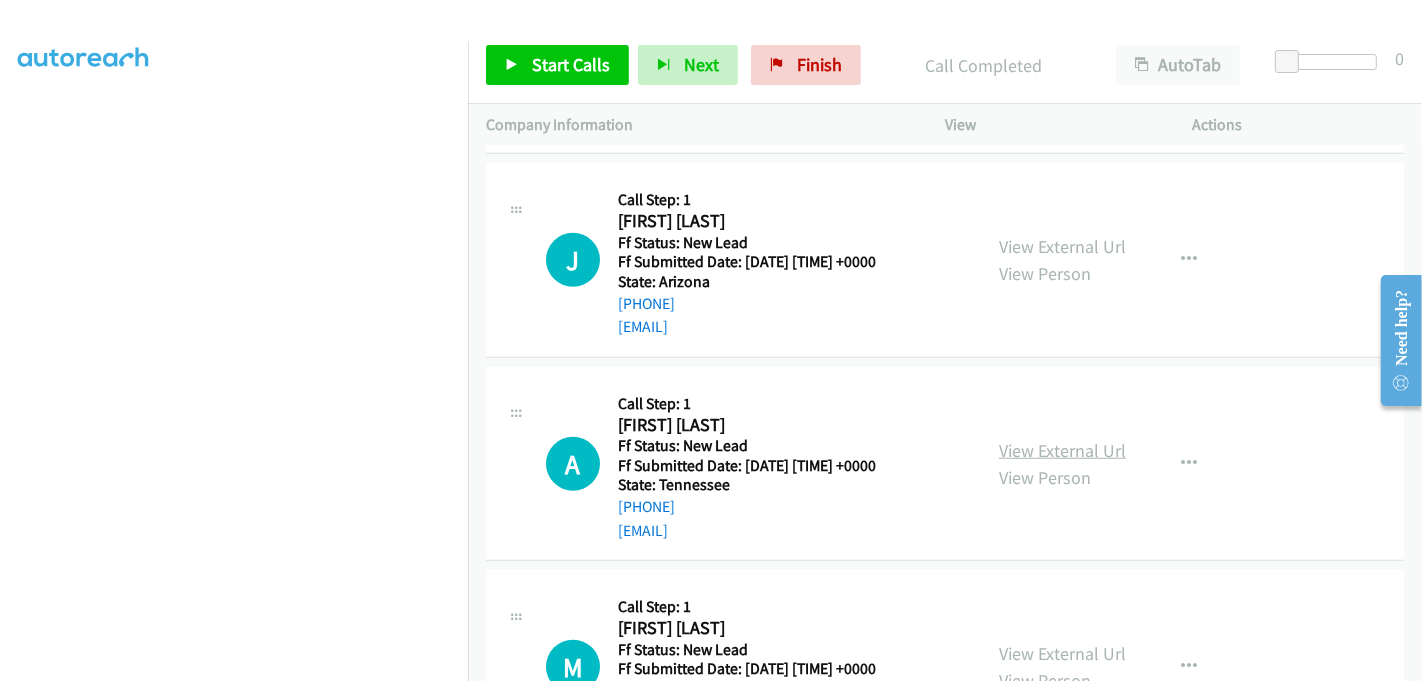 click on "View External Url" at bounding box center (1062, 450) 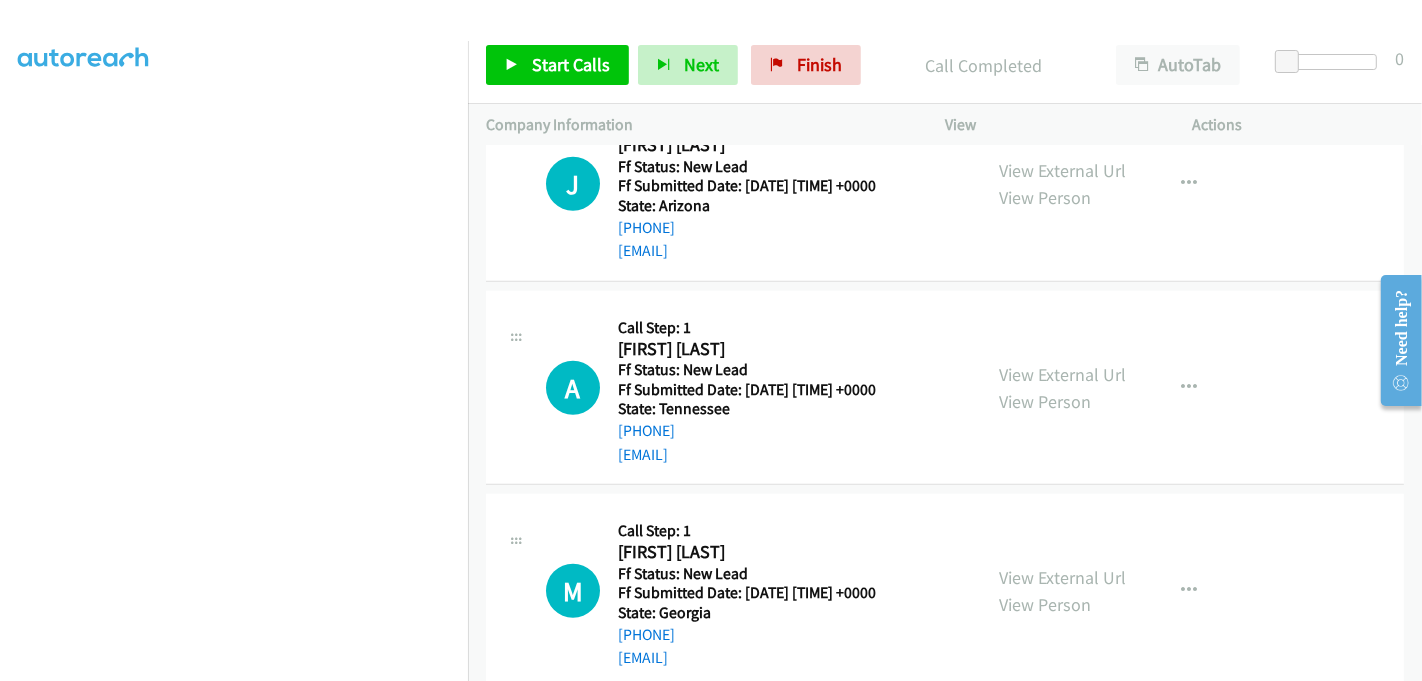 scroll, scrollTop: 1447, scrollLeft: 0, axis: vertical 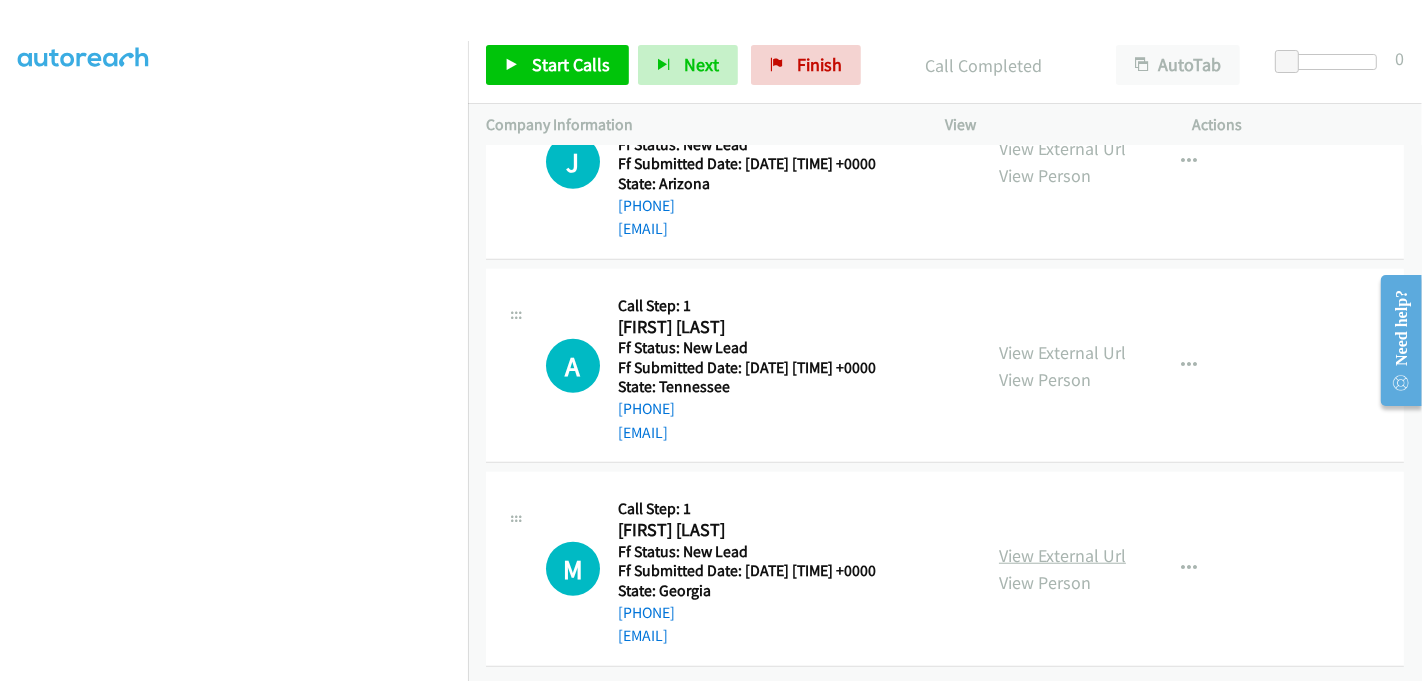 click on "View External Url" at bounding box center [1062, 555] 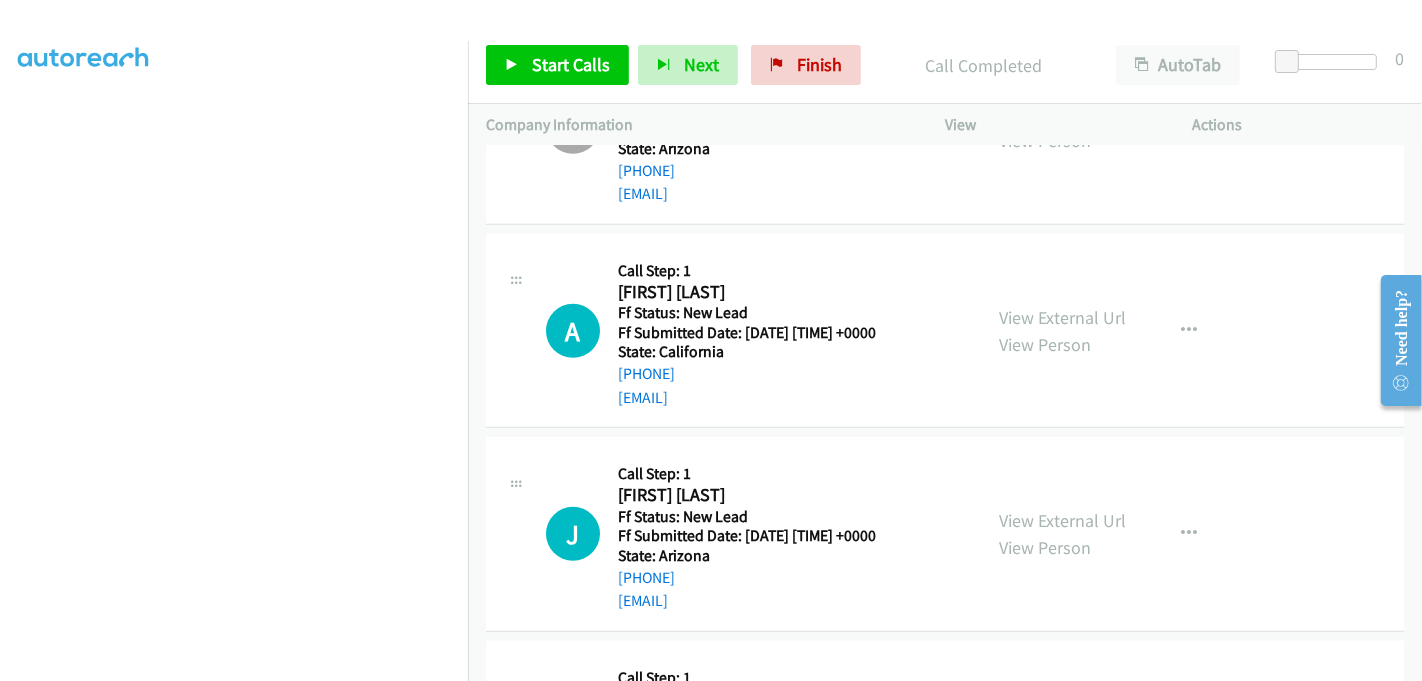 scroll, scrollTop: 1114, scrollLeft: 0, axis: vertical 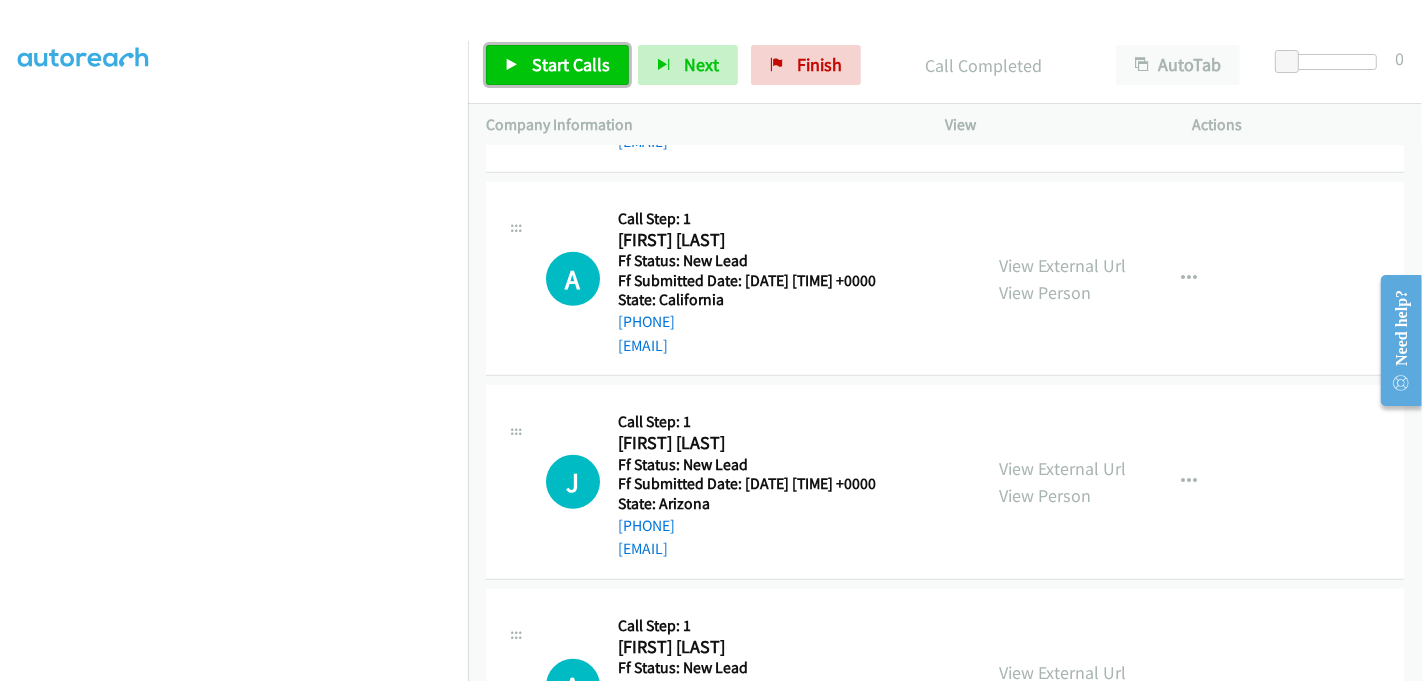 click on "Start Calls" at bounding box center [571, 64] 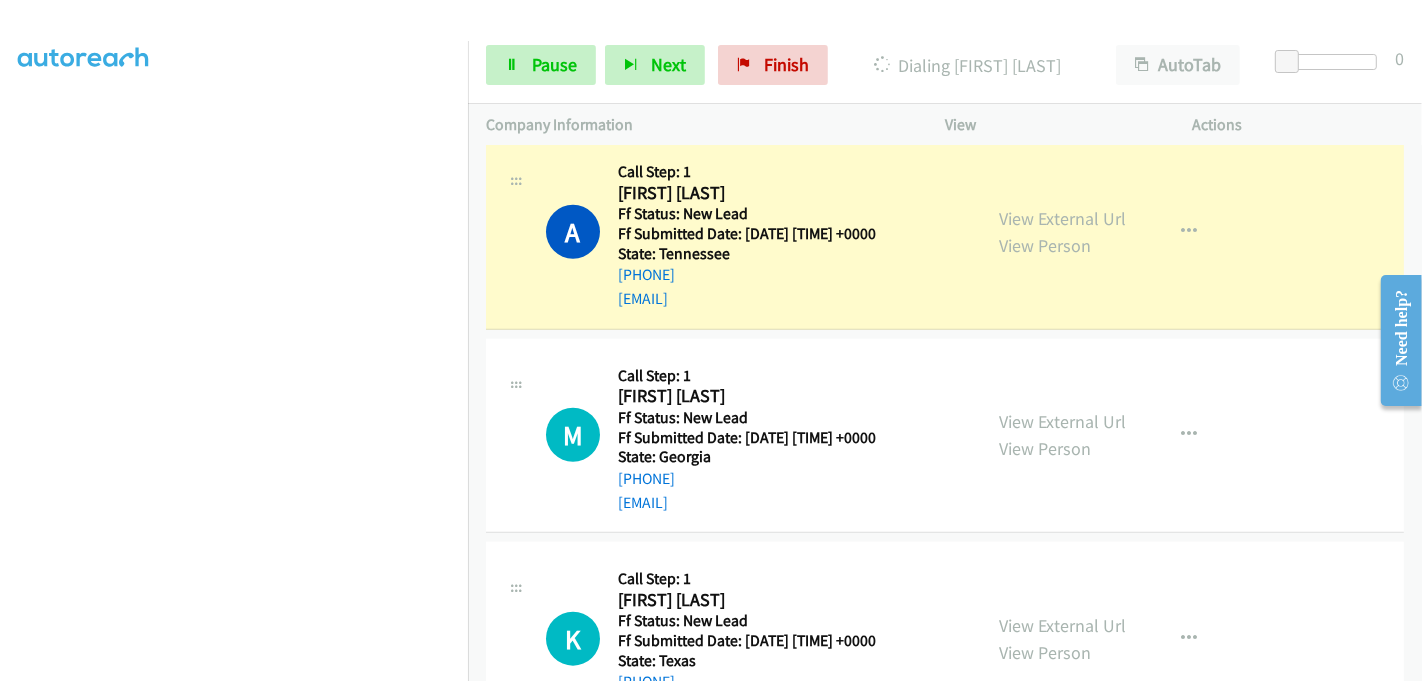 scroll, scrollTop: 1605, scrollLeft: 0, axis: vertical 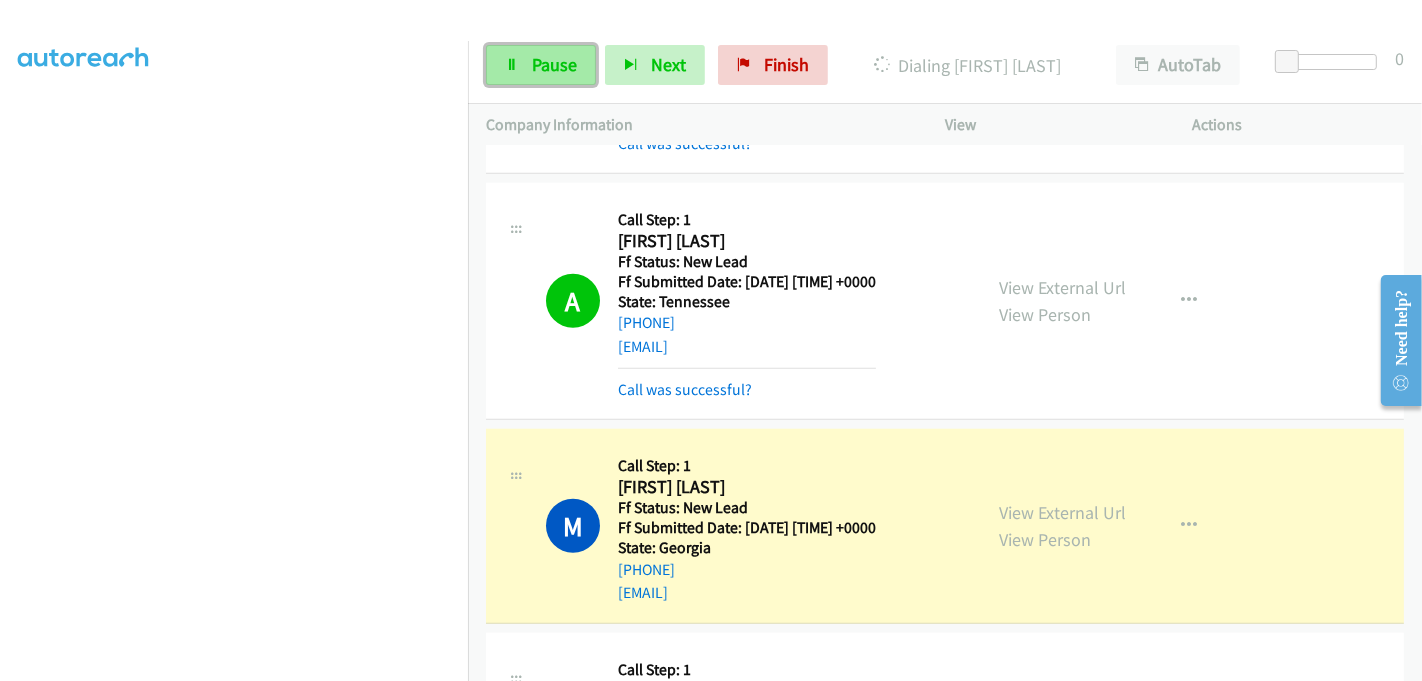 click on "Pause" at bounding box center [554, 64] 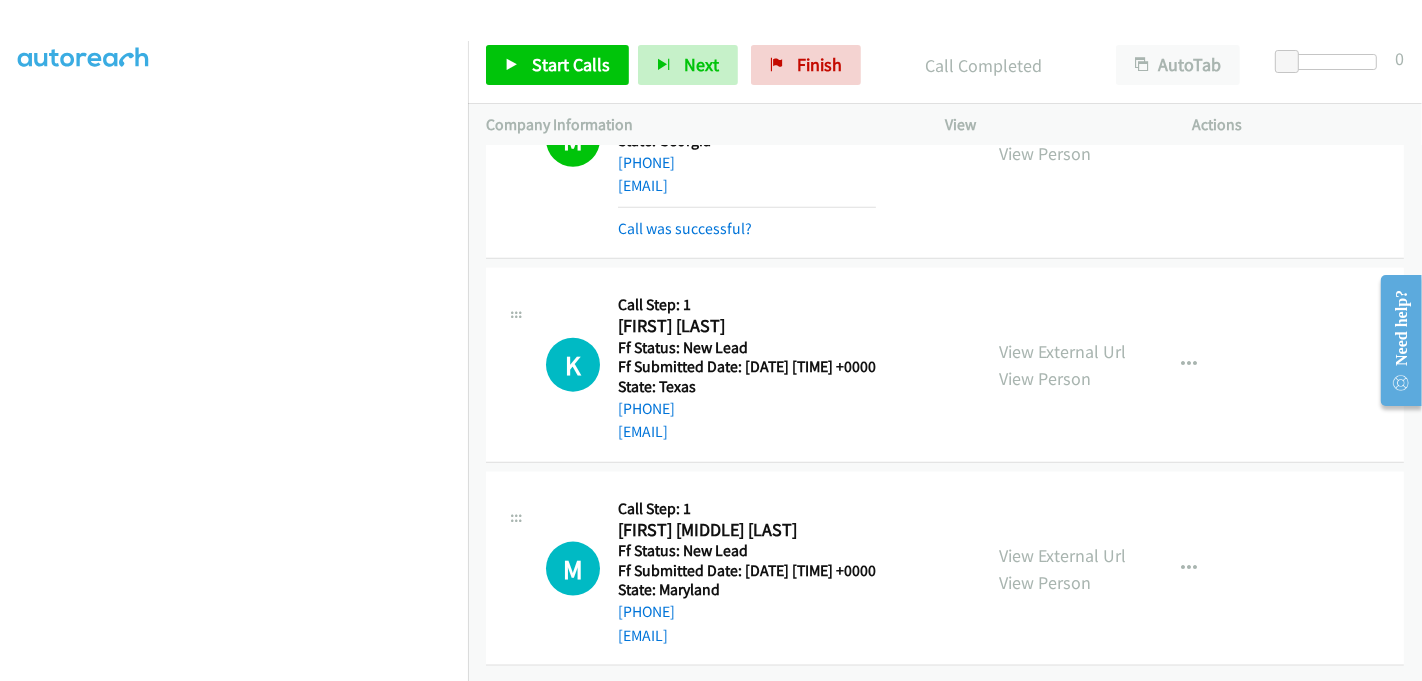 scroll, scrollTop: 2022, scrollLeft: 0, axis: vertical 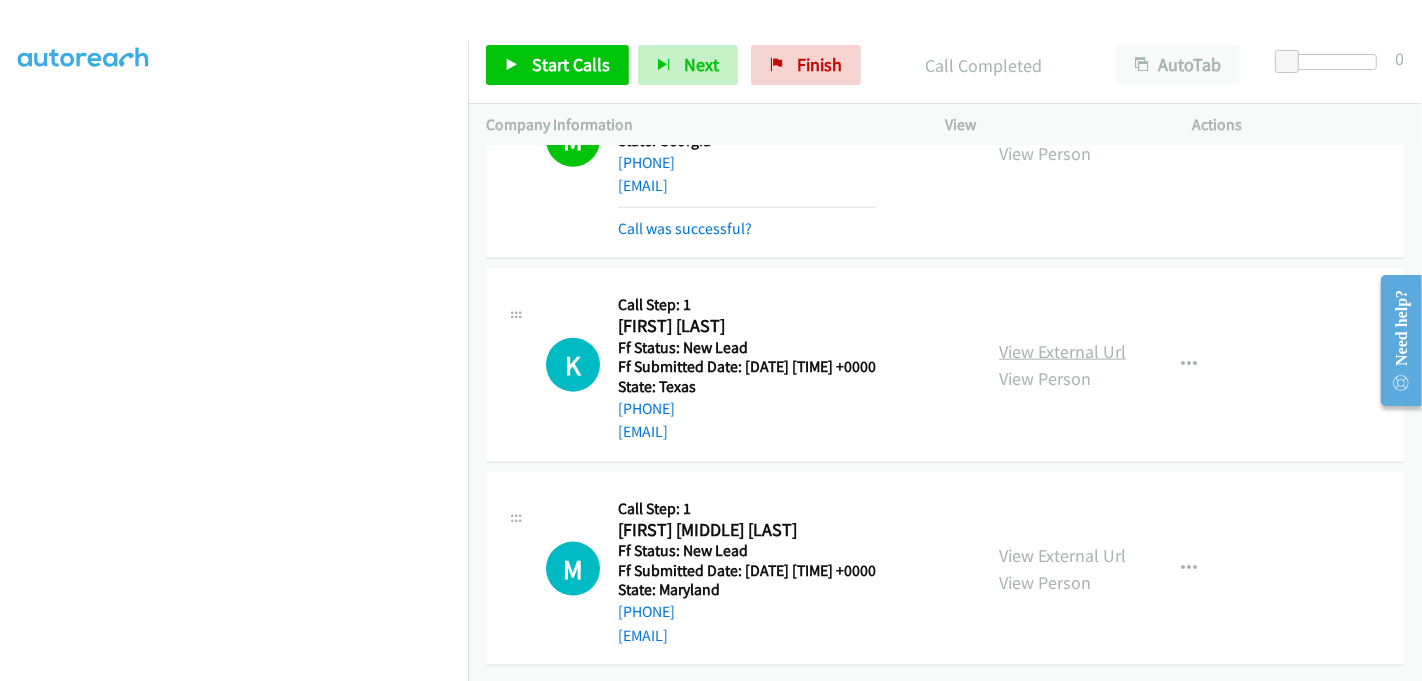 click on "View External Url" at bounding box center (1062, 351) 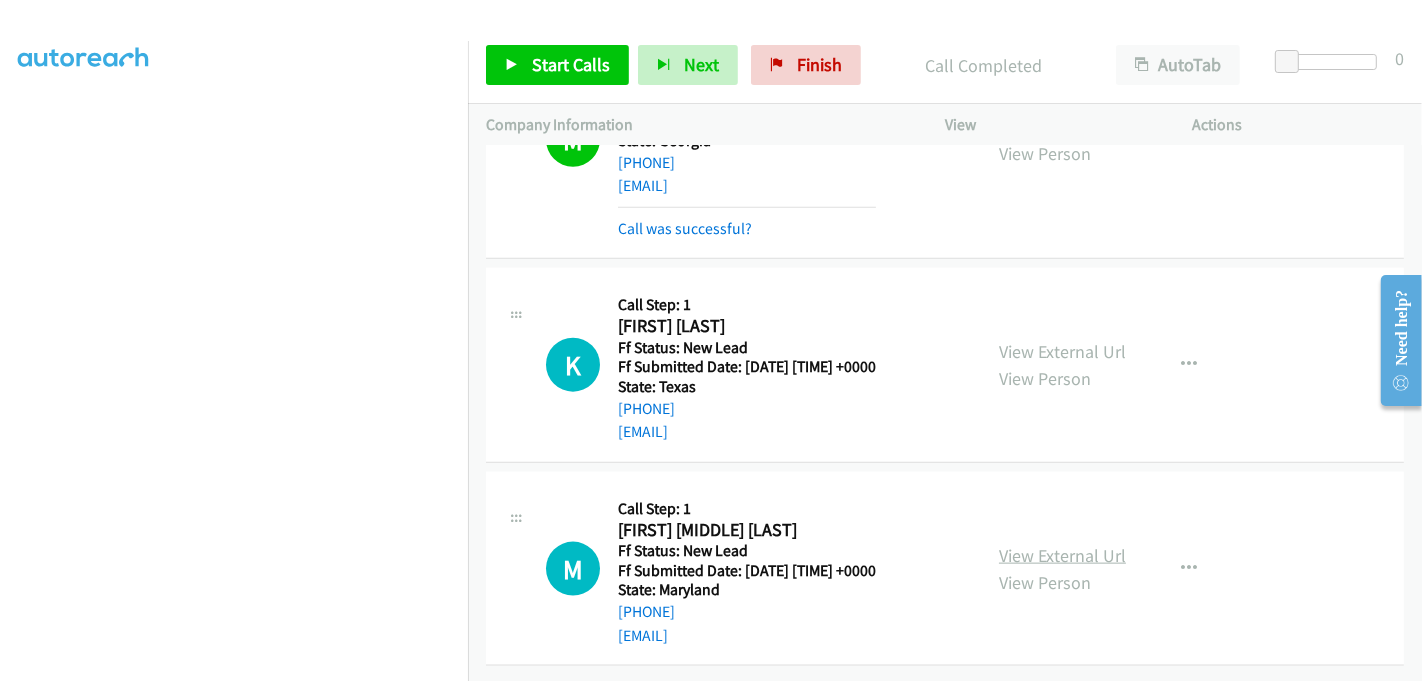 click on "View External Url" at bounding box center (1062, 555) 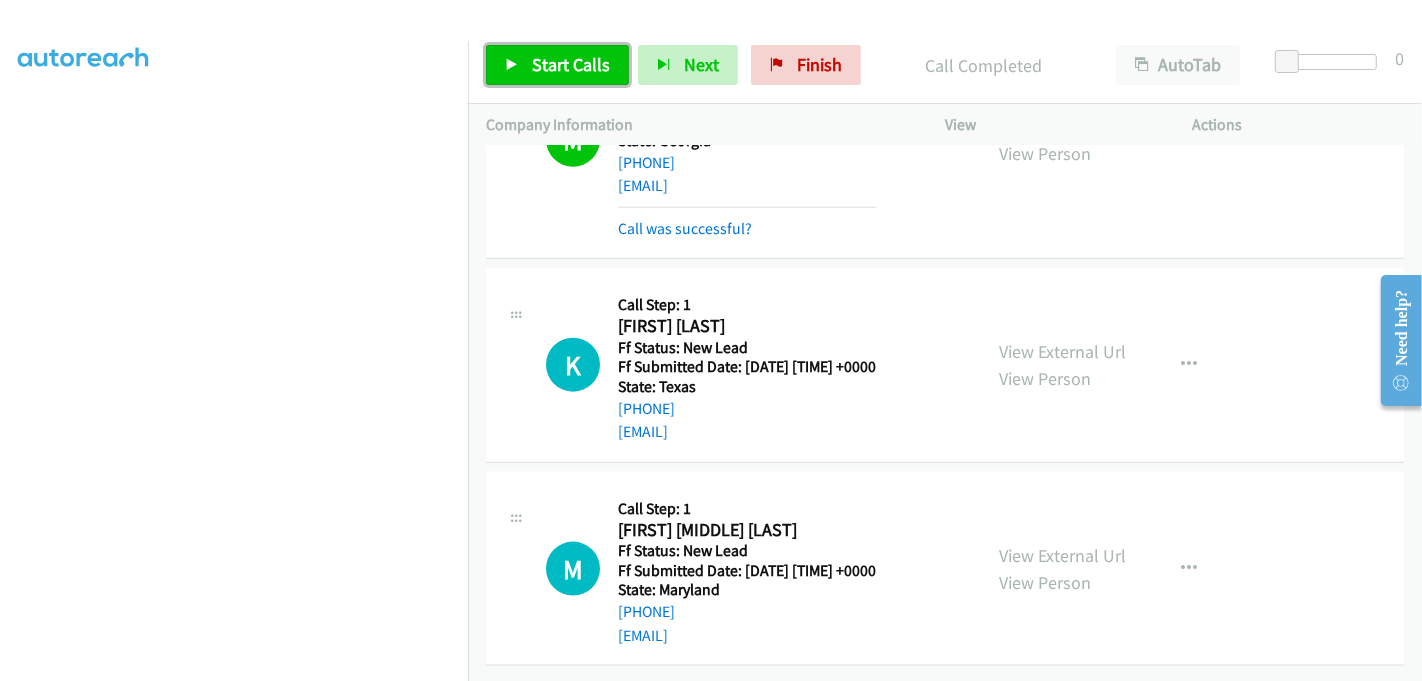 click on "Start Calls" at bounding box center (571, 64) 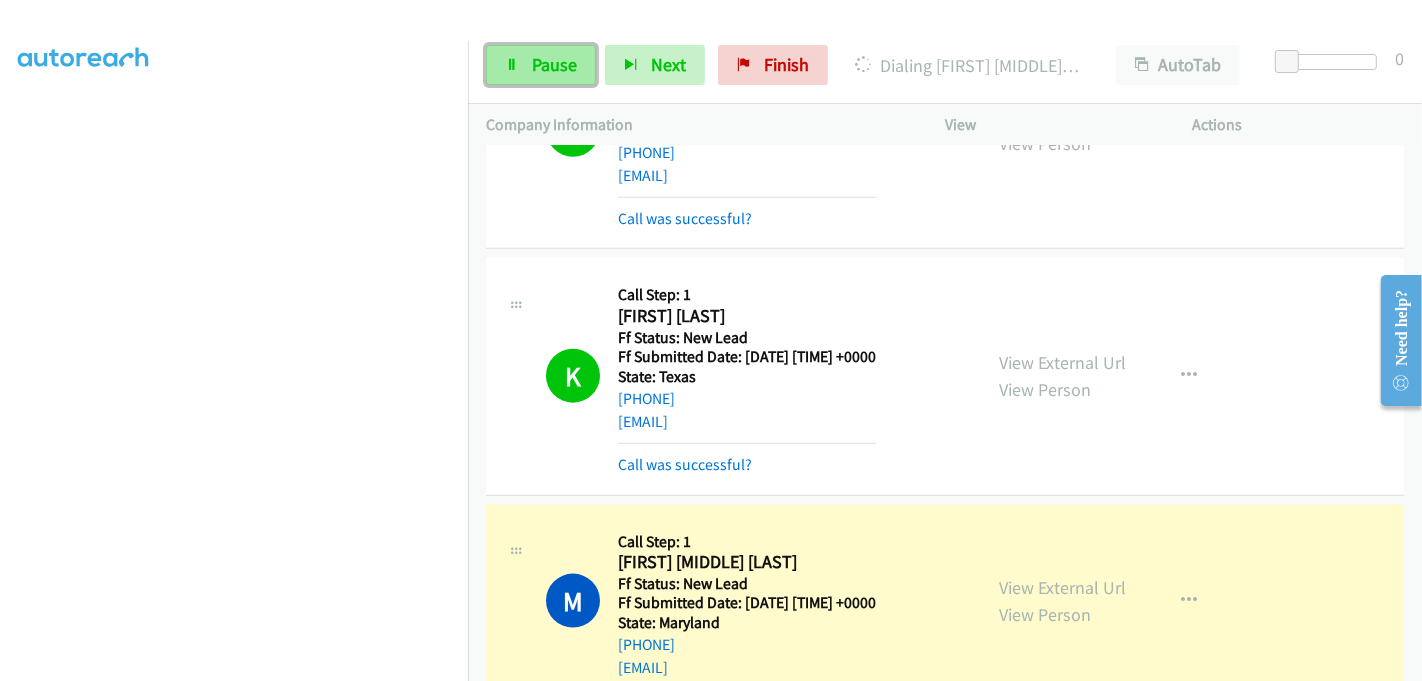click on "Pause" at bounding box center (541, 65) 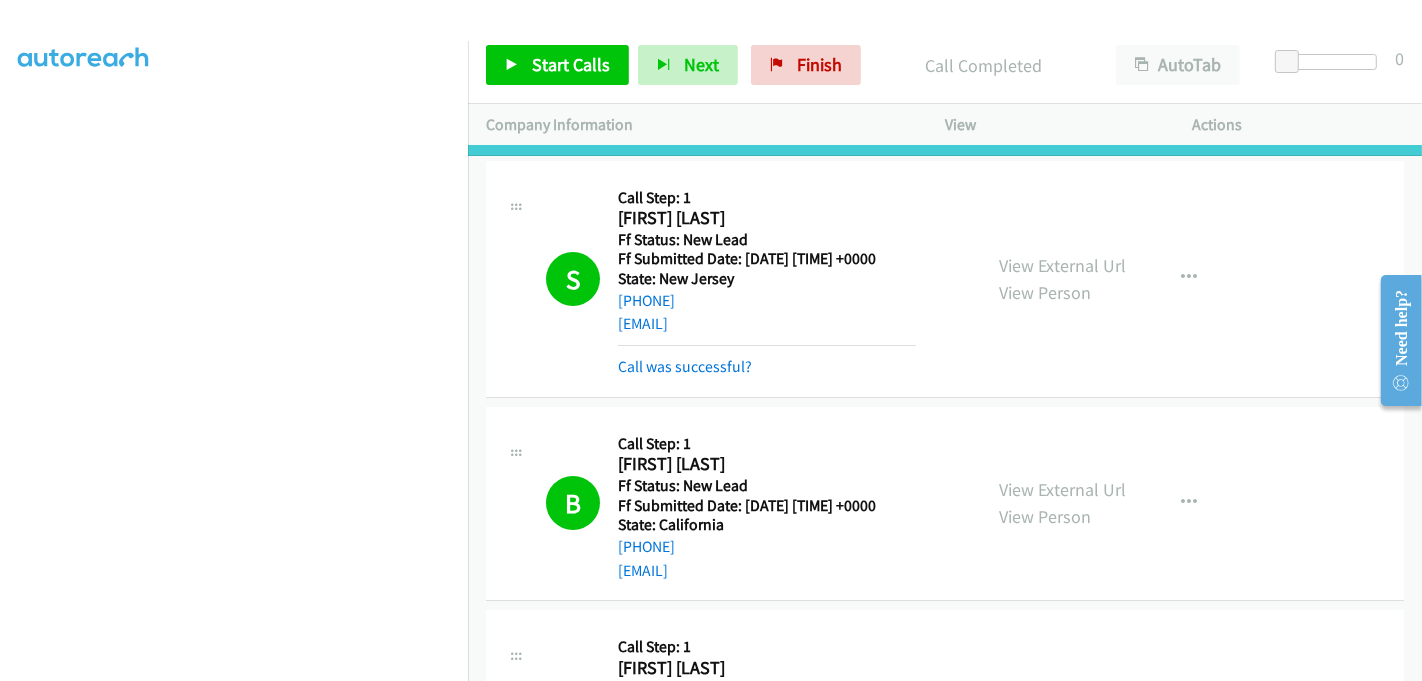 scroll, scrollTop: 0, scrollLeft: 0, axis: both 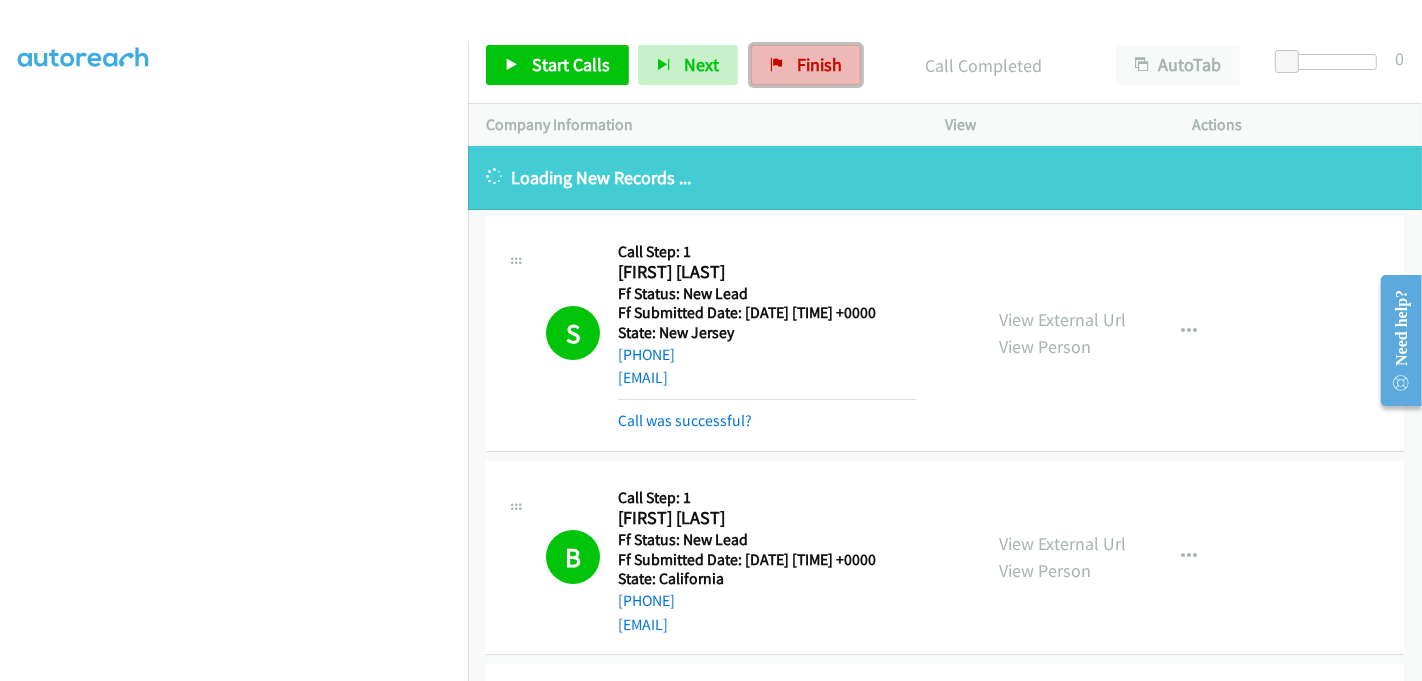 click on "Finish" at bounding box center [819, 64] 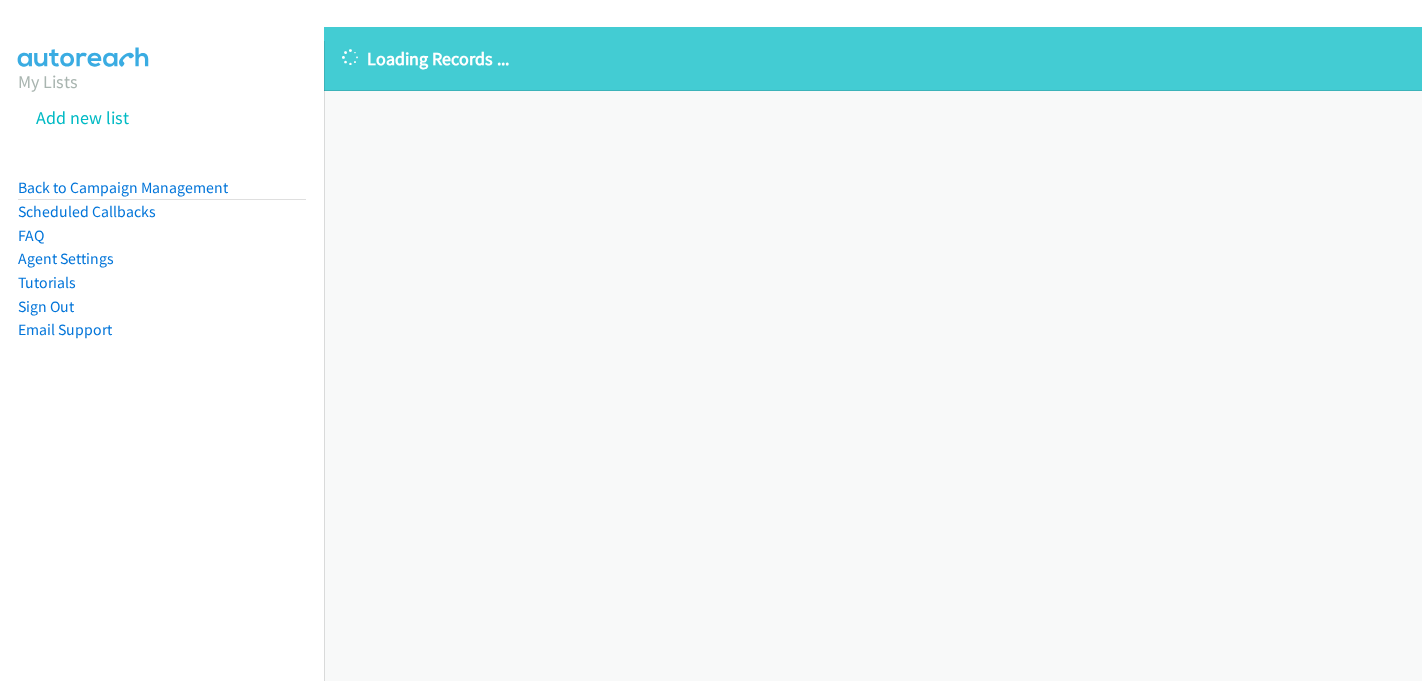 scroll, scrollTop: 0, scrollLeft: 0, axis: both 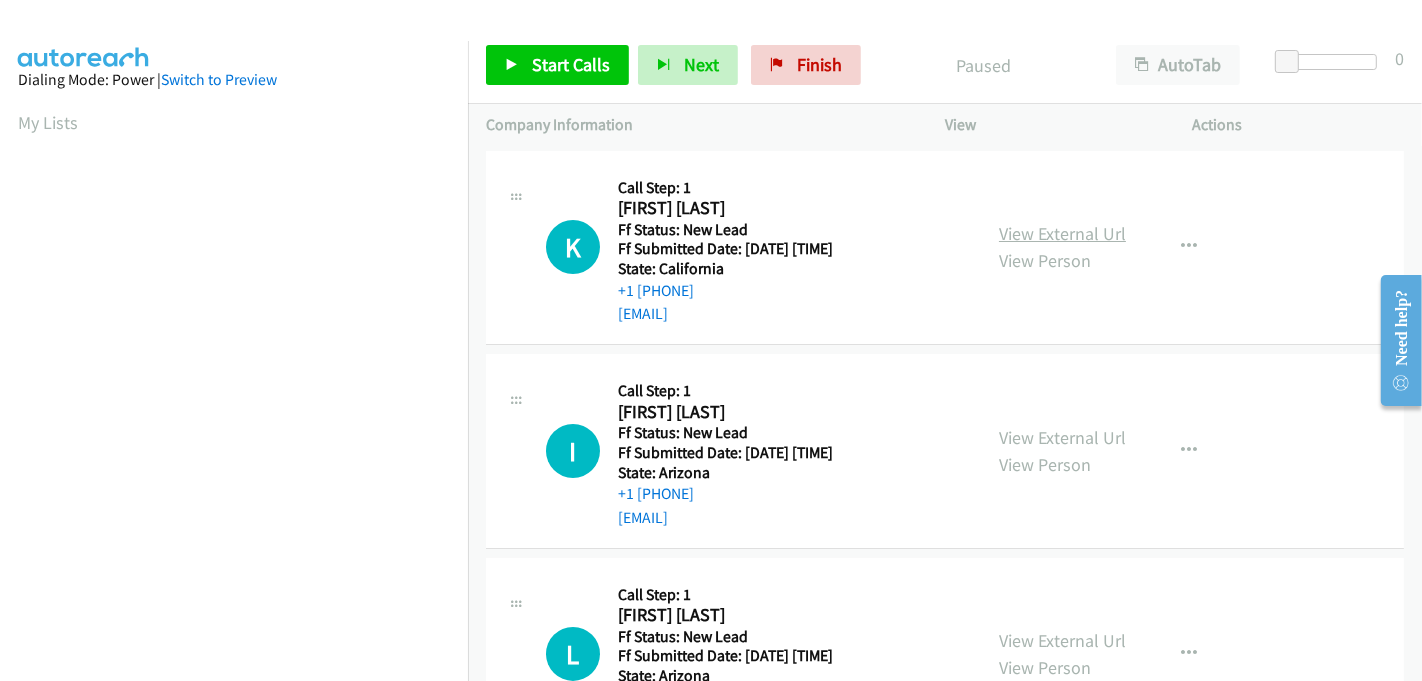 click on "View External Url" at bounding box center (1062, 233) 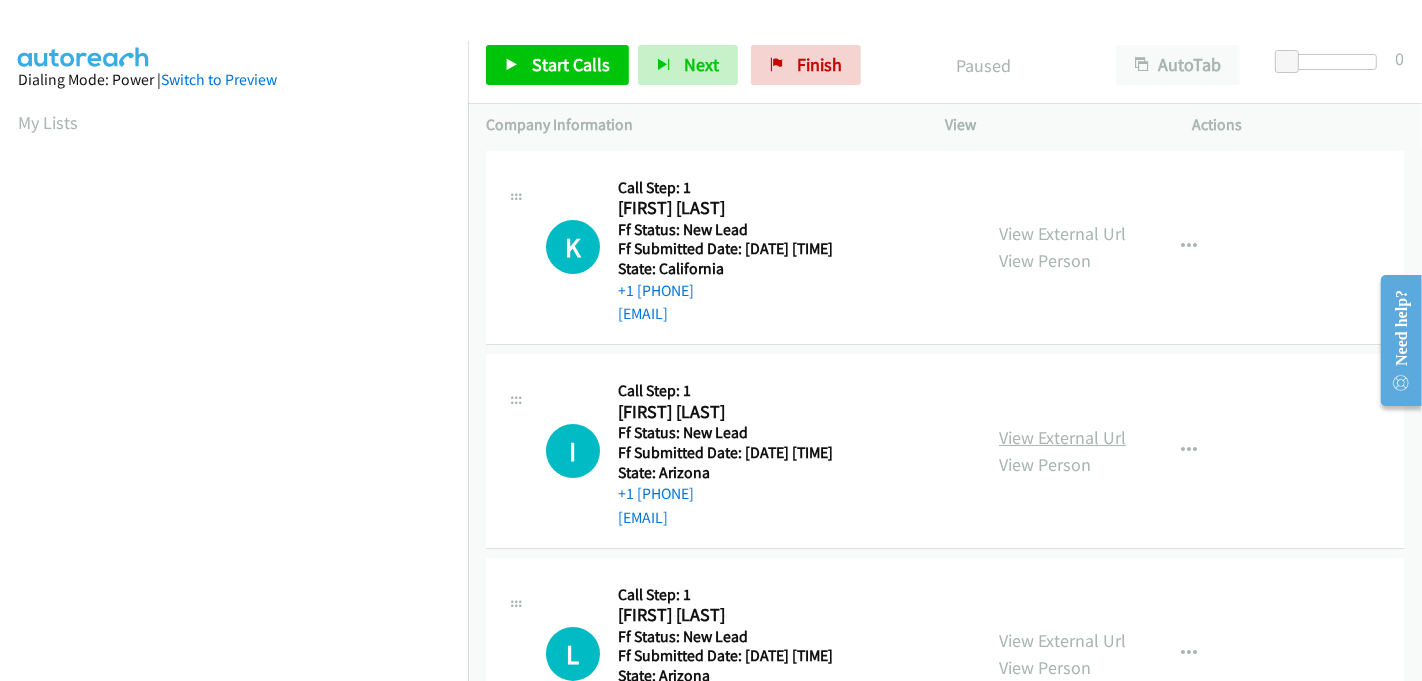 click on "View External Url" at bounding box center [1062, 437] 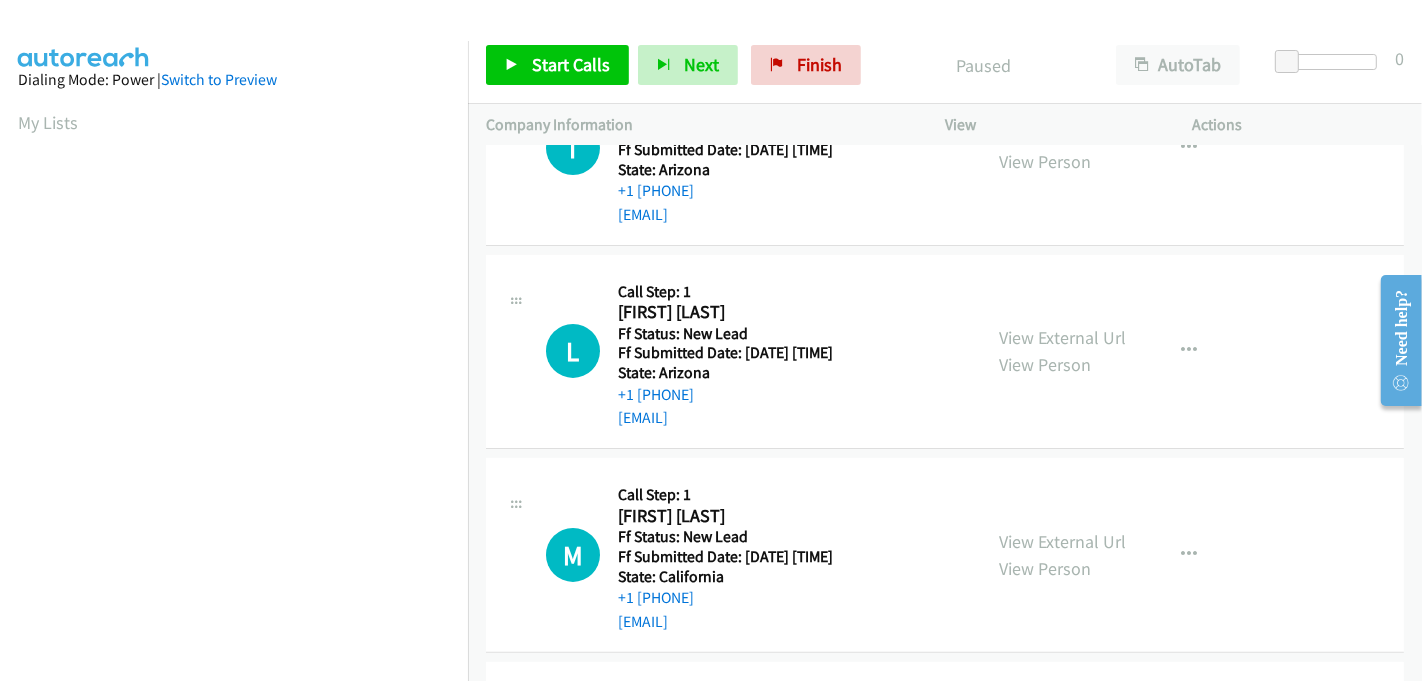 scroll, scrollTop: 333, scrollLeft: 0, axis: vertical 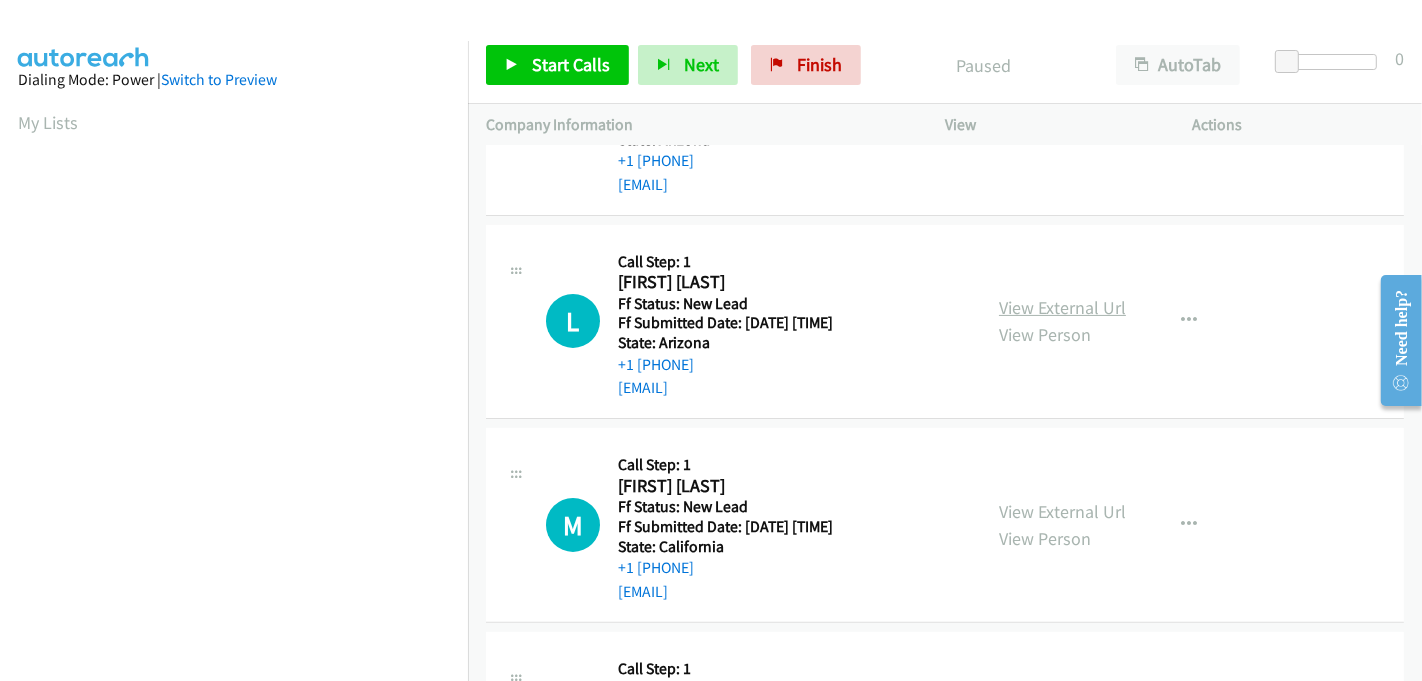 click on "View External Url" at bounding box center (1062, 307) 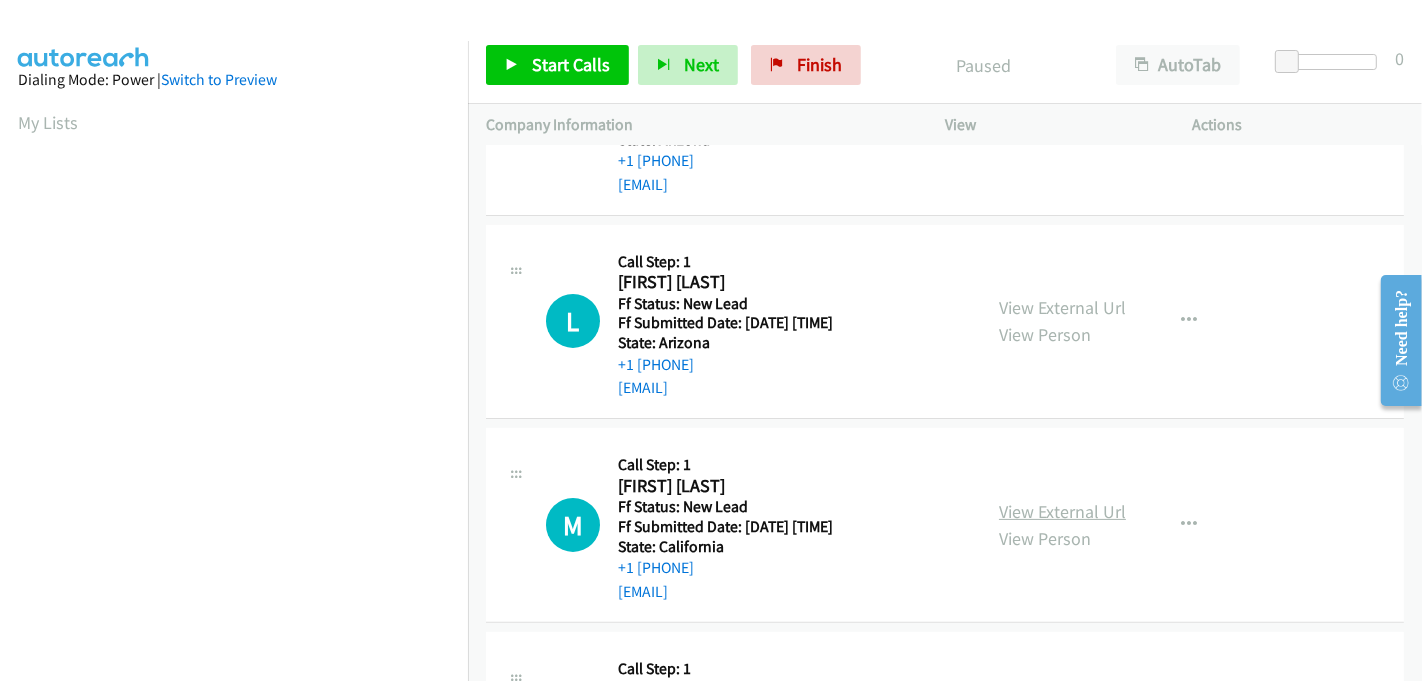 click on "View External Url" at bounding box center [1062, 511] 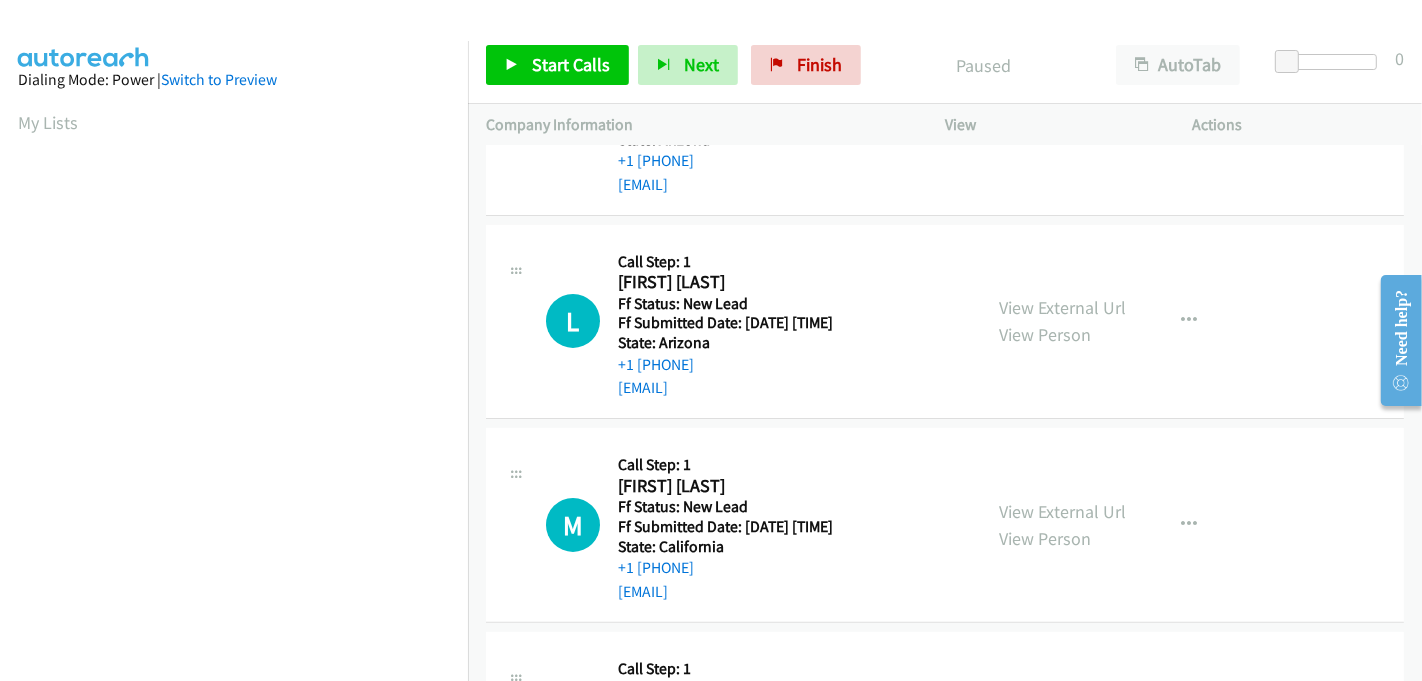scroll, scrollTop: 555, scrollLeft: 0, axis: vertical 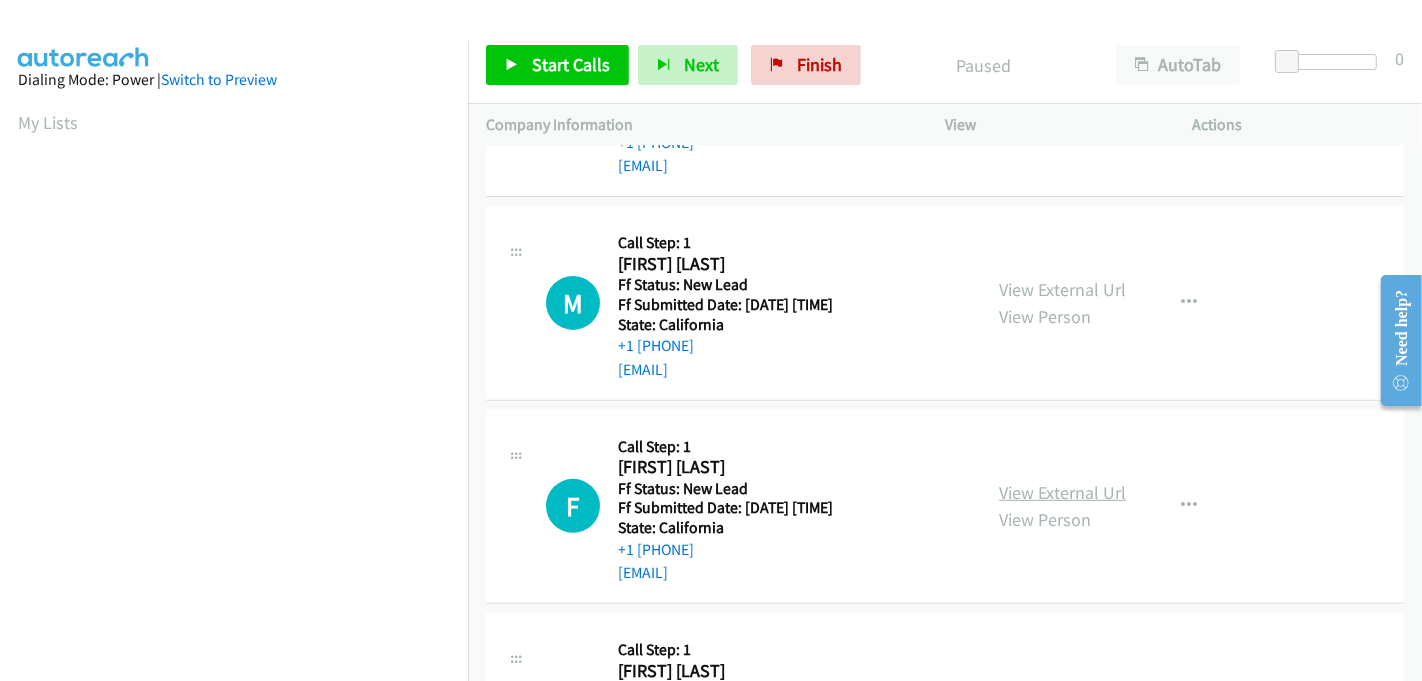 click on "View External Url" at bounding box center [1062, 492] 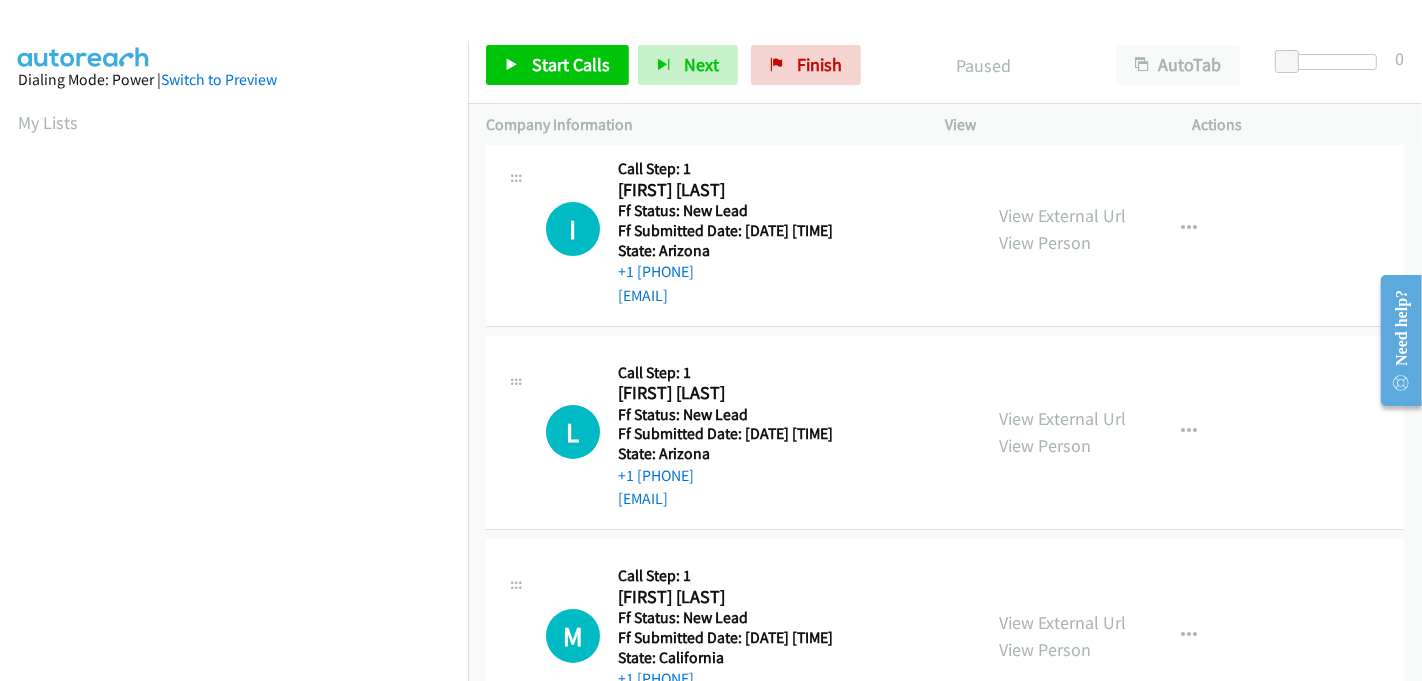 scroll, scrollTop: 0, scrollLeft: 0, axis: both 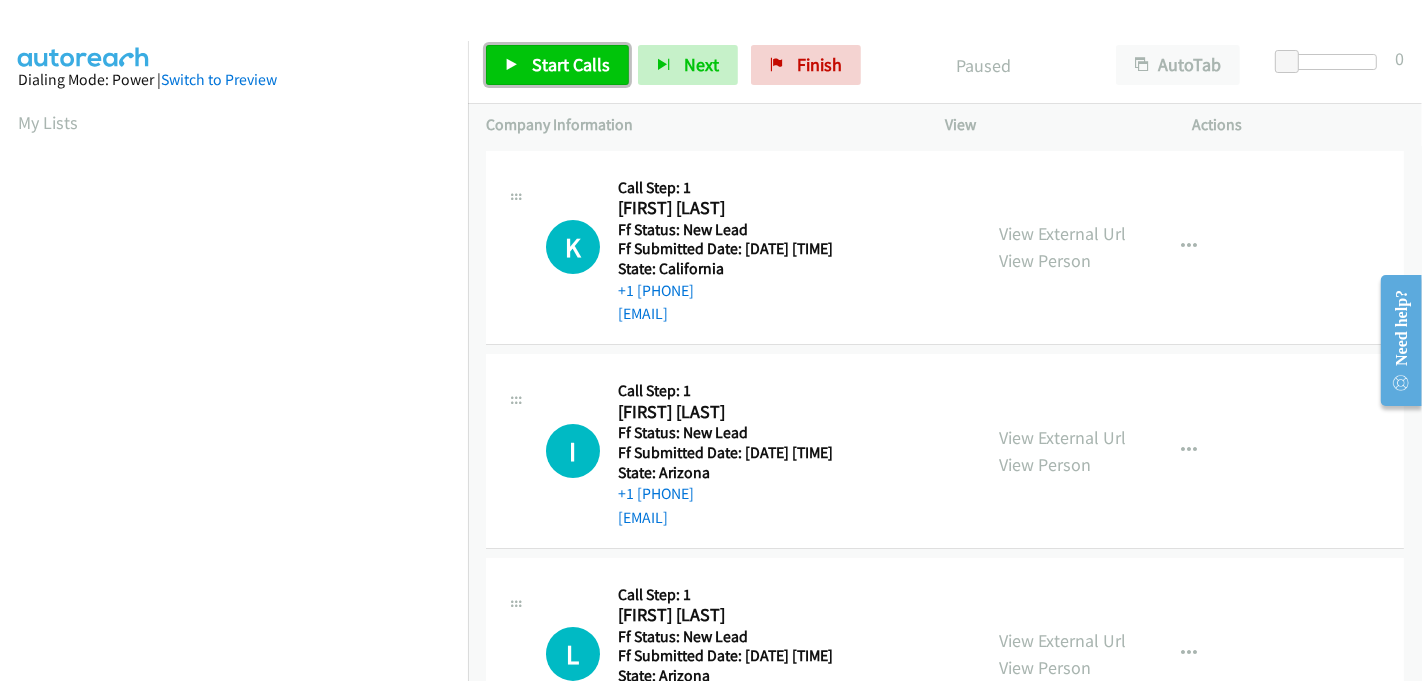 click on "Start Calls" at bounding box center [571, 64] 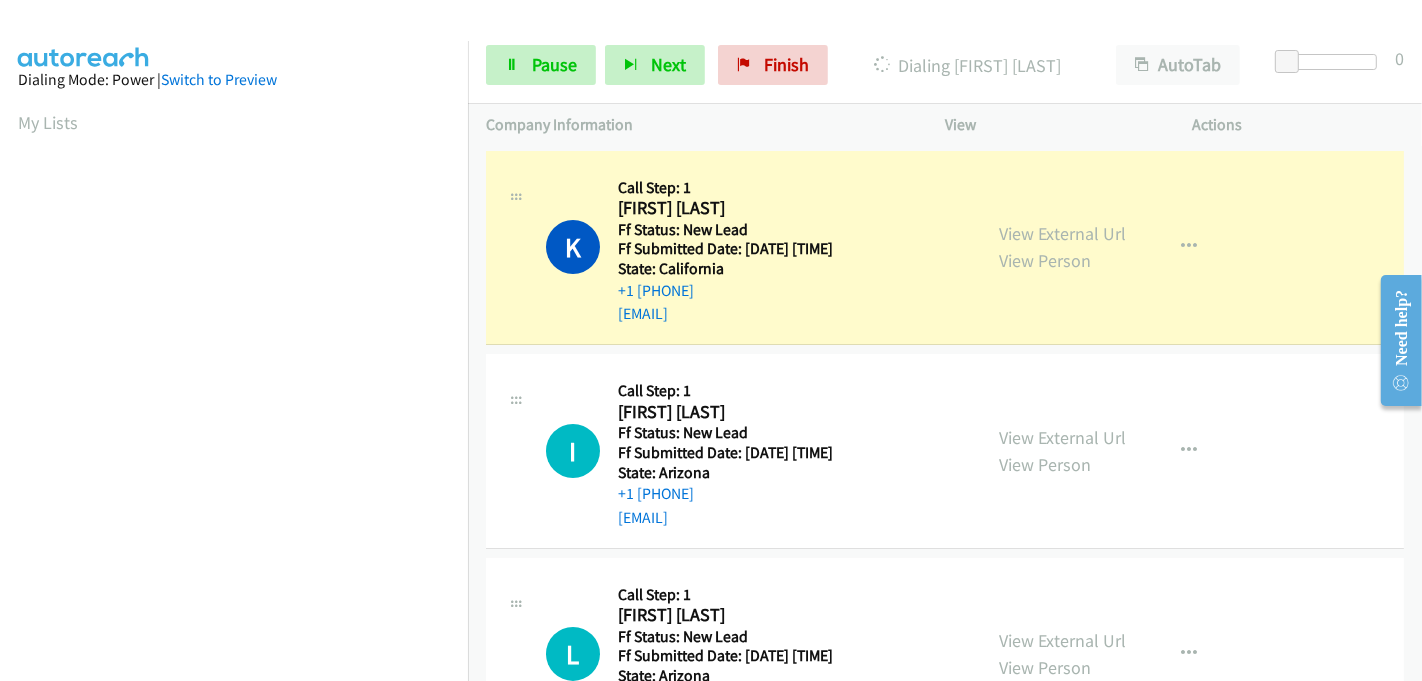 scroll, scrollTop: 442, scrollLeft: 0, axis: vertical 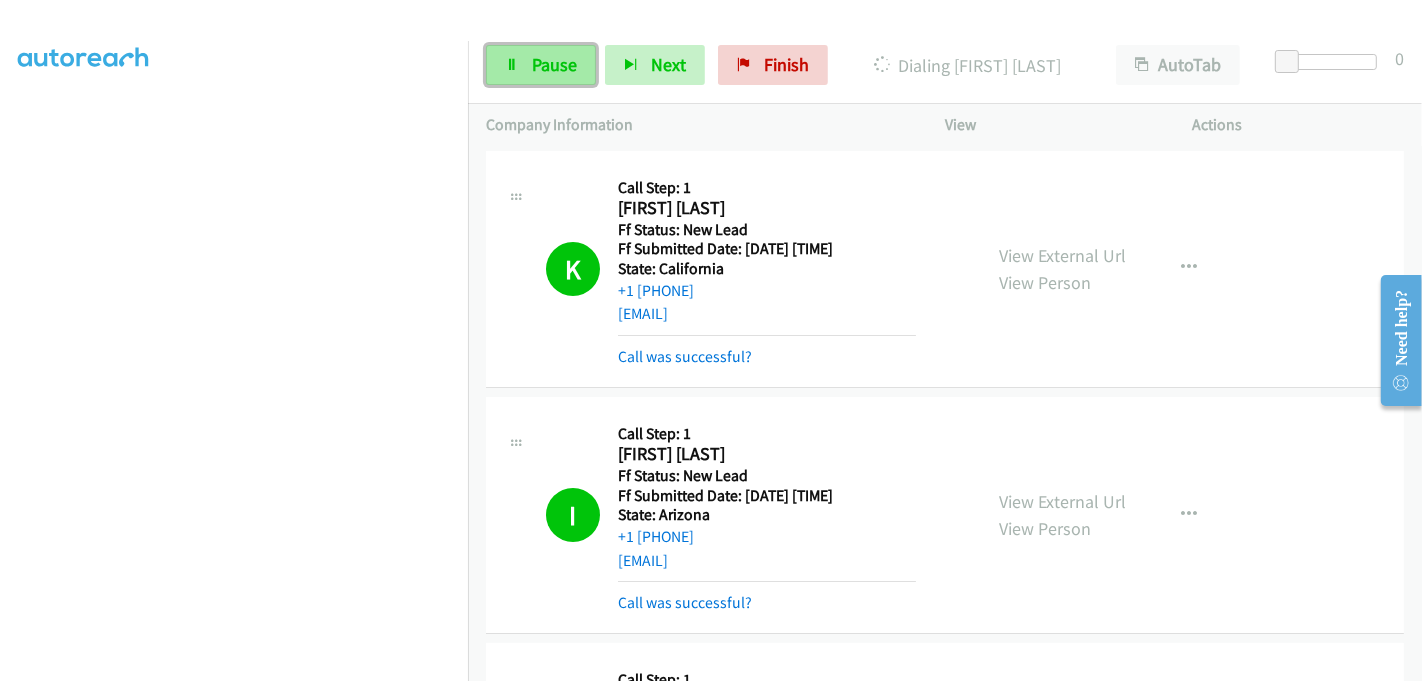 click on "Pause" at bounding box center [554, 64] 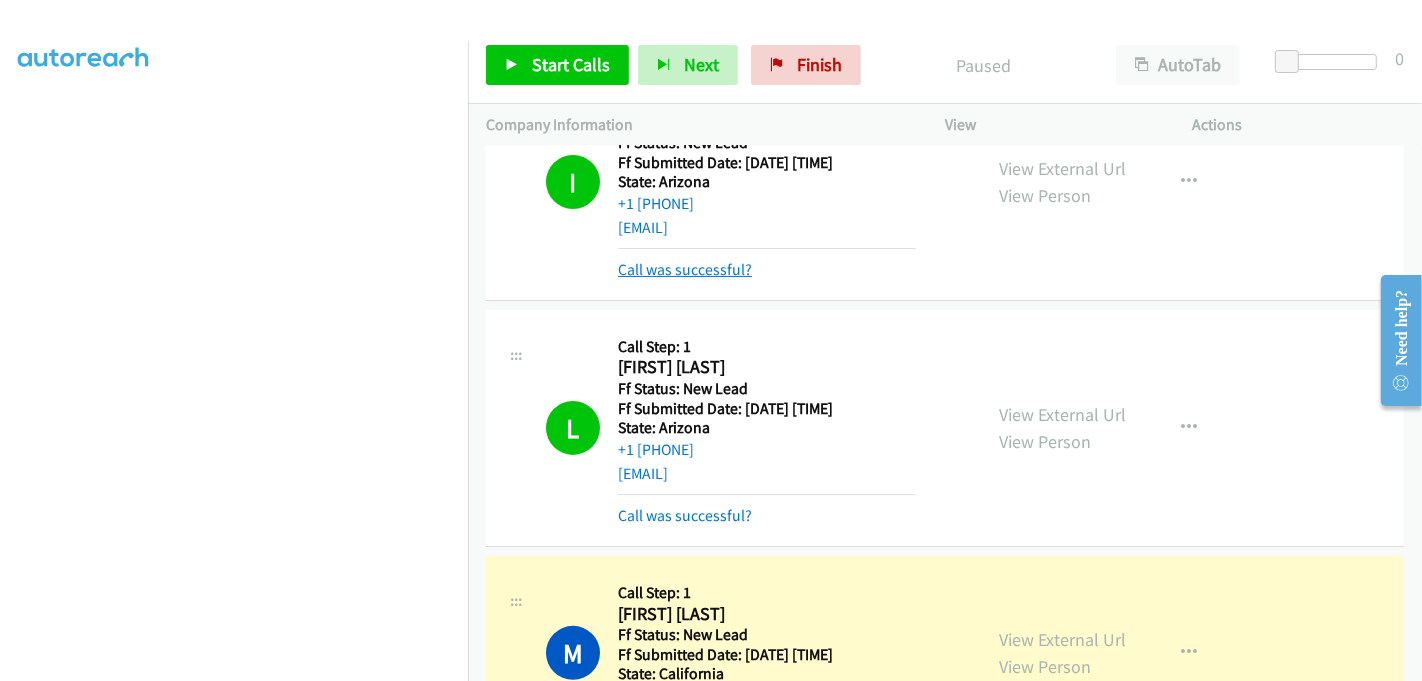 scroll, scrollTop: 666, scrollLeft: 0, axis: vertical 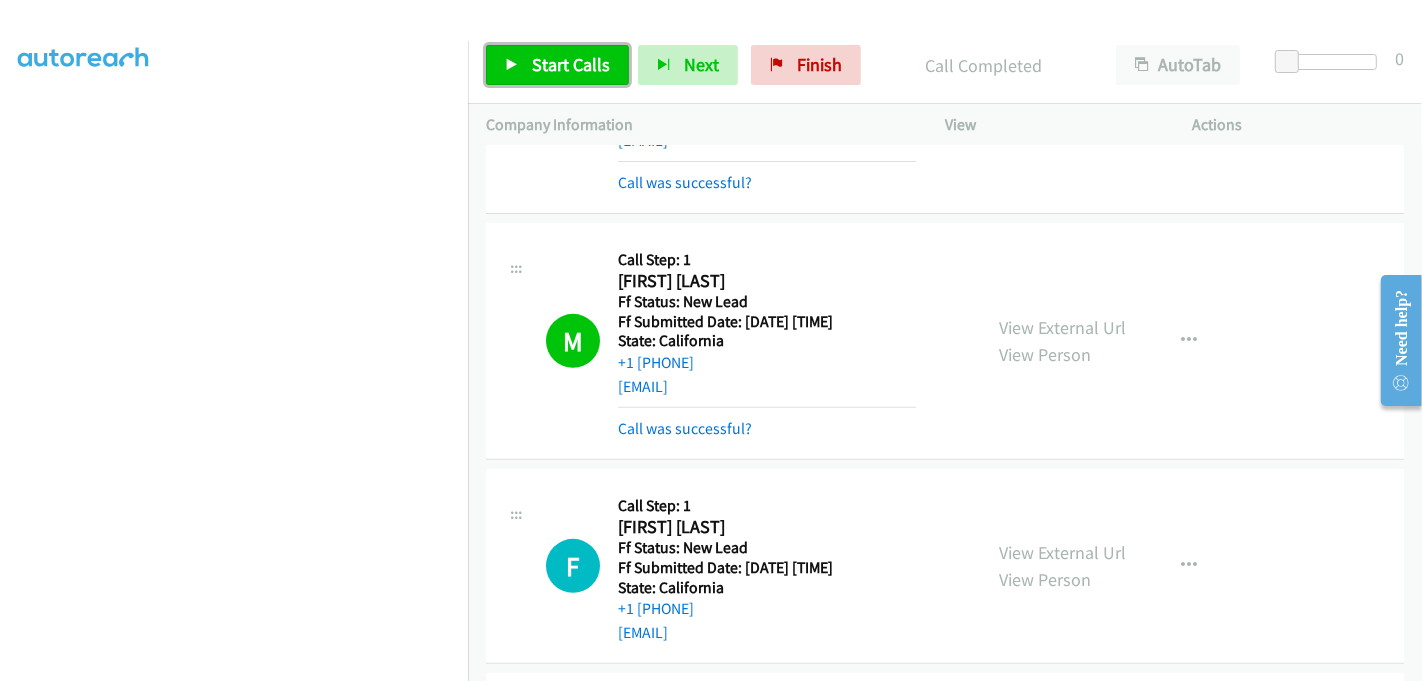 click on "Start Calls" at bounding box center (571, 64) 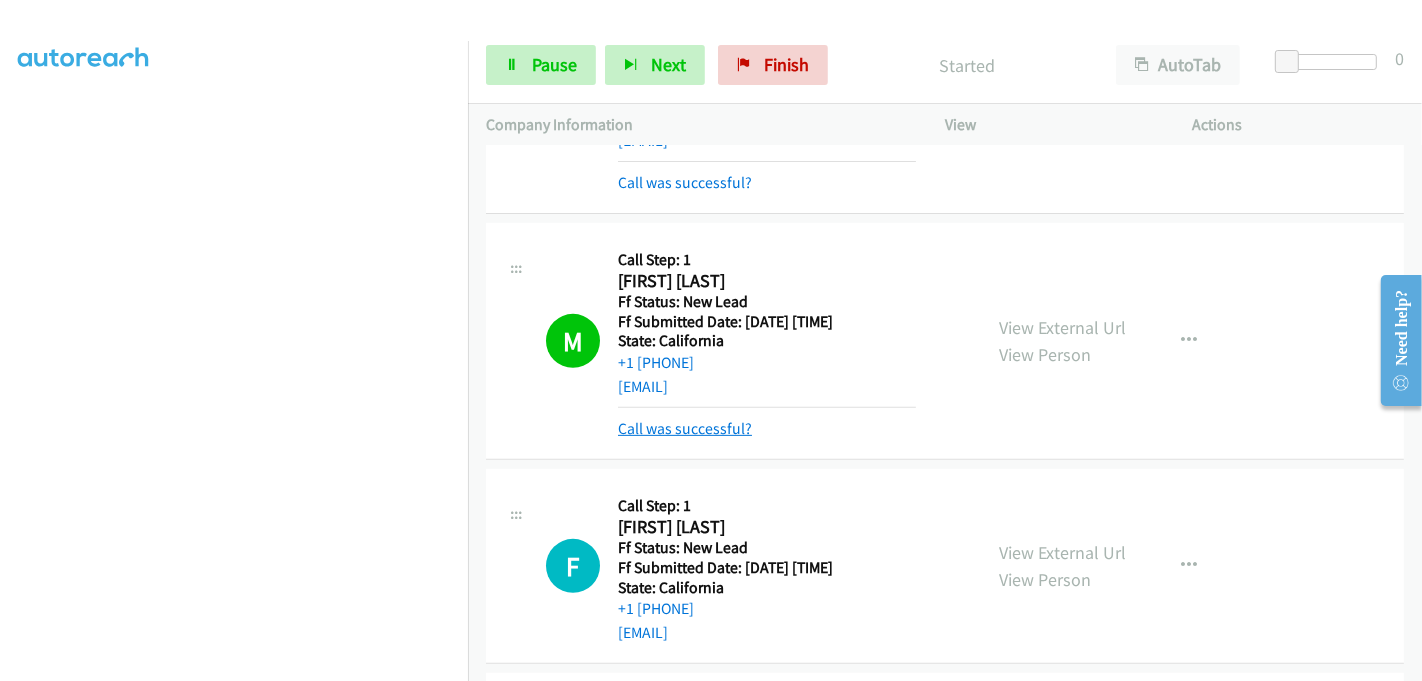 click on "Call was successful?" at bounding box center [685, 428] 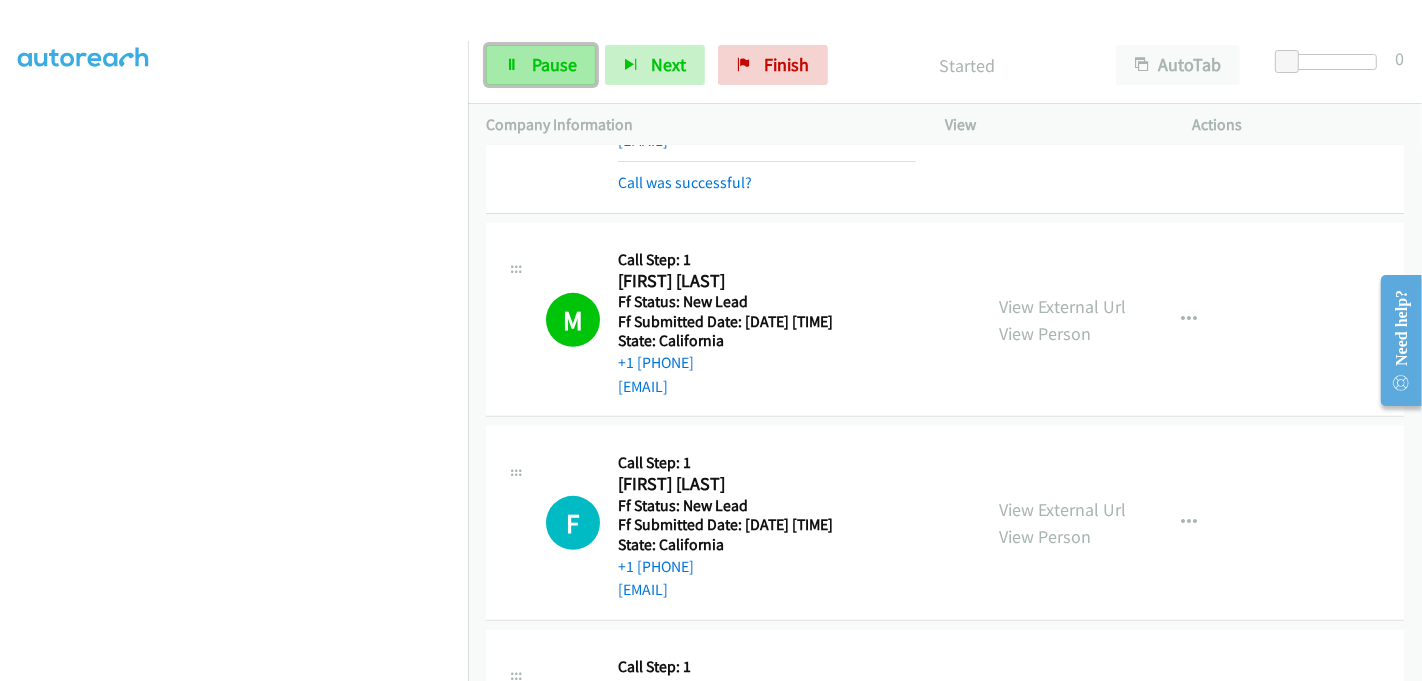 click on "Pause" at bounding box center (554, 64) 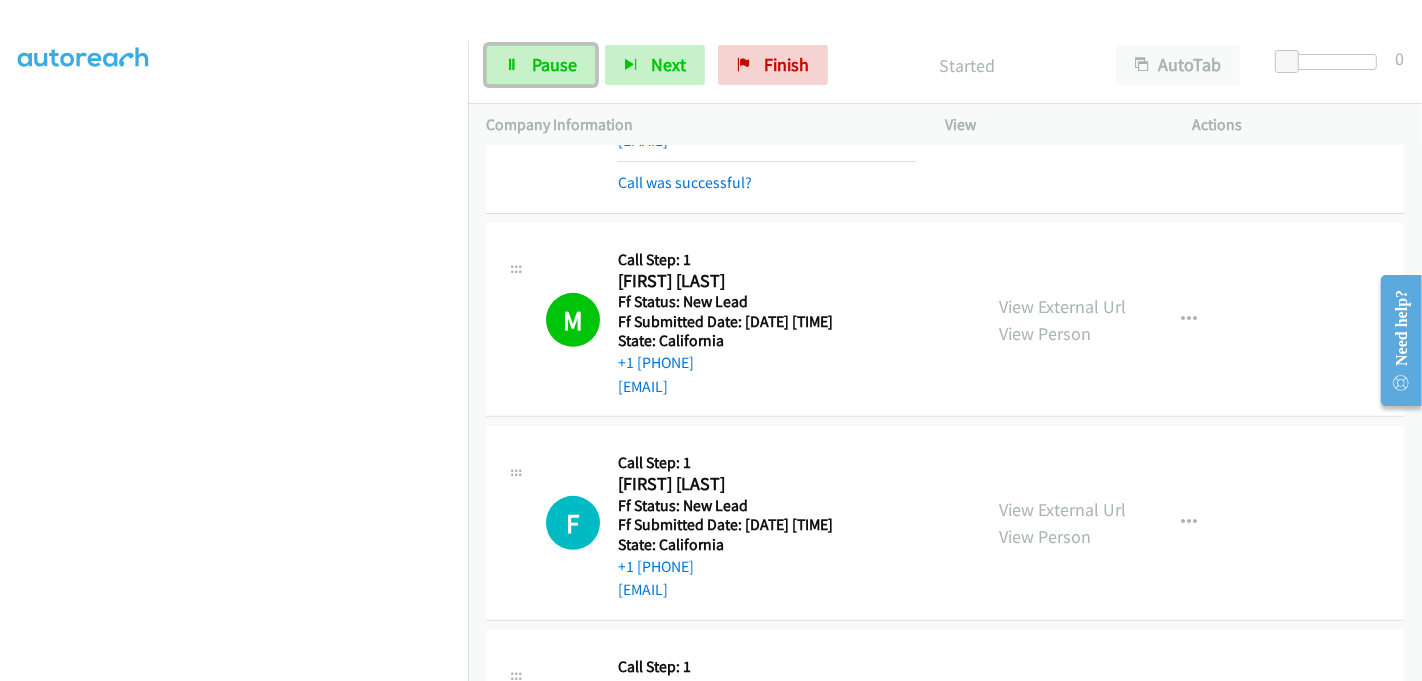 scroll, scrollTop: 220, scrollLeft: 0, axis: vertical 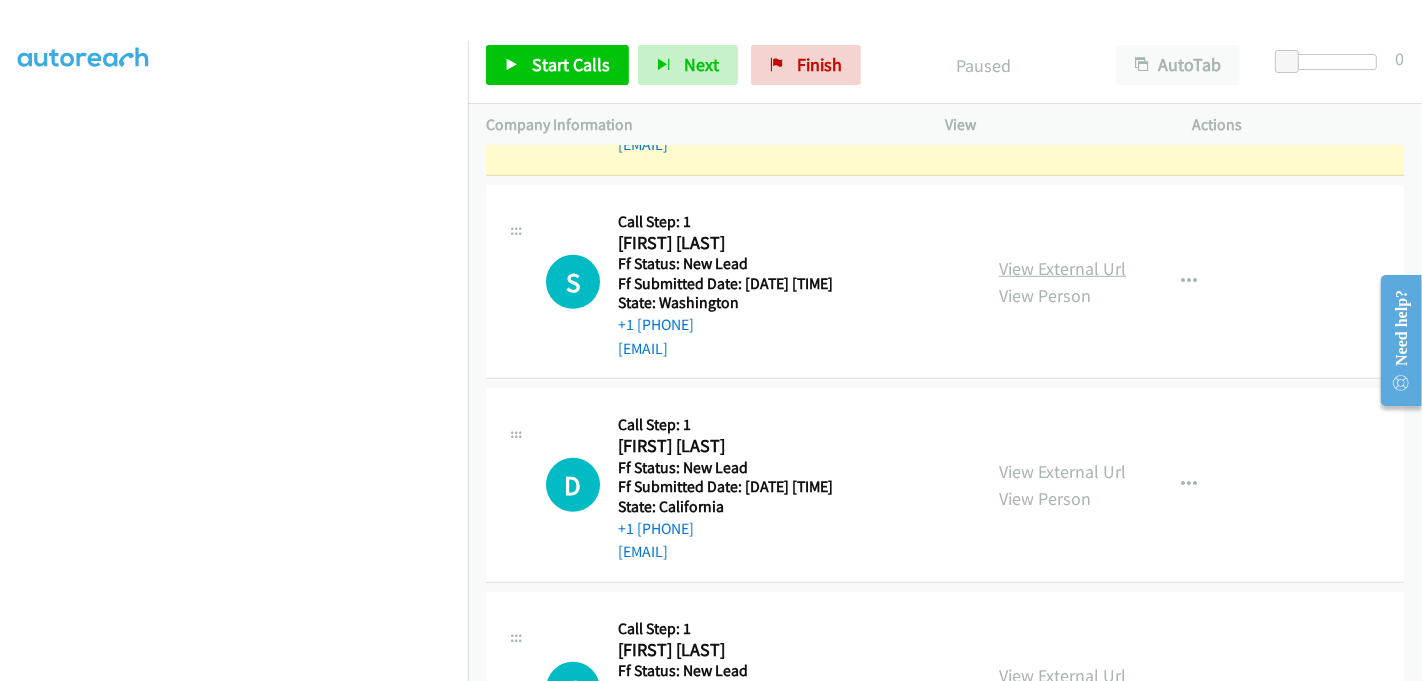 click on "View External Url" at bounding box center (1062, 268) 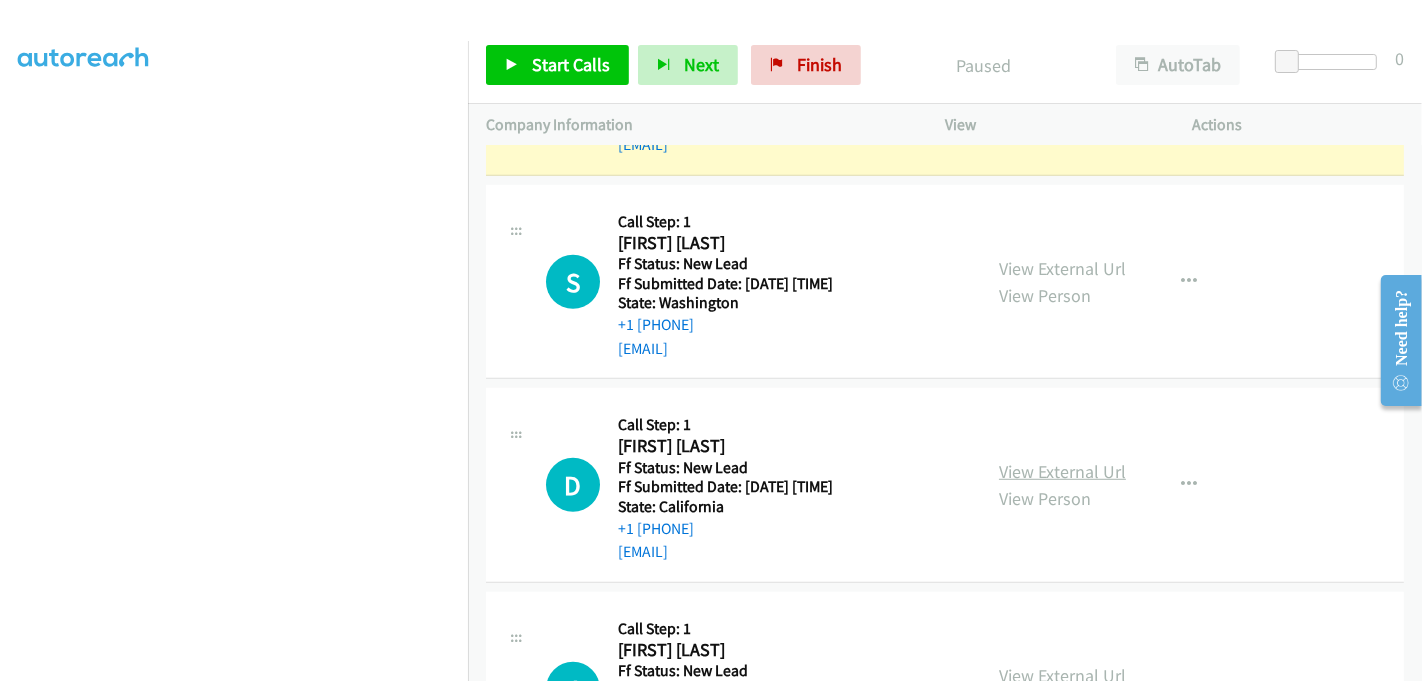 click on "View External Url" at bounding box center (1062, 471) 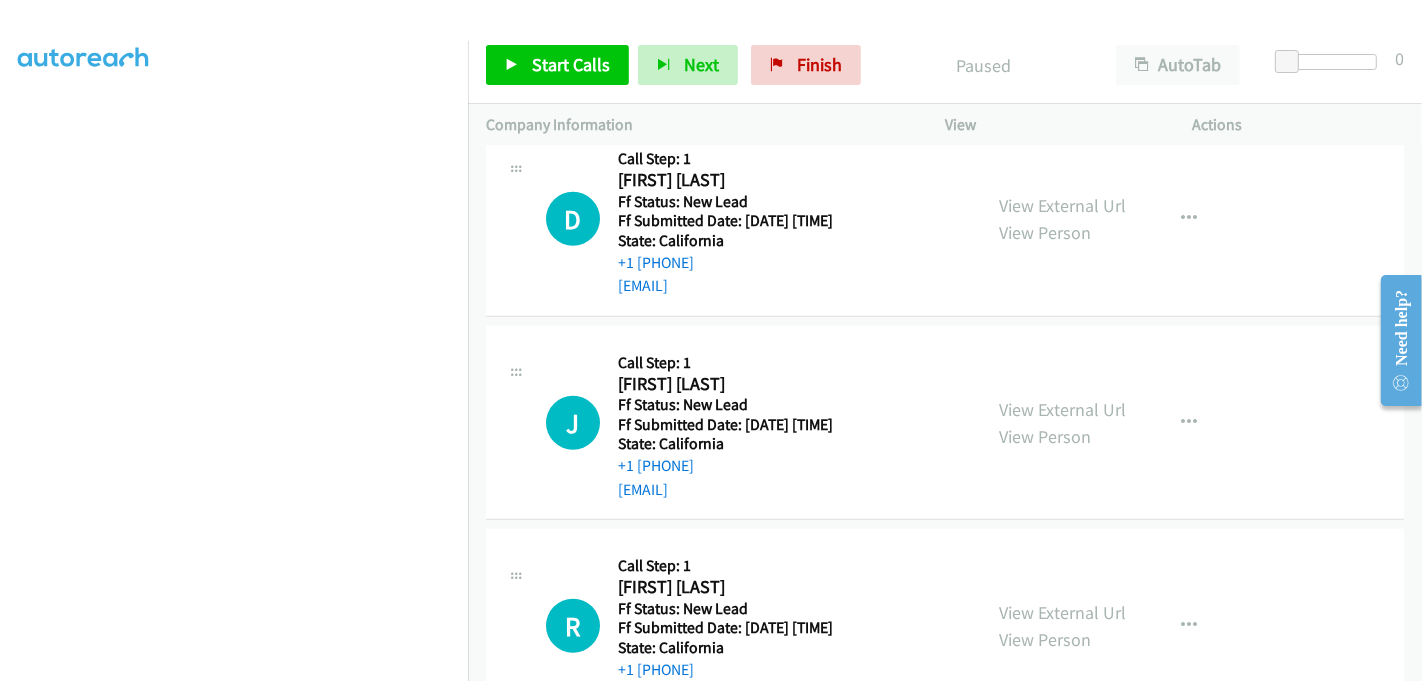 scroll, scrollTop: 1444, scrollLeft: 0, axis: vertical 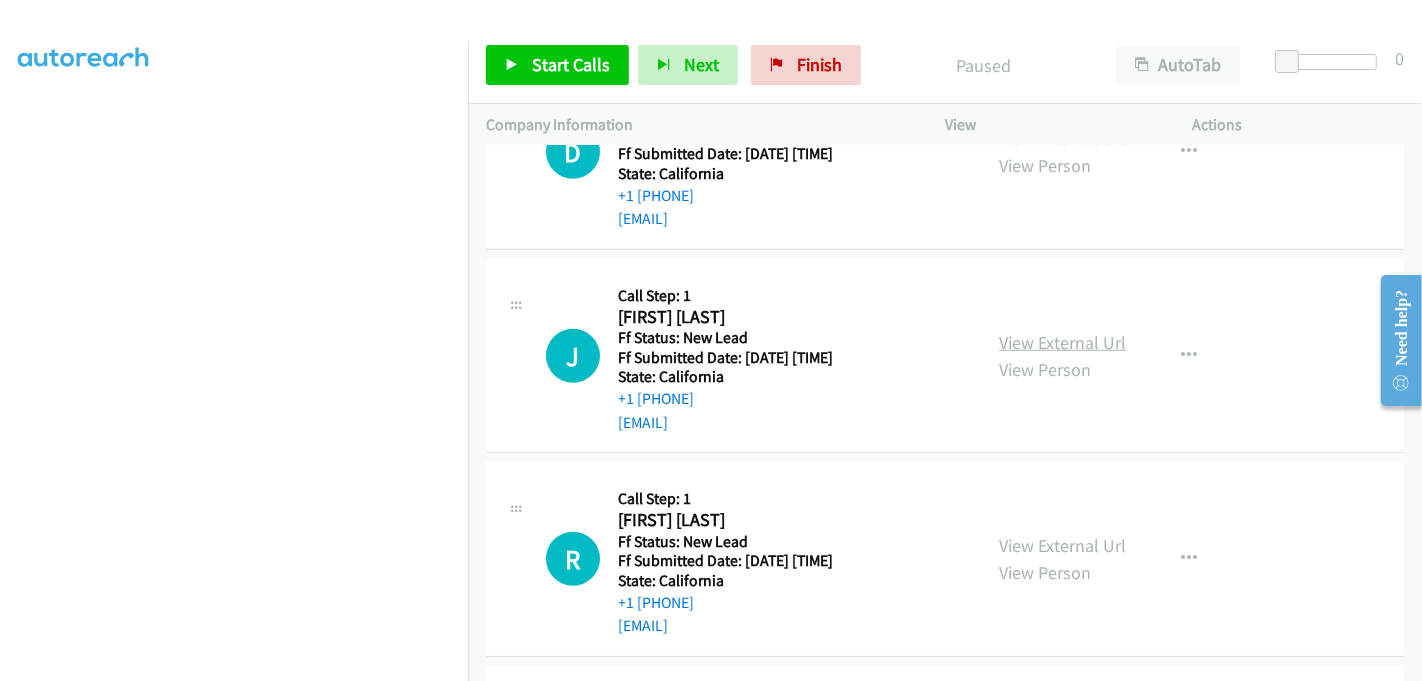 click on "View External Url" at bounding box center [1062, 342] 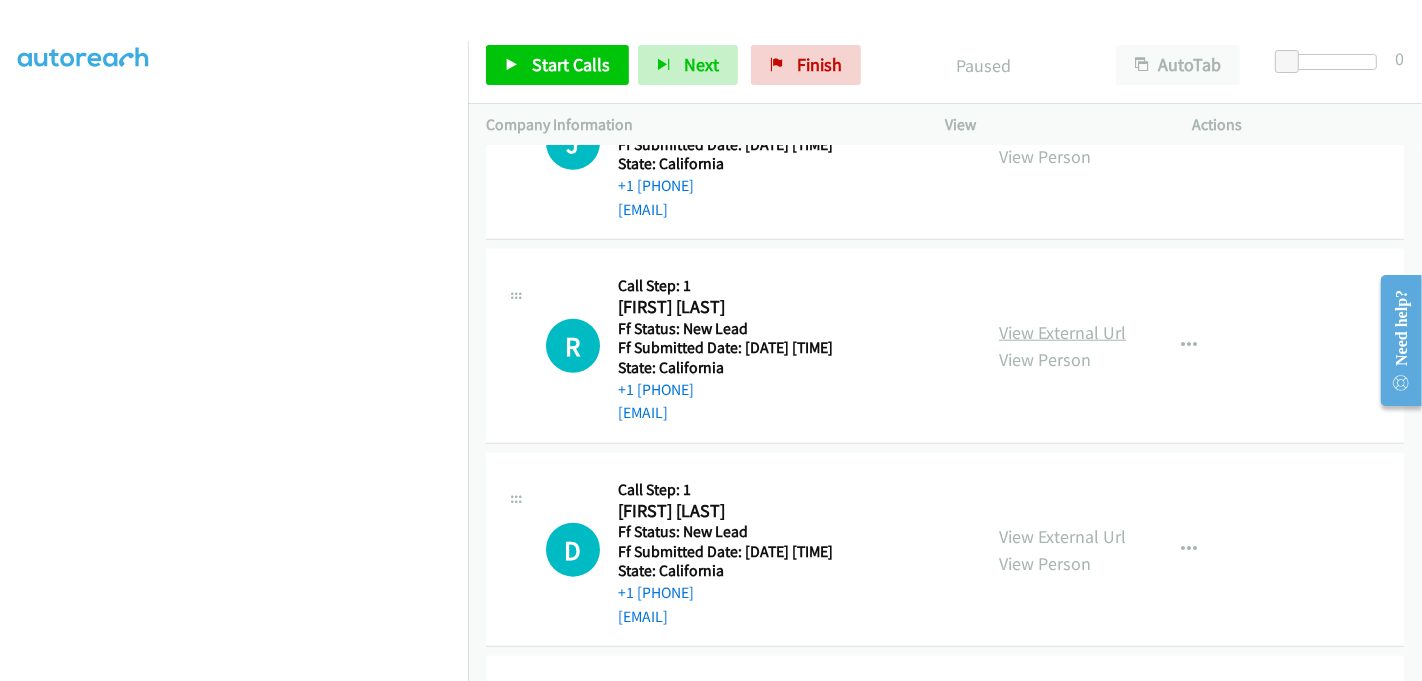 scroll, scrollTop: 1666, scrollLeft: 0, axis: vertical 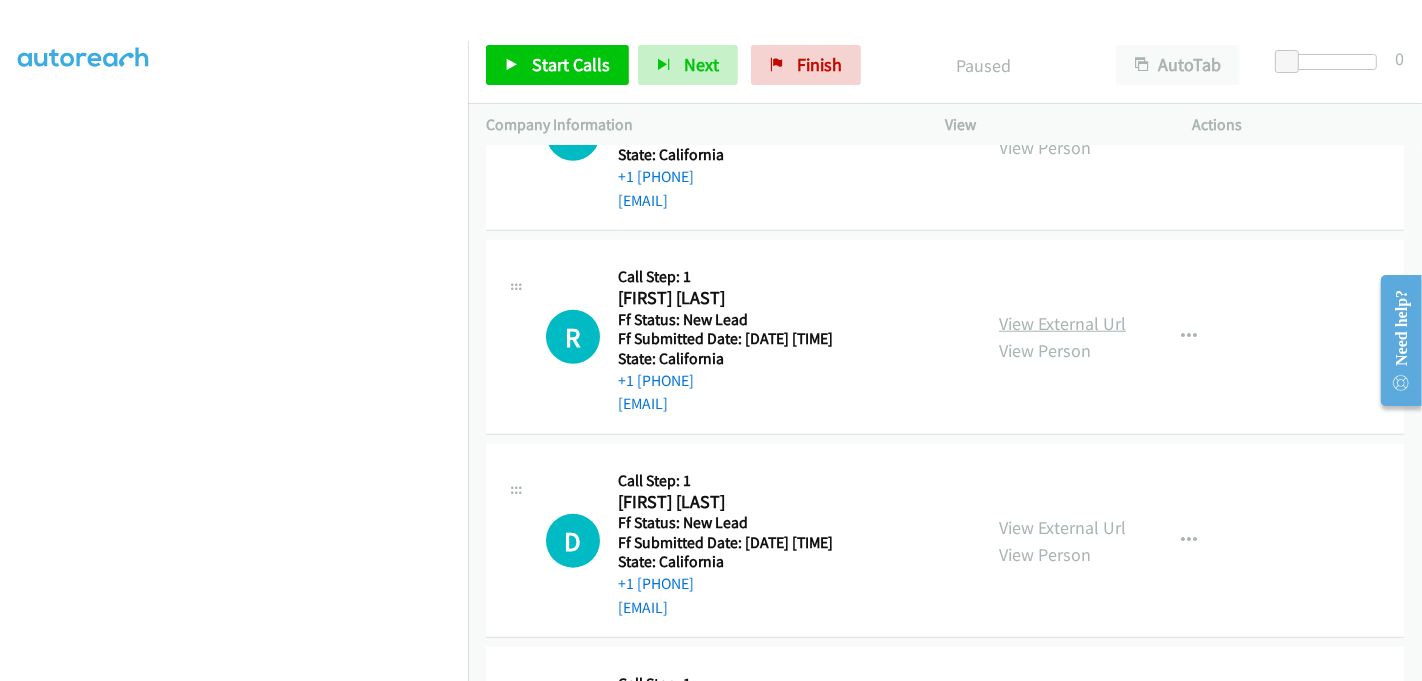 click on "View External Url" at bounding box center (1062, 323) 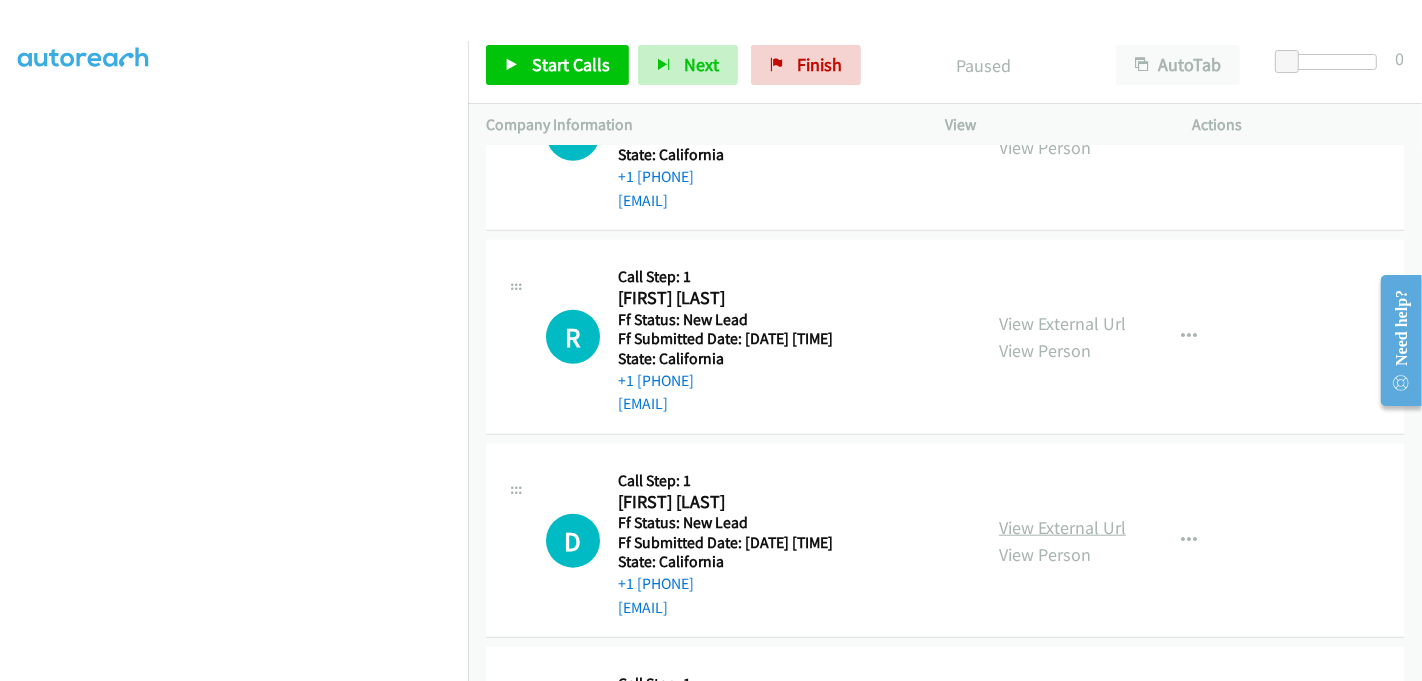 click on "View External Url" at bounding box center (1062, 527) 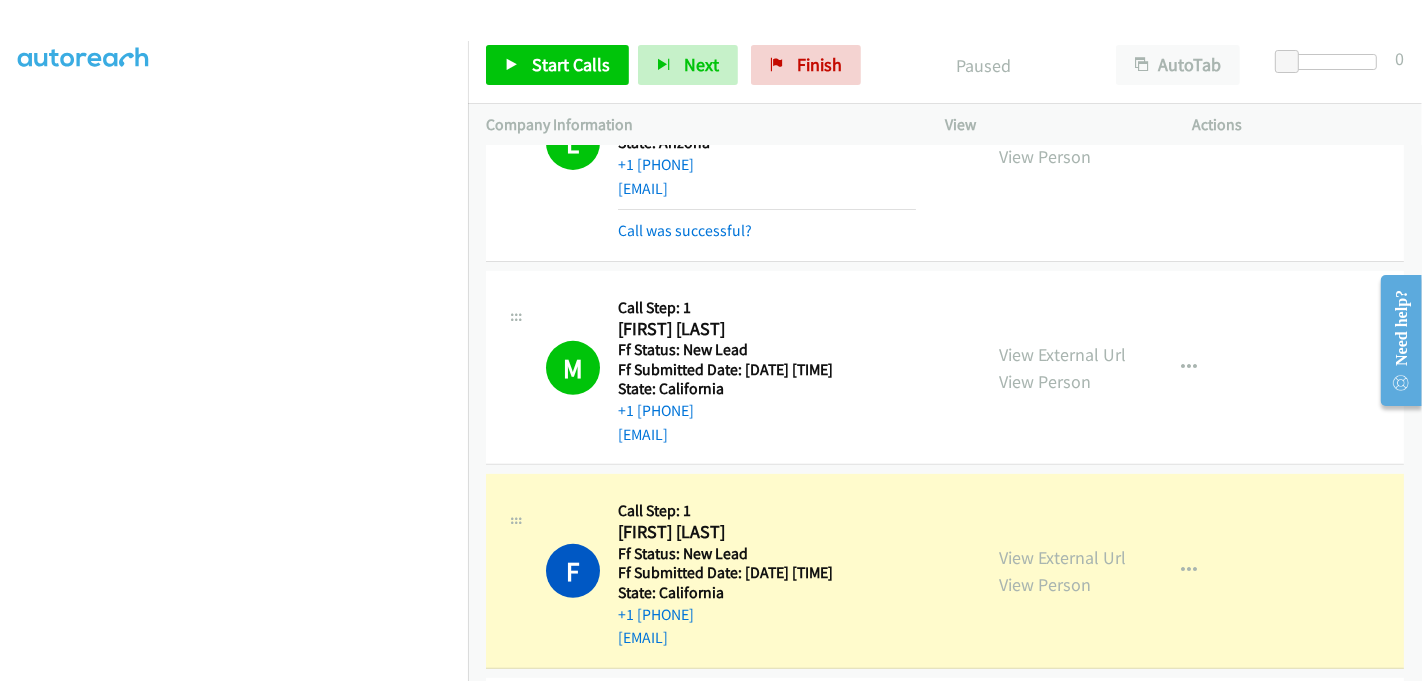 scroll, scrollTop: 777, scrollLeft: 0, axis: vertical 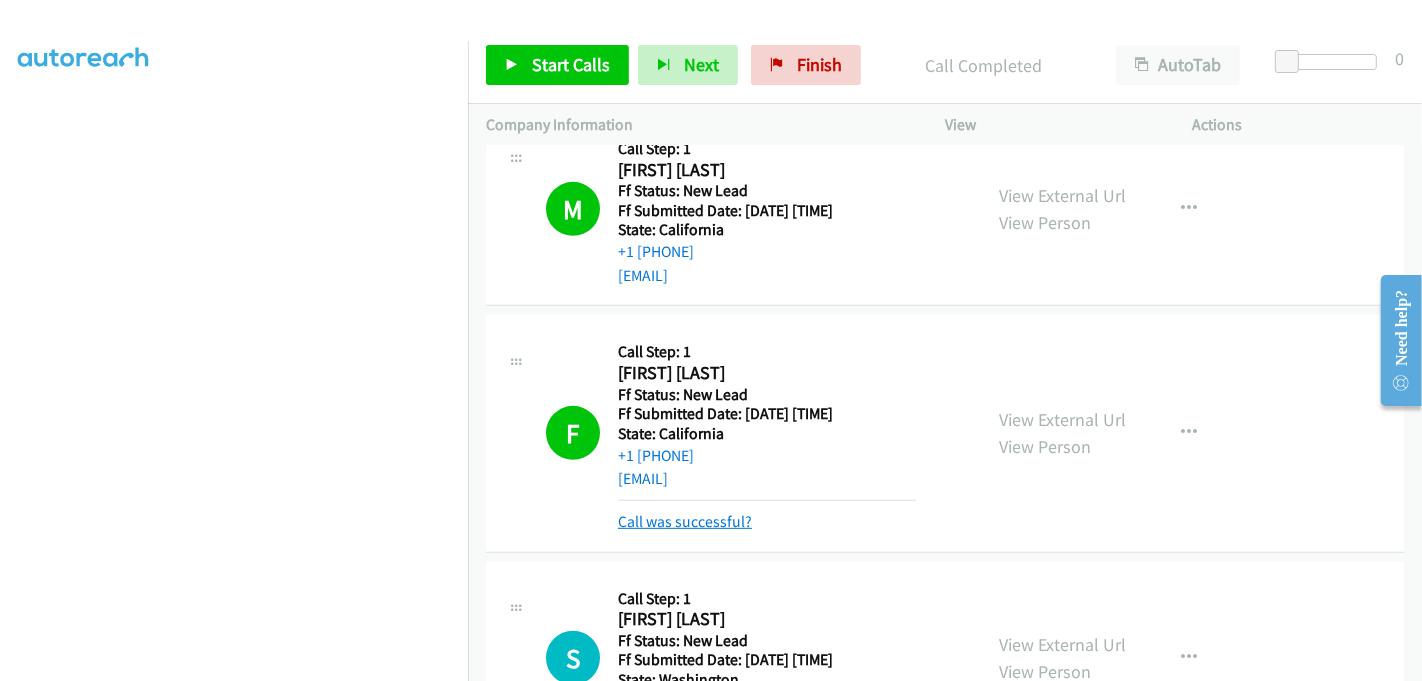 click on "Call was successful?" at bounding box center (685, 521) 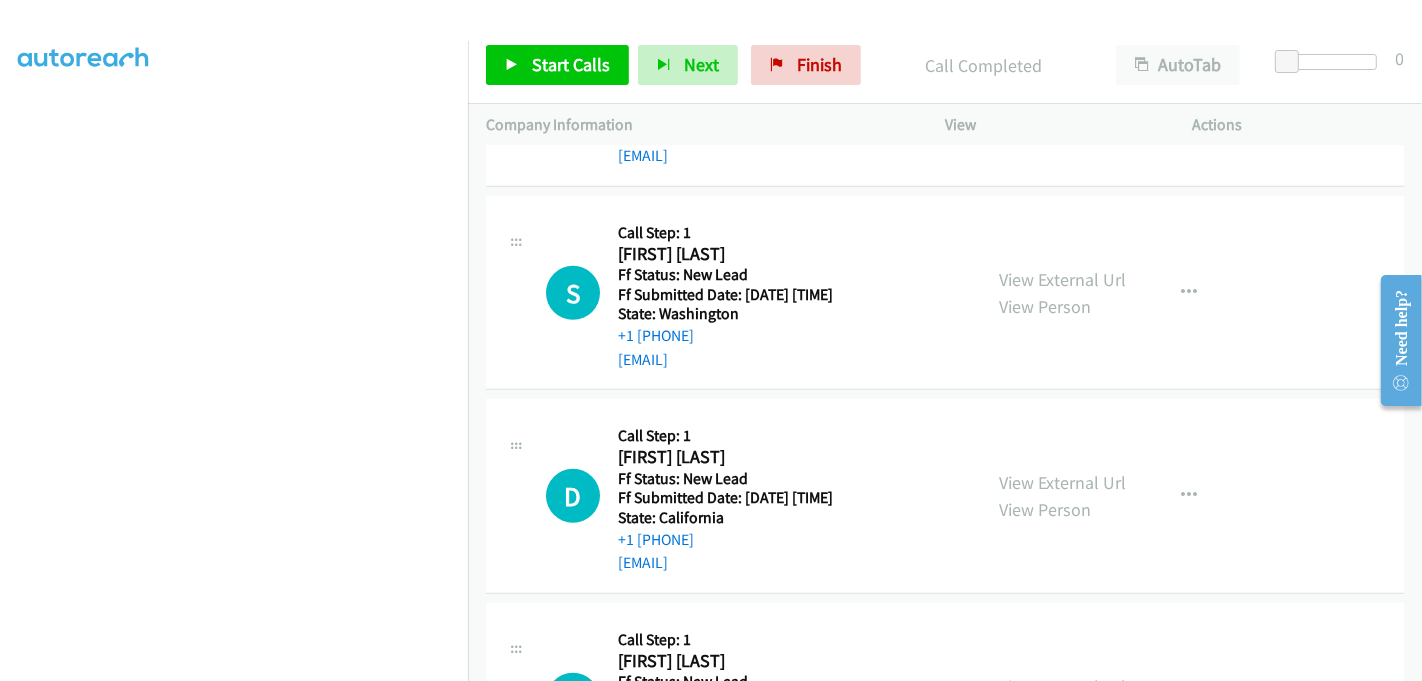 scroll, scrollTop: 1111, scrollLeft: 0, axis: vertical 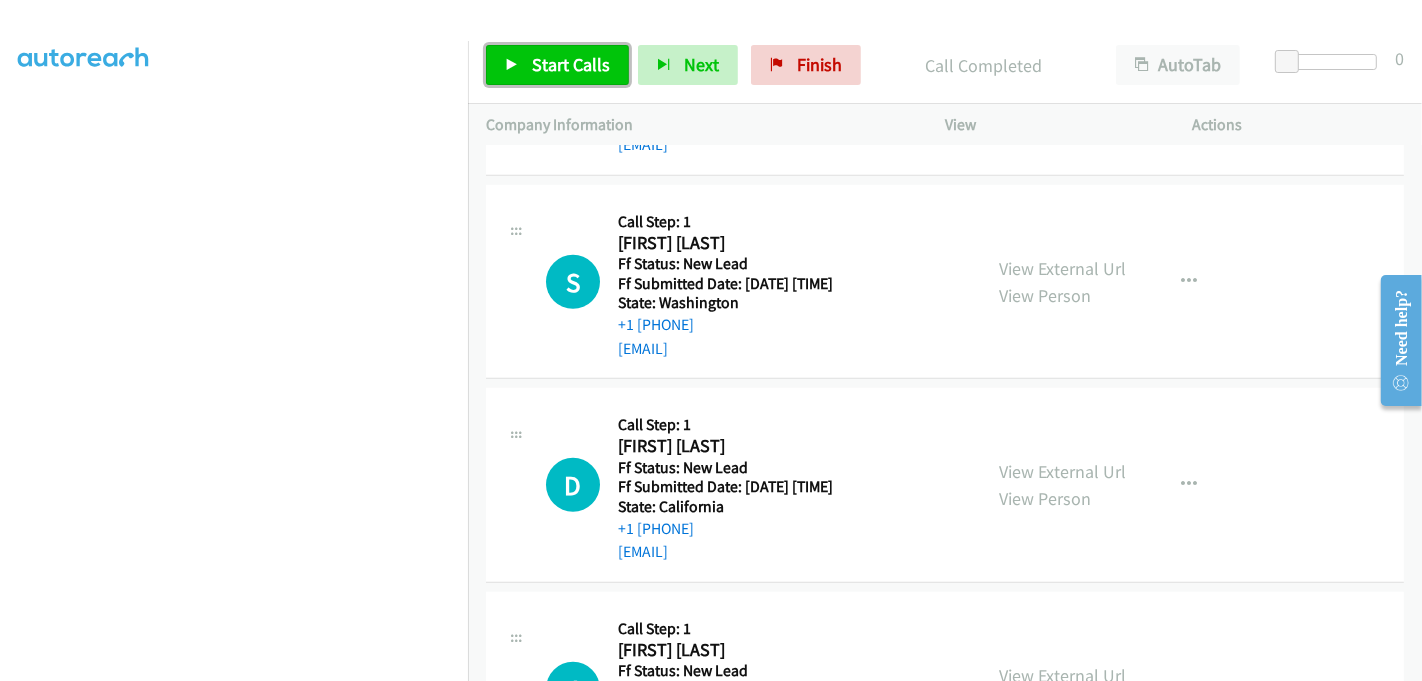 click on "Start Calls" at bounding box center (571, 64) 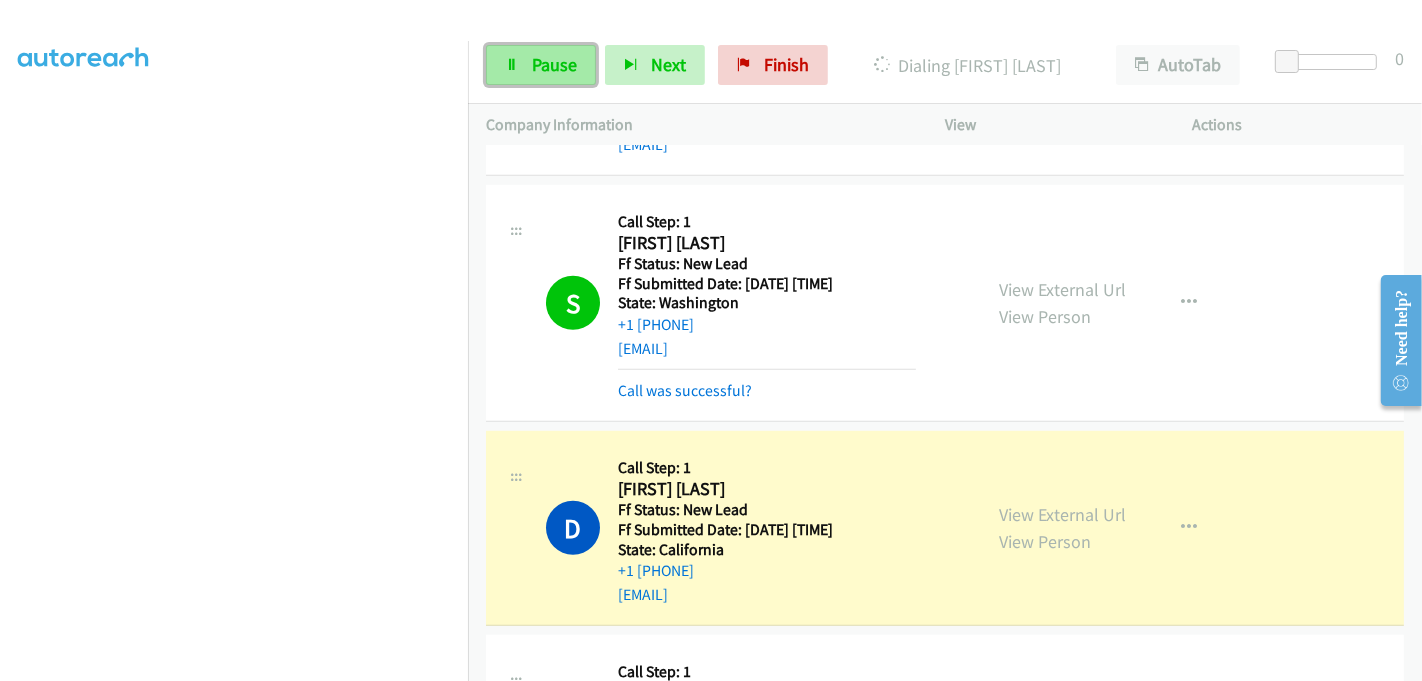 click on "Pause" at bounding box center (554, 64) 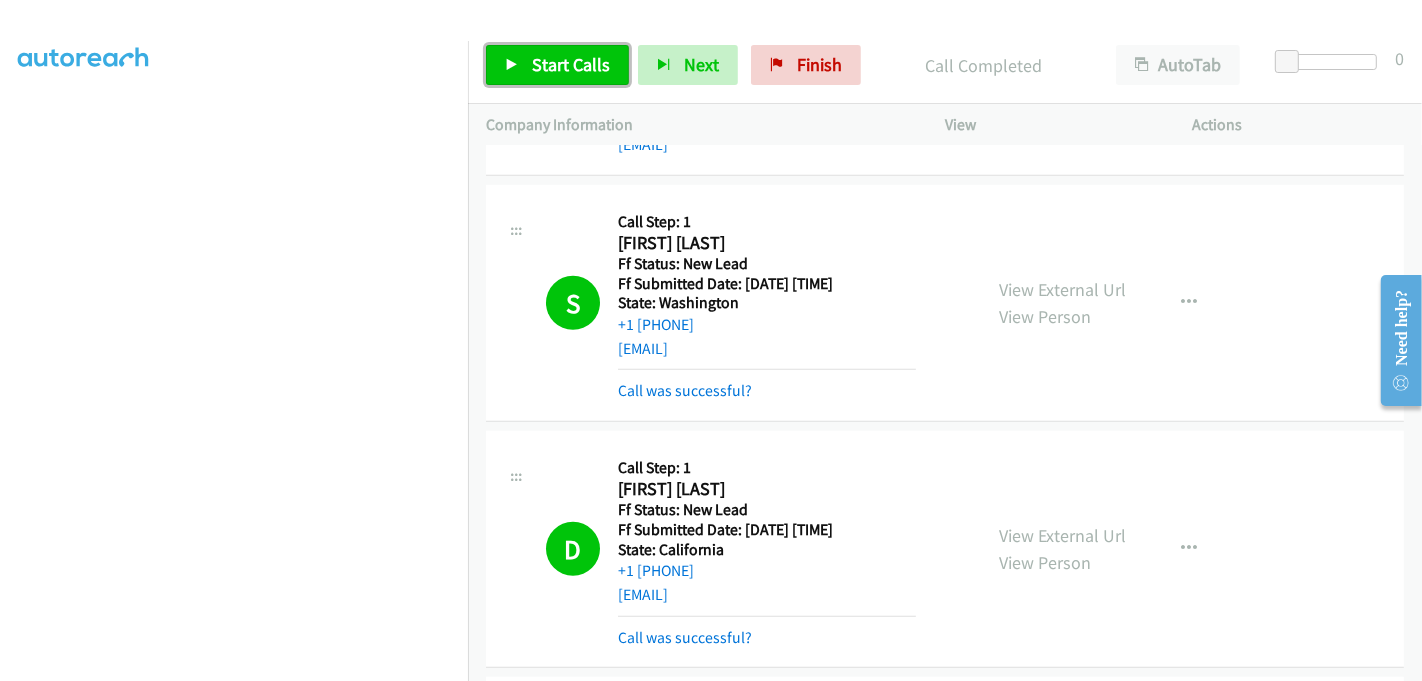 click on "Start Calls" at bounding box center (571, 64) 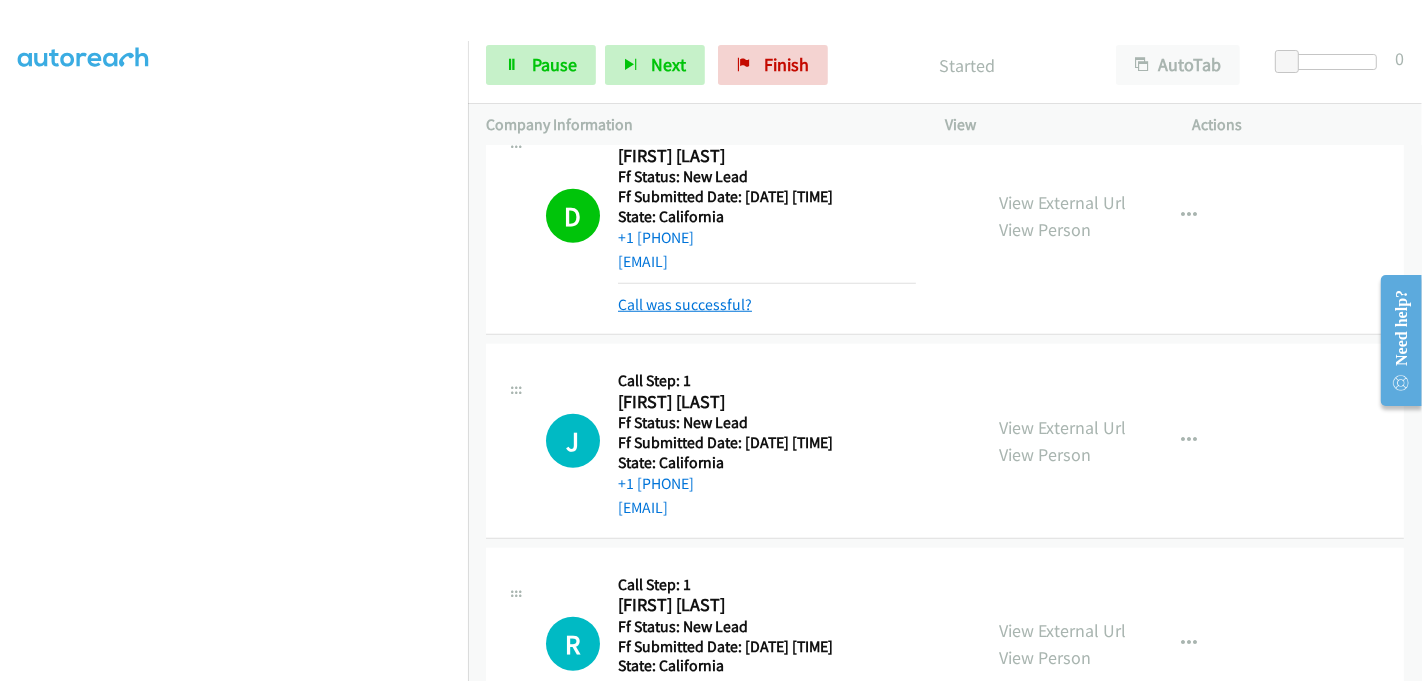 click on "Call was successful?" at bounding box center (685, 304) 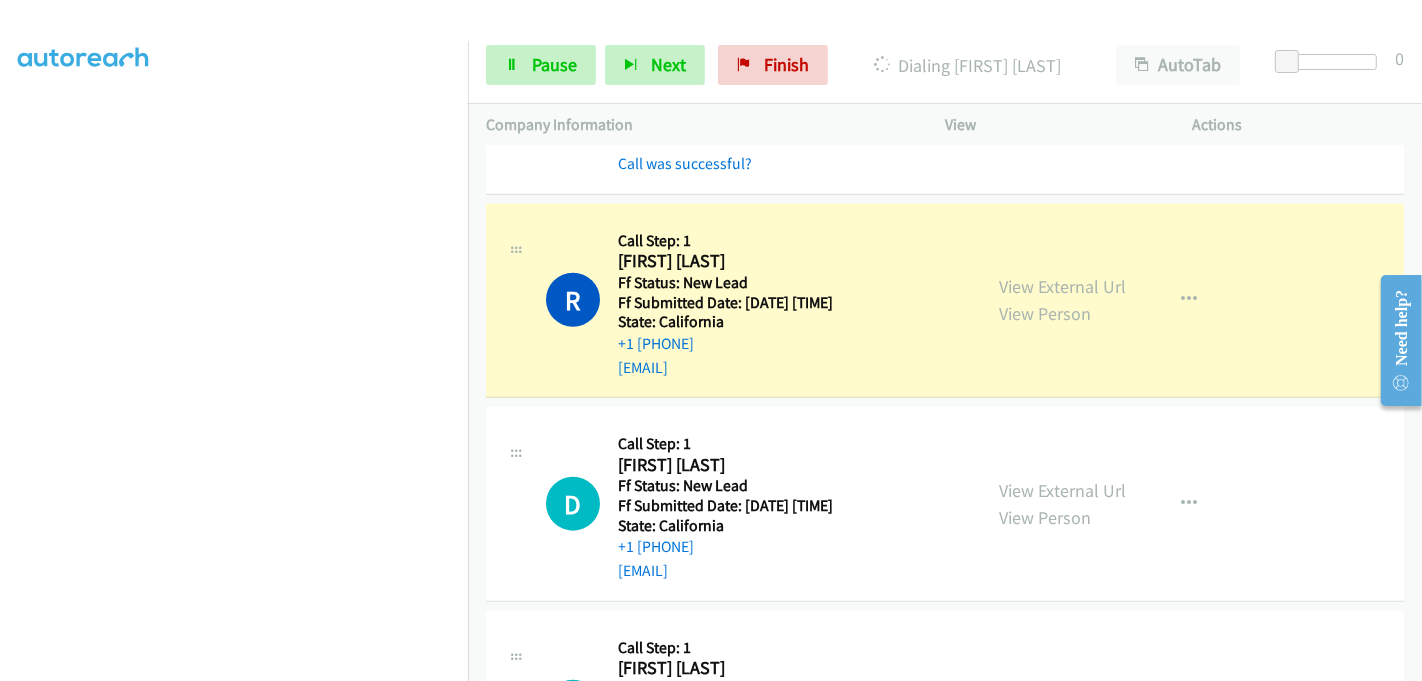 scroll, scrollTop: 1888, scrollLeft: 0, axis: vertical 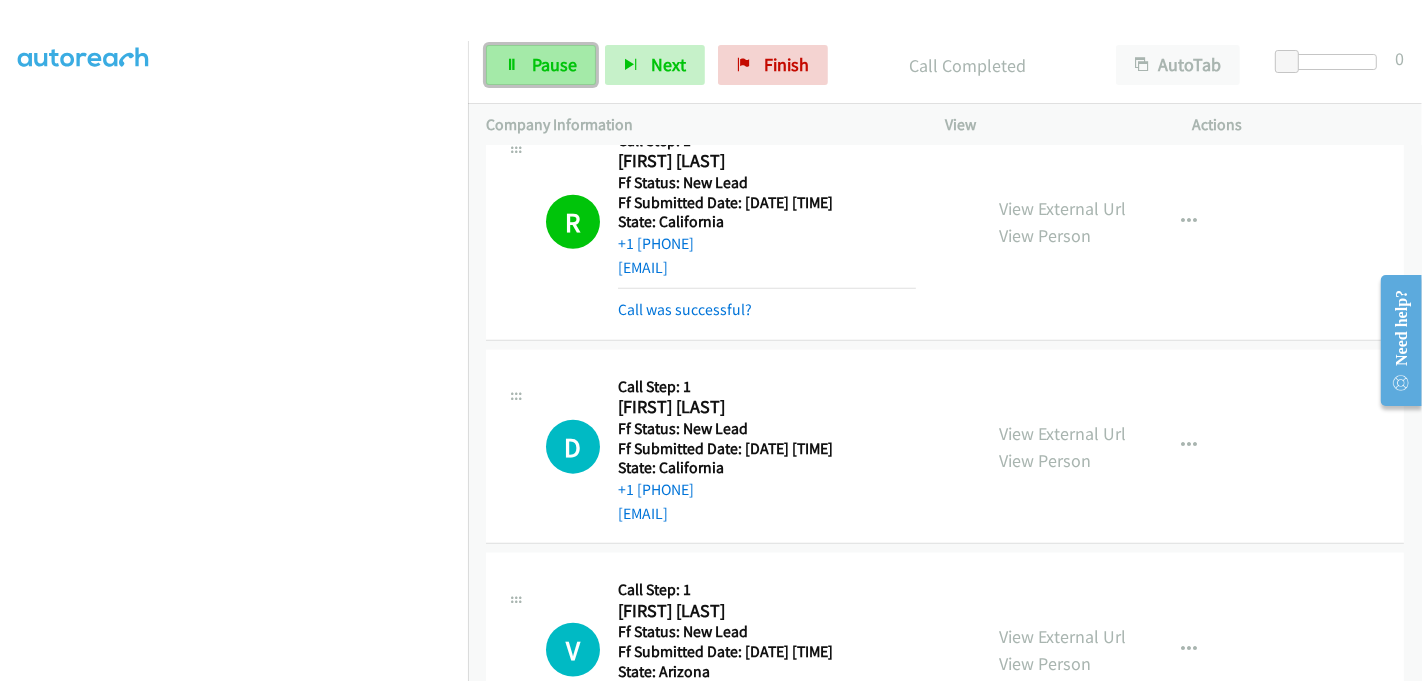 click on "Pause" at bounding box center [541, 65] 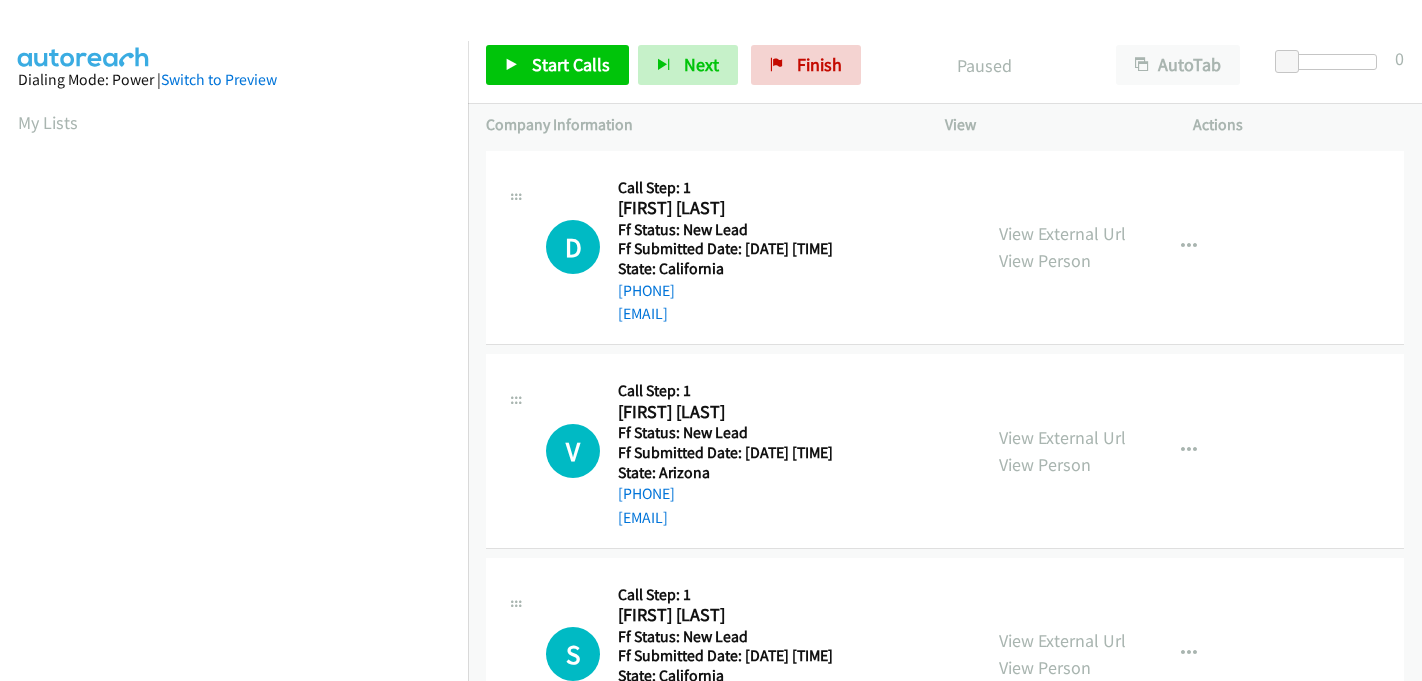 scroll, scrollTop: 0, scrollLeft: 0, axis: both 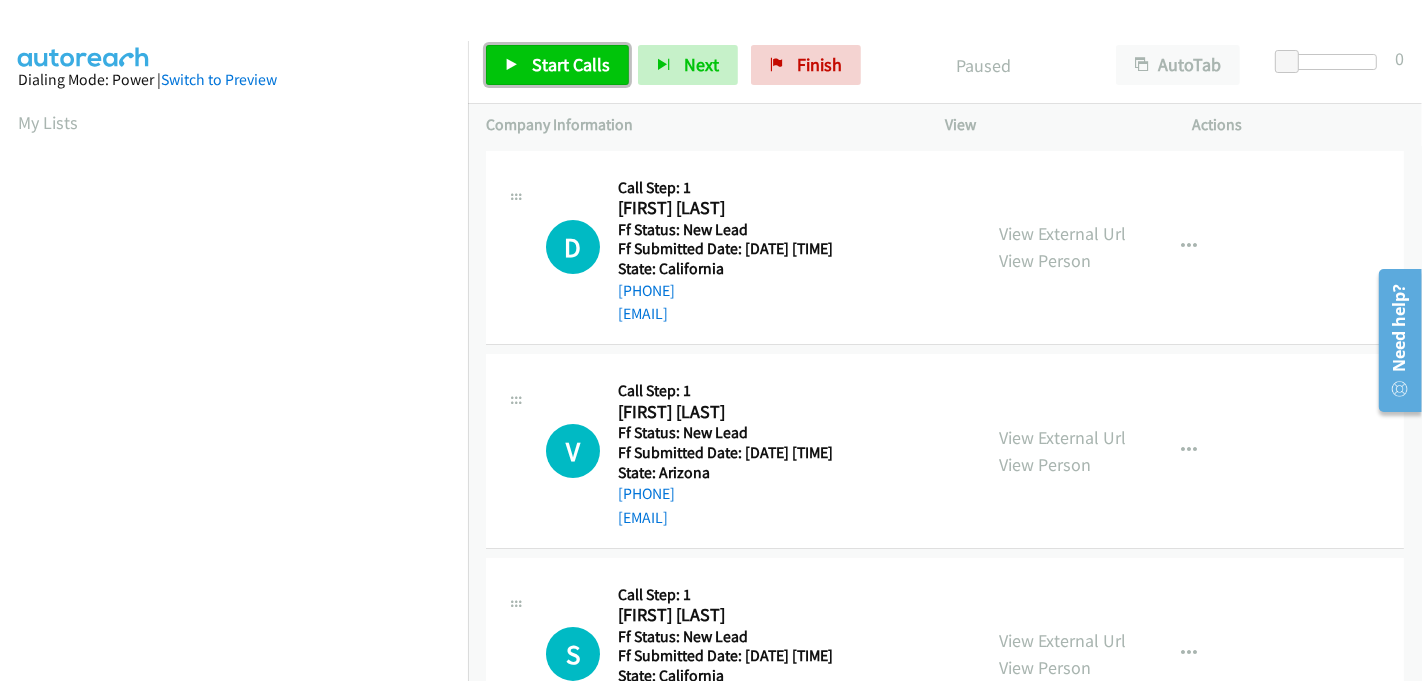 click on "Start Calls" at bounding box center (571, 64) 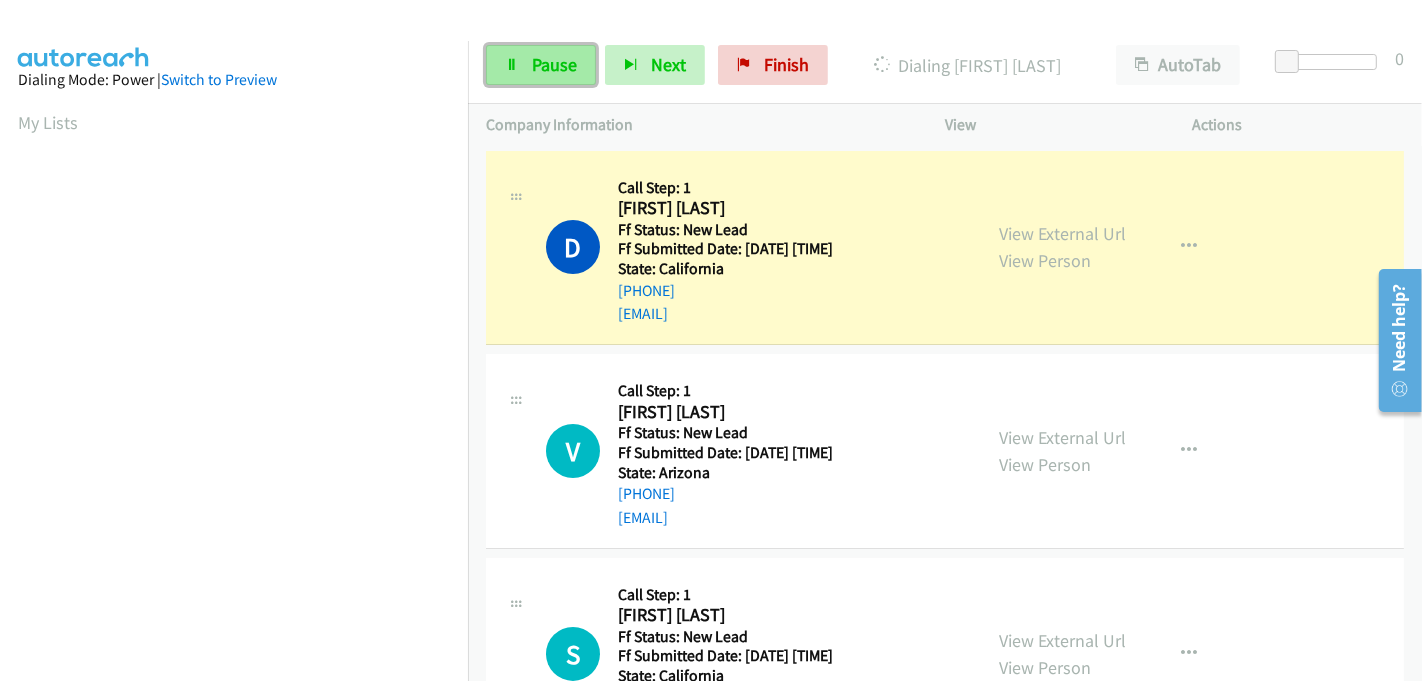 click on "Pause" at bounding box center [554, 64] 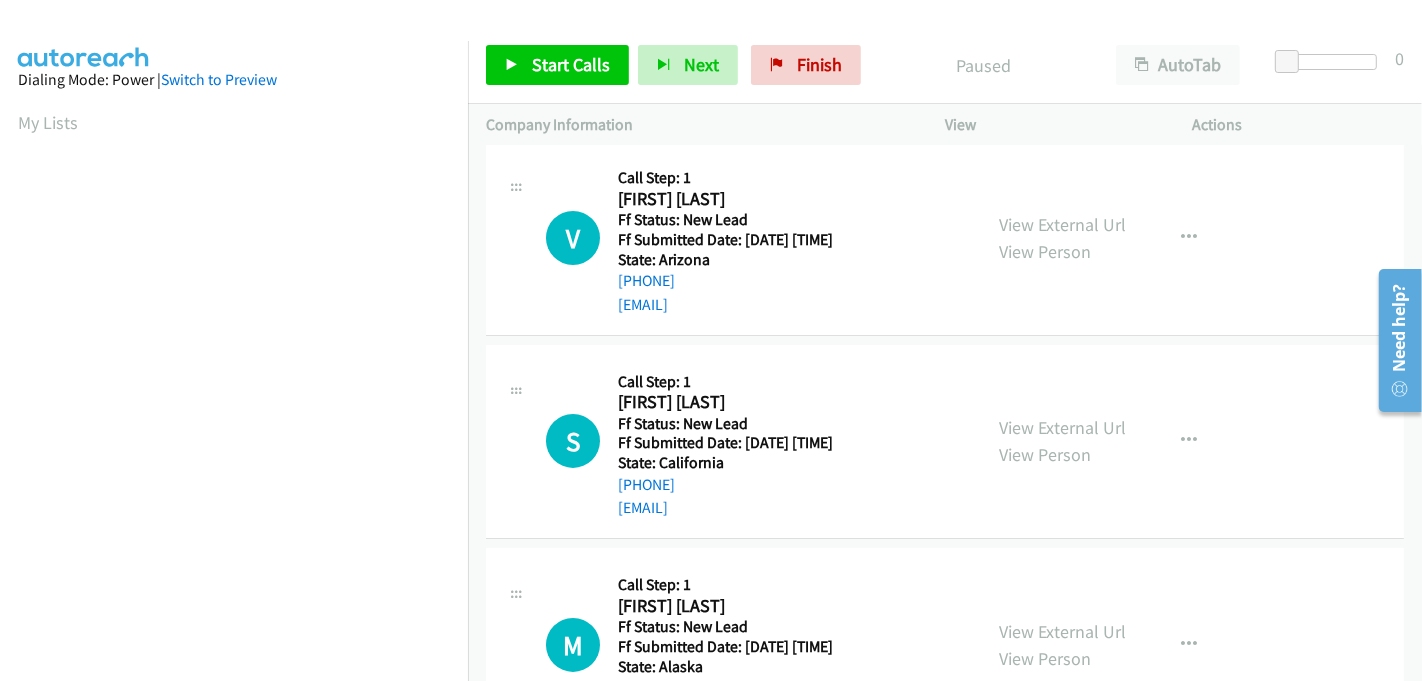 scroll, scrollTop: 222, scrollLeft: 0, axis: vertical 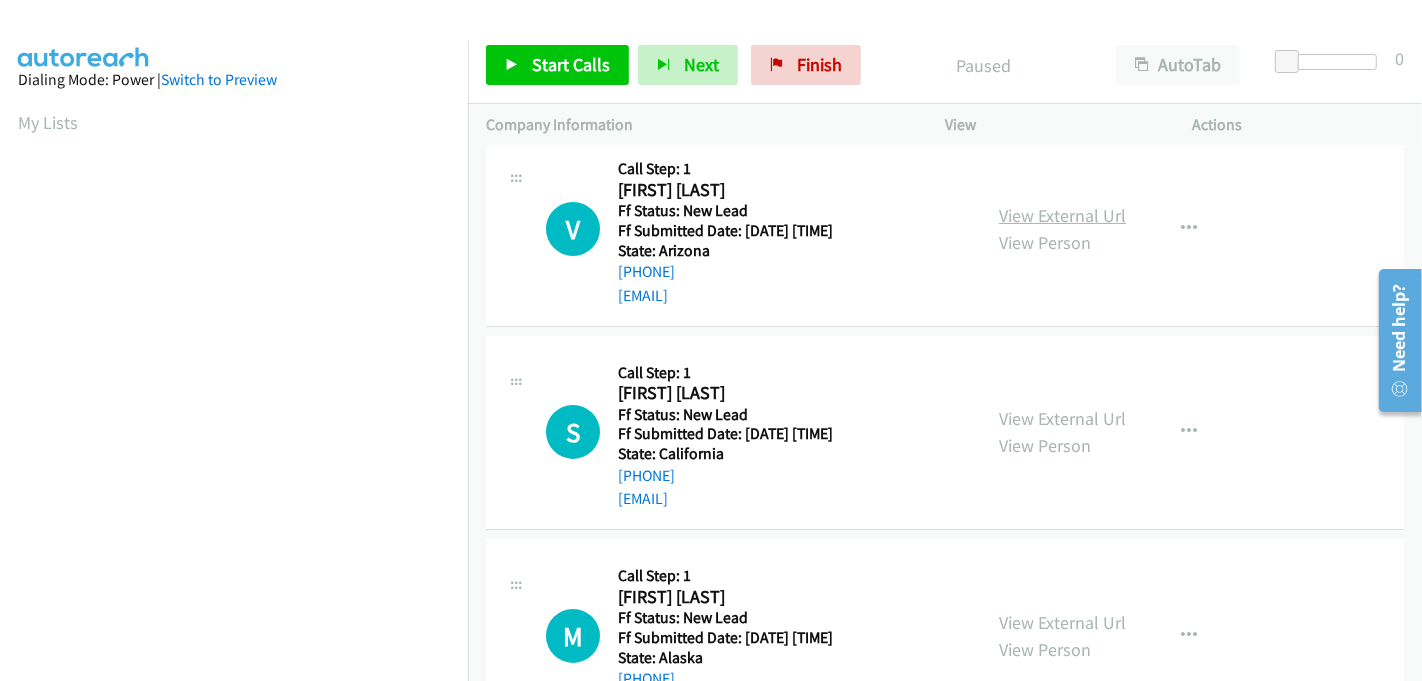 click on "View External Url" at bounding box center (1062, 215) 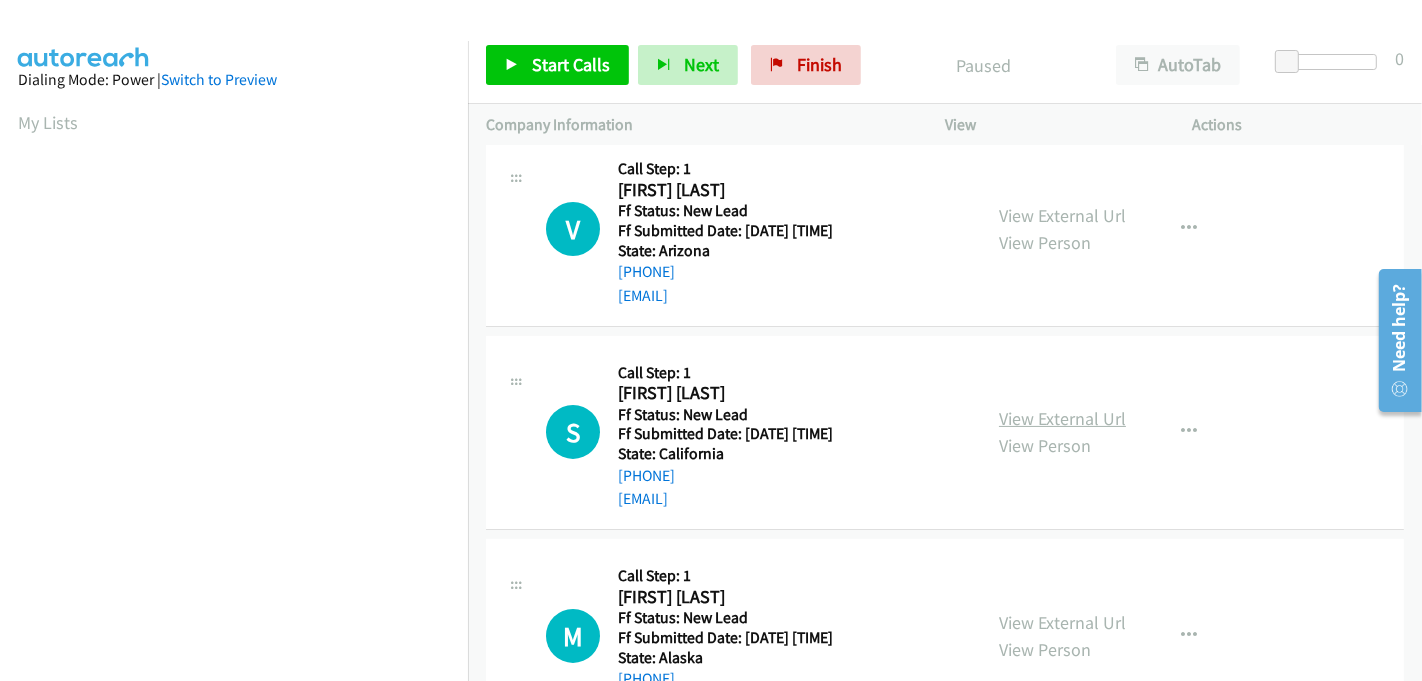 click on "View External Url" at bounding box center (1062, 418) 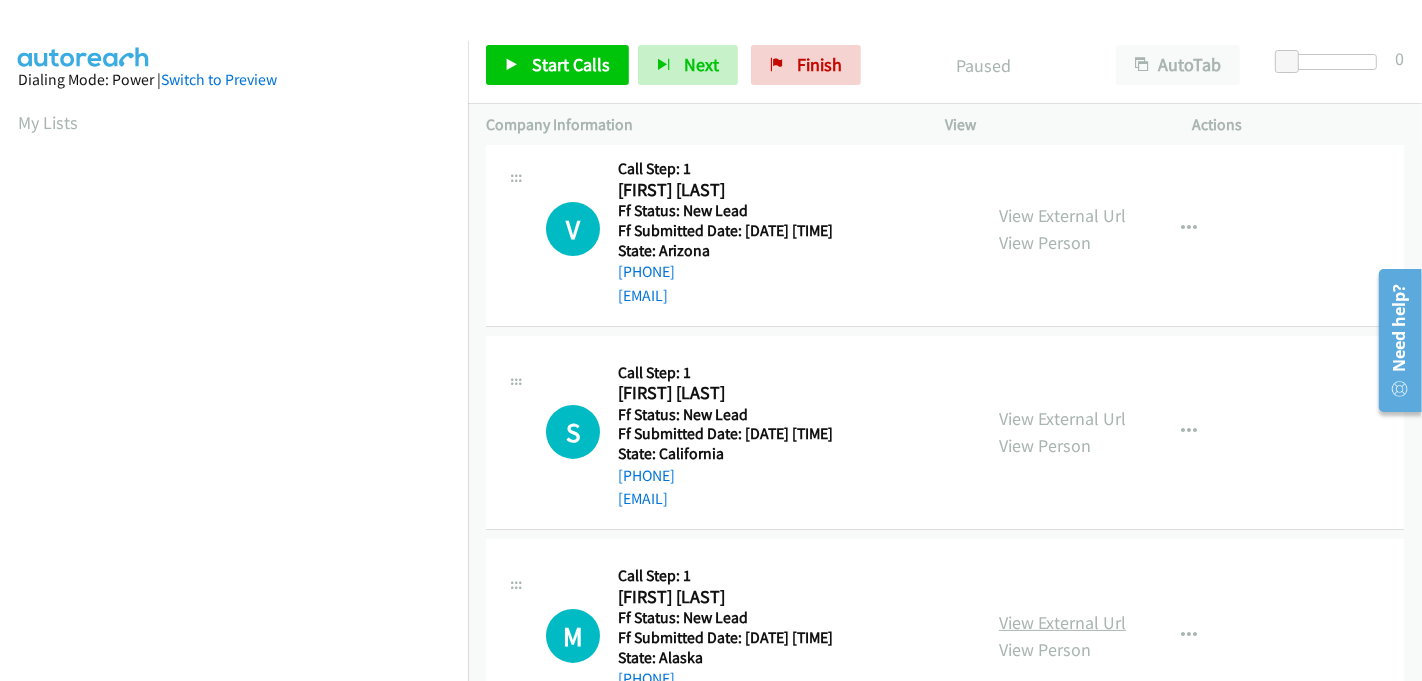 click on "View External Url" at bounding box center (1062, 622) 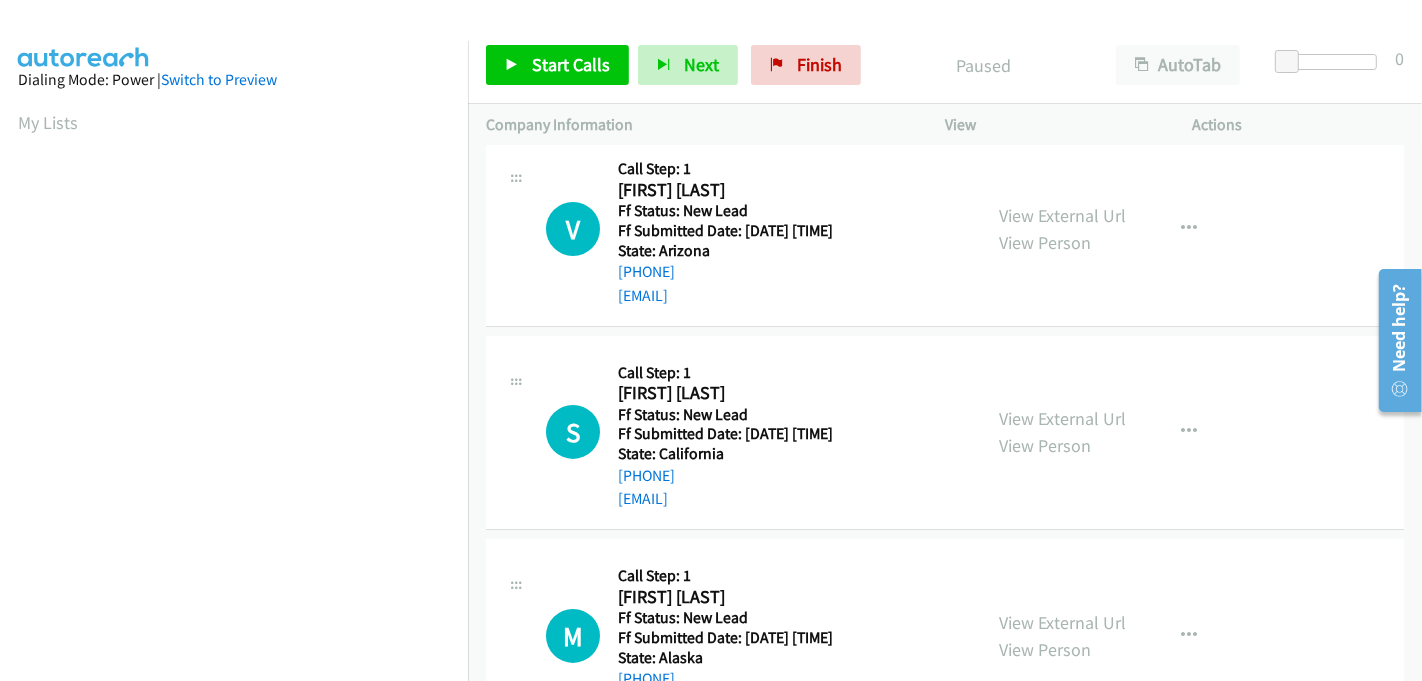 scroll, scrollTop: 444, scrollLeft: 0, axis: vertical 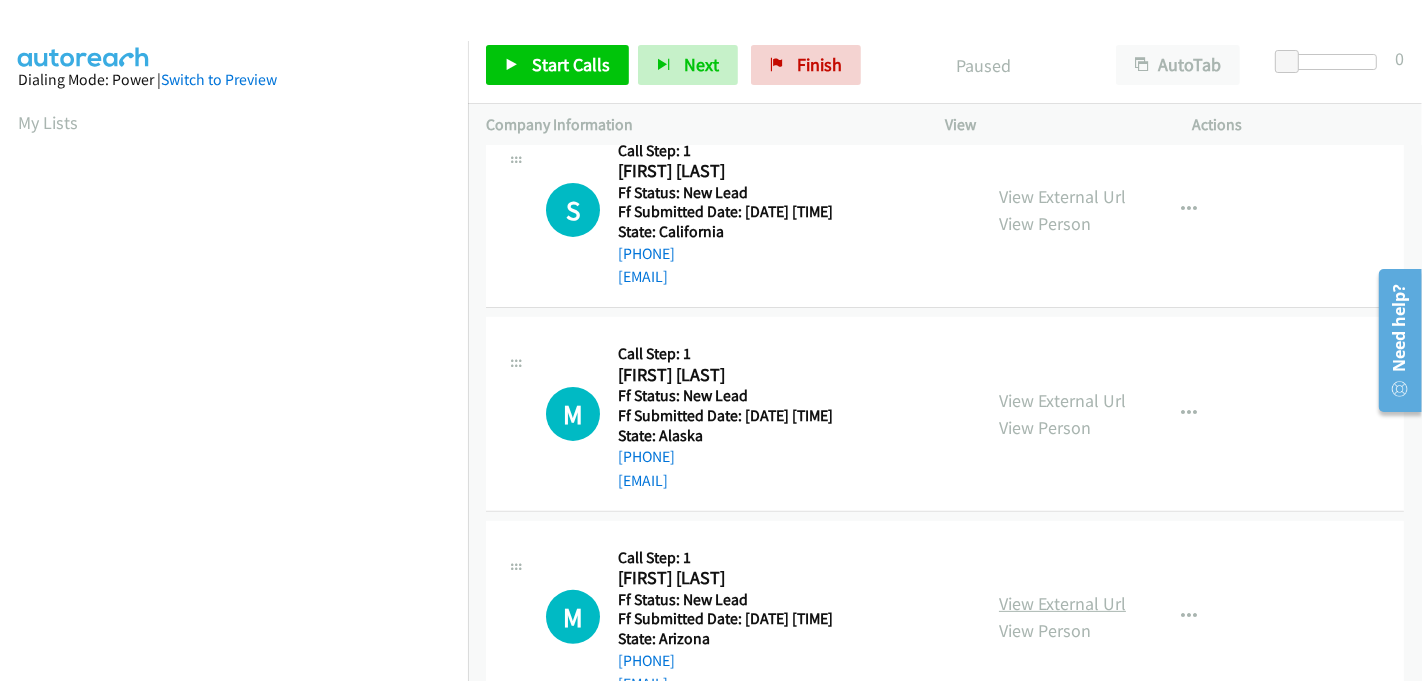 click on "View External Url" at bounding box center (1062, 603) 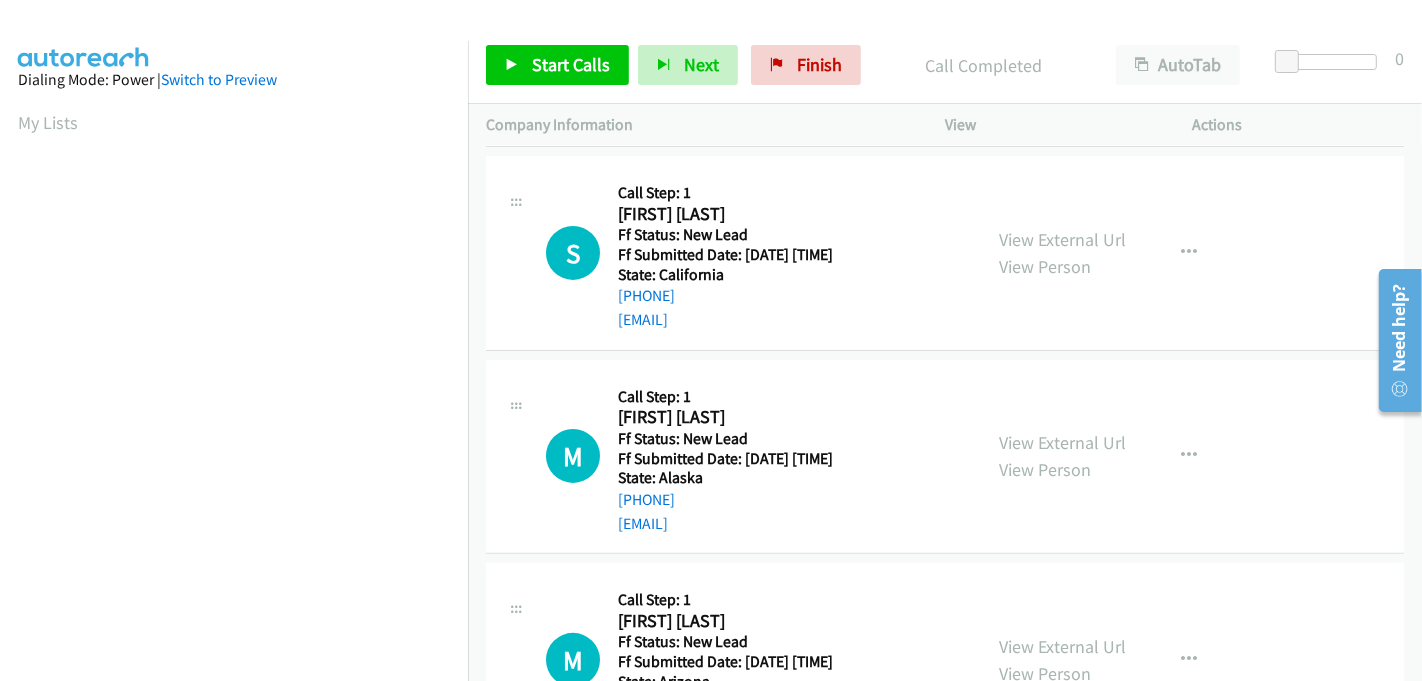 scroll, scrollTop: 442, scrollLeft: 0, axis: vertical 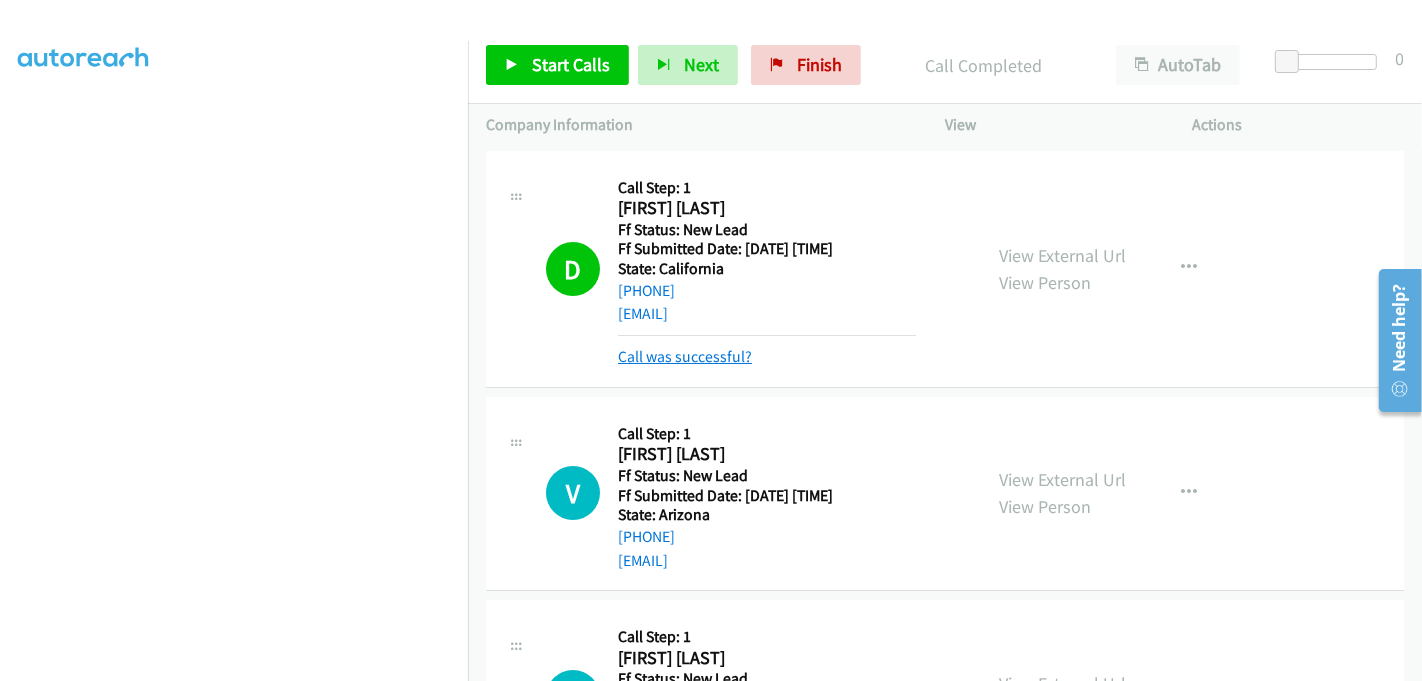 click on "Call was successful?" at bounding box center [685, 356] 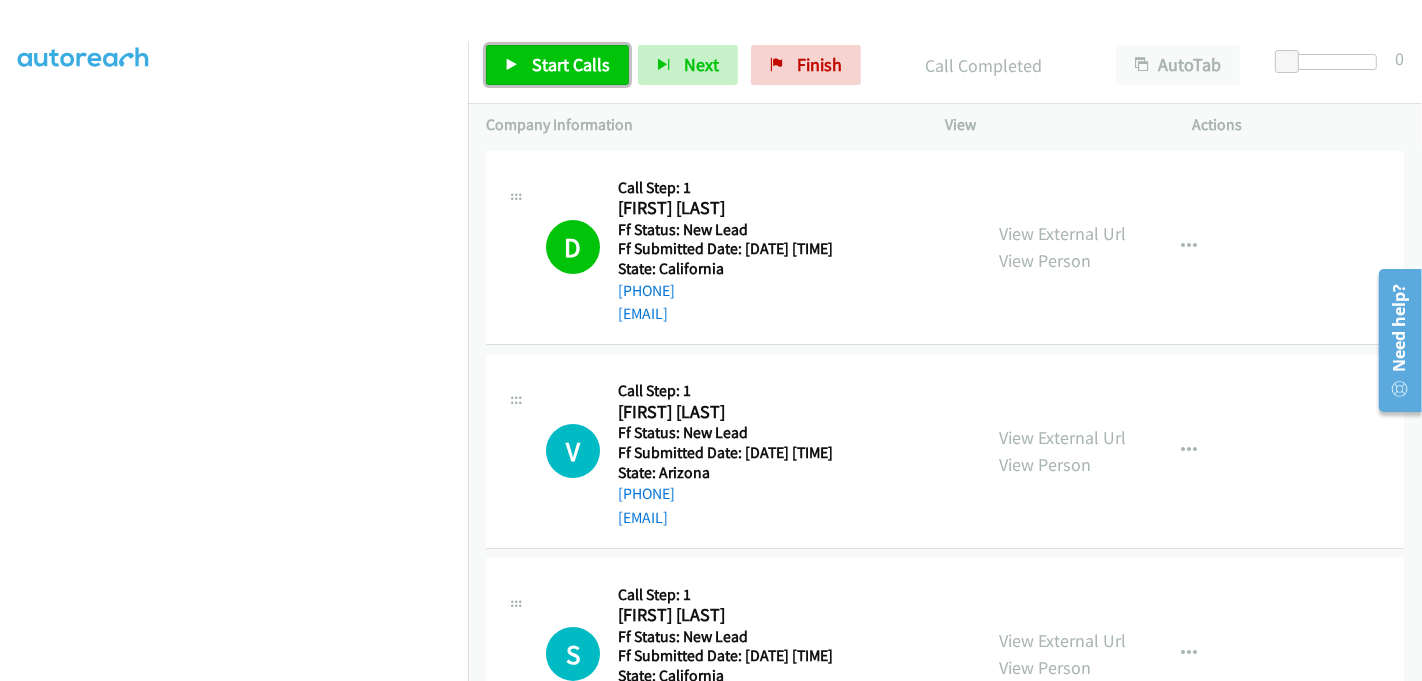 click on "Start Calls" at bounding box center (571, 64) 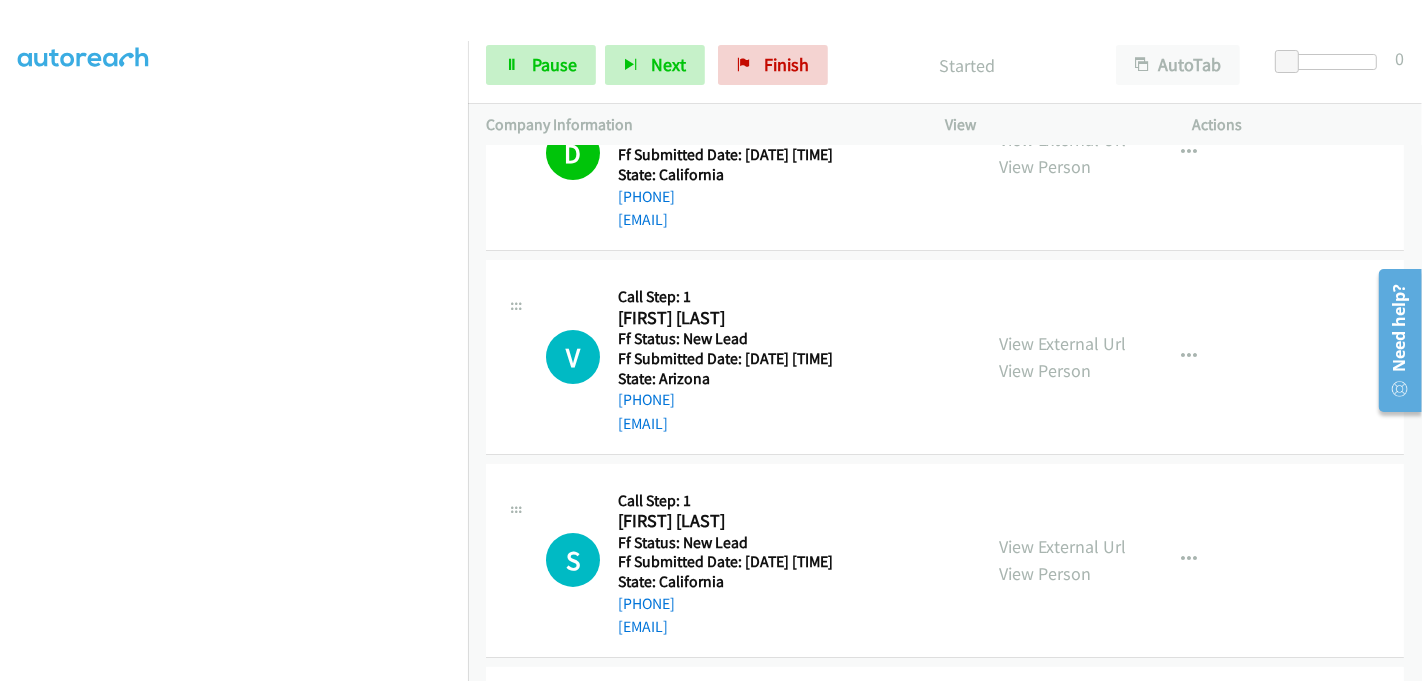 scroll, scrollTop: 222, scrollLeft: 0, axis: vertical 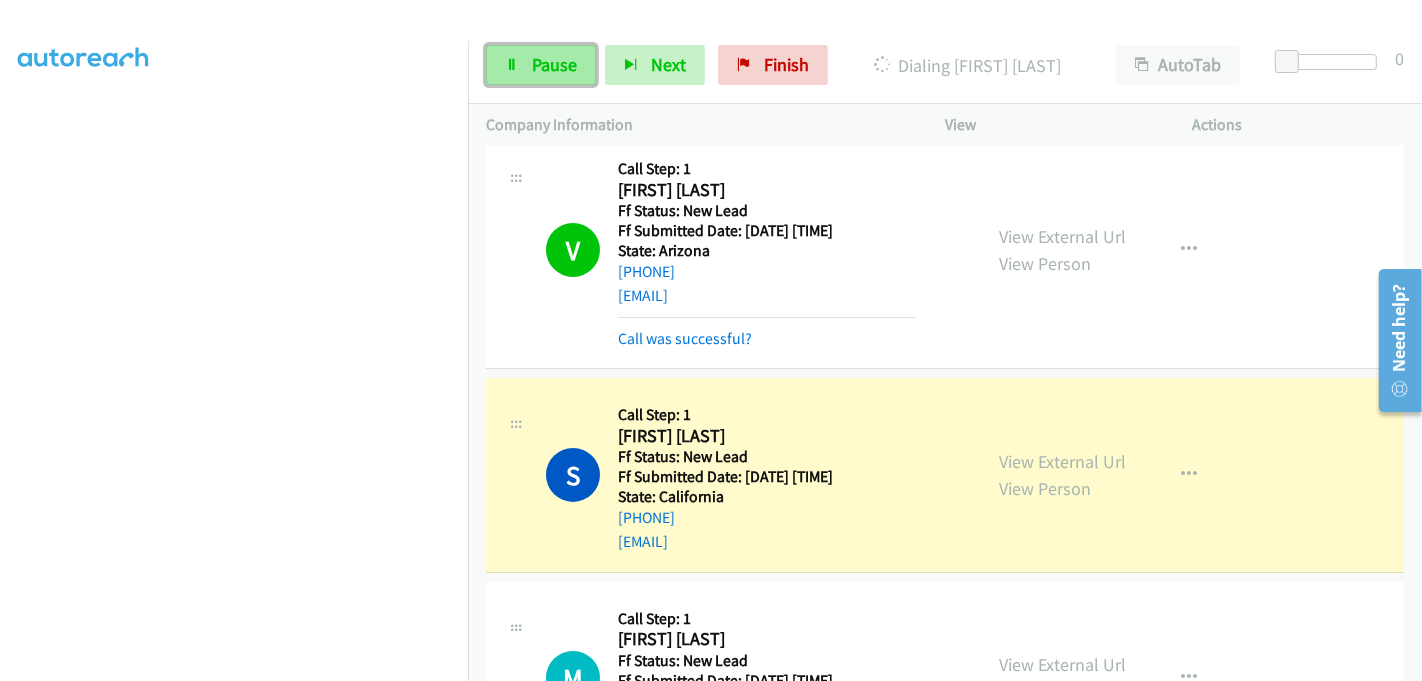 click on "Pause" at bounding box center (554, 64) 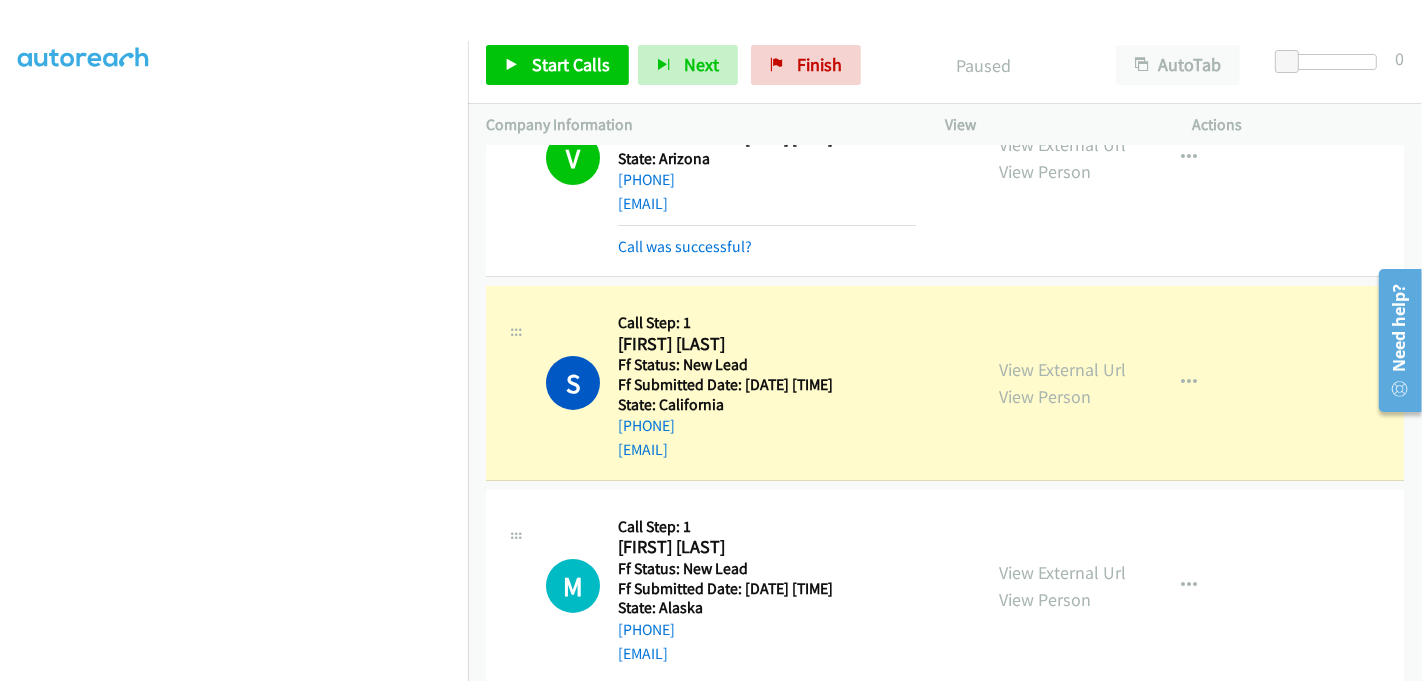 scroll, scrollTop: 444, scrollLeft: 0, axis: vertical 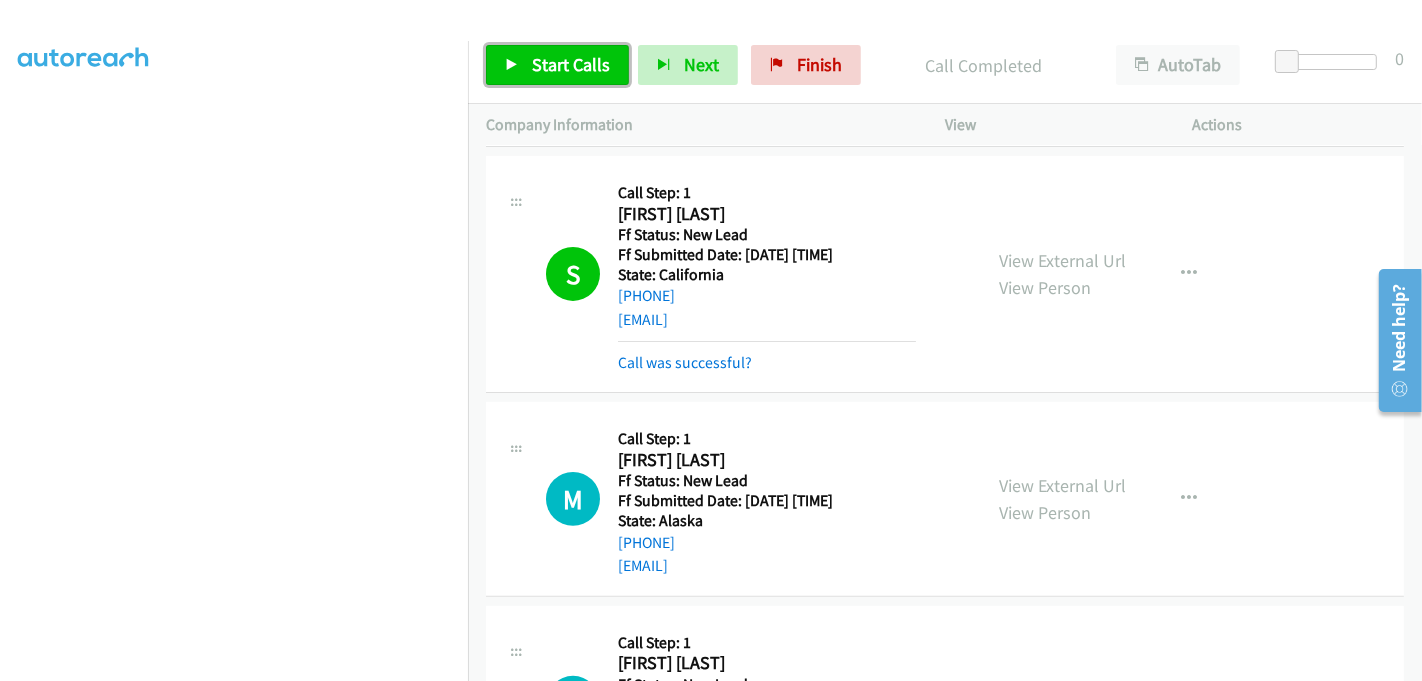 click on "Start Calls" at bounding box center (571, 64) 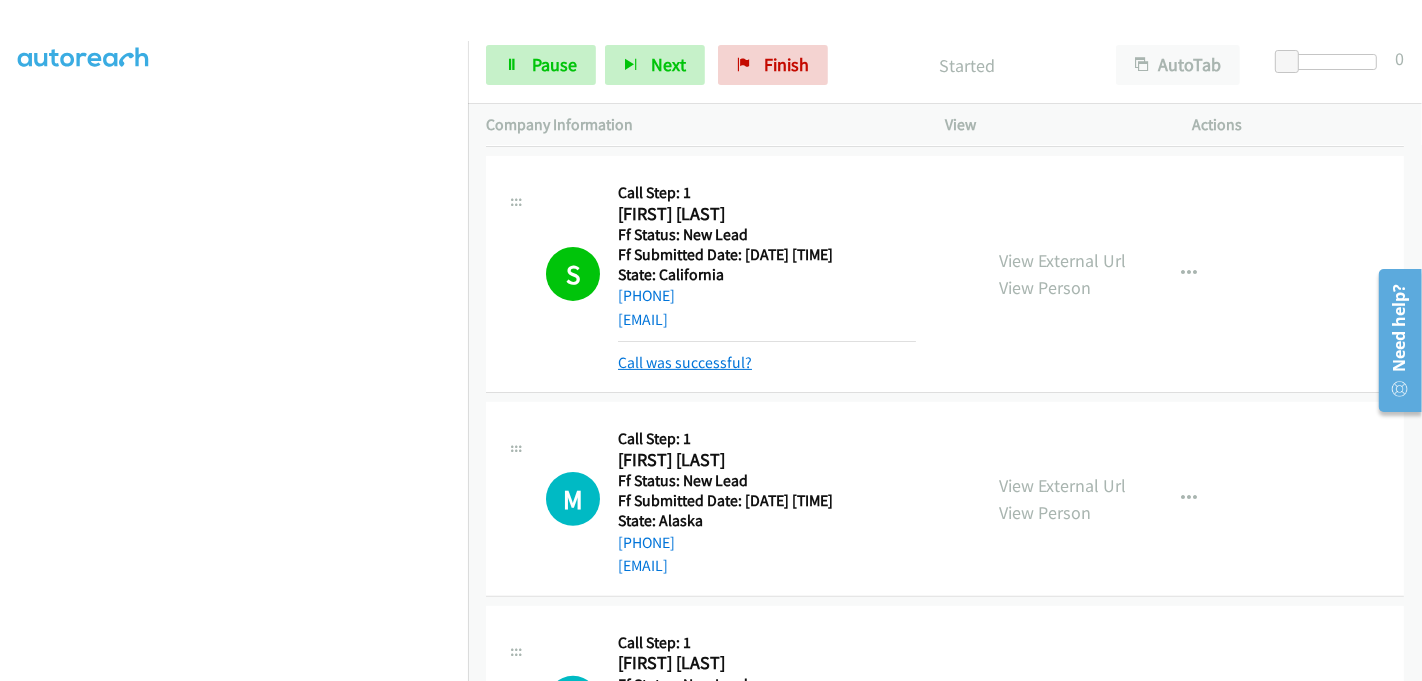 click on "Call was successful?" at bounding box center [685, 362] 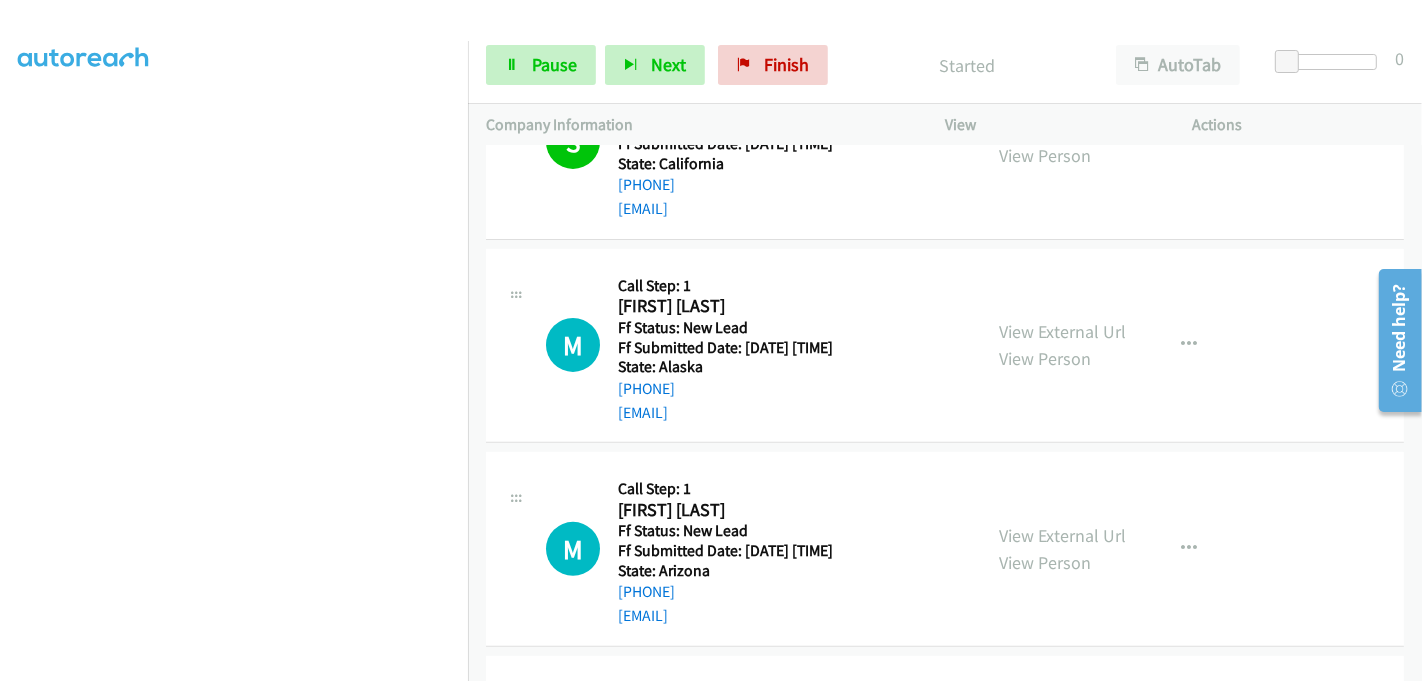 scroll, scrollTop: 666, scrollLeft: 0, axis: vertical 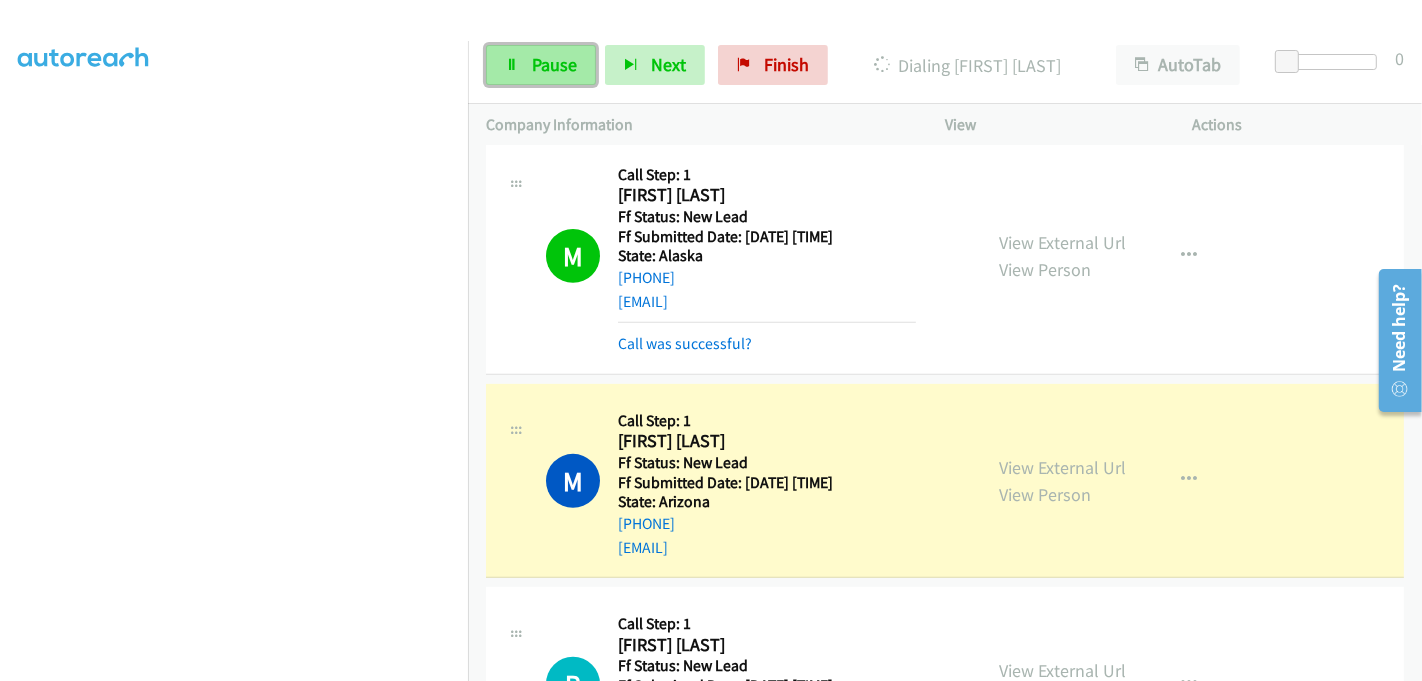 click on "Pause" at bounding box center [554, 64] 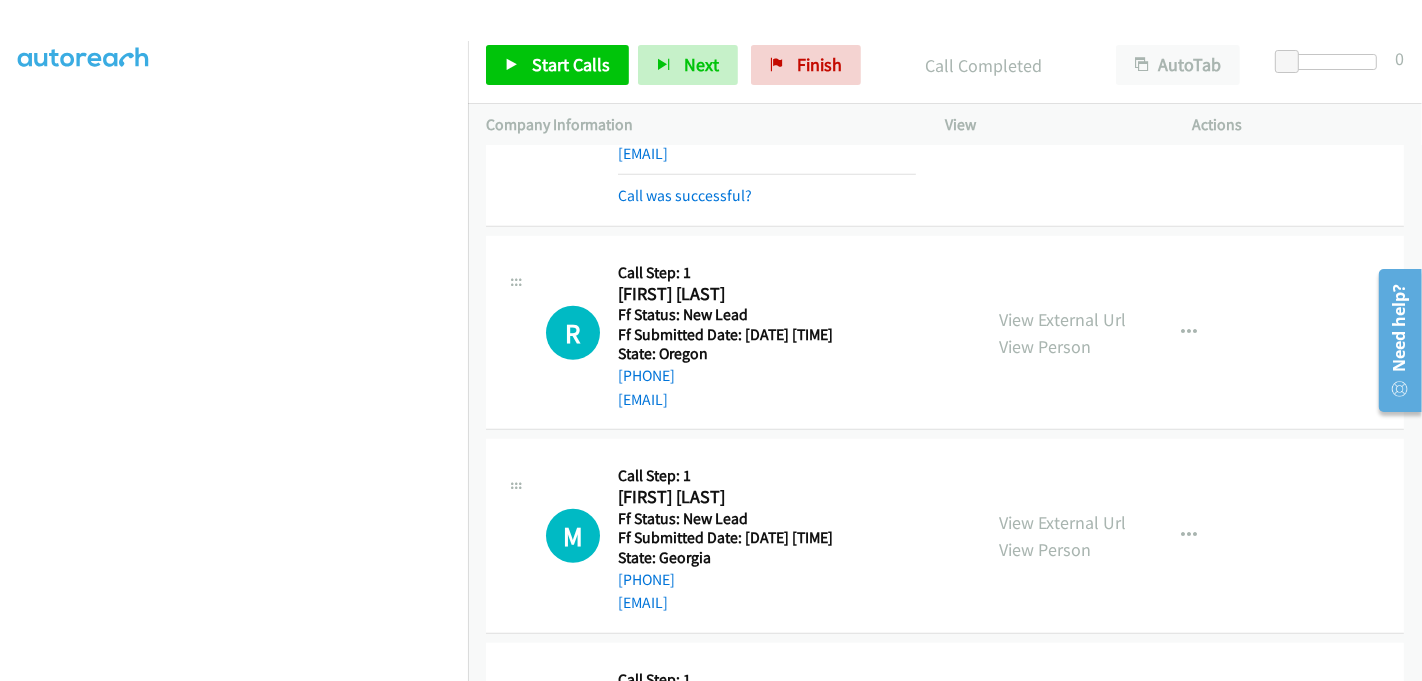 scroll, scrollTop: 1111, scrollLeft: 0, axis: vertical 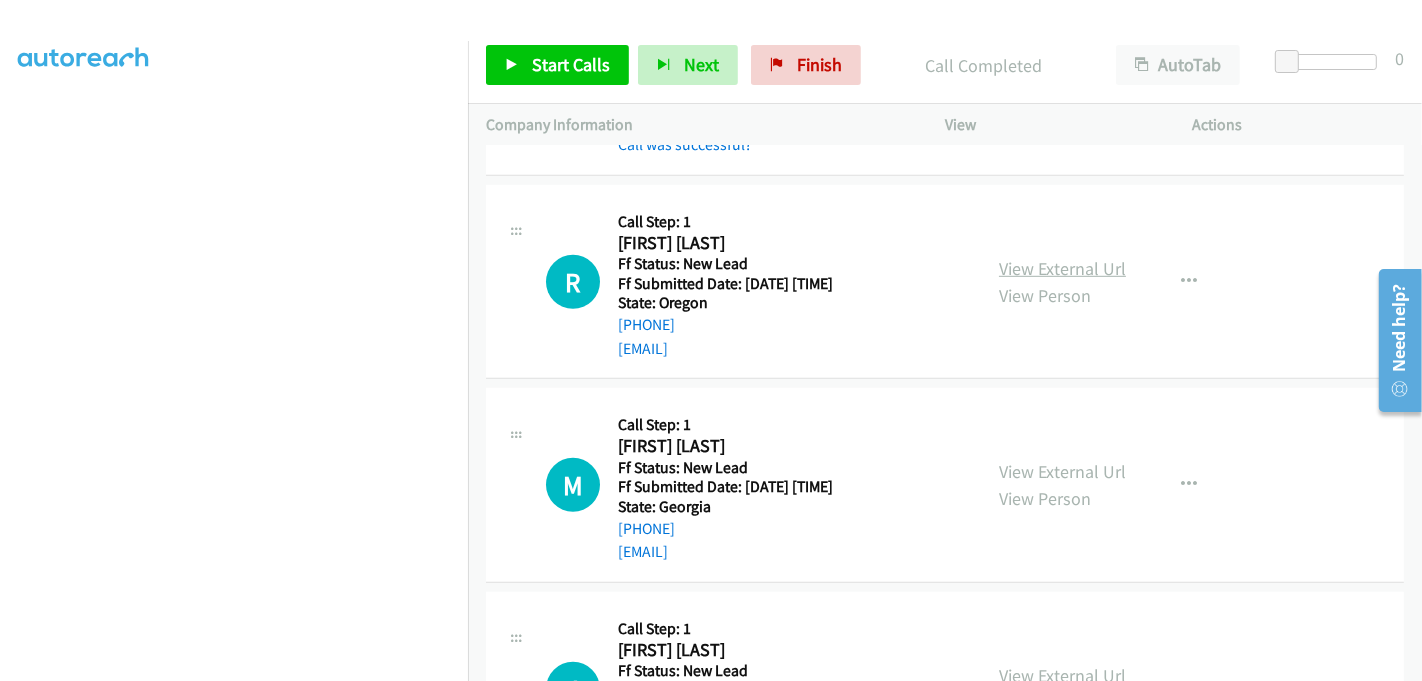 click on "View External Url" at bounding box center (1062, 268) 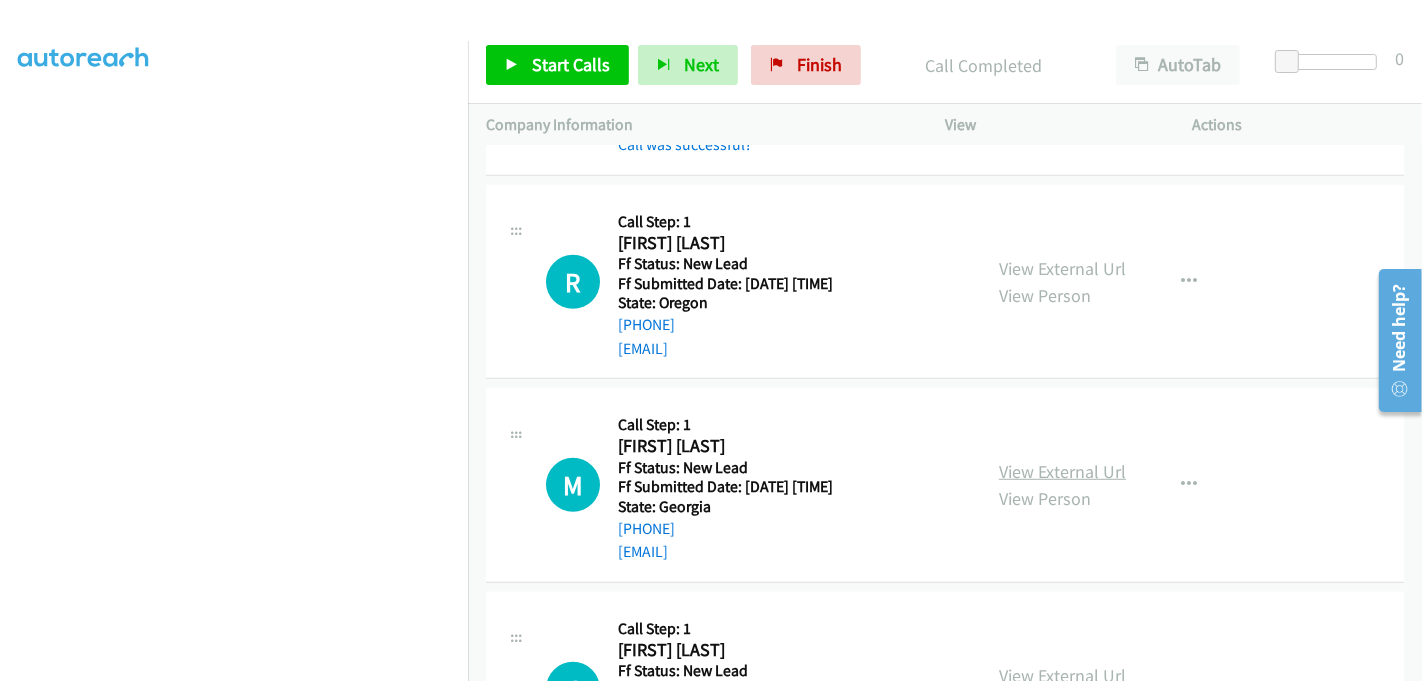 click on "View External Url" at bounding box center (1062, 471) 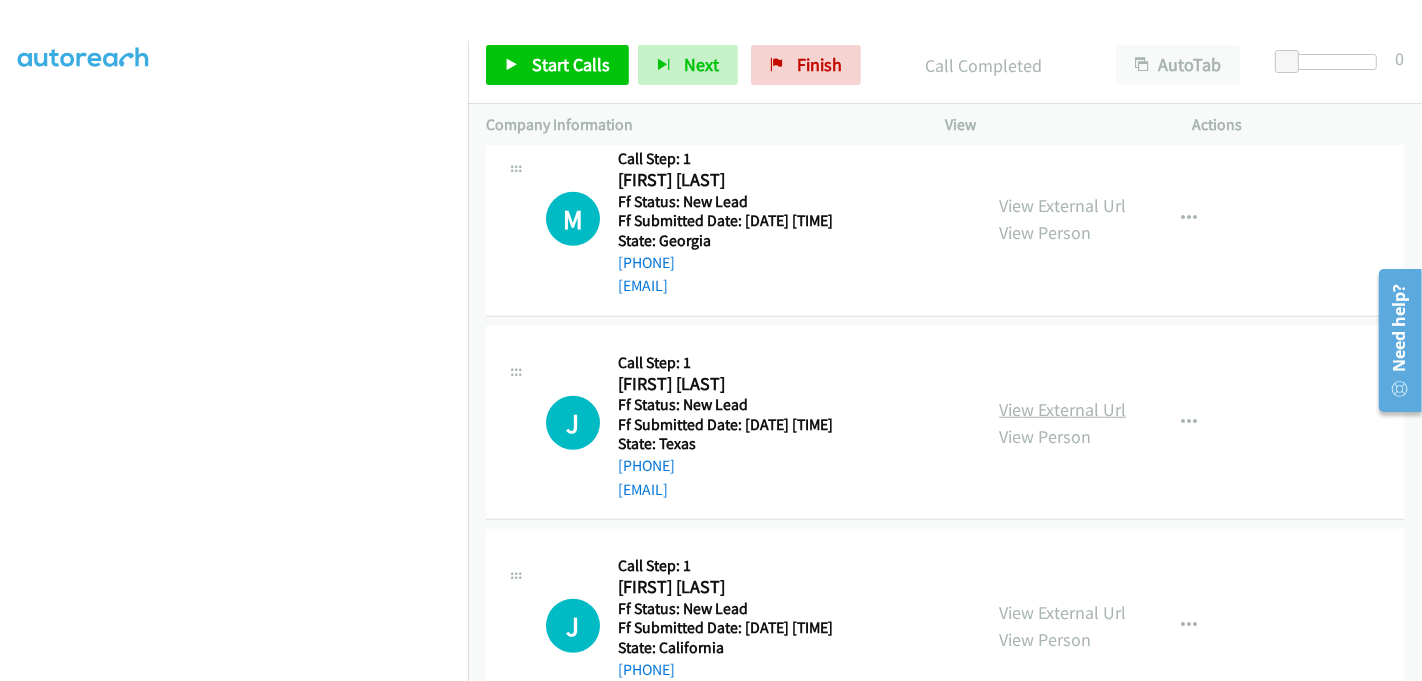 scroll, scrollTop: 1444, scrollLeft: 0, axis: vertical 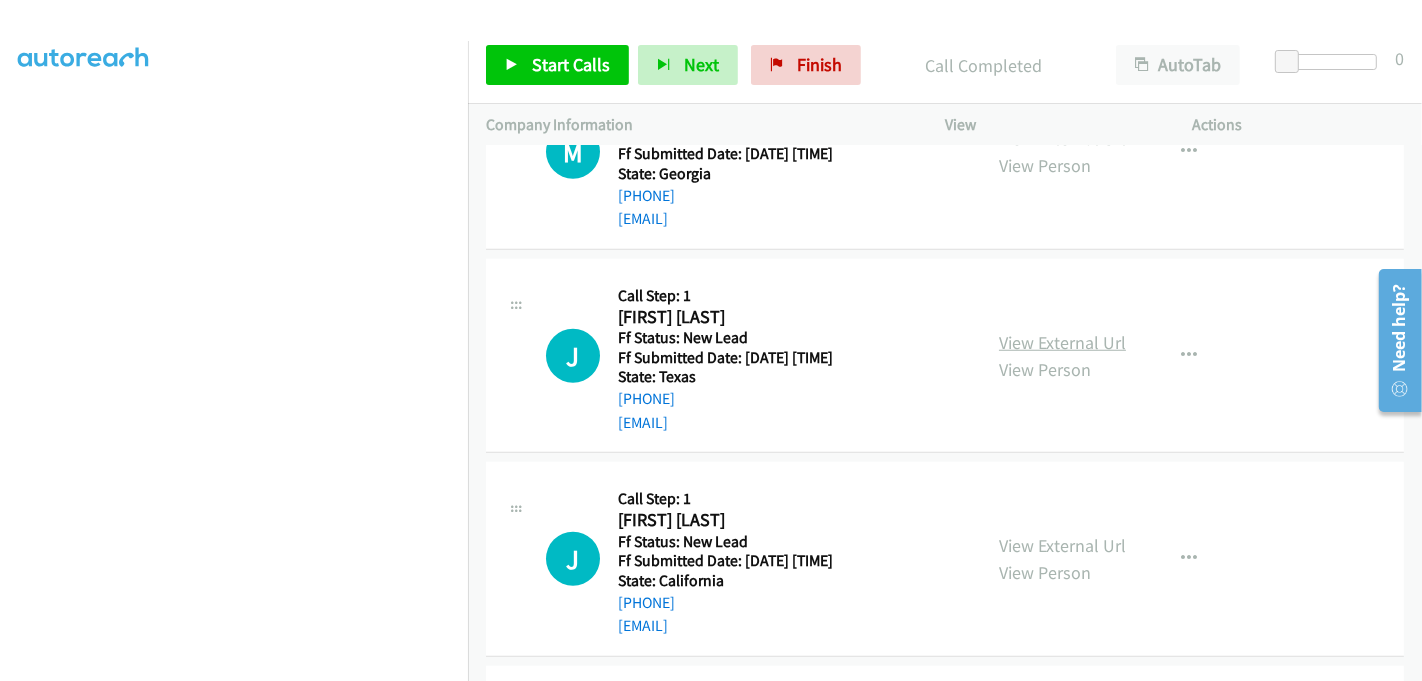 click on "View External Url" at bounding box center [1062, 342] 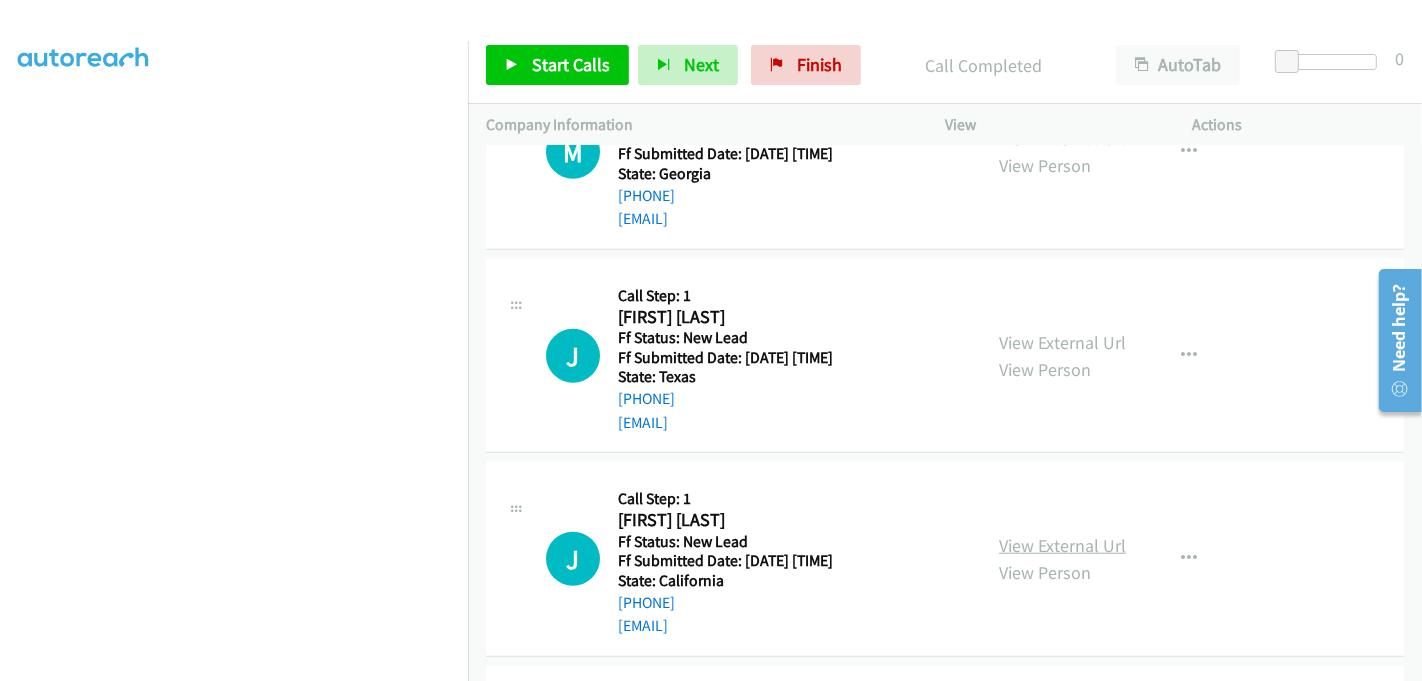 click on "View External Url" at bounding box center [1062, 545] 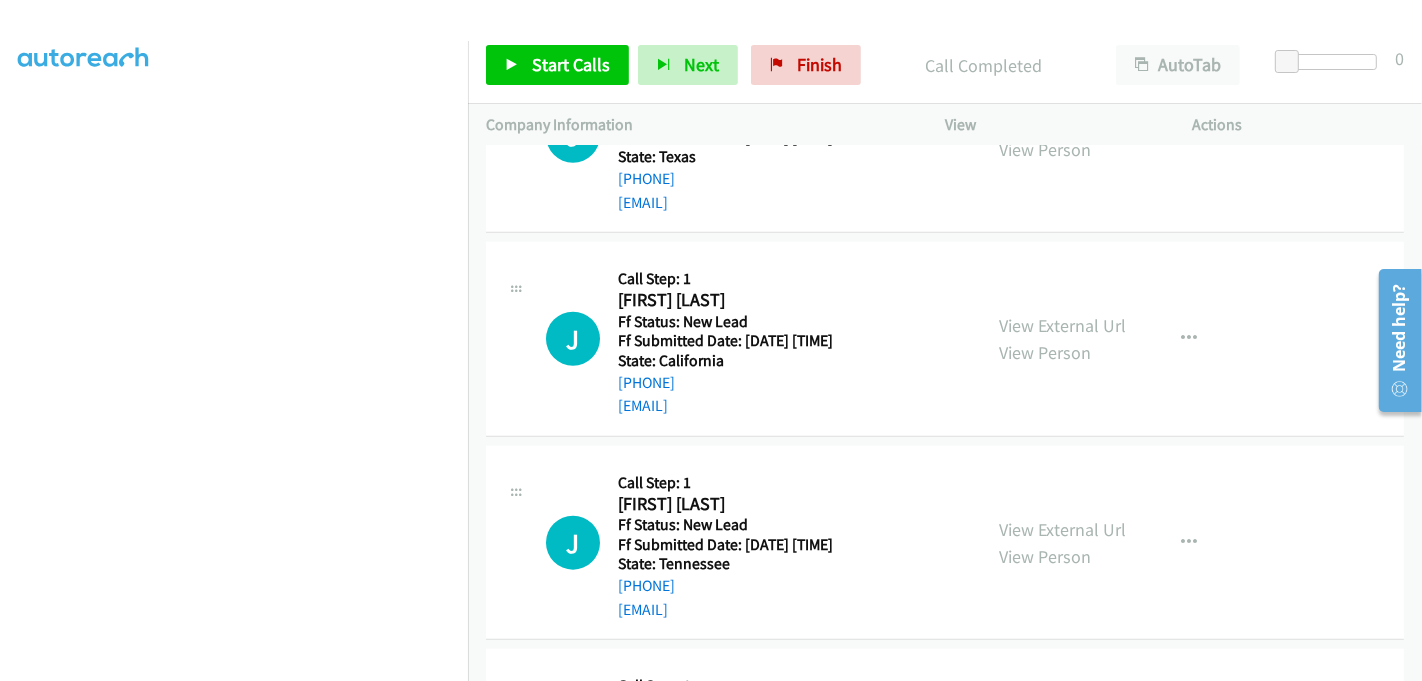 scroll, scrollTop: 1666, scrollLeft: 0, axis: vertical 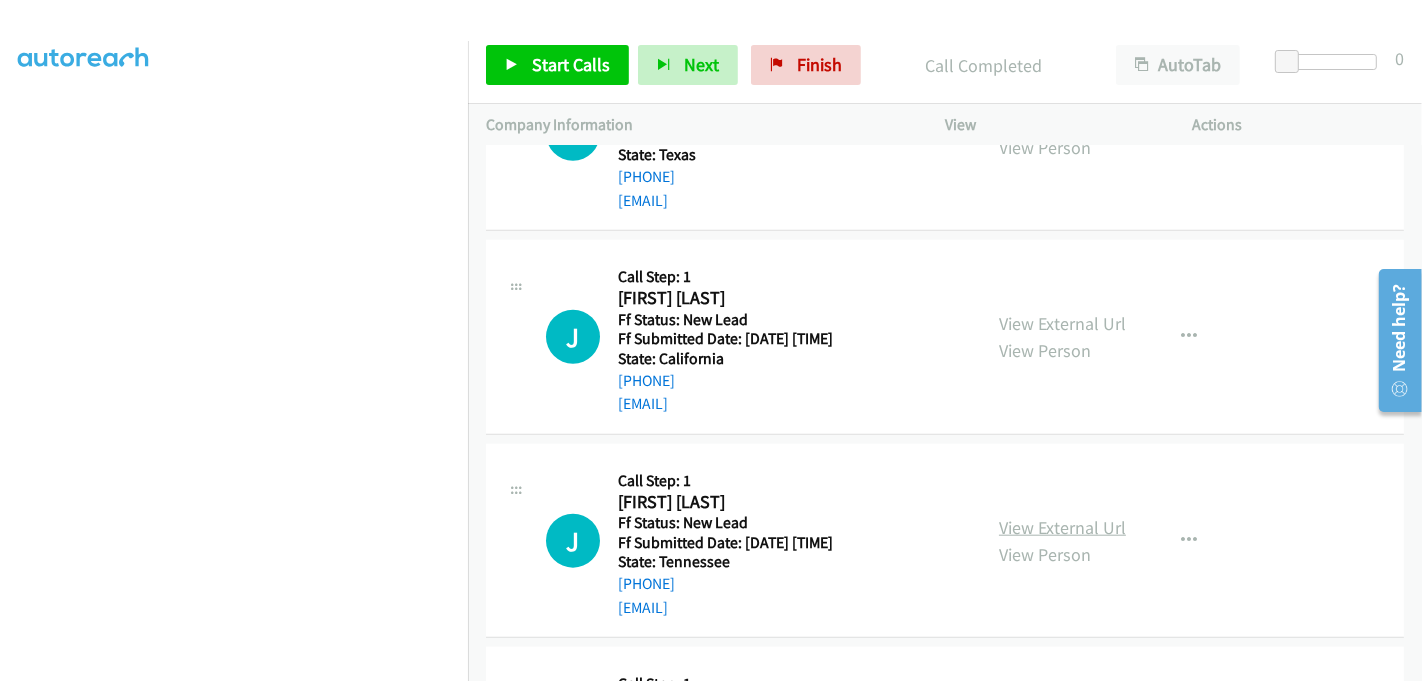 click on "View External Url" at bounding box center [1062, 527] 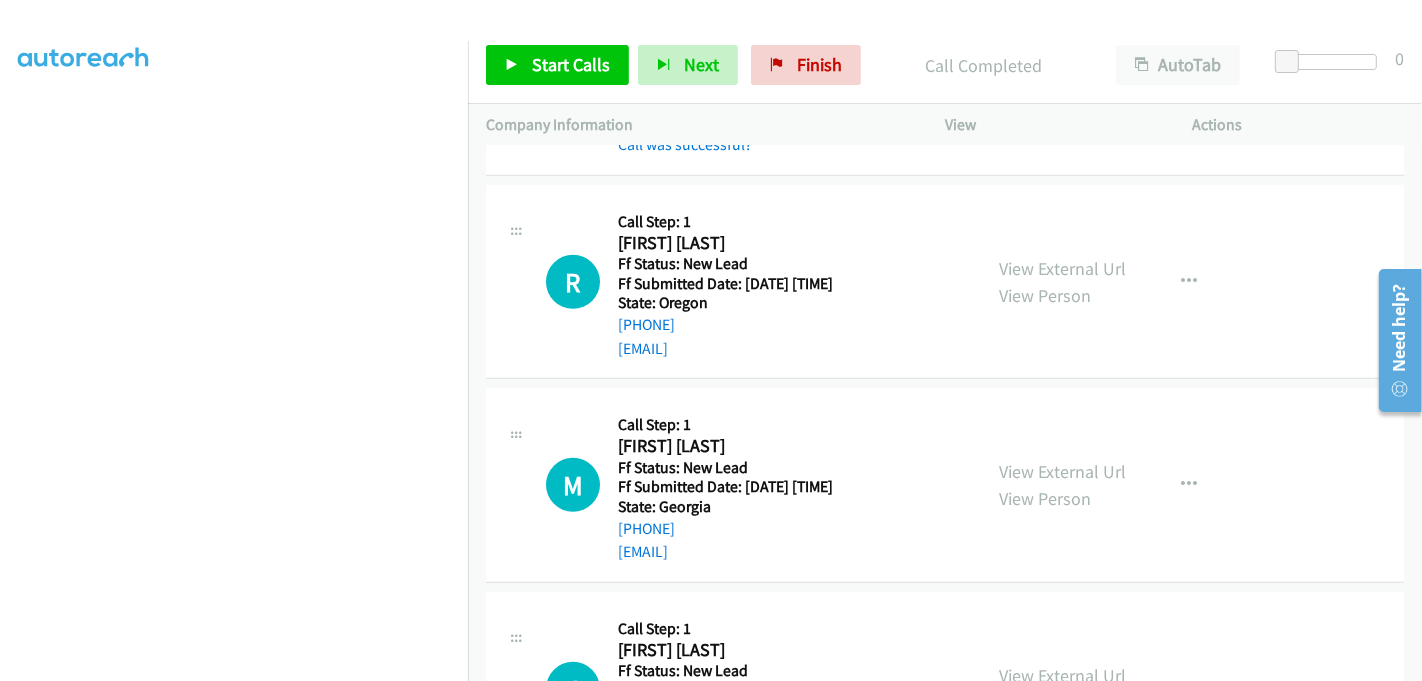 scroll, scrollTop: 1000, scrollLeft: 0, axis: vertical 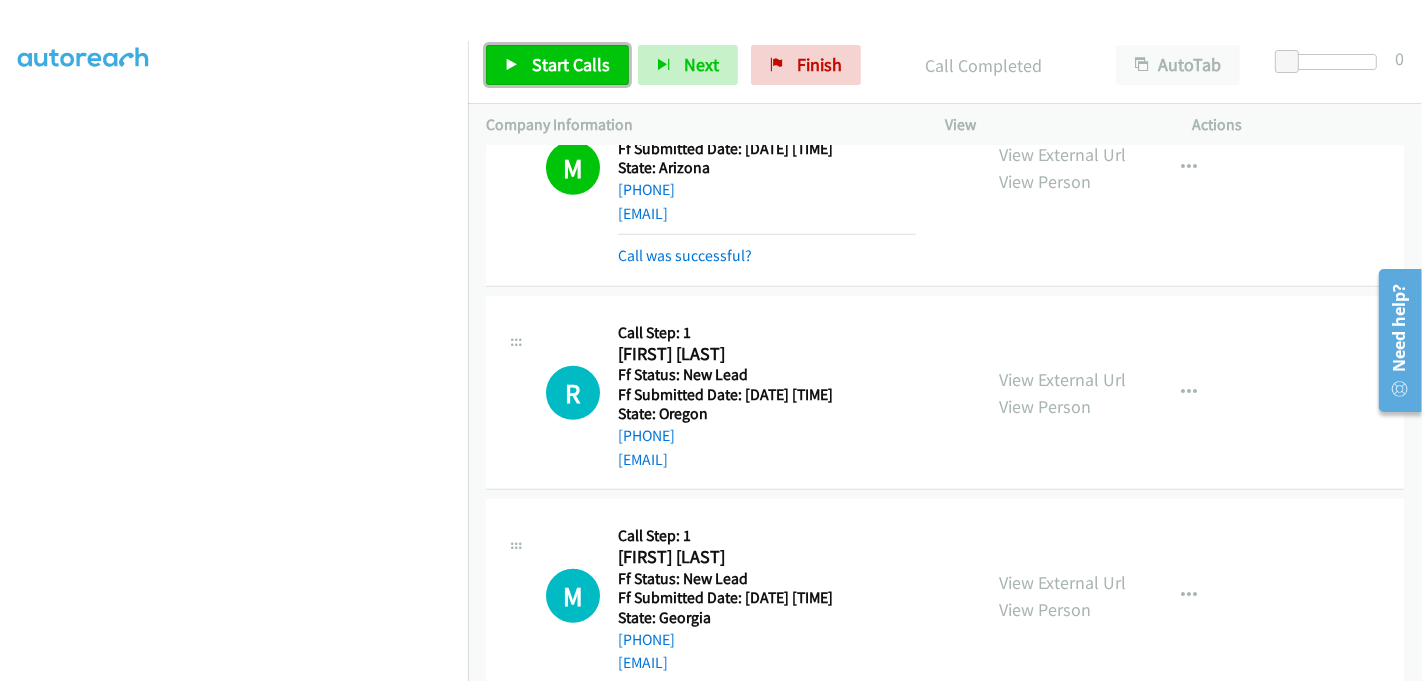 click on "Start Calls" at bounding box center (571, 64) 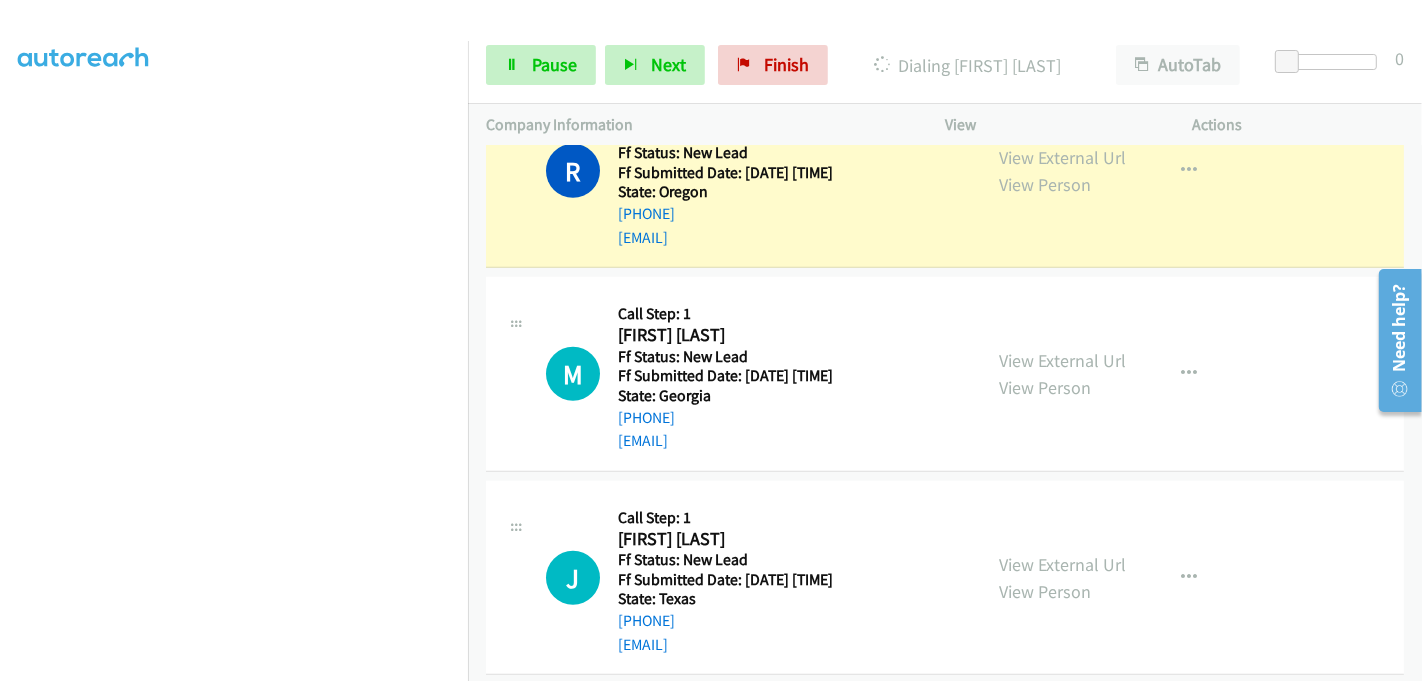 scroll, scrollTop: 1111, scrollLeft: 0, axis: vertical 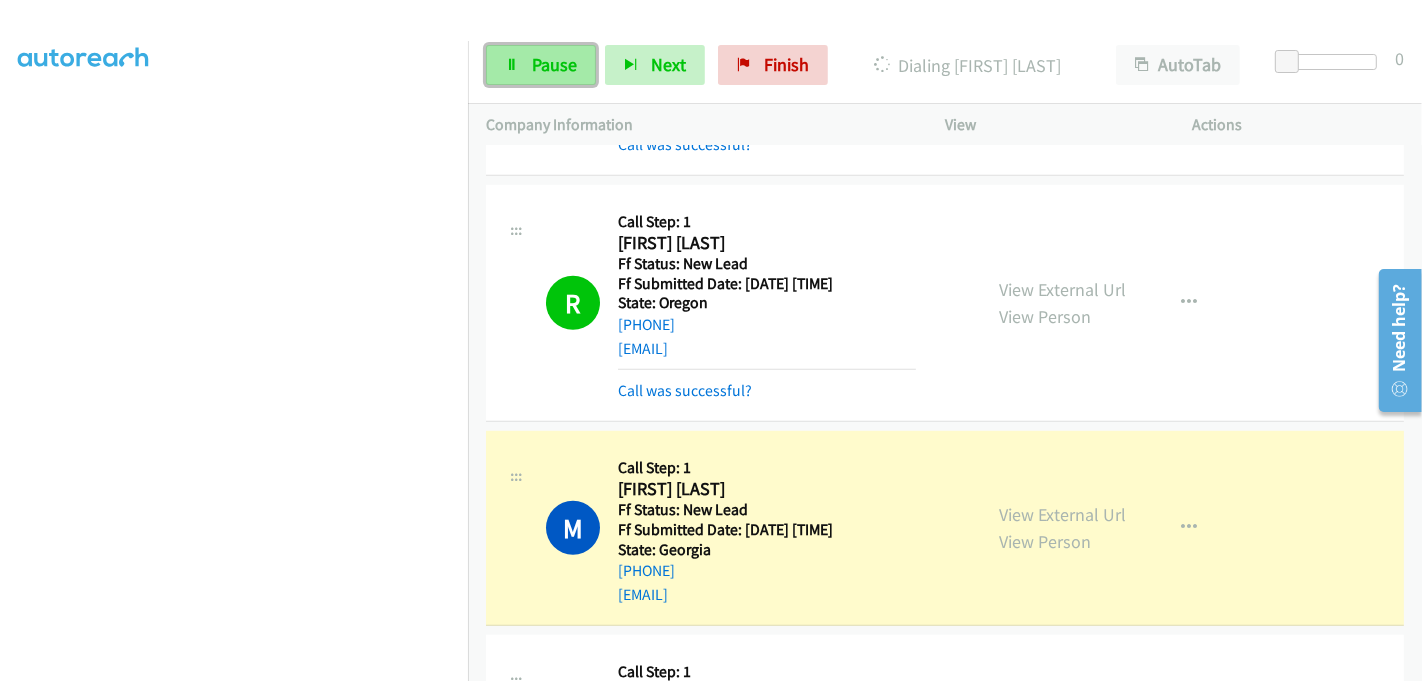 click at bounding box center [512, 66] 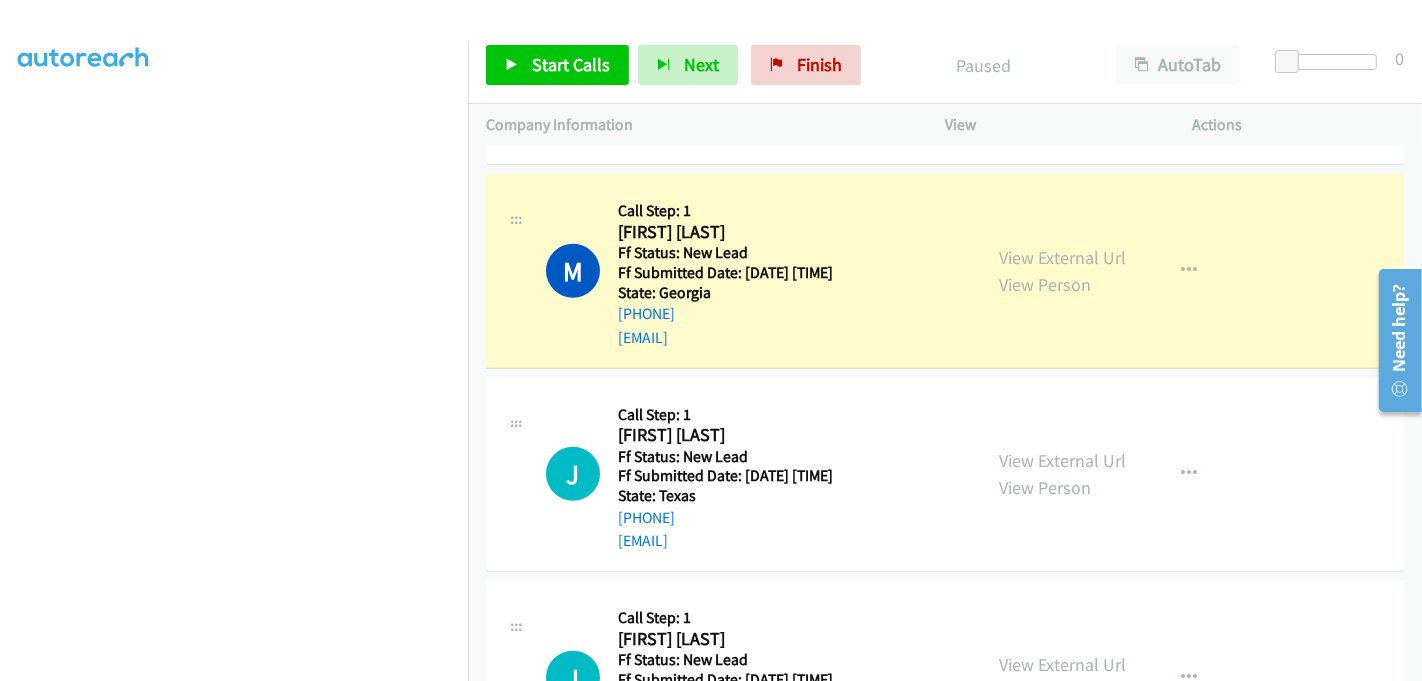 scroll, scrollTop: 1333, scrollLeft: 0, axis: vertical 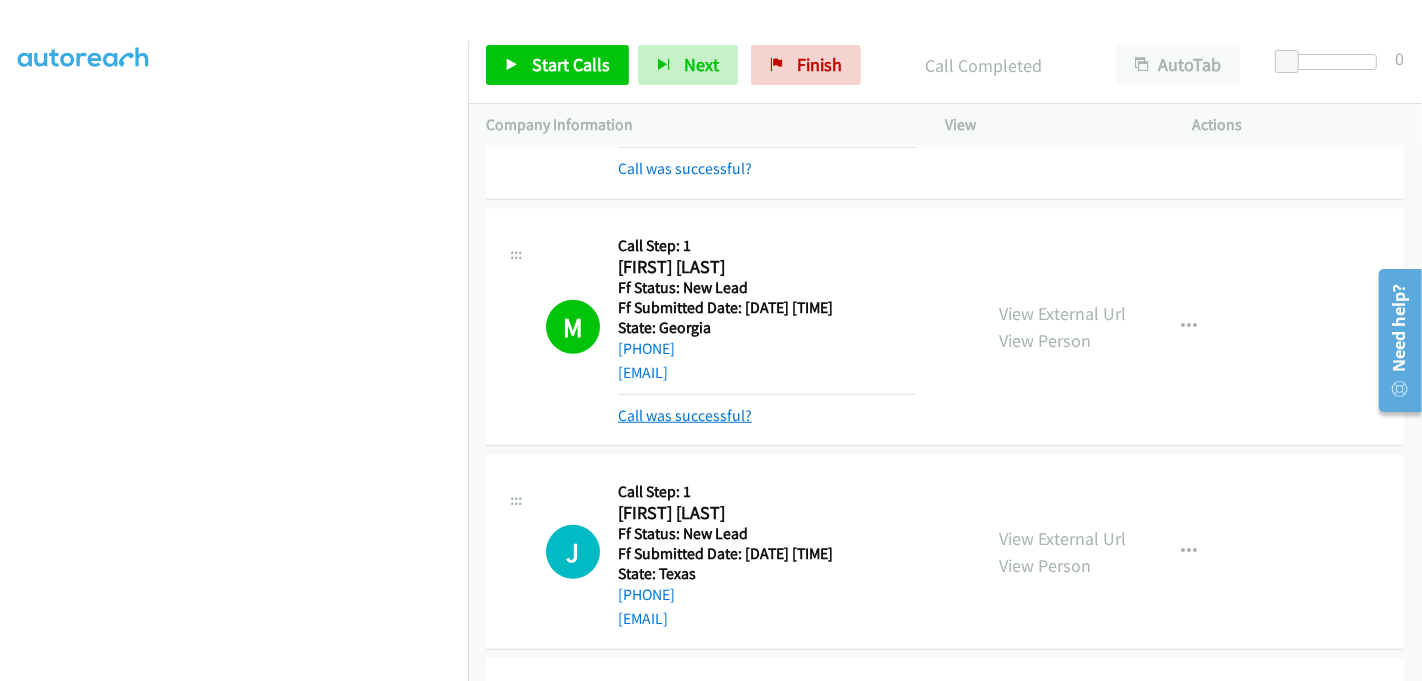 click on "Call was successful?" at bounding box center (685, 415) 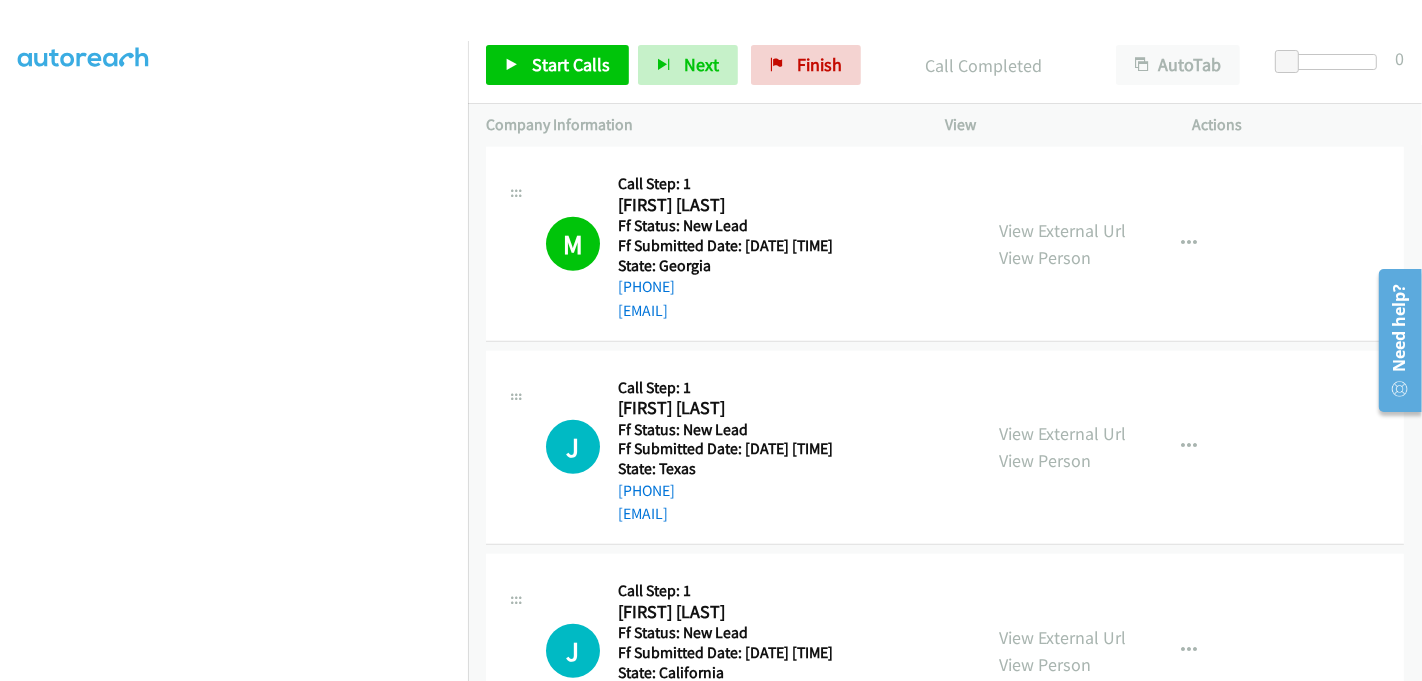 scroll, scrollTop: 1444, scrollLeft: 0, axis: vertical 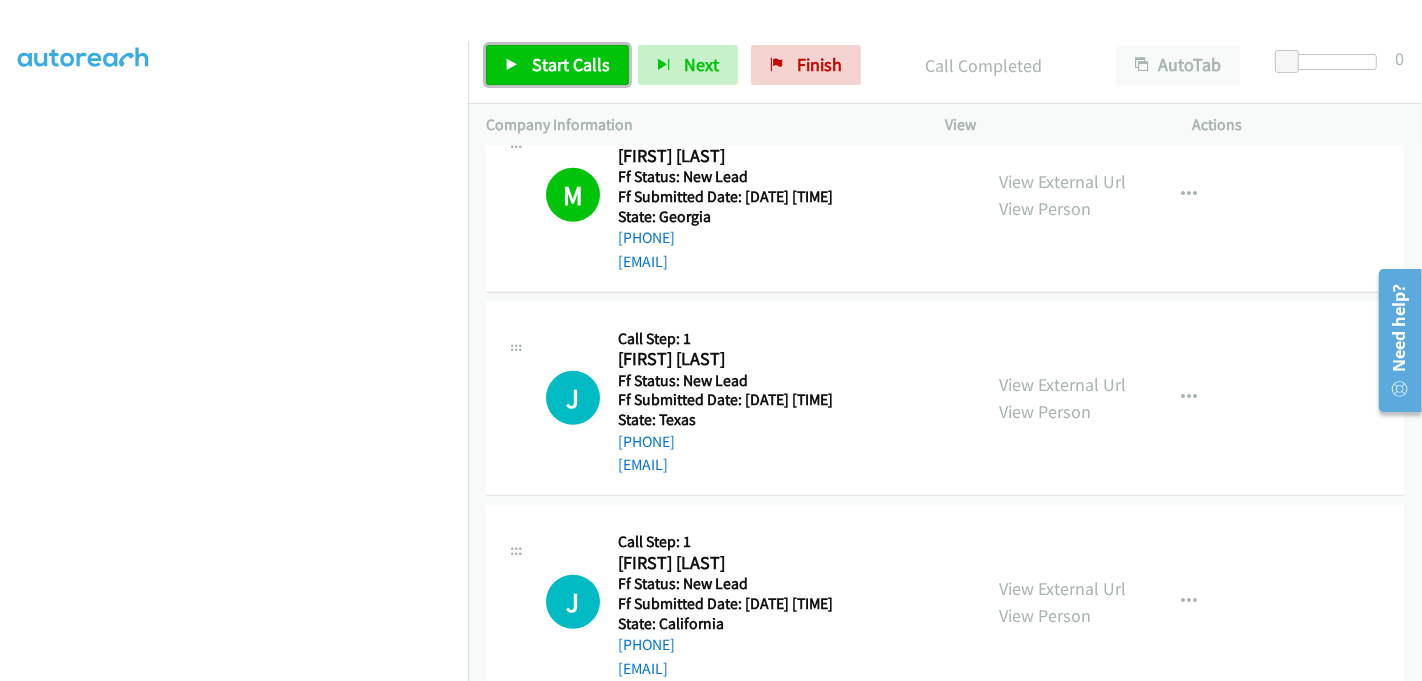 click on "Start Calls" at bounding box center (571, 64) 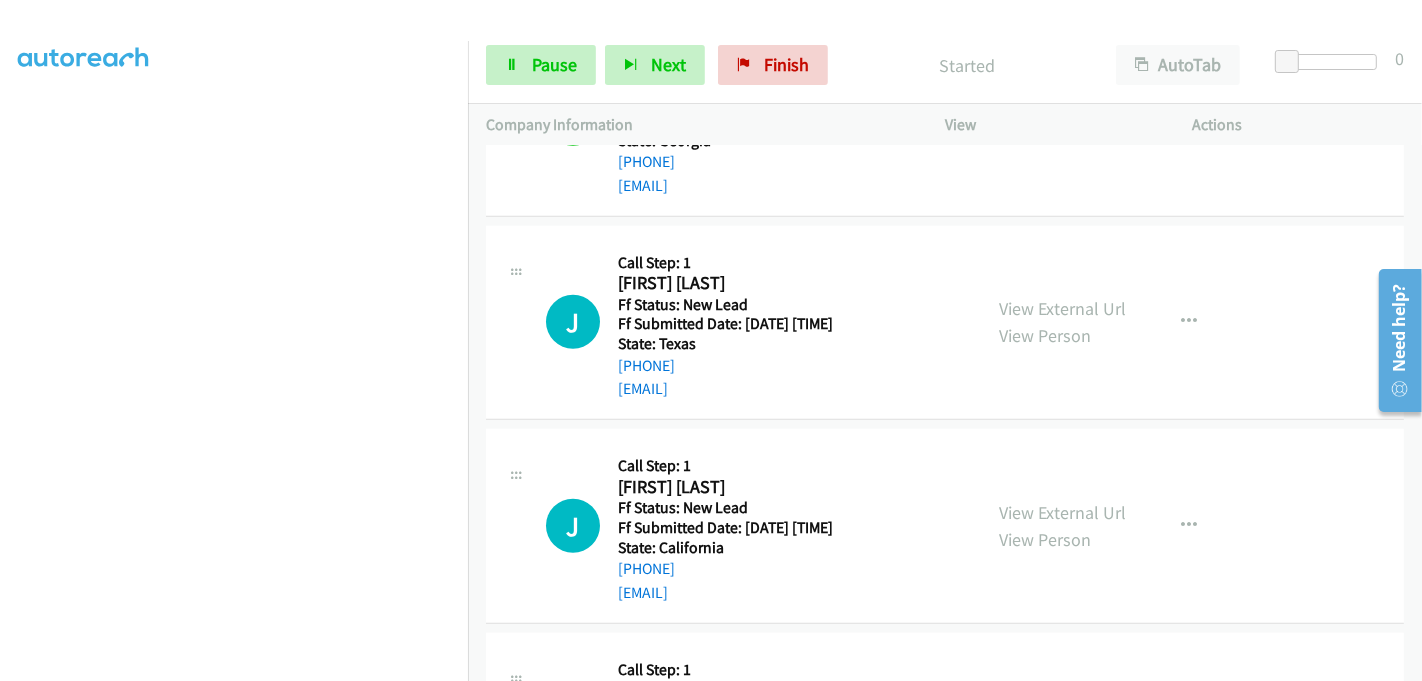 scroll, scrollTop: 1555, scrollLeft: 0, axis: vertical 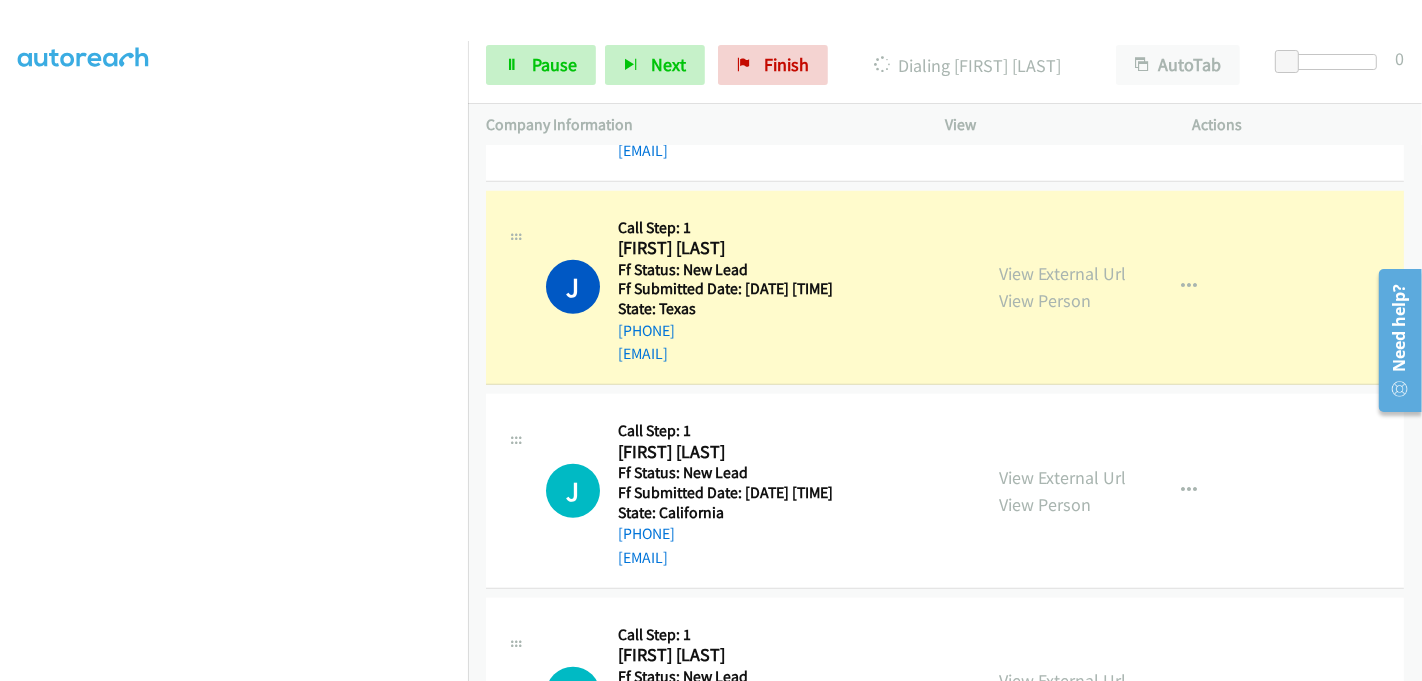 click on "Start Calls
Pause
Next
Finish
Dialing Jeffrey Mark Lee
AutoTab
AutoTab
0" at bounding box center (945, 65) 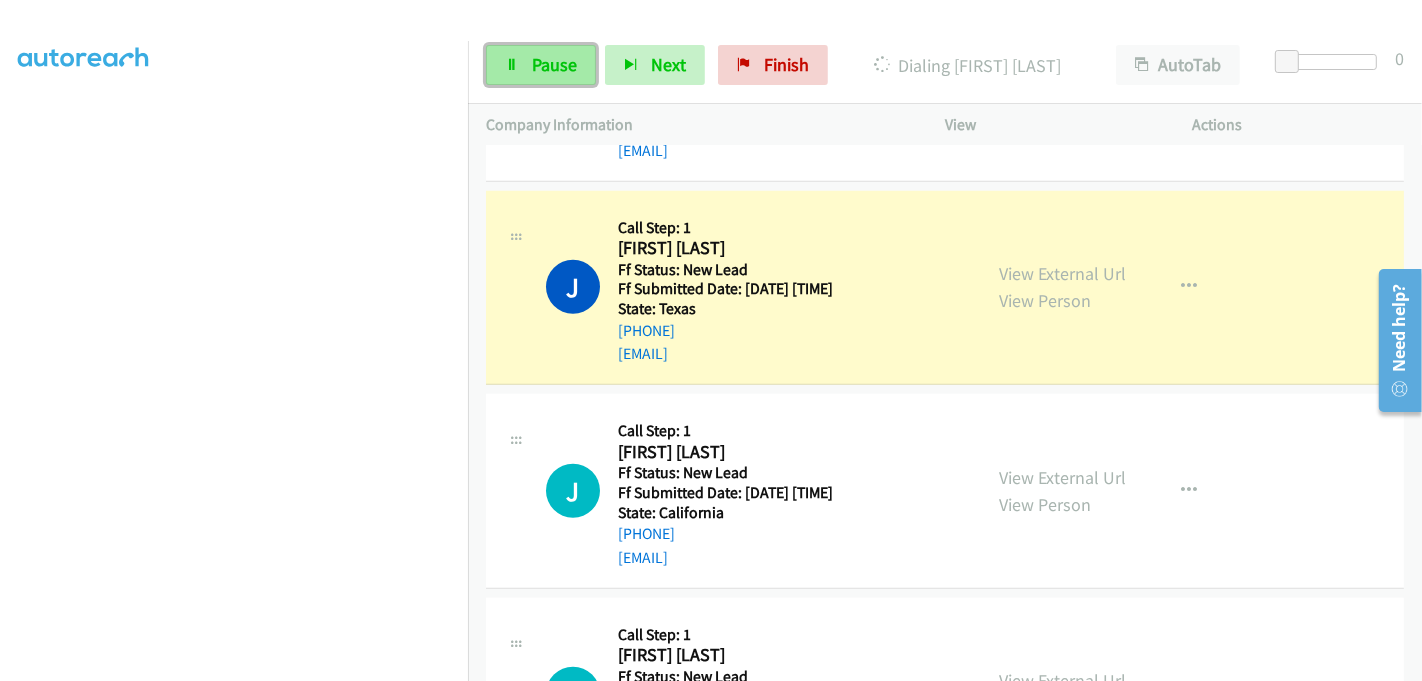 click on "Pause" at bounding box center (554, 64) 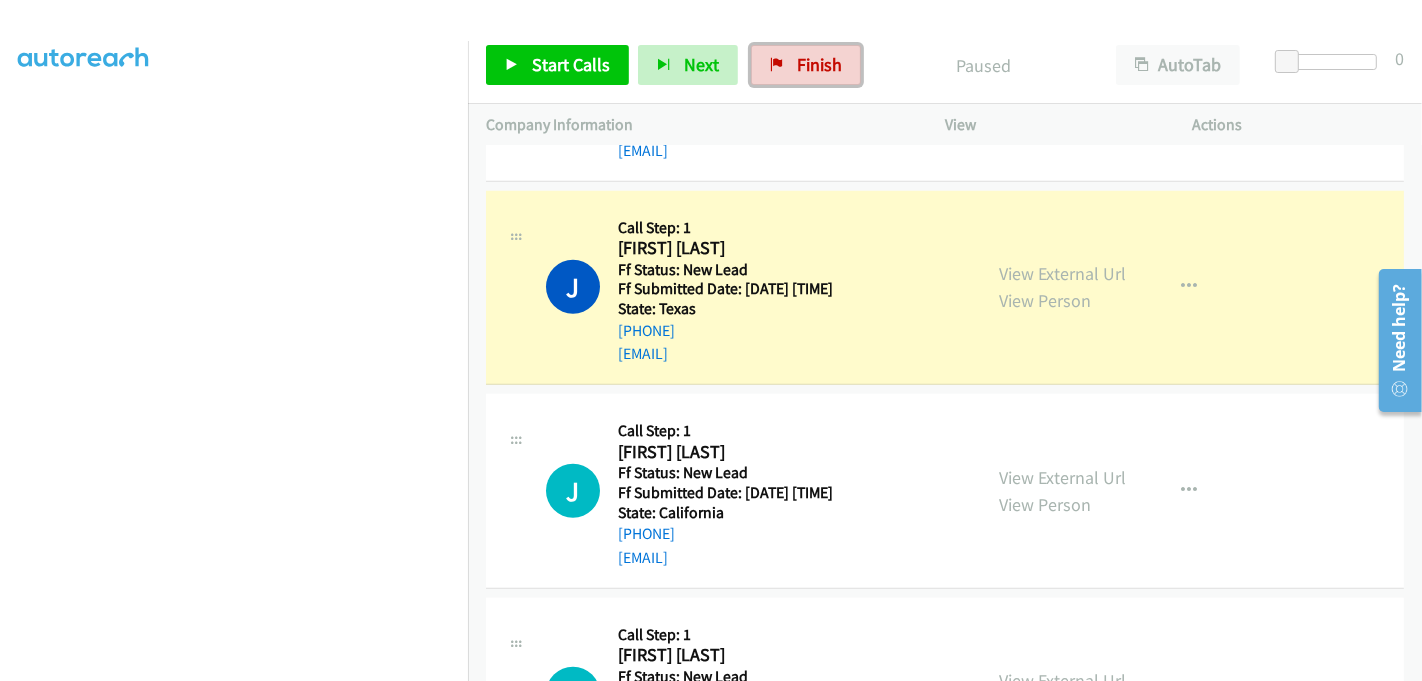 drag, startPoint x: 771, startPoint y: 50, endPoint x: 759, endPoint y: 4, distance: 47.539455 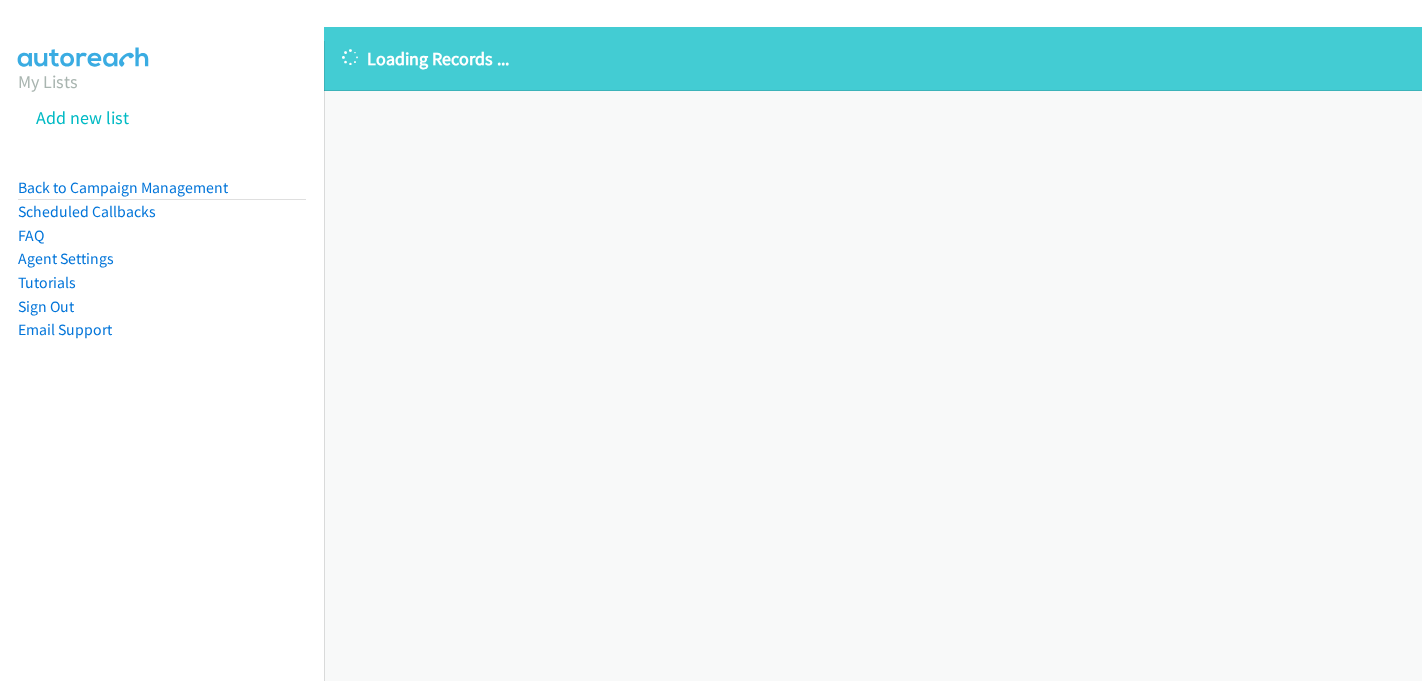 scroll, scrollTop: 0, scrollLeft: 0, axis: both 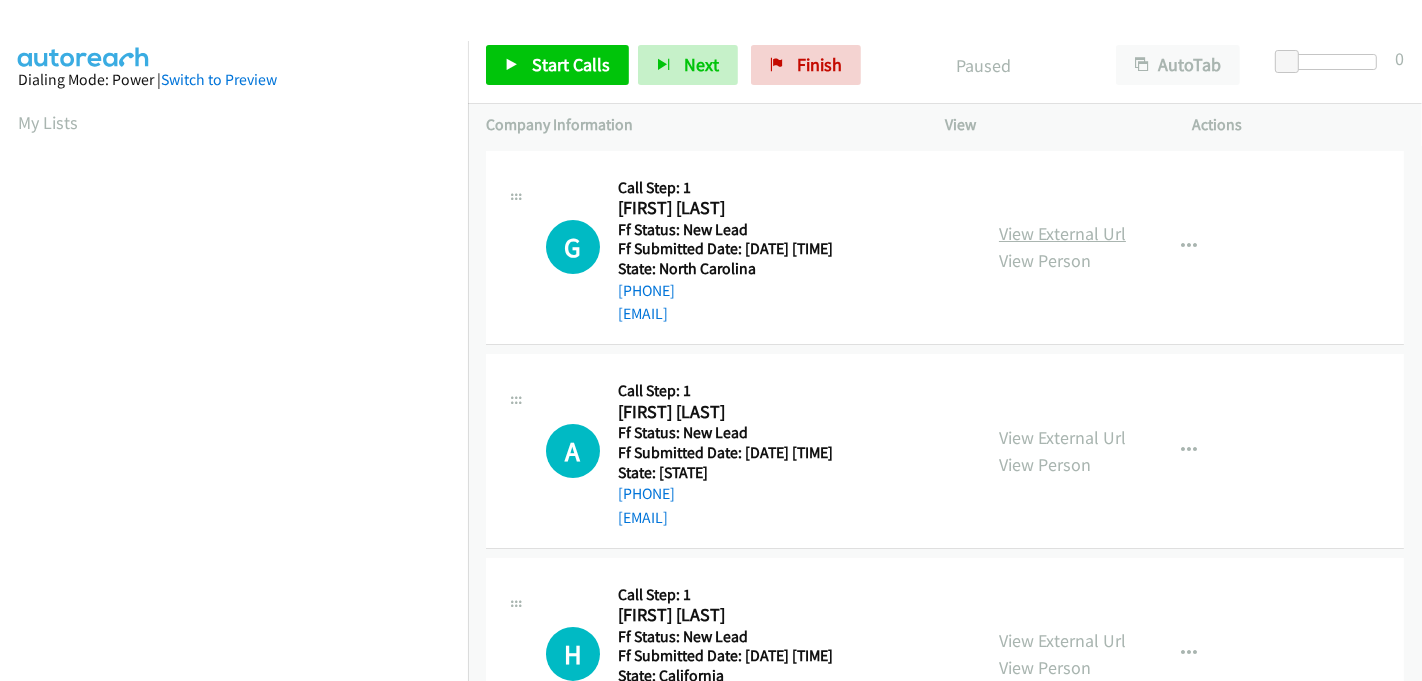 click on "View External Url" at bounding box center (1062, 233) 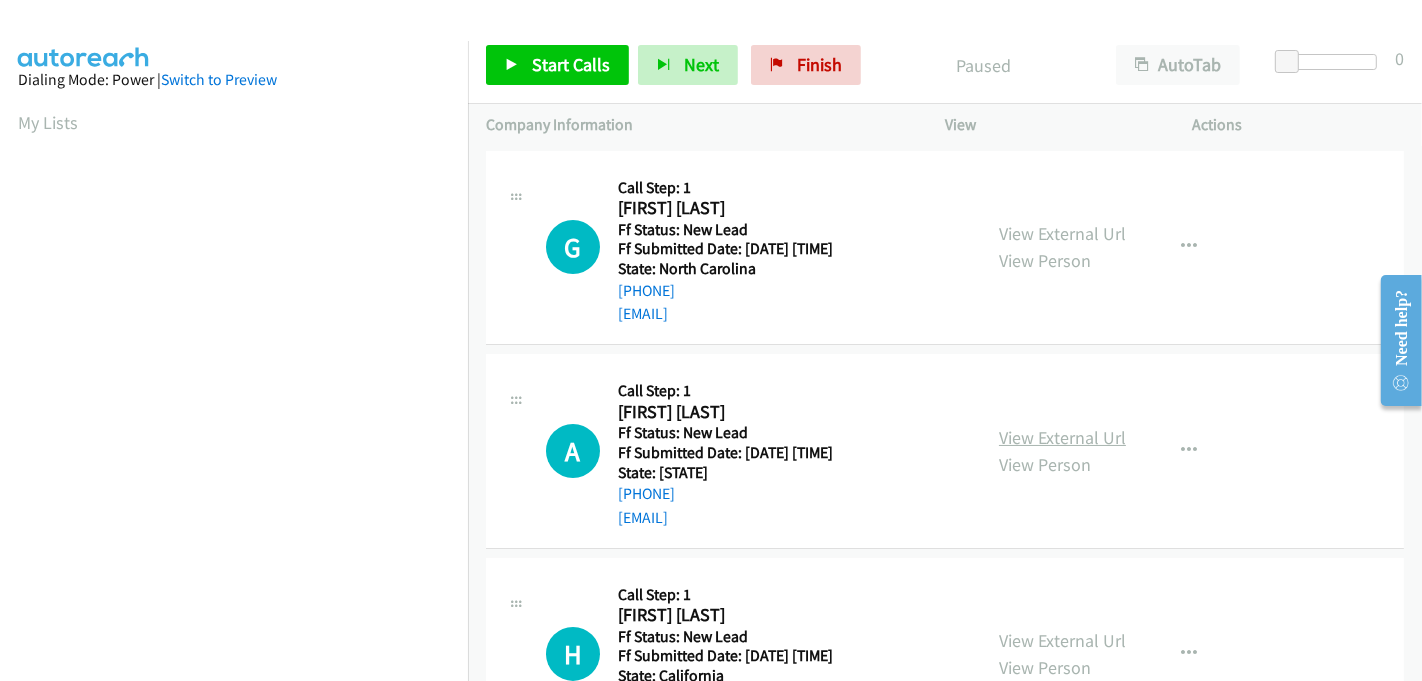 click on "View External Url" at bounding box center [1062, 437] 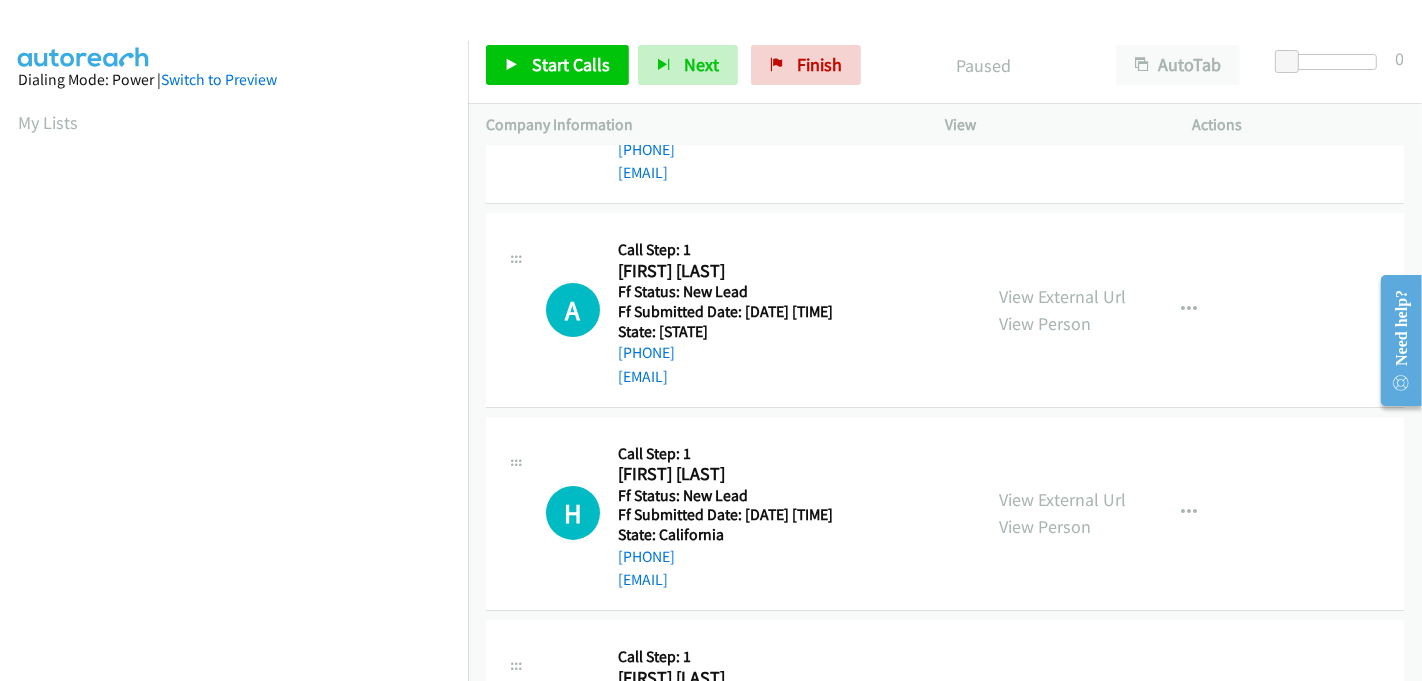 scroll, scrollTop: 222, scrollLeft: 0, axis: vertical 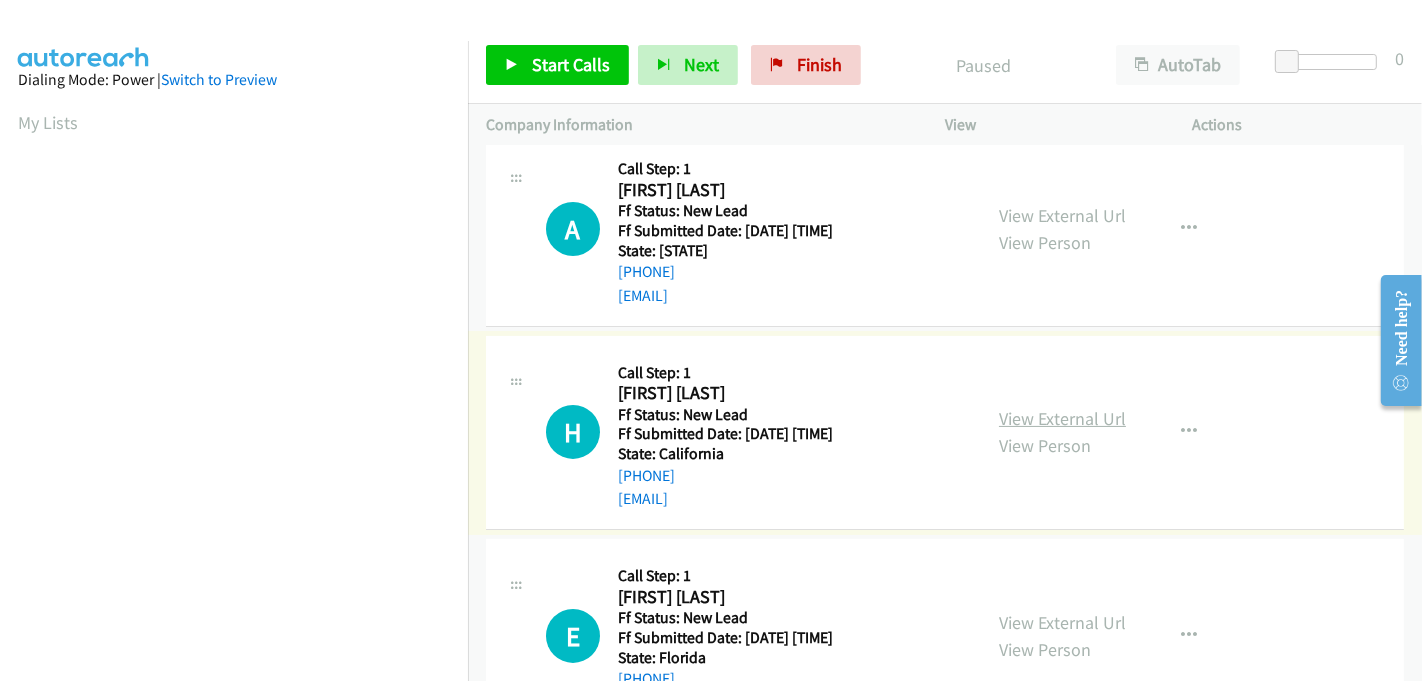 click on "View External Url" at bounding box center (1062, 418) 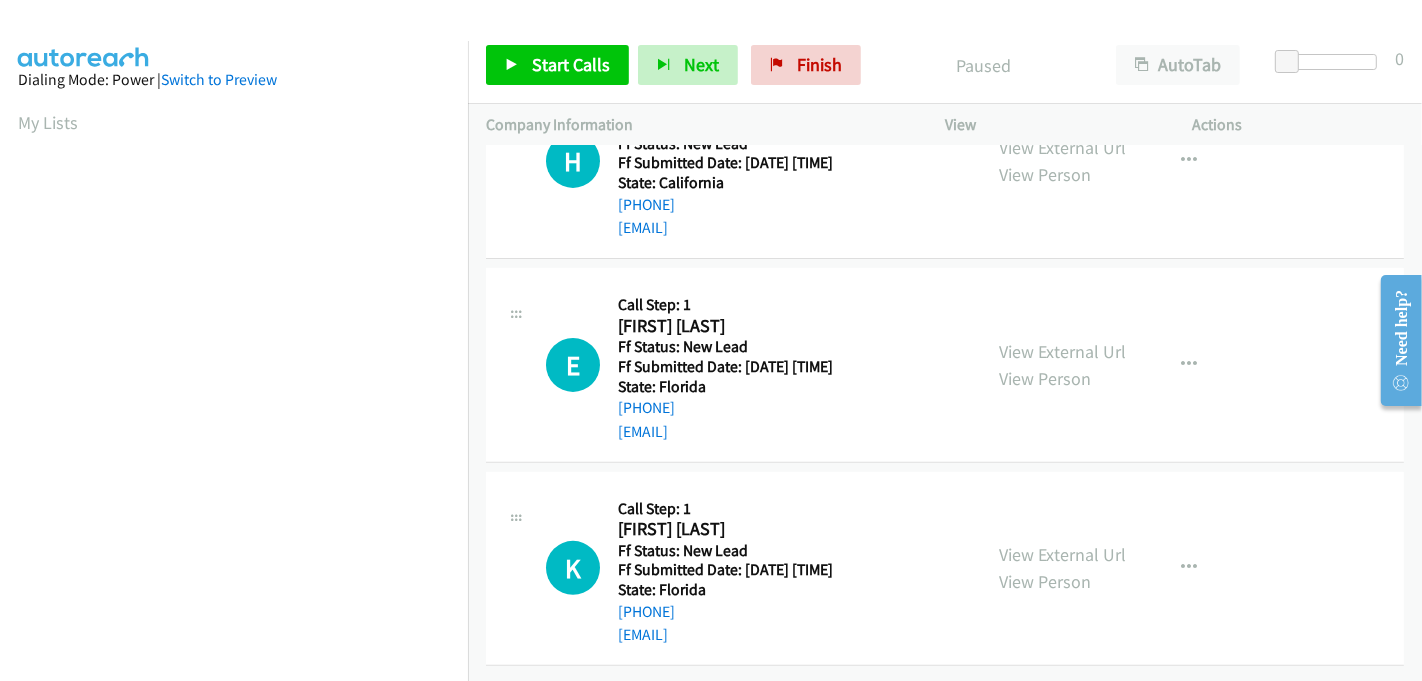 scroll, scrollTop: 507, scrollLeft: 0, axis: vertical 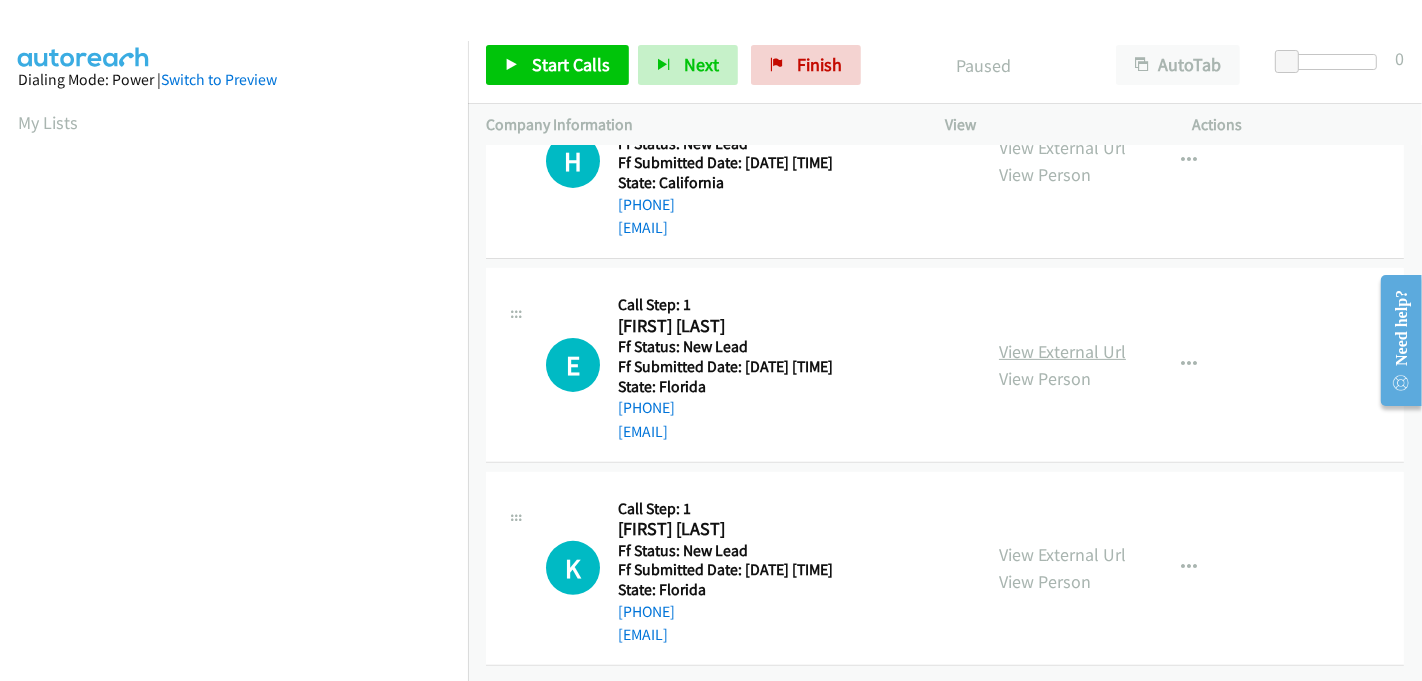 click on "View External Url" at bounding box center [1062, 351] 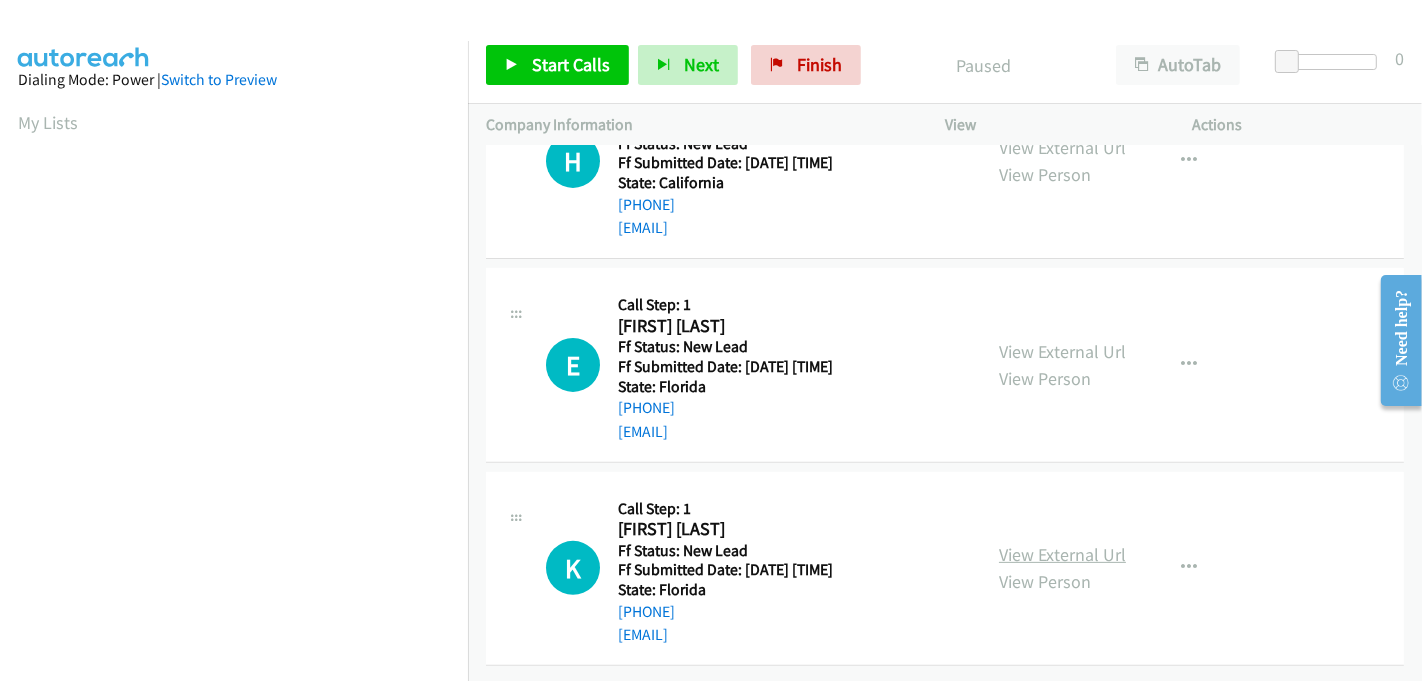 click on "View External Url" at bounding box center [1062, 554] 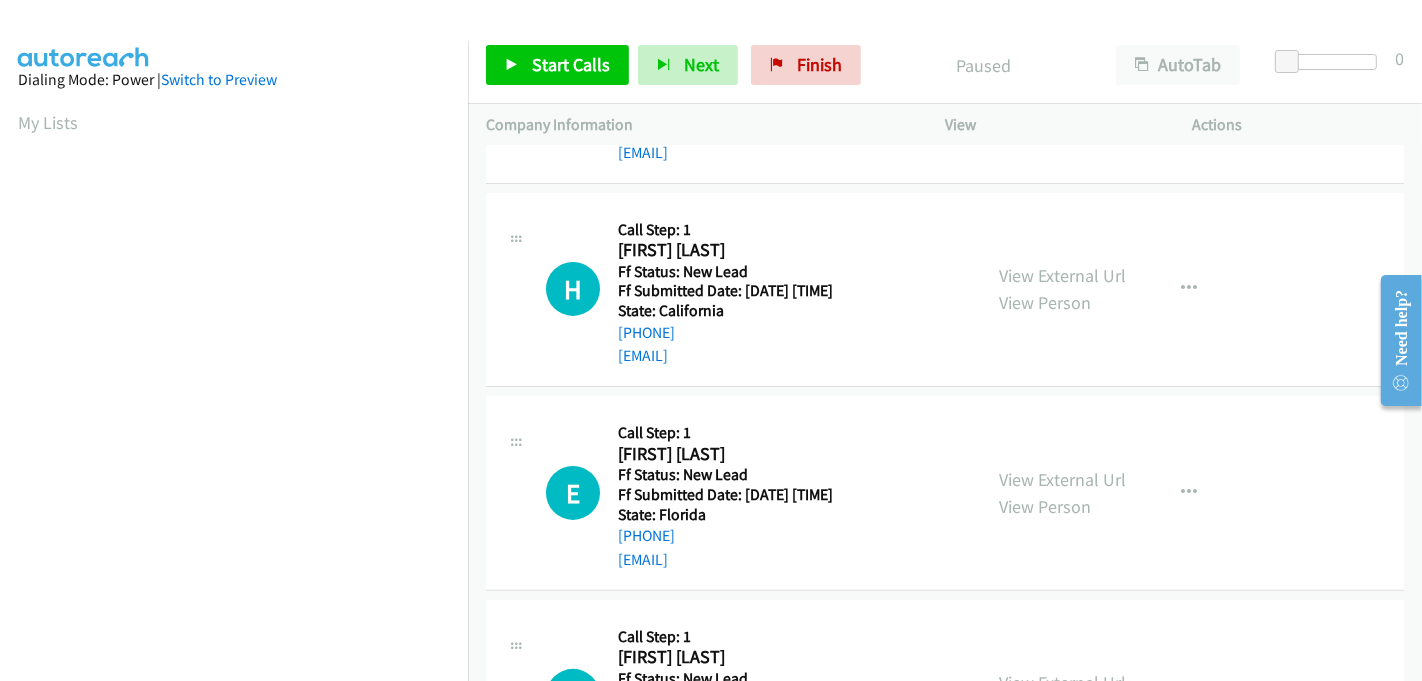 scroll, scrollTop: 174, scrollLeft: 0, axis: vertical 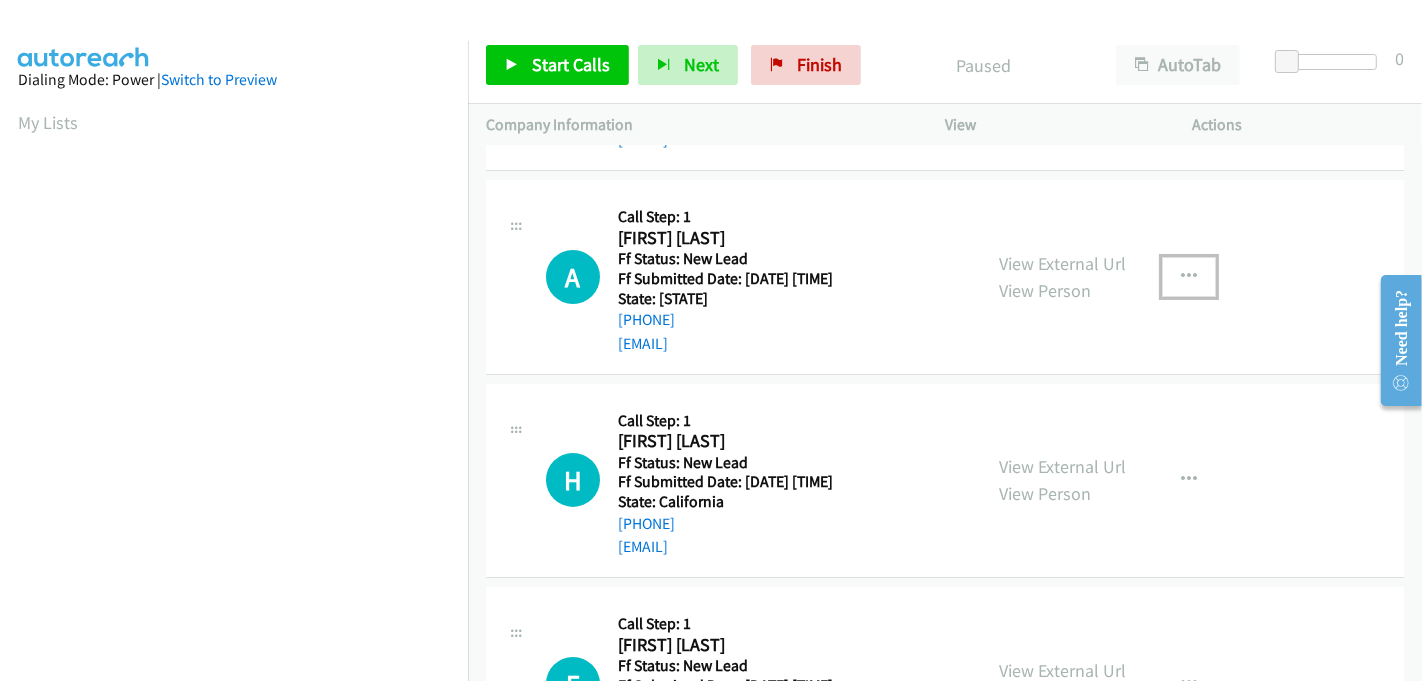 click at bounding box center [1189, 277] 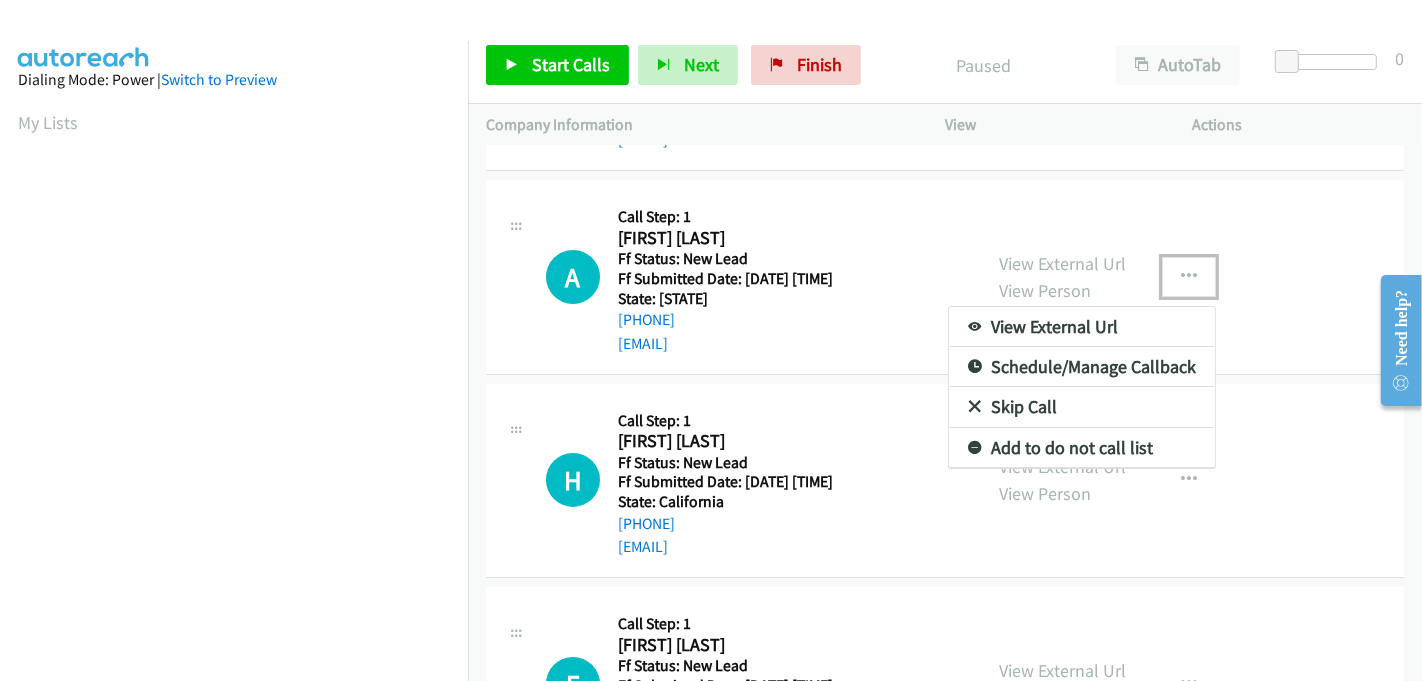 click on "Skip Call" at bounding box center [1082, 407] 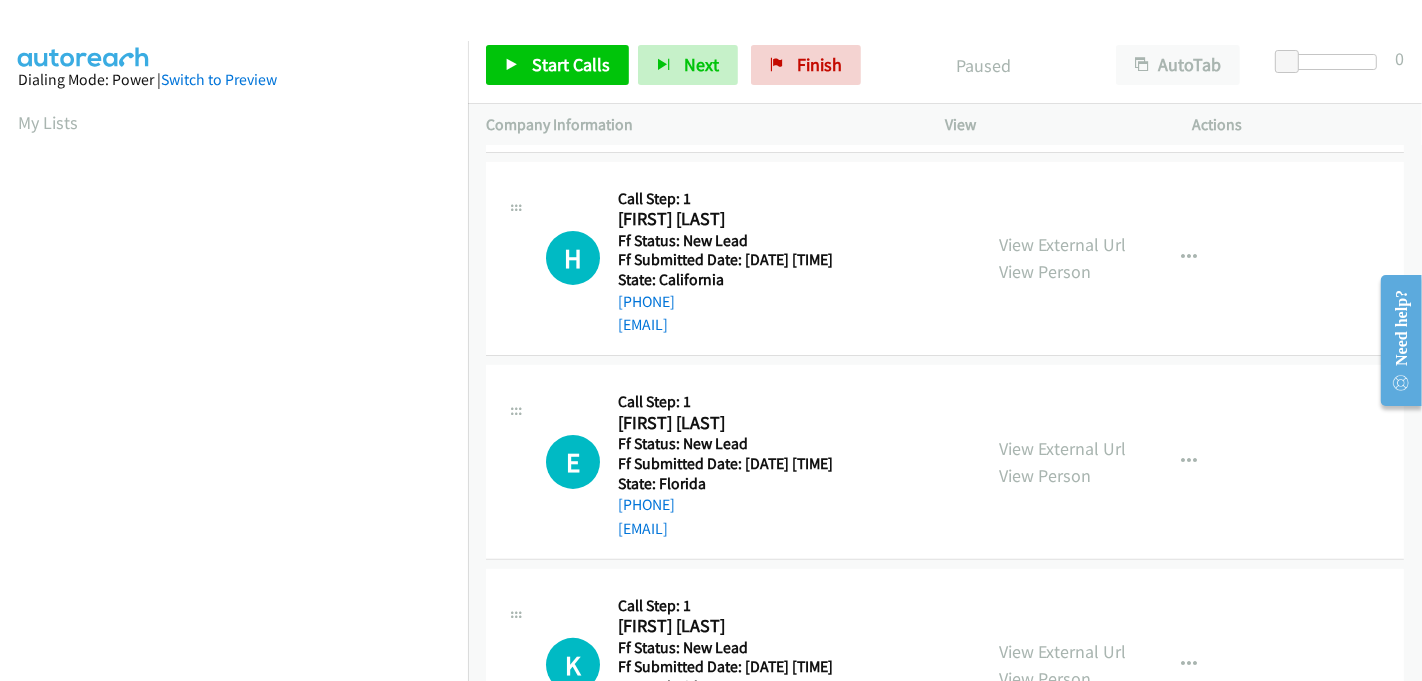 scroll, scrollTop: 507, scrollLeft: 0, axis: vertical 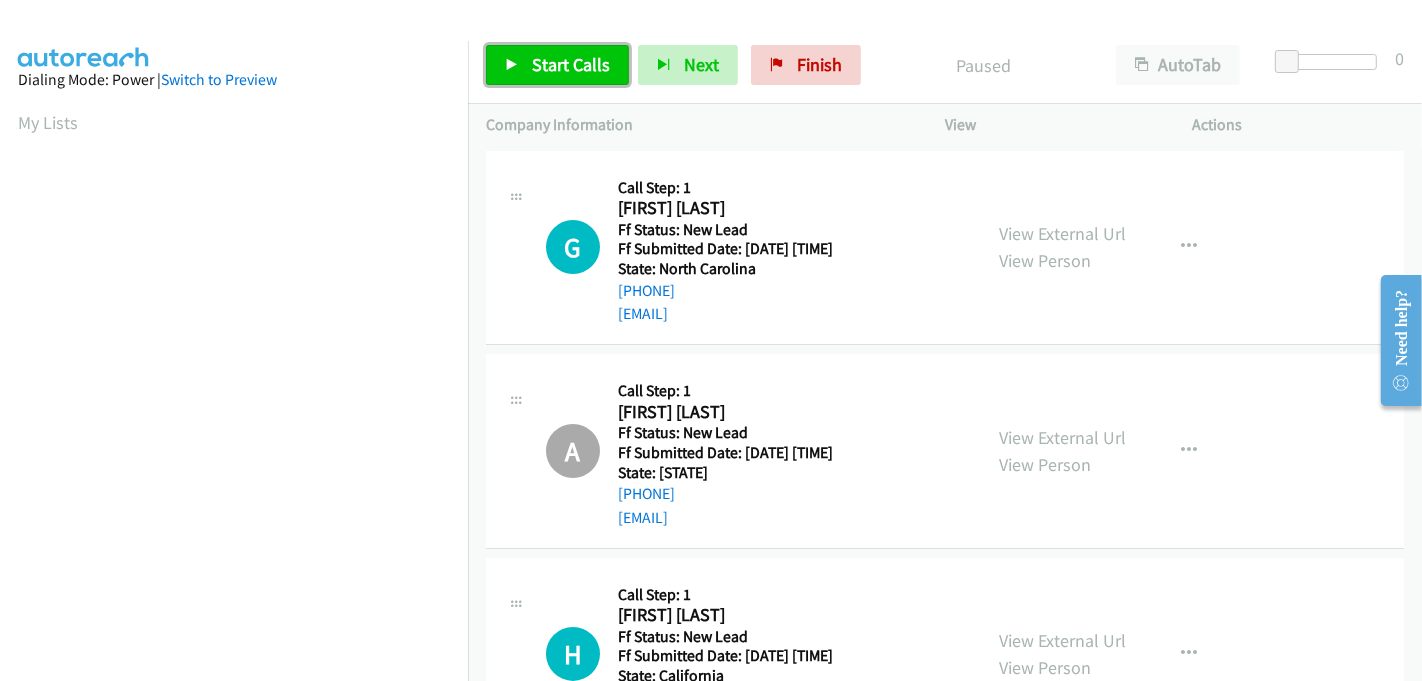 click on "Start Calls" at bounding box center (571, 64) 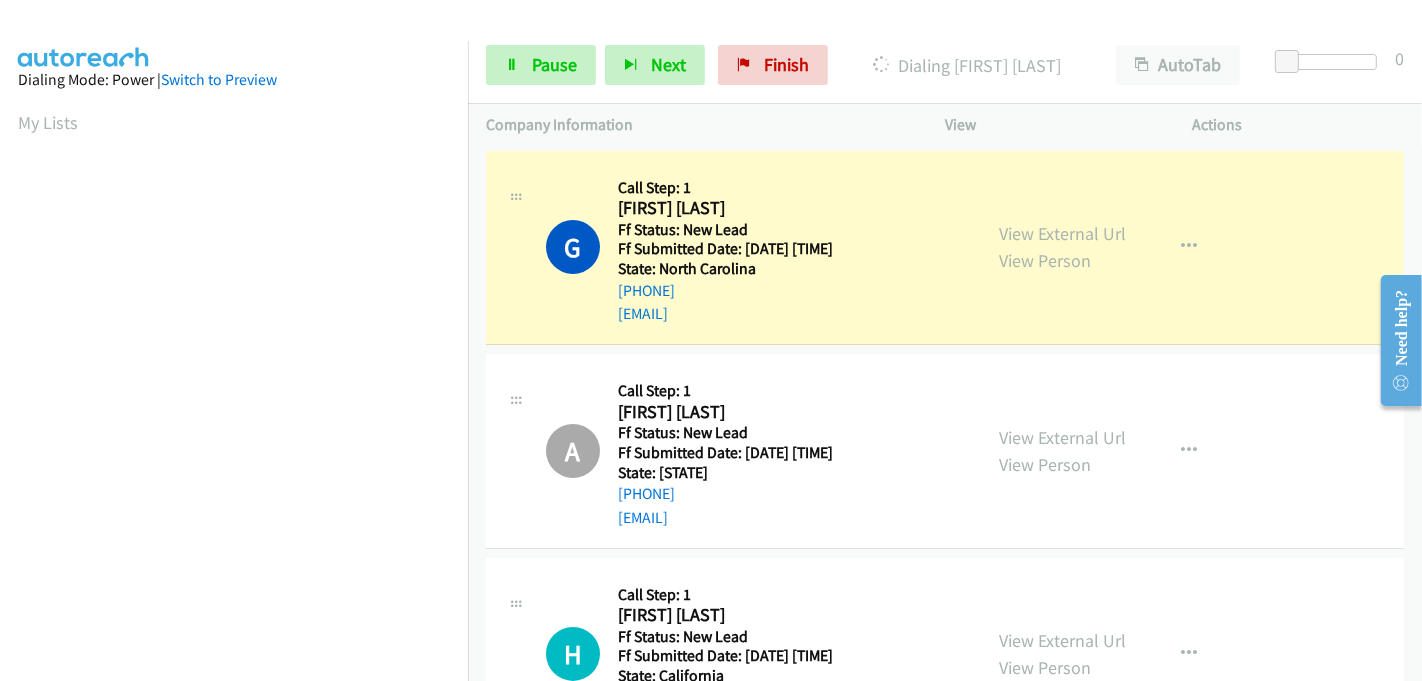 scroll, scrollTop: 442, scrollLeft: 0, axis: vertical 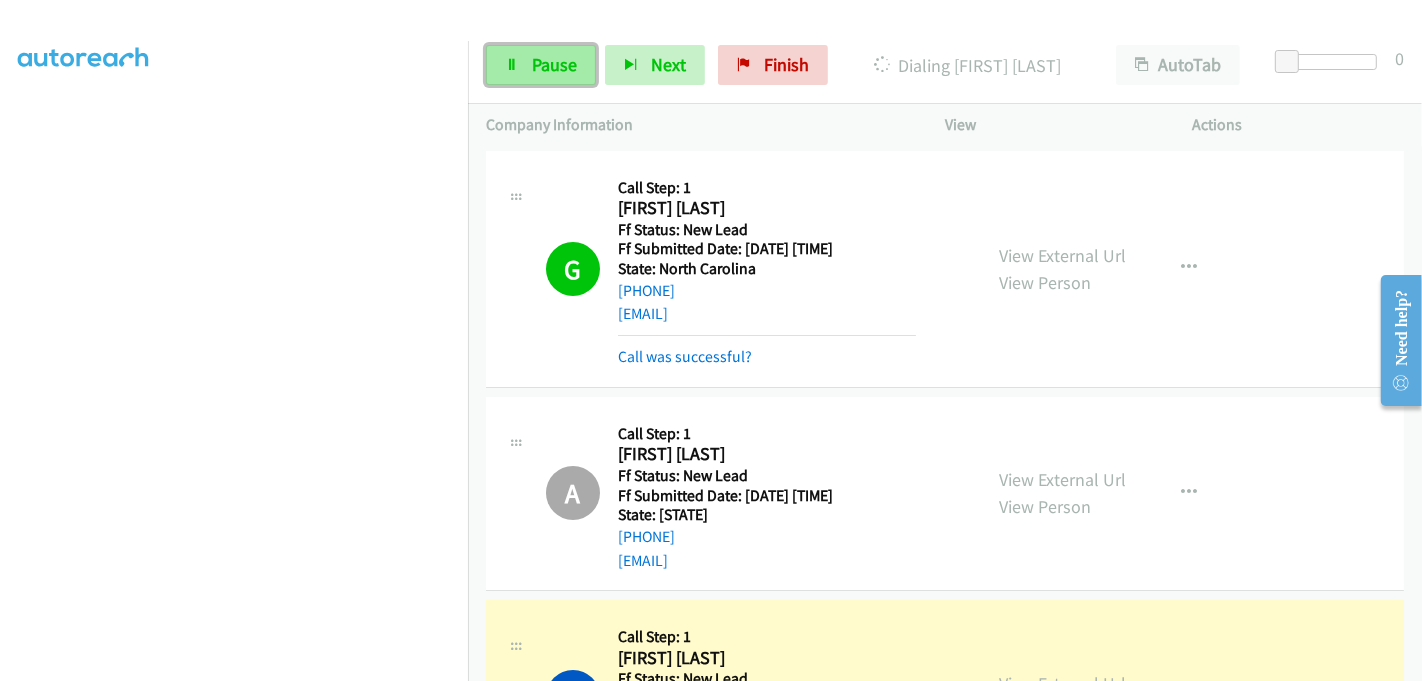 click on "Pause" at bounding box center (554, 64) 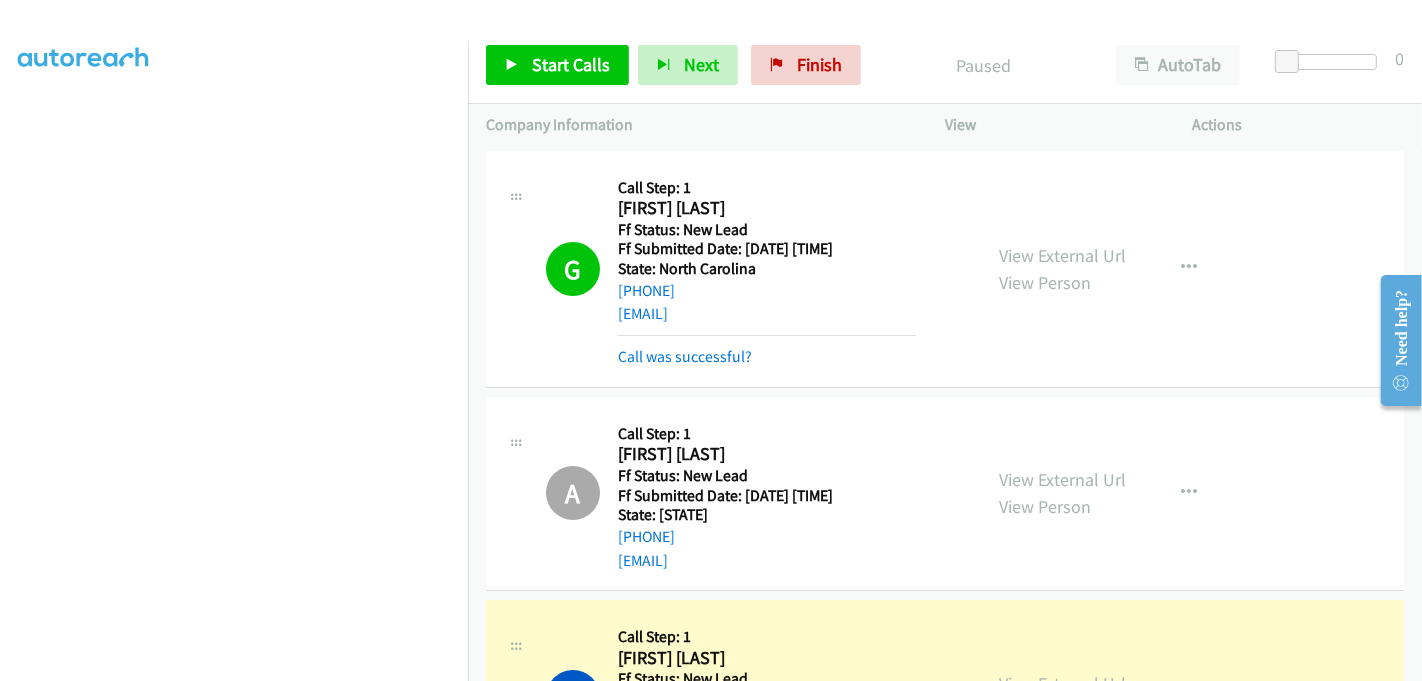 scroll, scrollTop: 222, scrollLeft: 0, axis: vertical 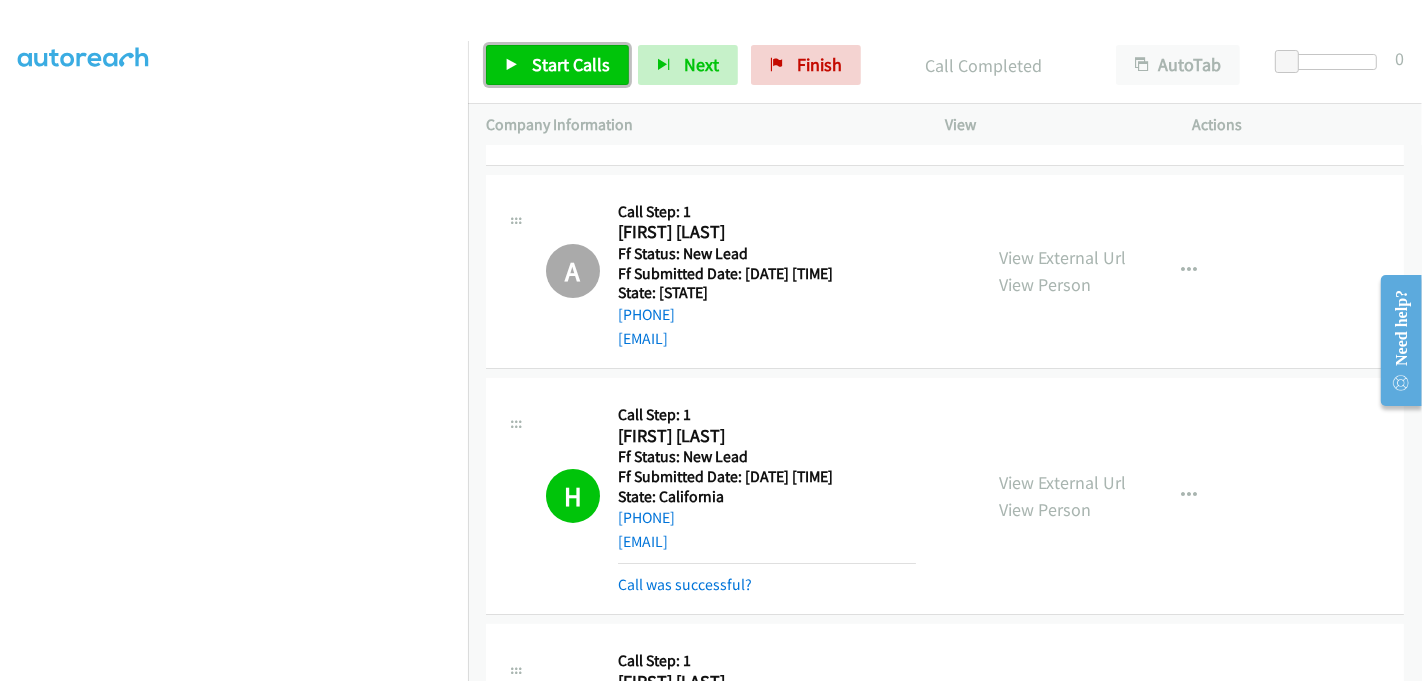click on "Start Calls" at bounding box center (571, 64) 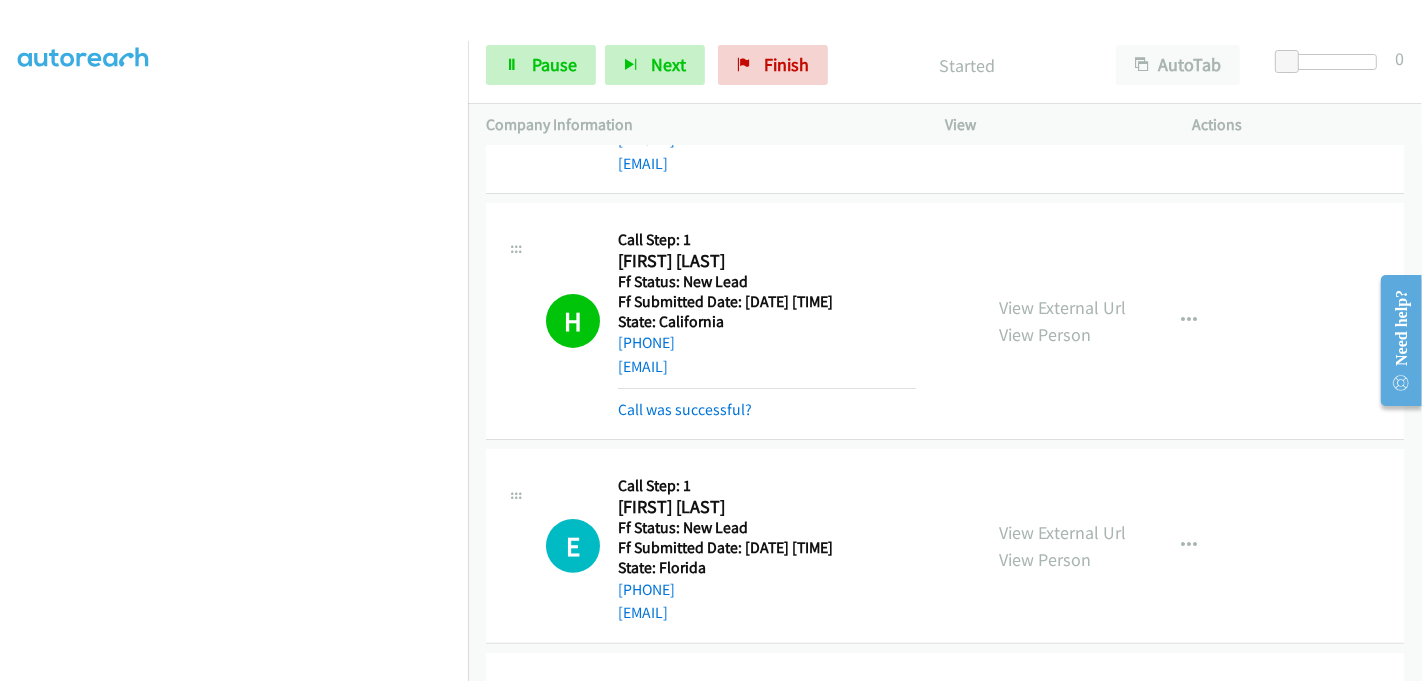 scroll, scrollTop: 666, scrollLeft: 0, axis: vertical 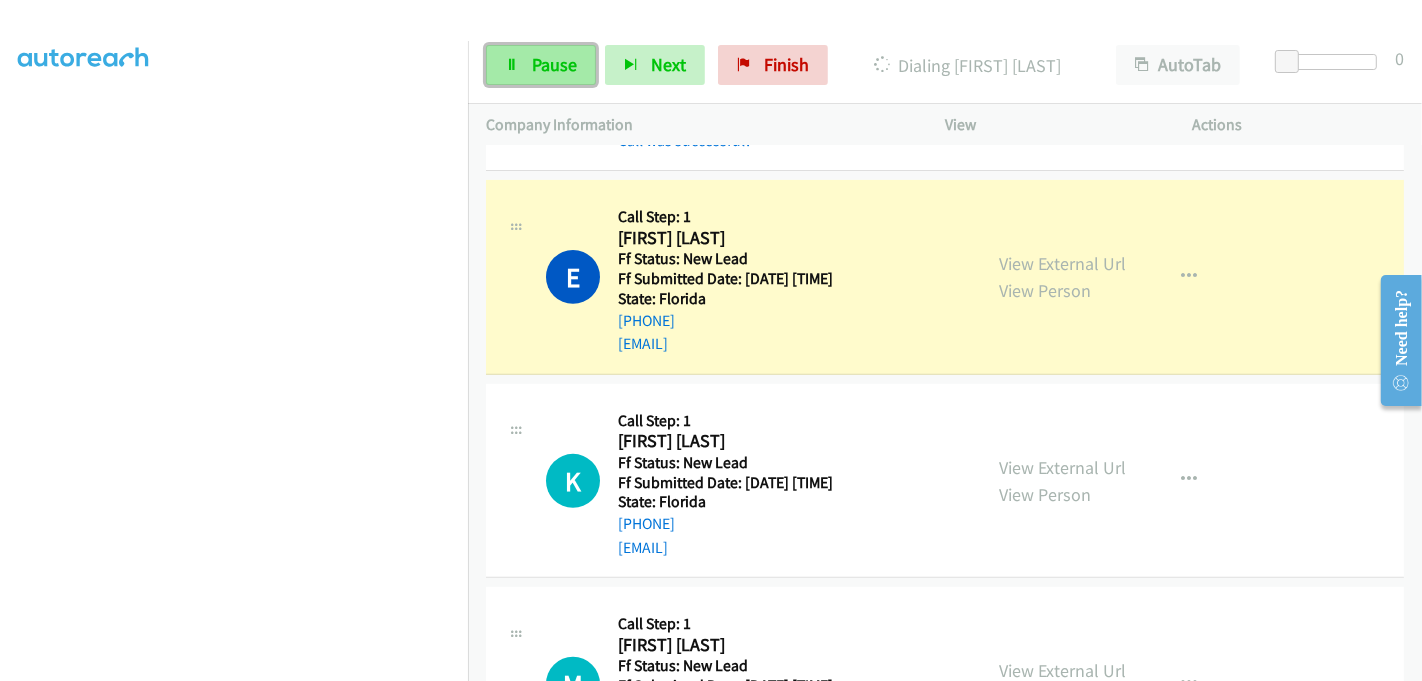 click on "Pause" at bounding box center [541, 65] 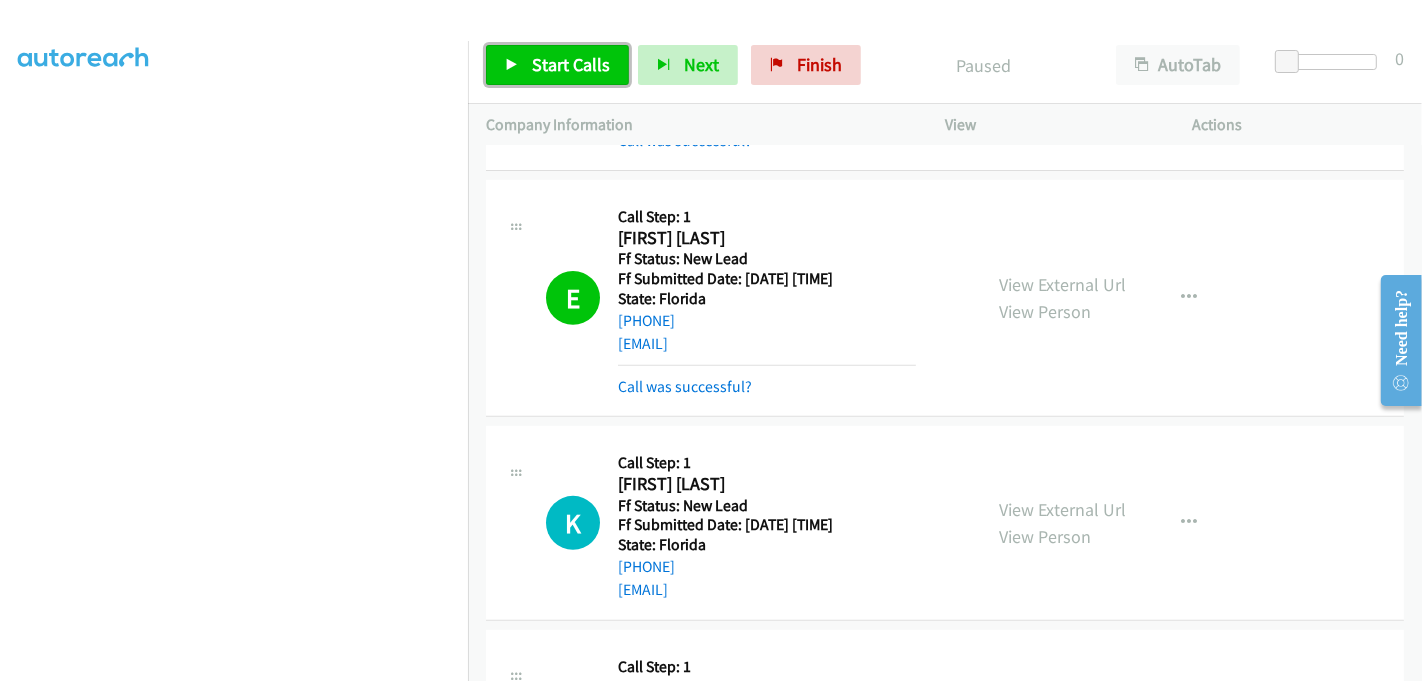 click on "Start Calls" at bounding box center (571, 64) 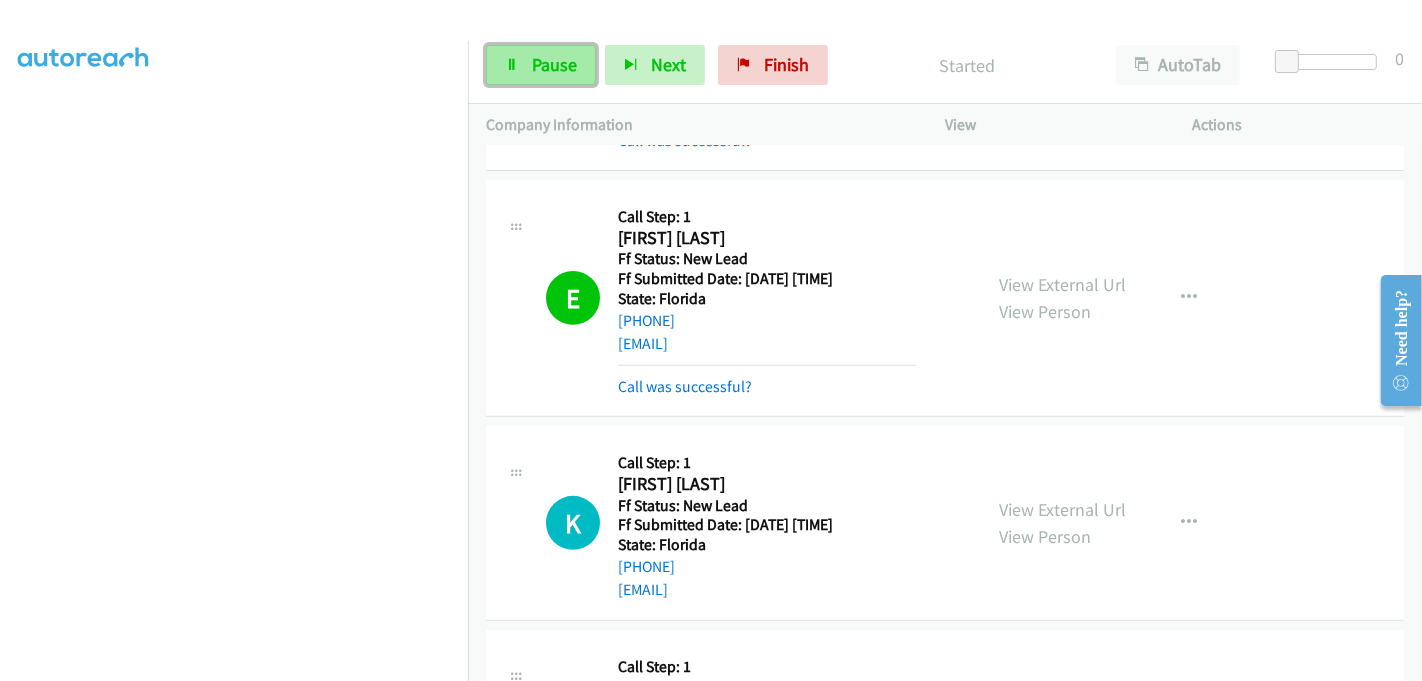 click on "Pause" at bounding box center [554, 64] 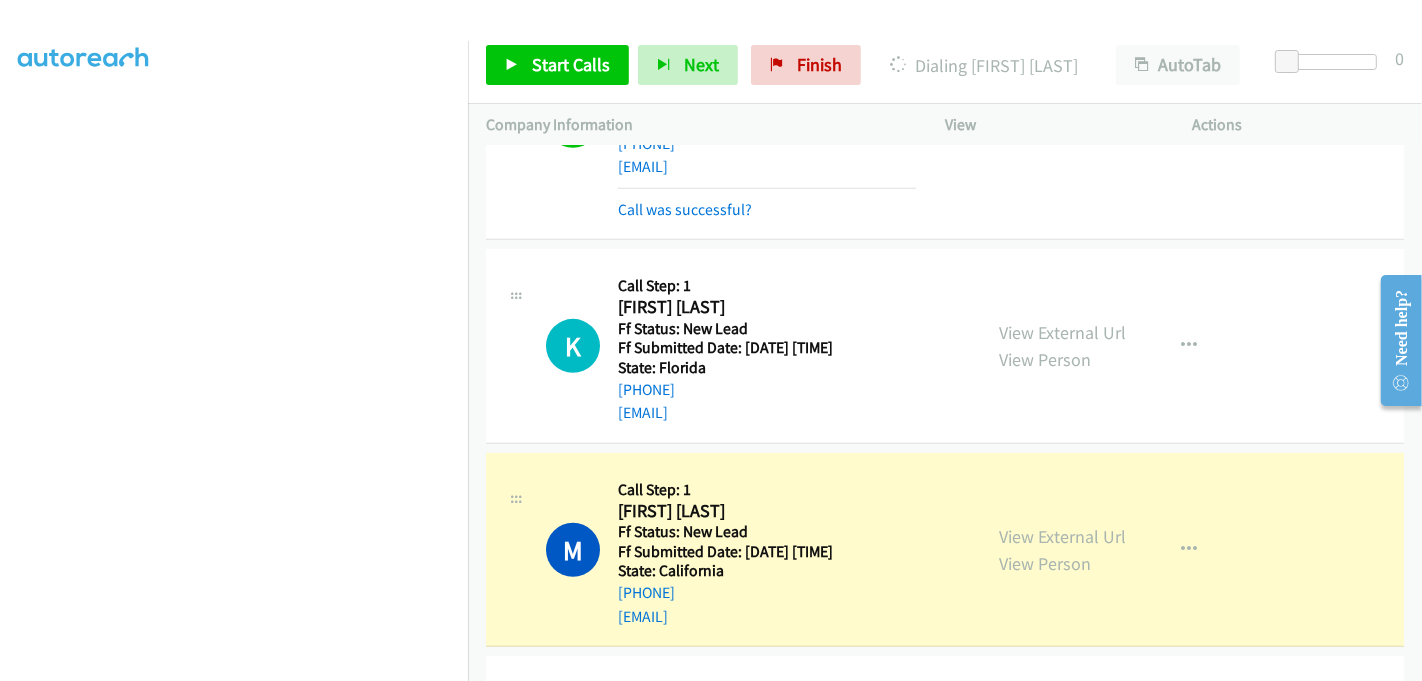 scroll, scrollTop: 1000, scrollLeft: 0, axis: vertical 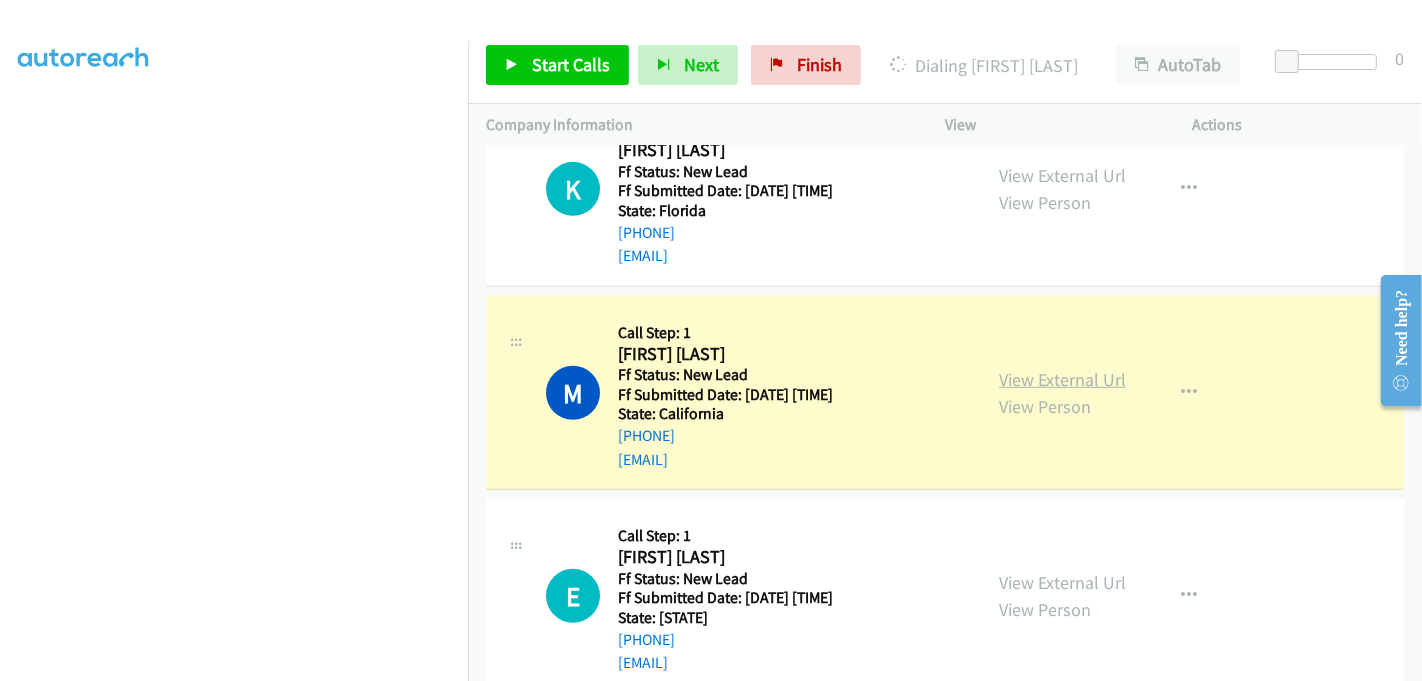 click on "View External Url" at bounding box center (1062, 379) 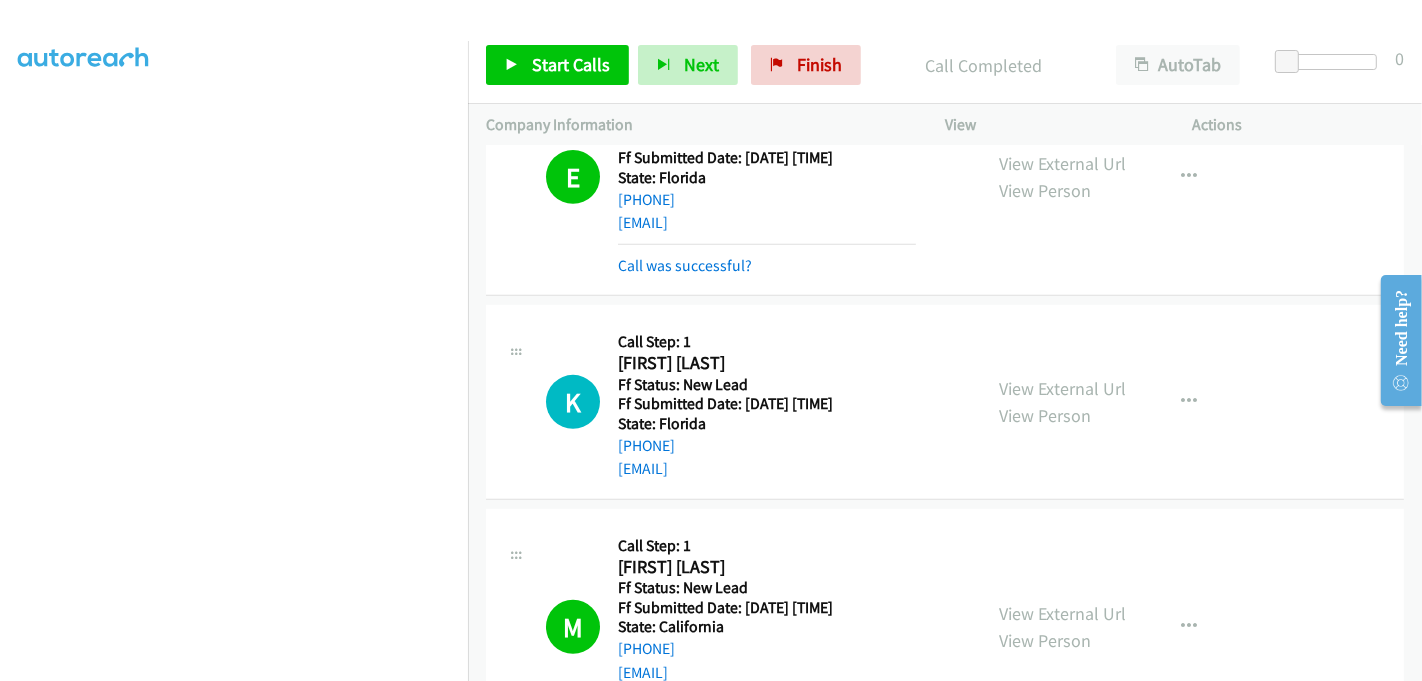 scroll, scrollTop: 777, scrollLeft: 0, axis: vertical 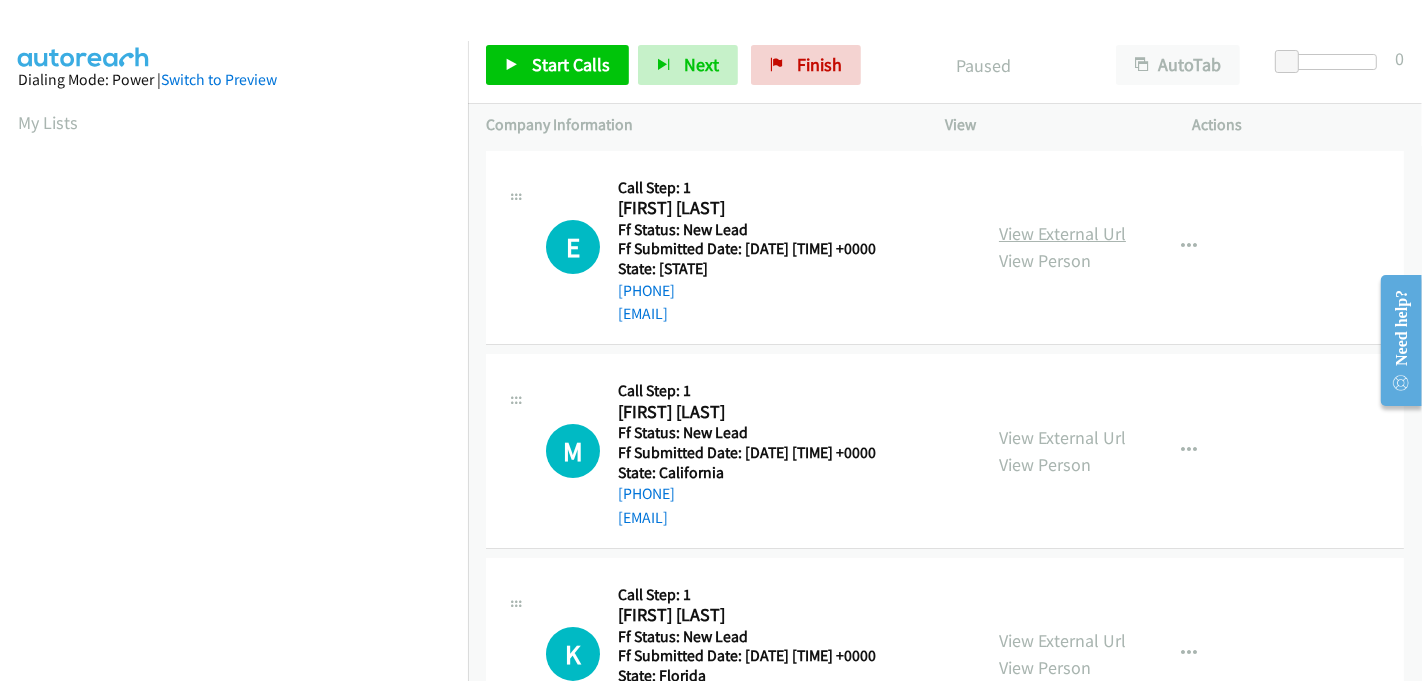 click on "View External Url" at bounding box center [1062, 233] 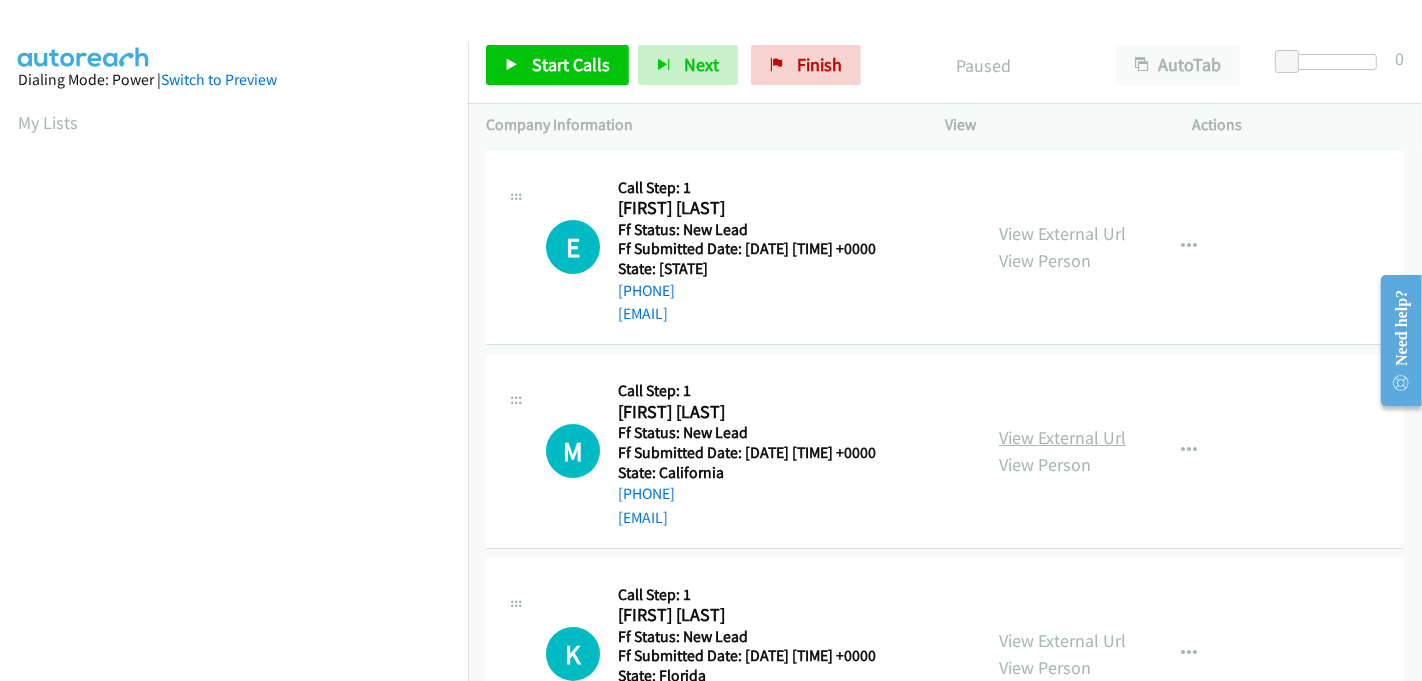click on "View External Url" at bounding box center (1062, 437) 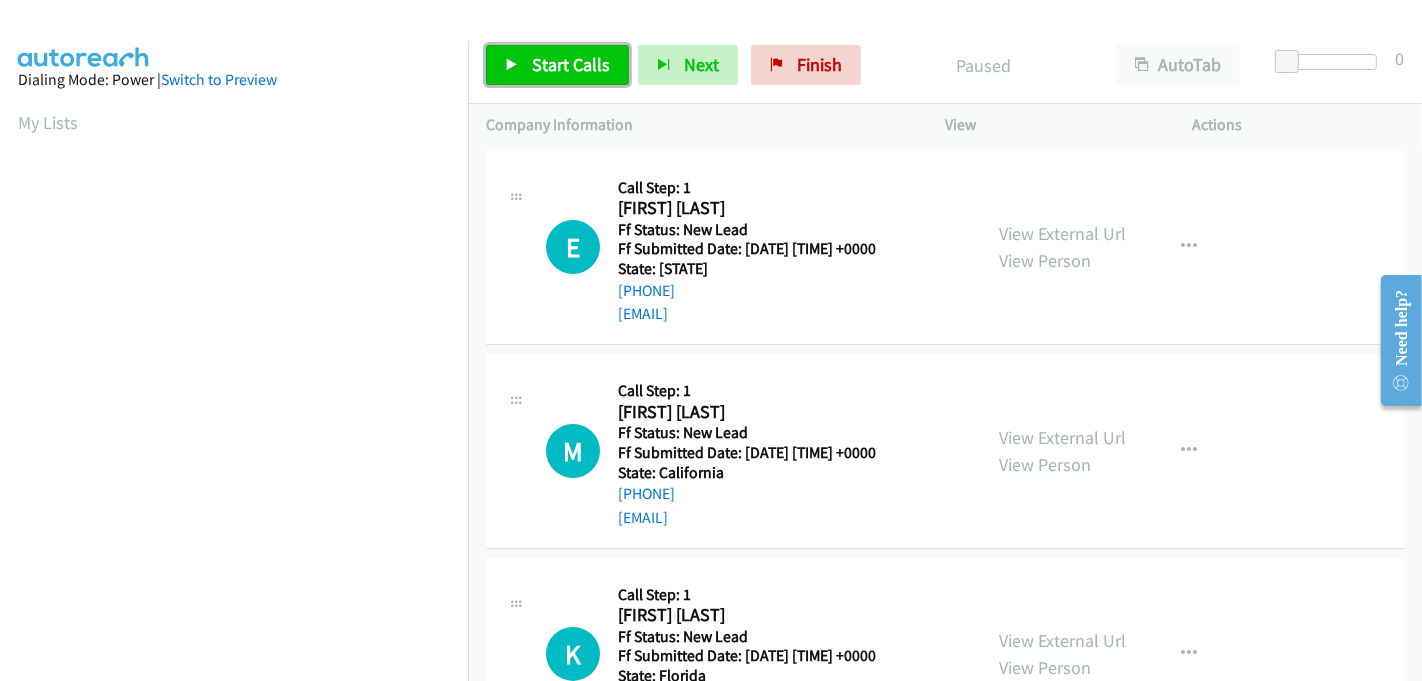 click on "Start Calls" at bounding box center [571, 64] 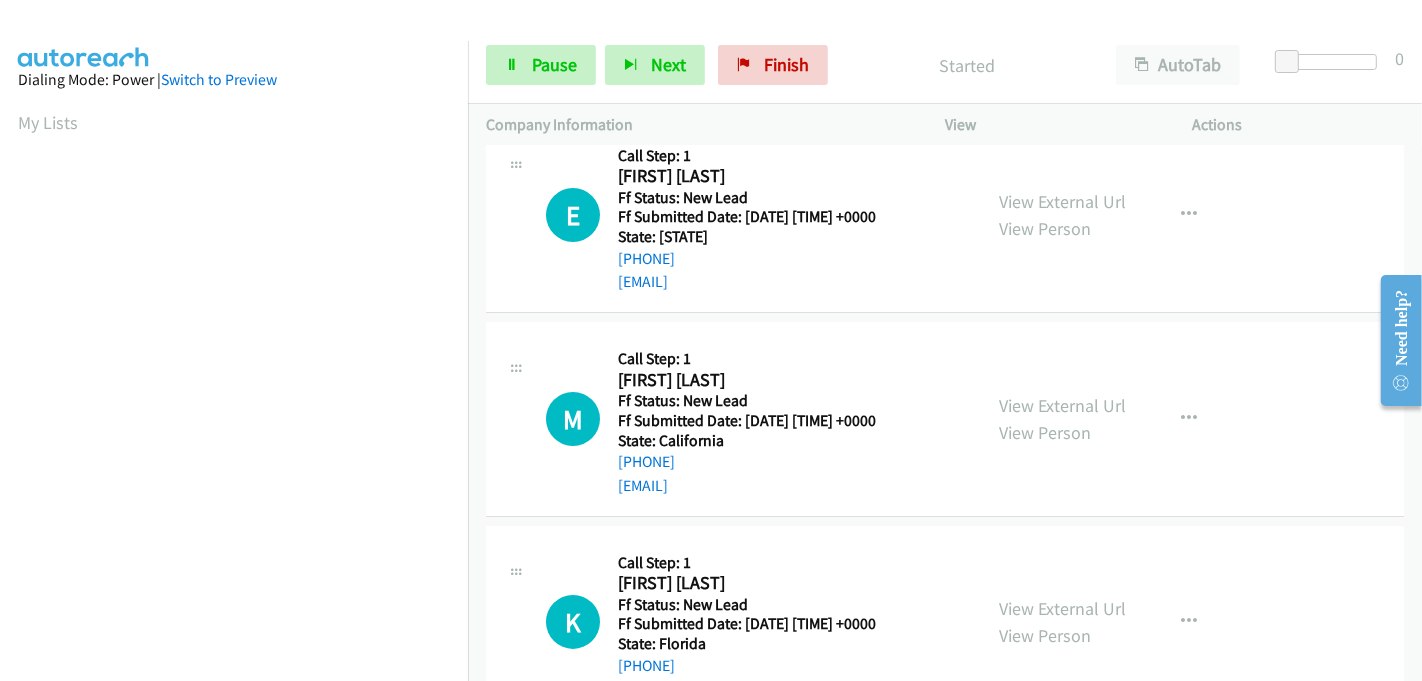 scroll, scrollTop: 0, scrollLeft: 0, axis: both 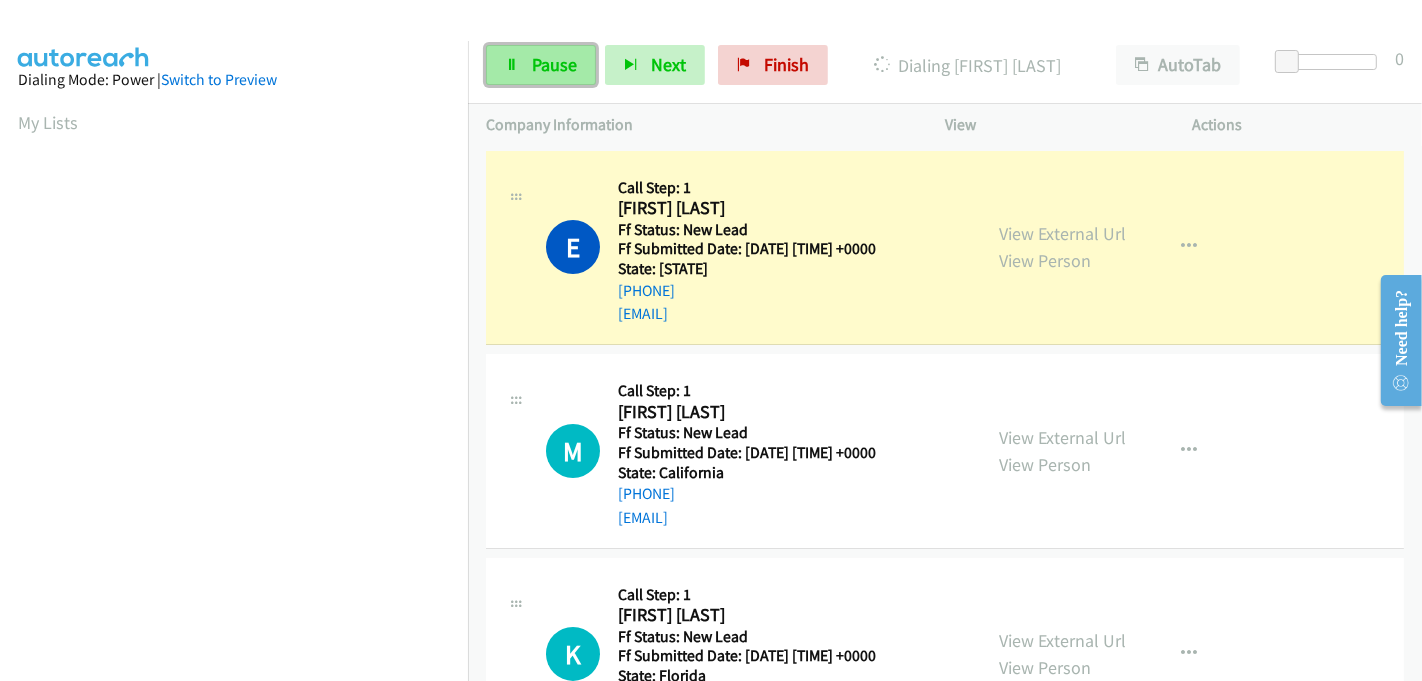 click on "Pause" at bounding box center (554, 64) 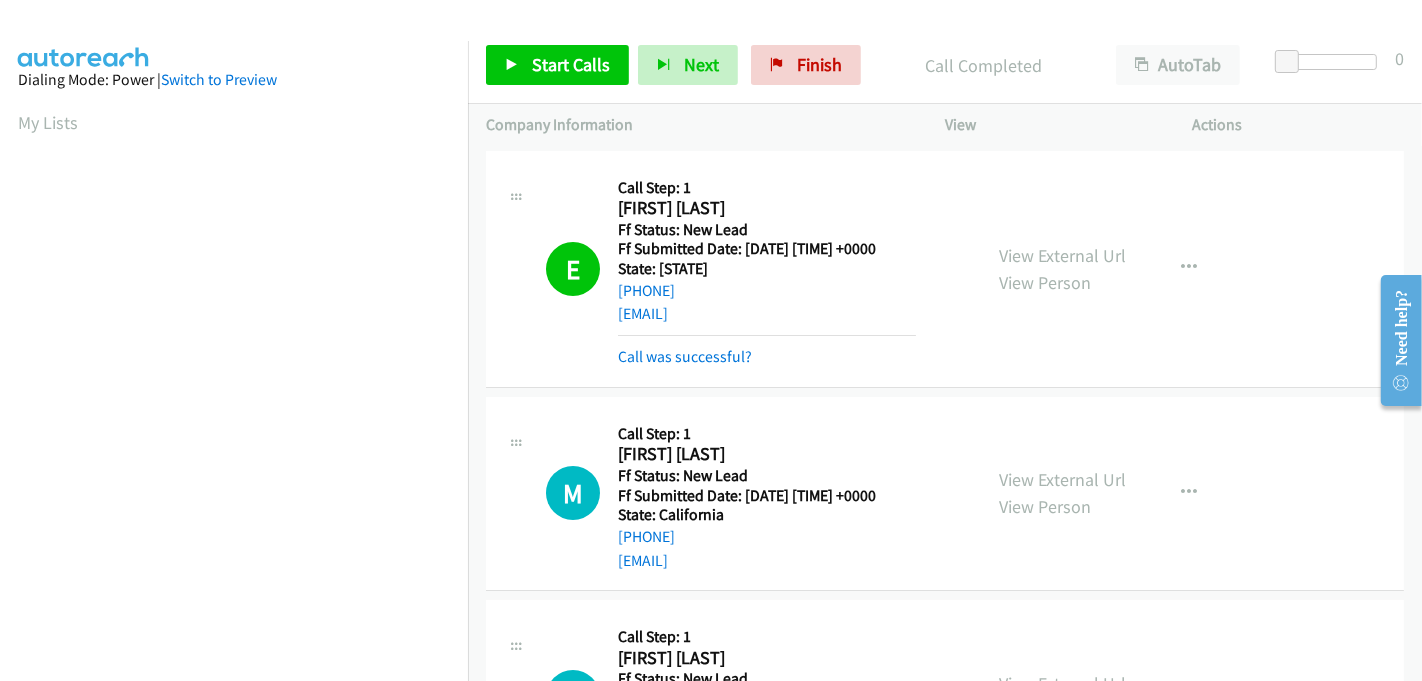 scroll, scrollTop: 442, scrollLeft: 0, axis: vertical 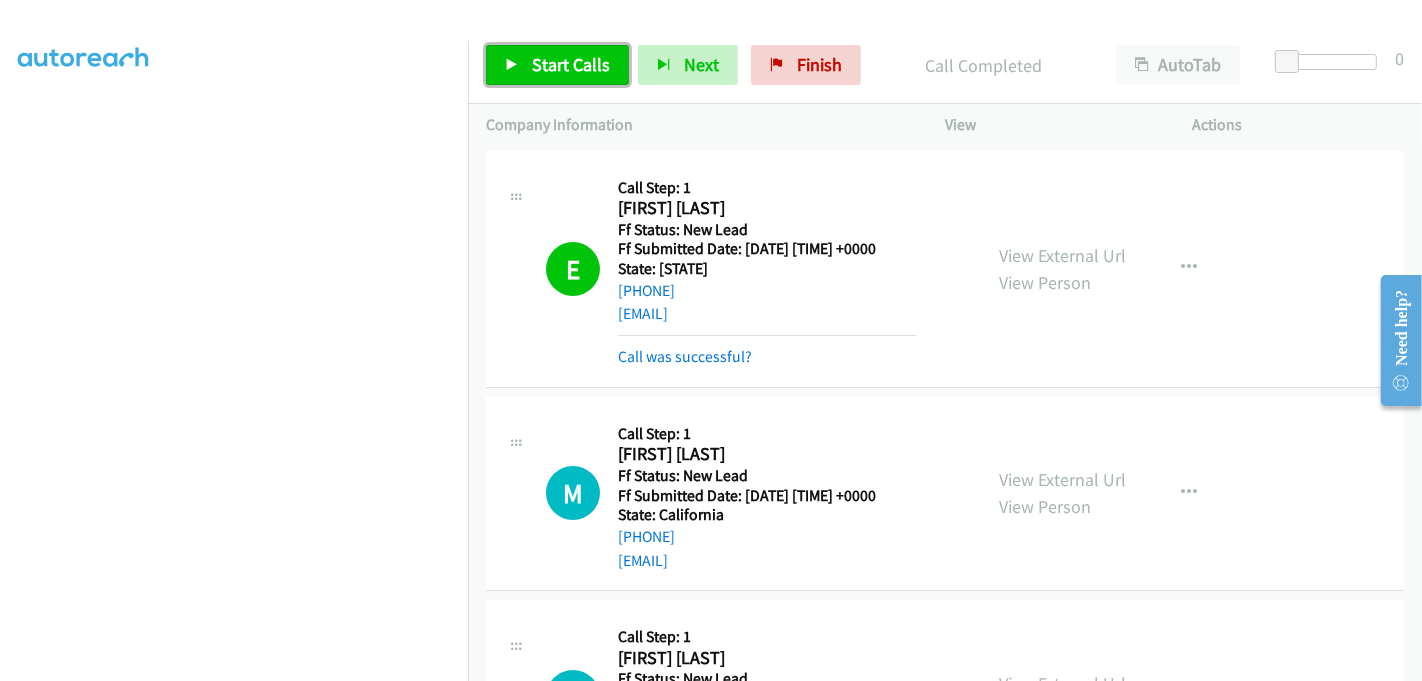 click on "Start Calls" at bounding box center [571, 64] 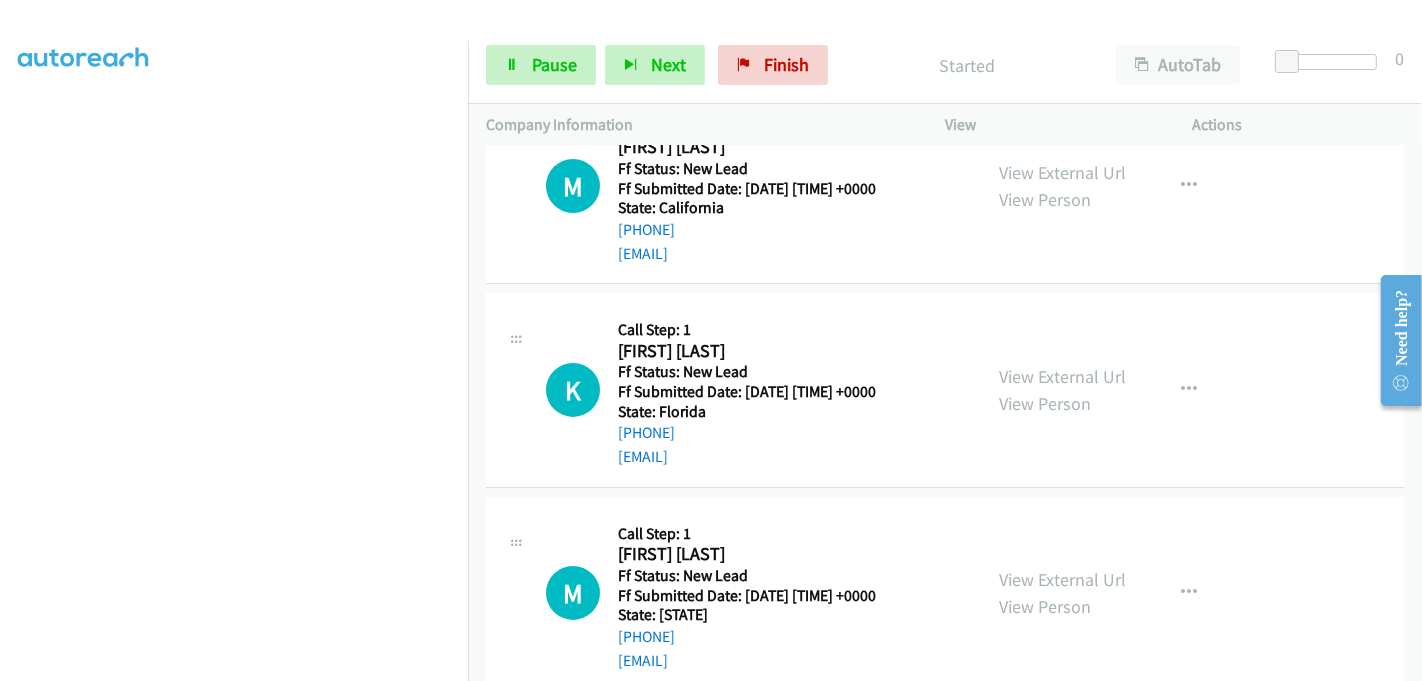 scroll, scrollTop: 197, scrollLeft: 0, axis: vertical 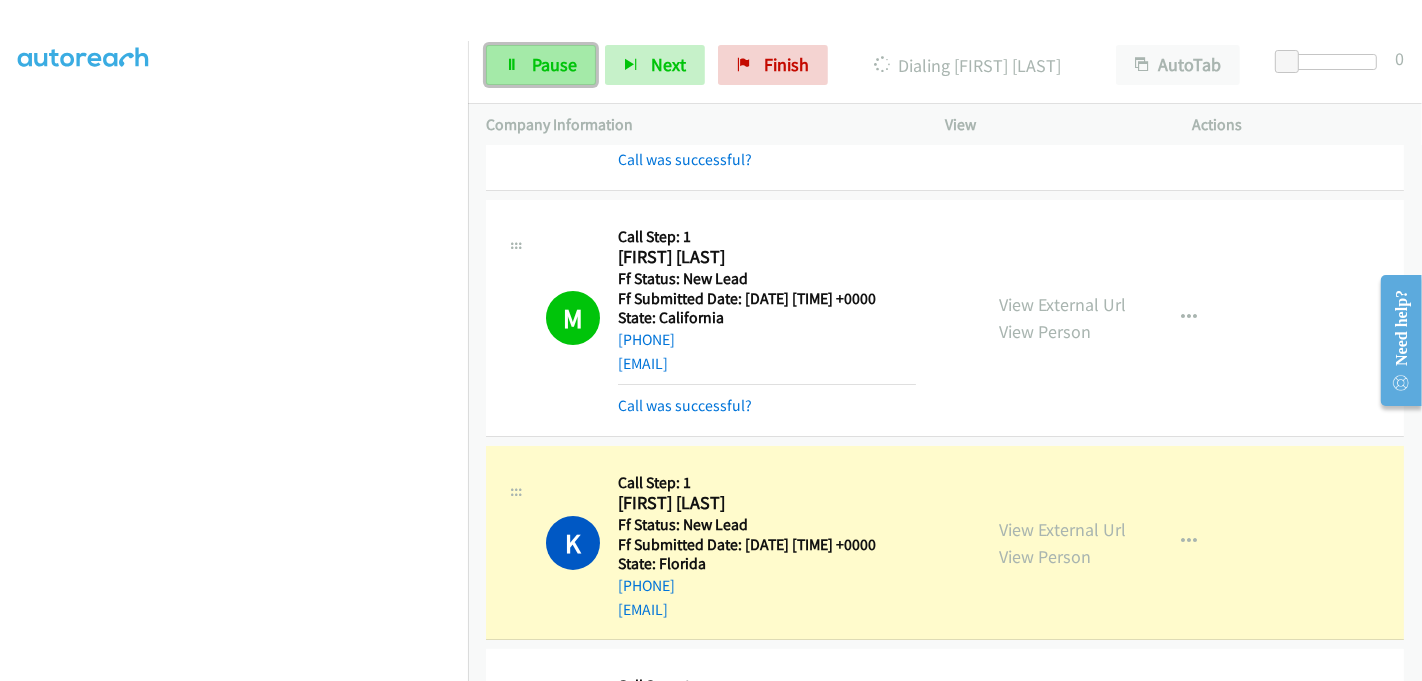 click on "Pause" at bounding box center (541, 65) 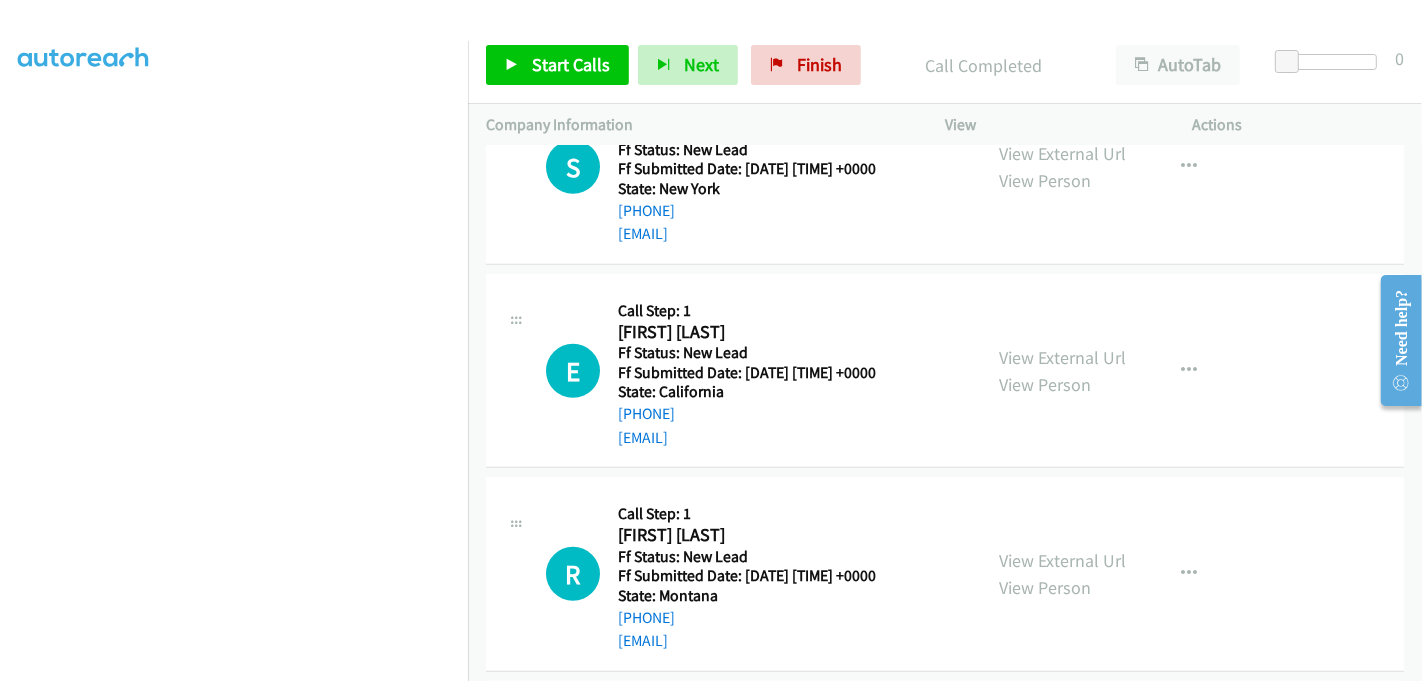 scroll, scrollTop: 911, scrollLeft: 0, axis: vertical 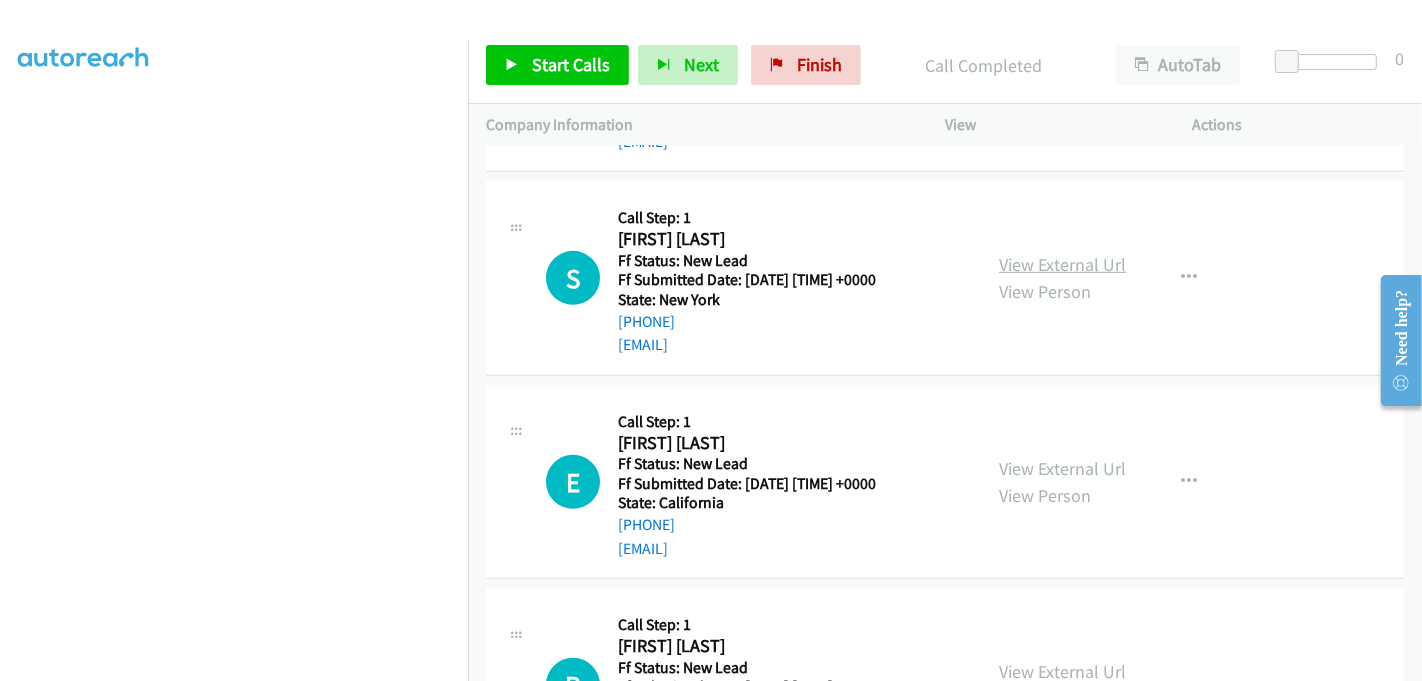 click on "View External Url" at bounding box center (1062, 264) 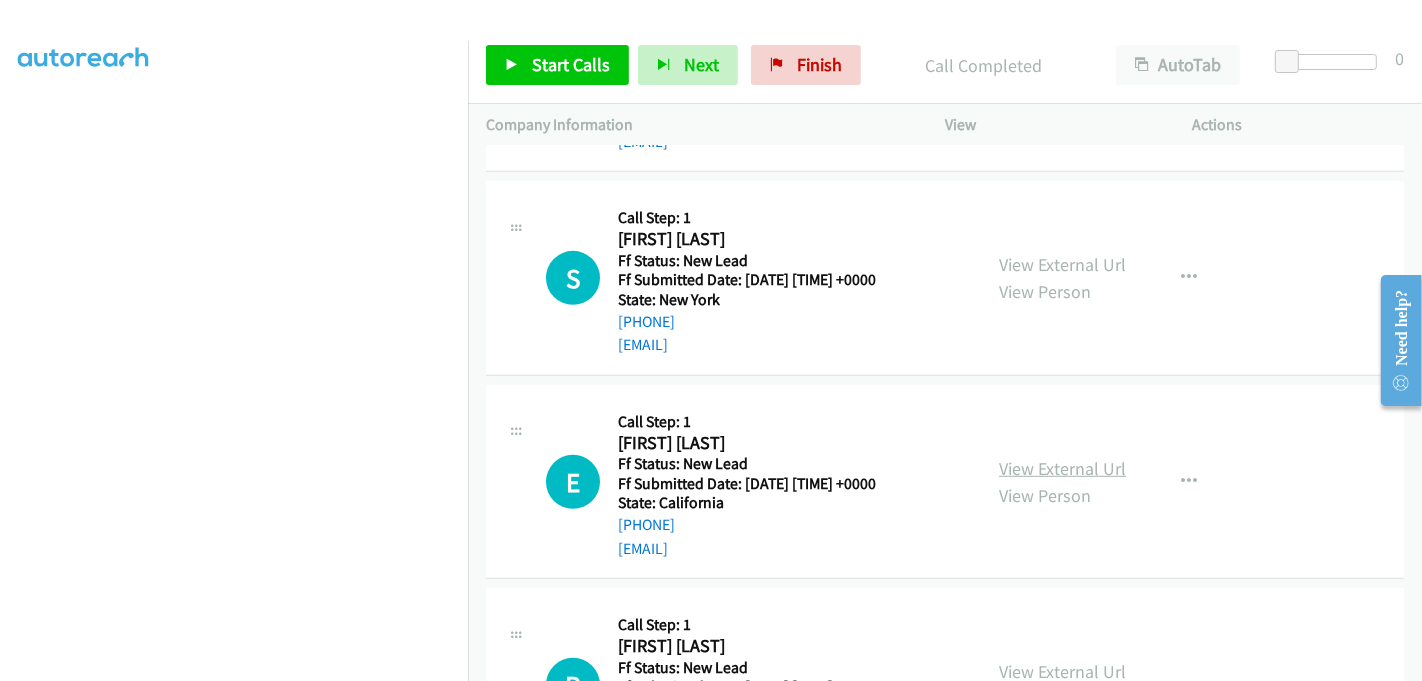 click on "View External Url" at bounding box center (1062, 468) 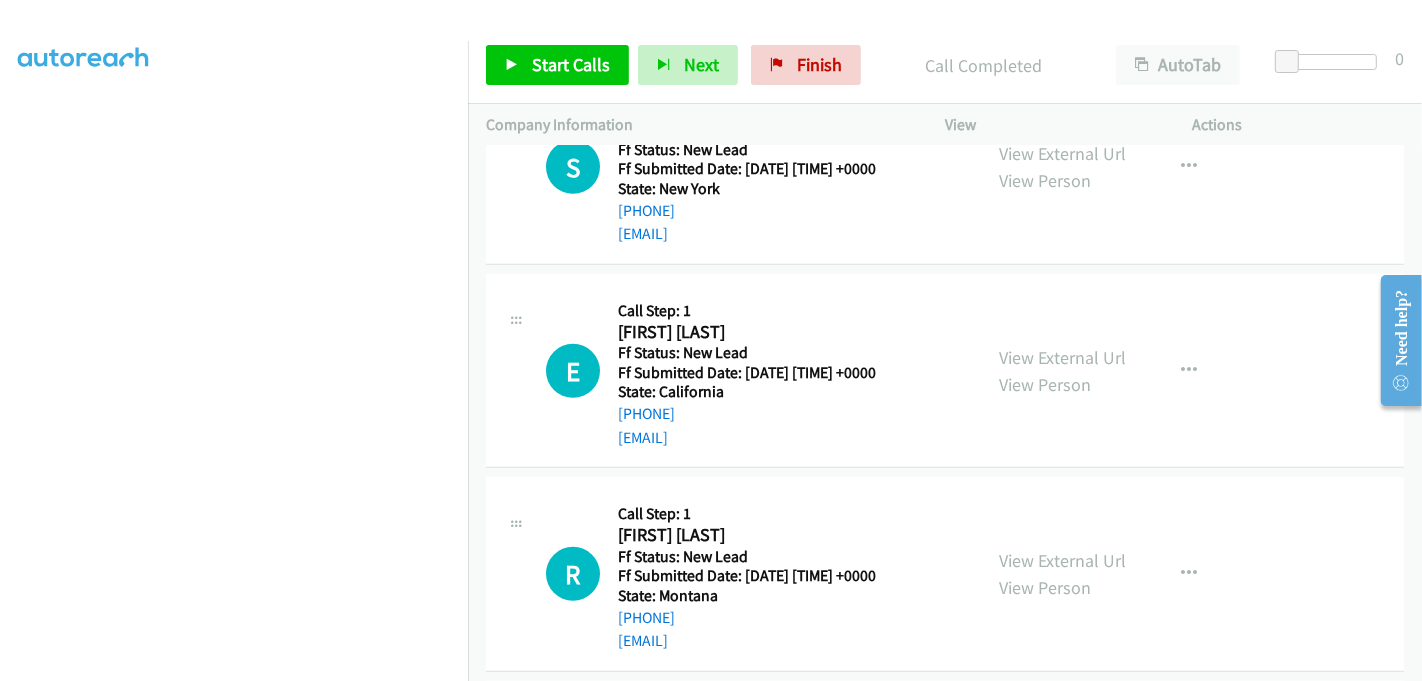scroll, scrollTop: 1244, scrollLeft: 0, axis: vertical 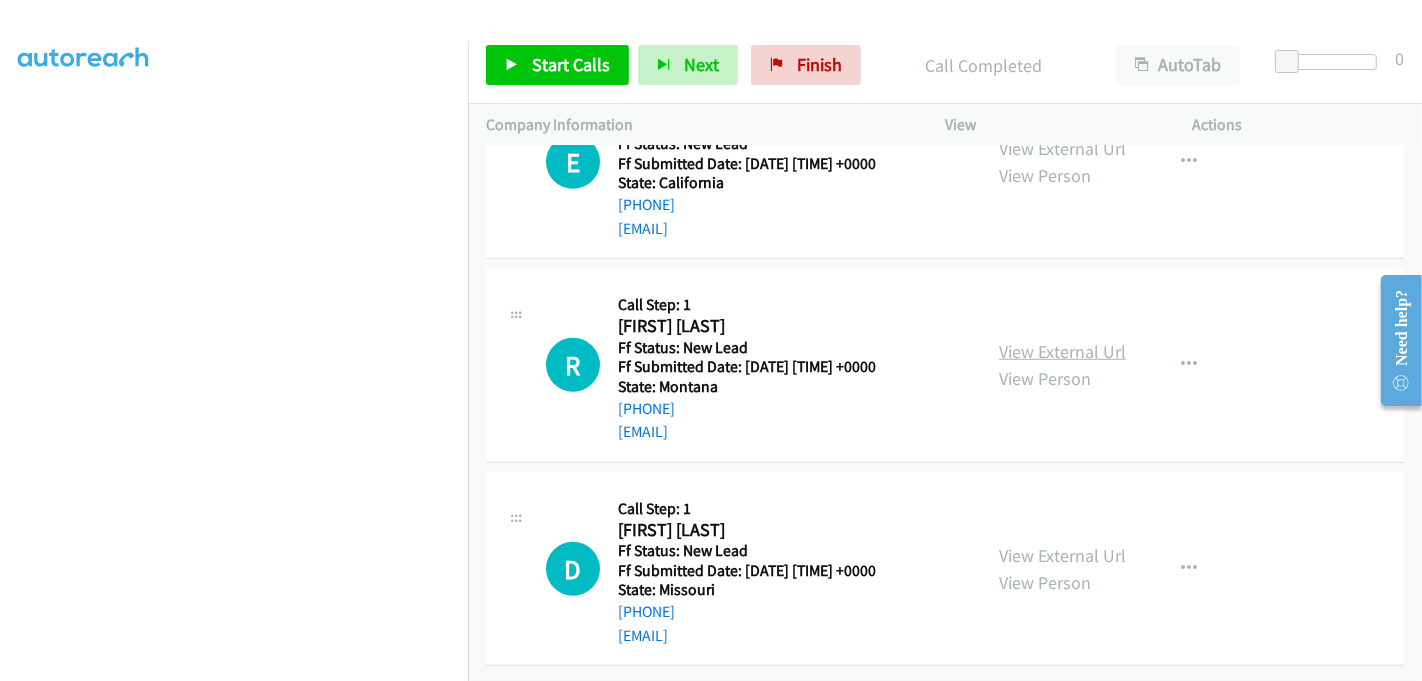 click on "View External Url" at bounding box center [1062, 351] 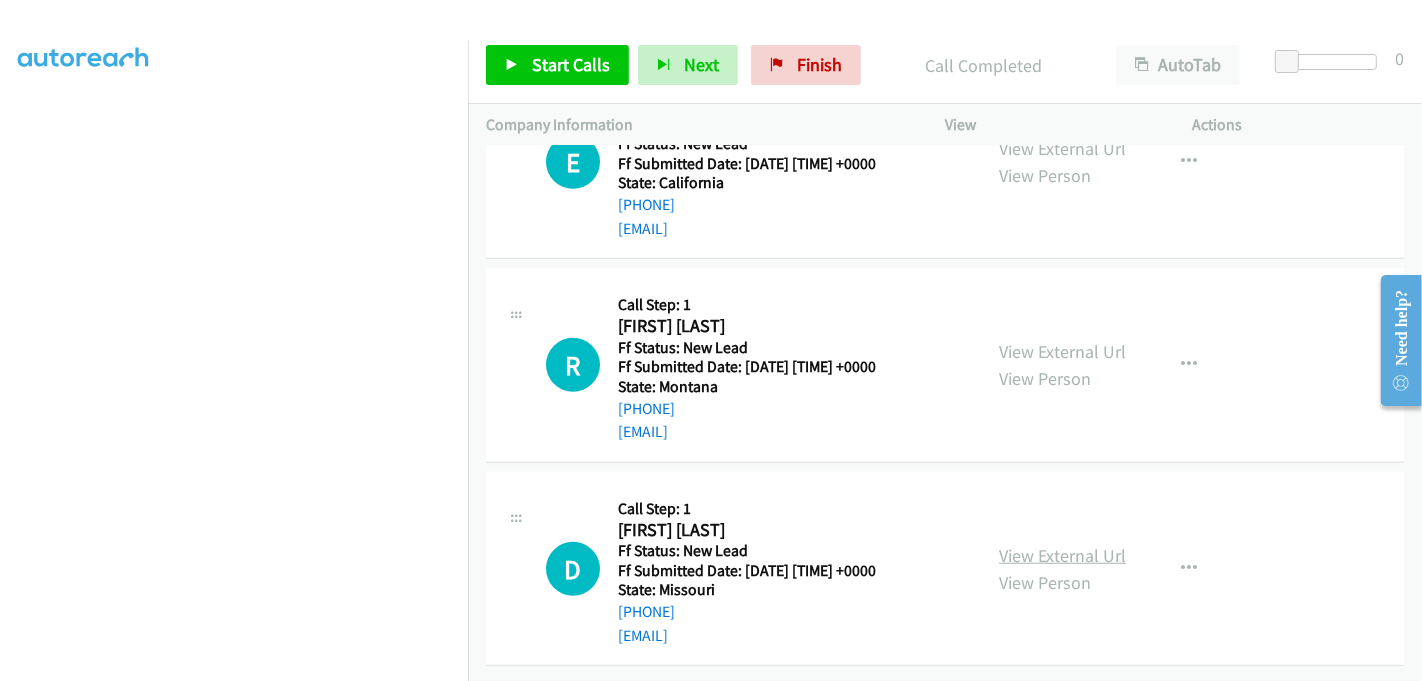 click on "View External Url" at bounding box center (1062, 555) 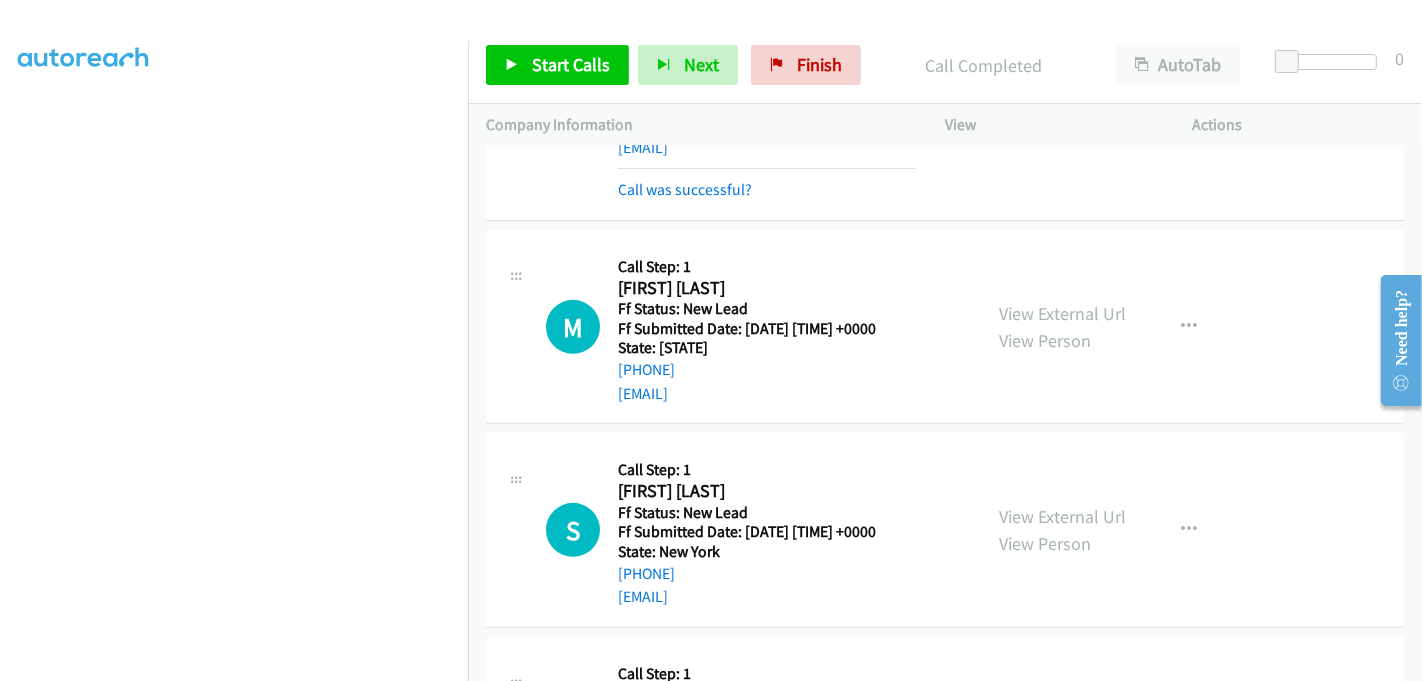 scroll, scrollTop: 577, scrollLeft: 0, axis: vertical 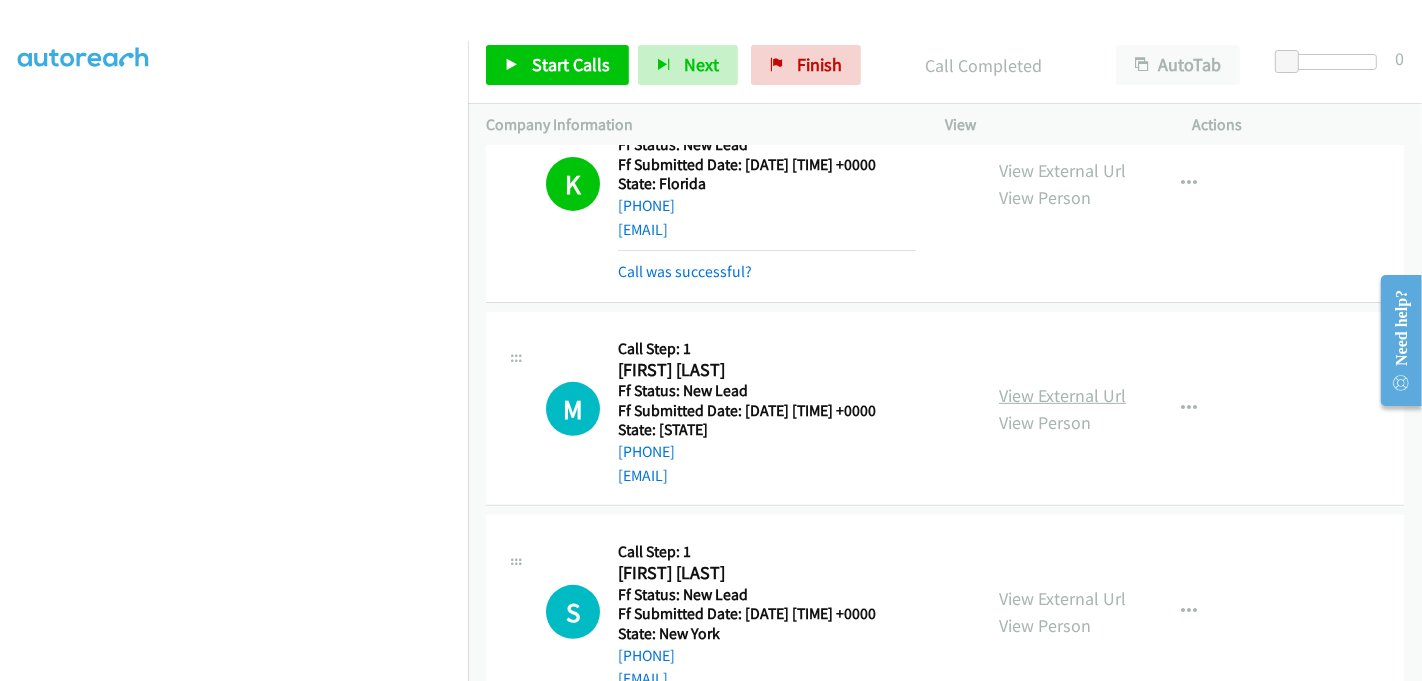 click on "View External Url" at bounding box center (1062, 395) 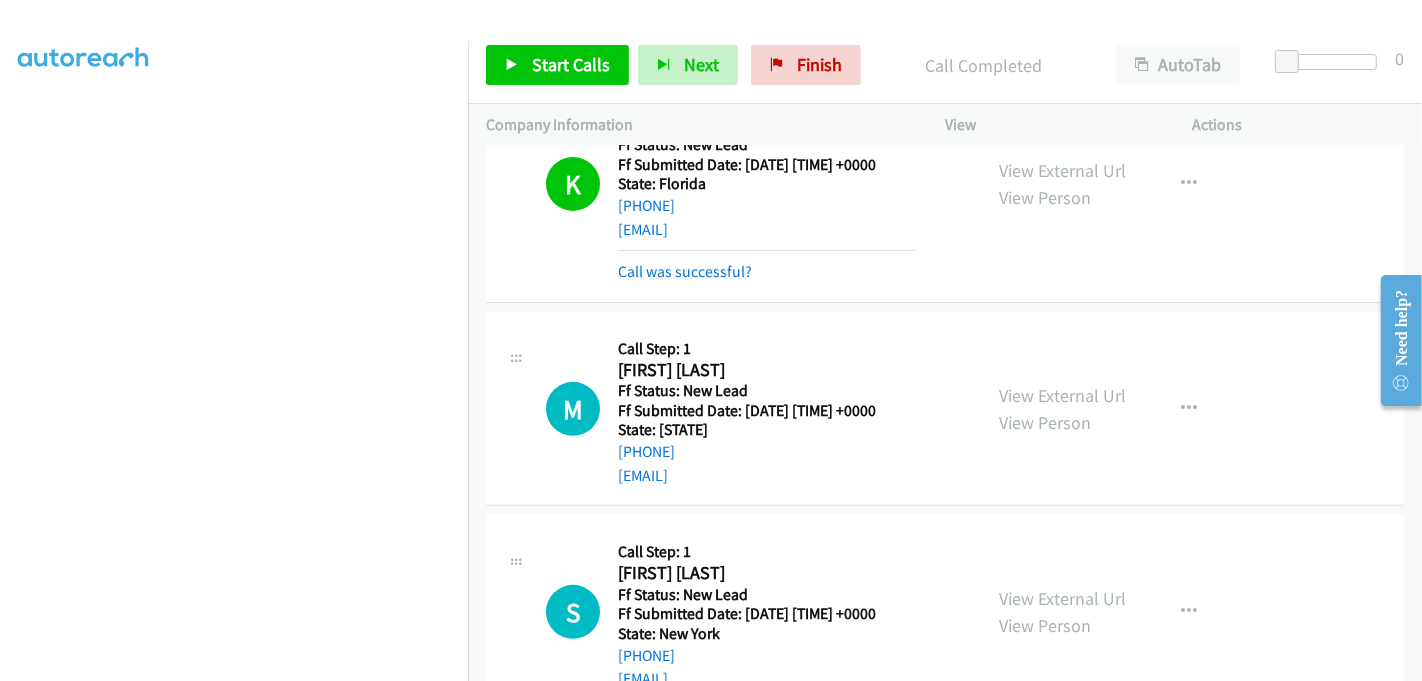 scroll, scrollTop: 688, scrollLeft: 0, axis: vertical 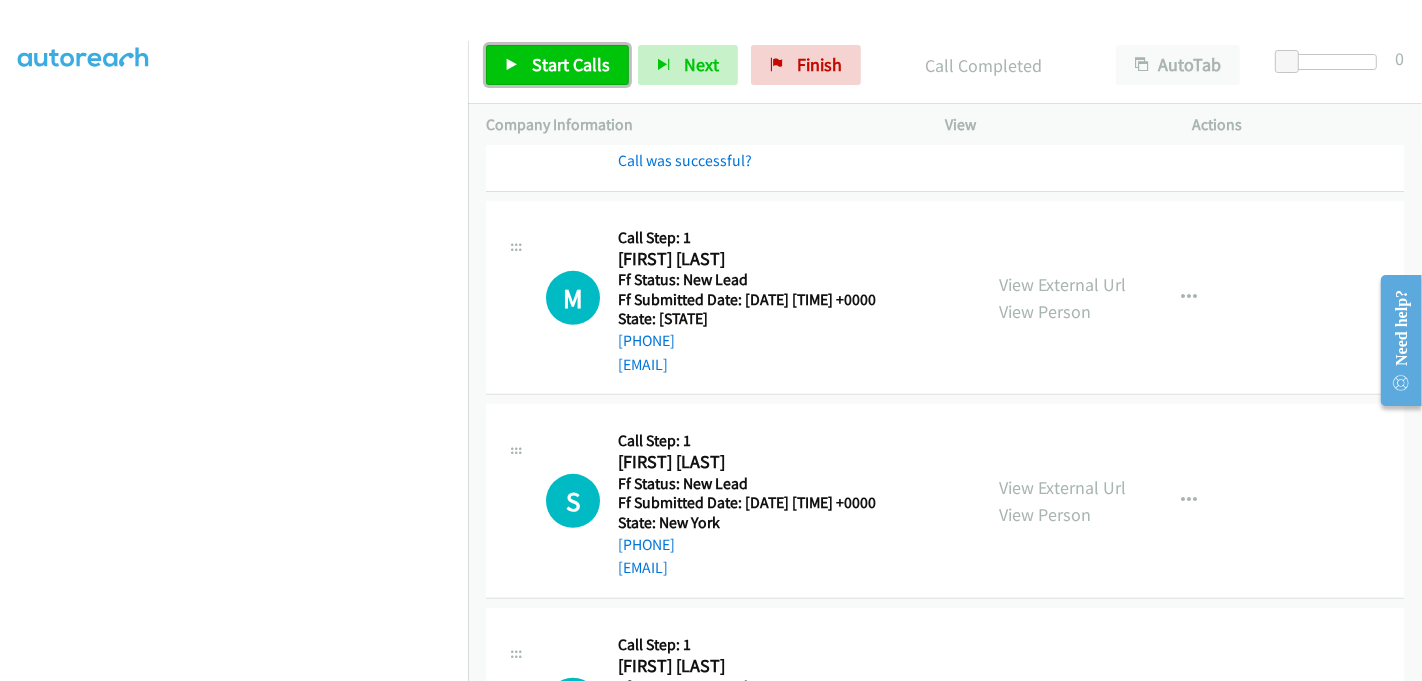 click on "Start Calls" at bounding box center (571, 64) 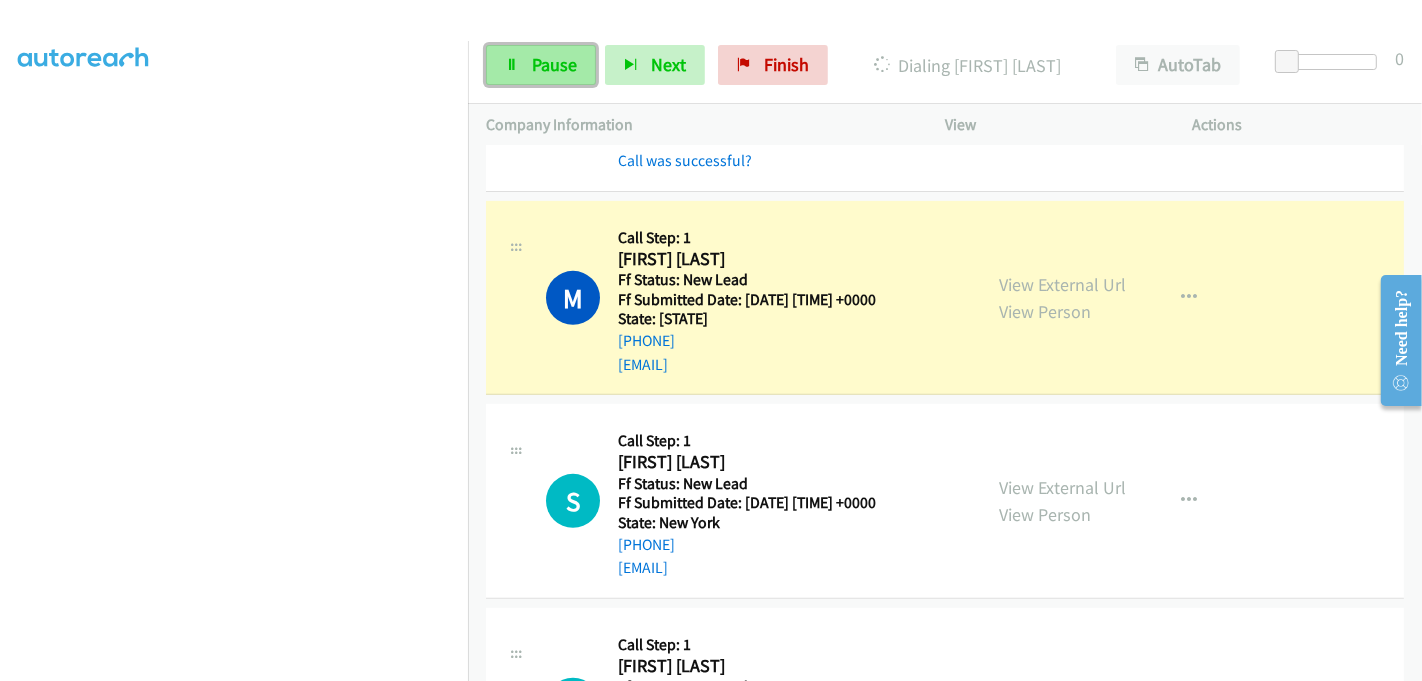 click on "Pause" at bounding box center [554, 64] 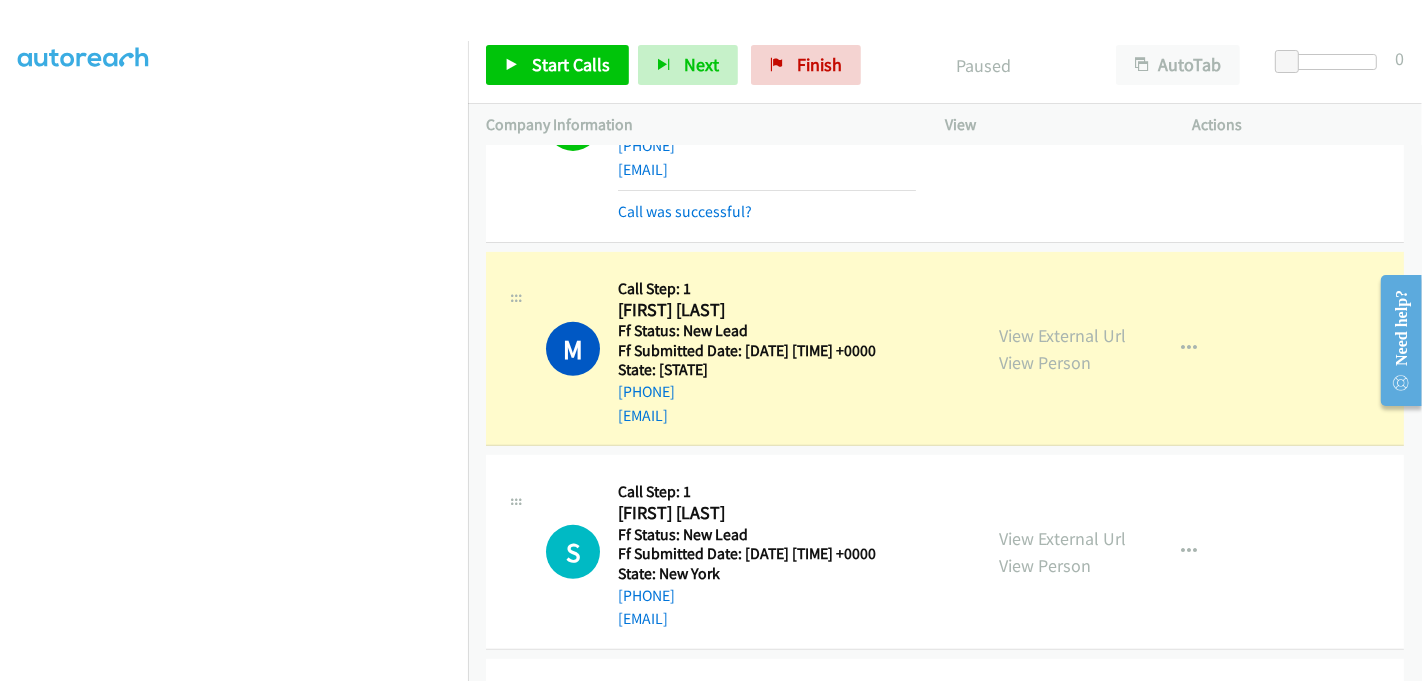 scroll, scrollTop: 688, scrollLeft: 0, axis: vertical 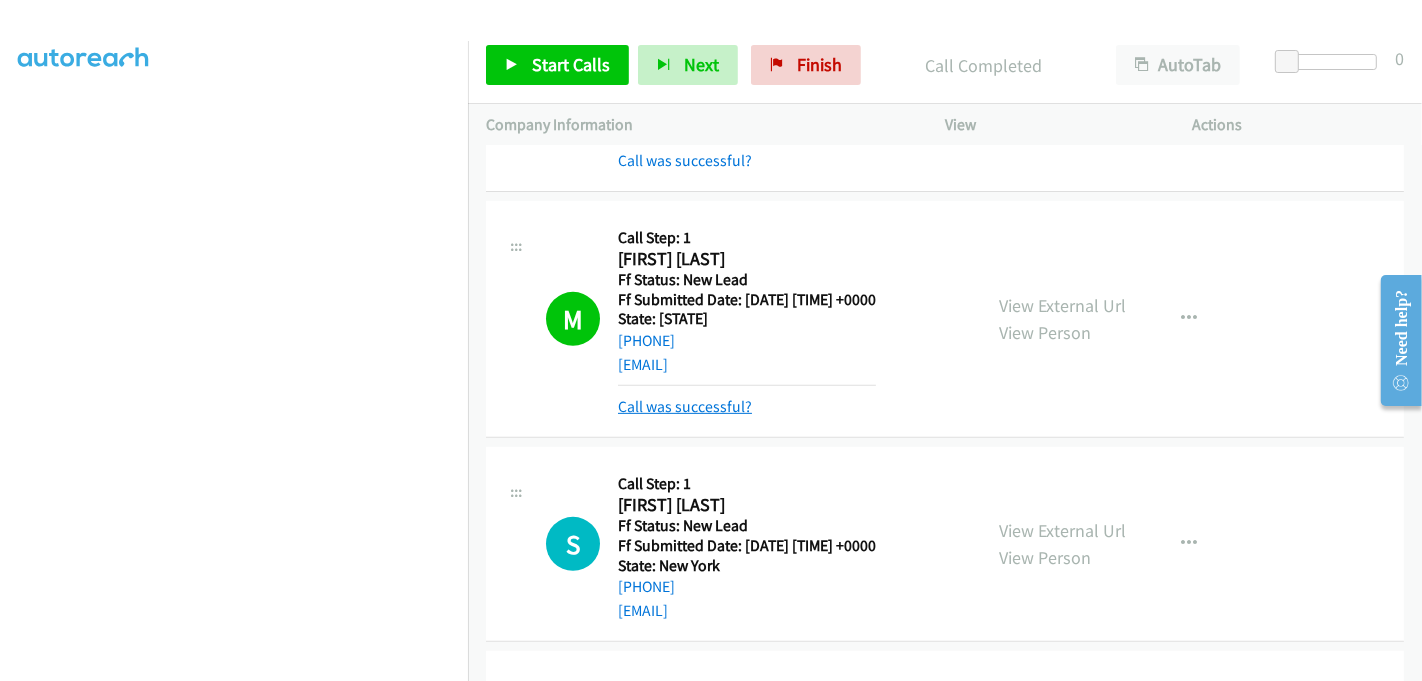 click on "Call was successful?" at bounding box center (685, 406) 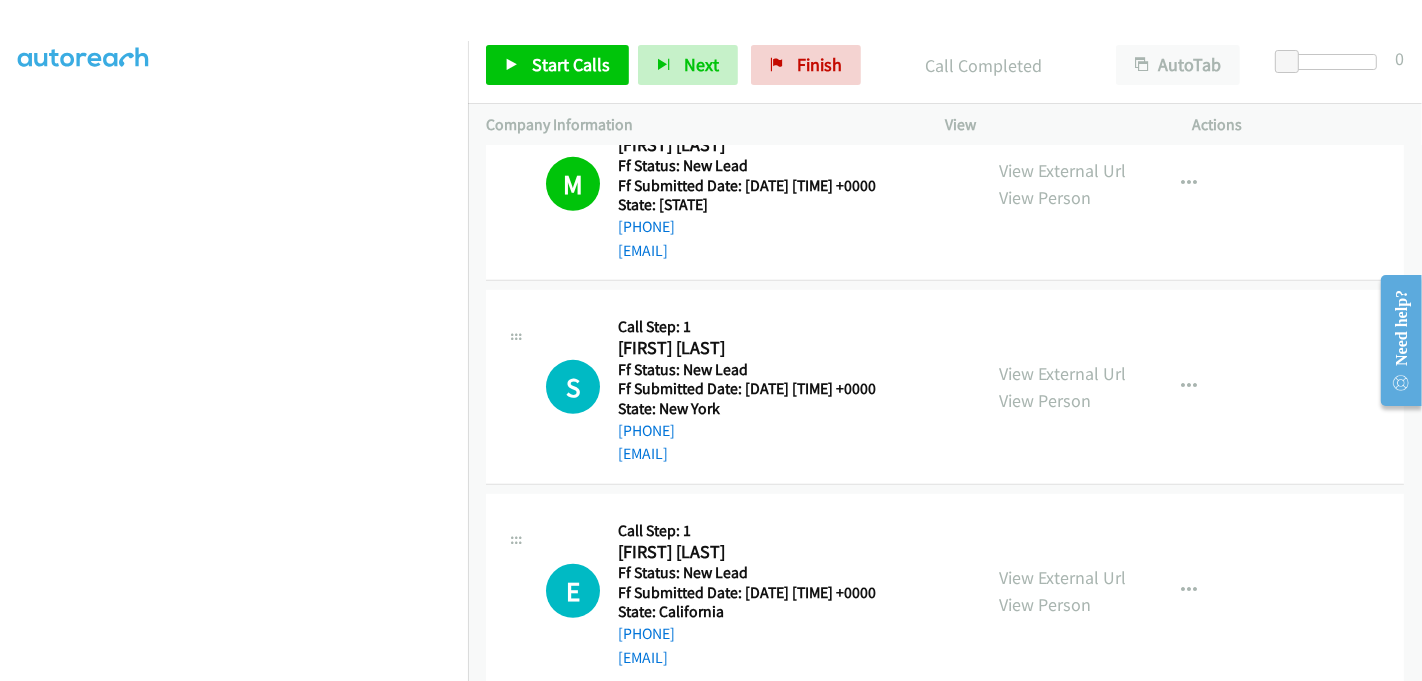 scroll, scrollTop: 911, scrollLeft: 0, axis: vertical 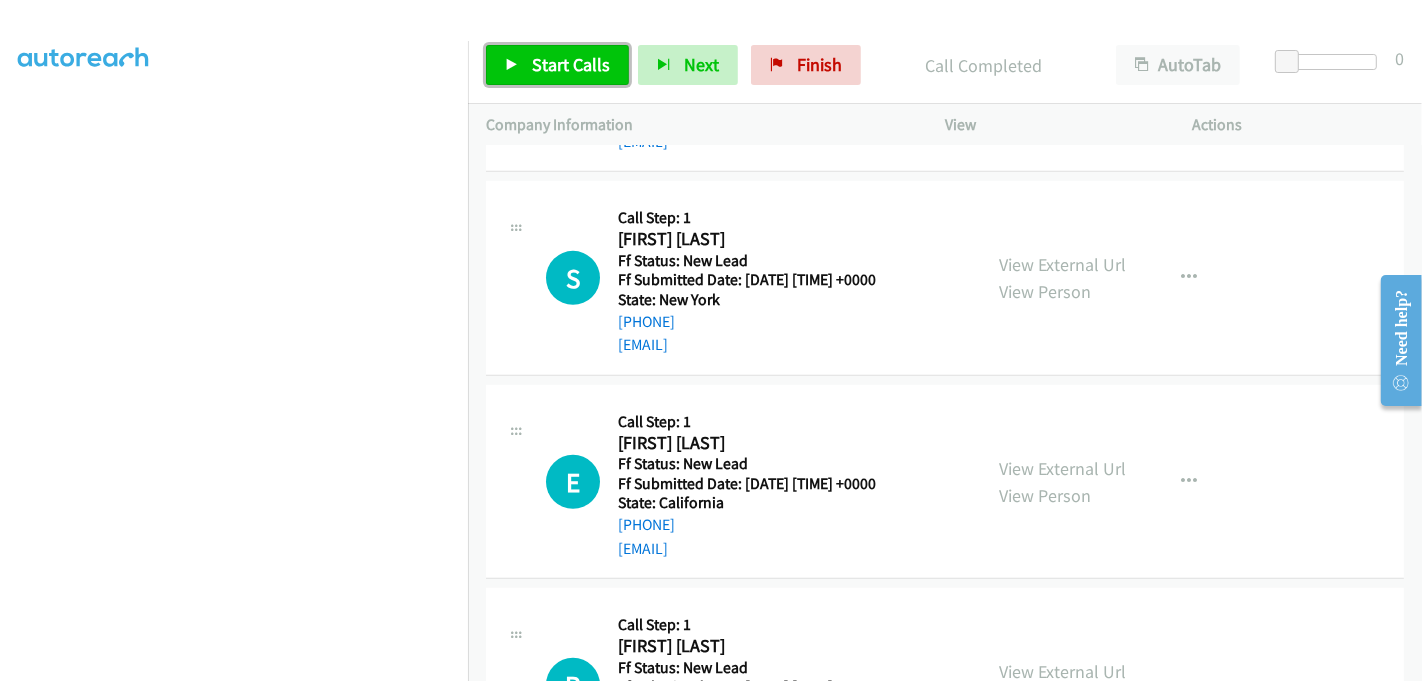 click on "Start Calls" at bounding box center (571, 64) 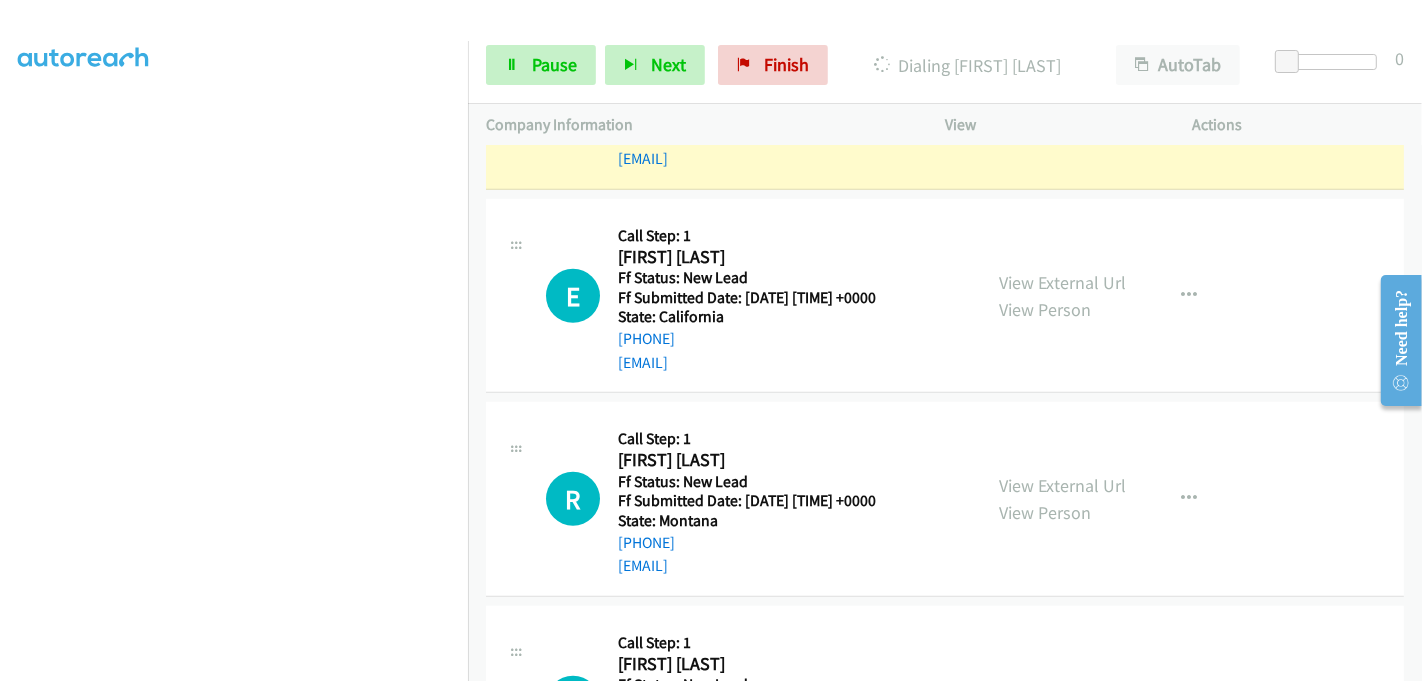scroll, scrollTop: 911, scrollLeft: 0, axis: vertical 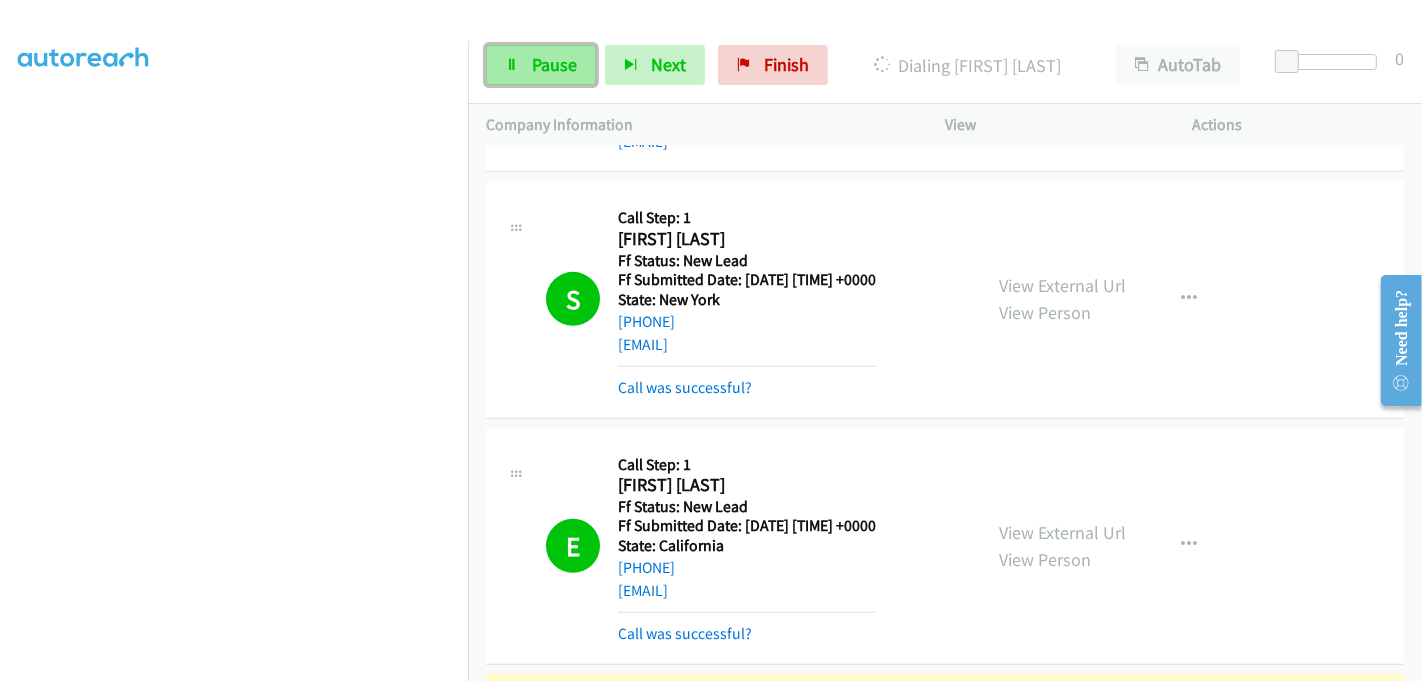 click on "Pause" at bounding box center [541, 65] 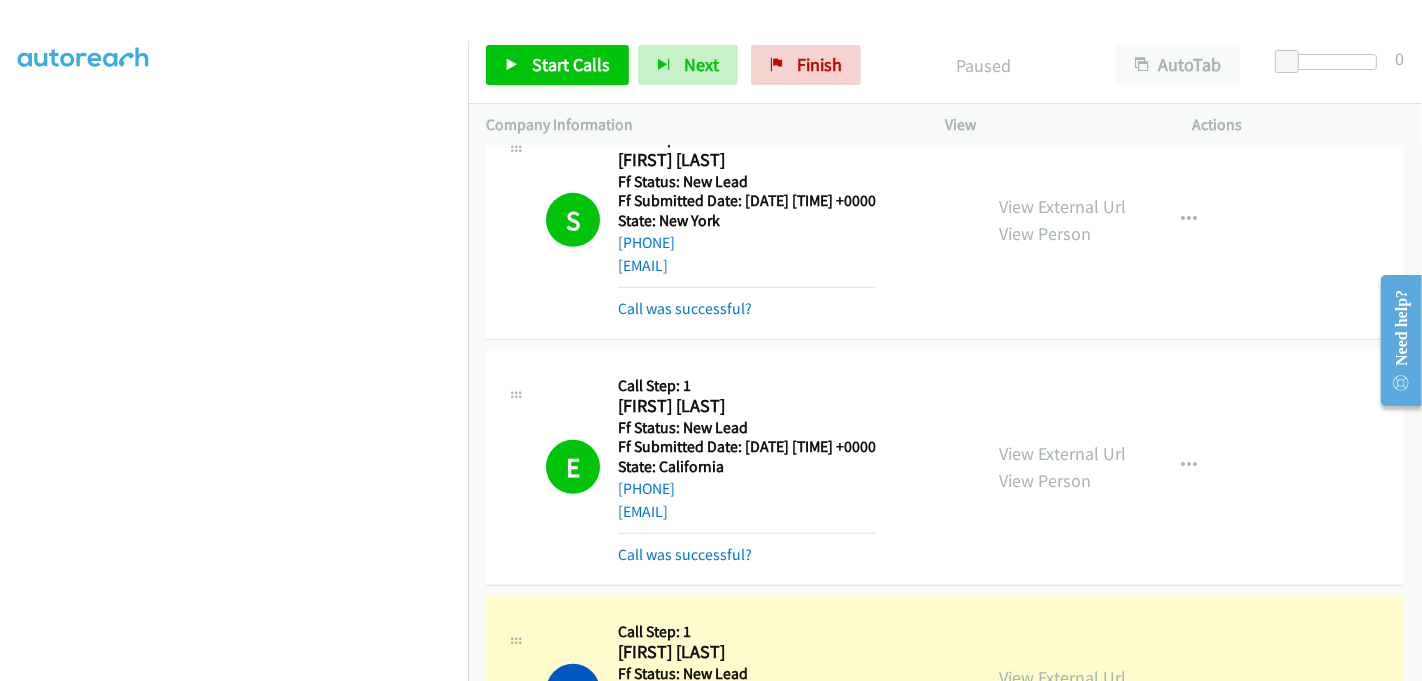 scroll, scrollTop: 1133, scrollLeft: 0, axis: vertical 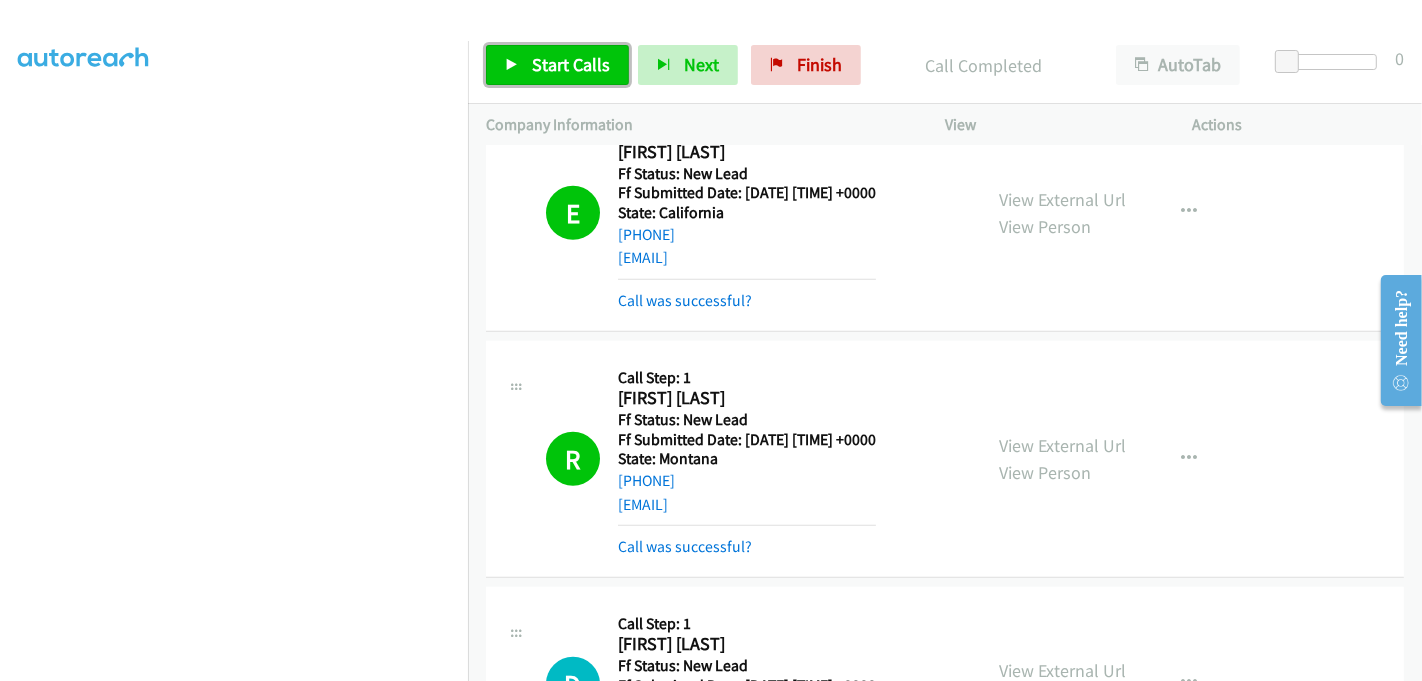 click on "Start Calls" at bounding box center (571, 64) 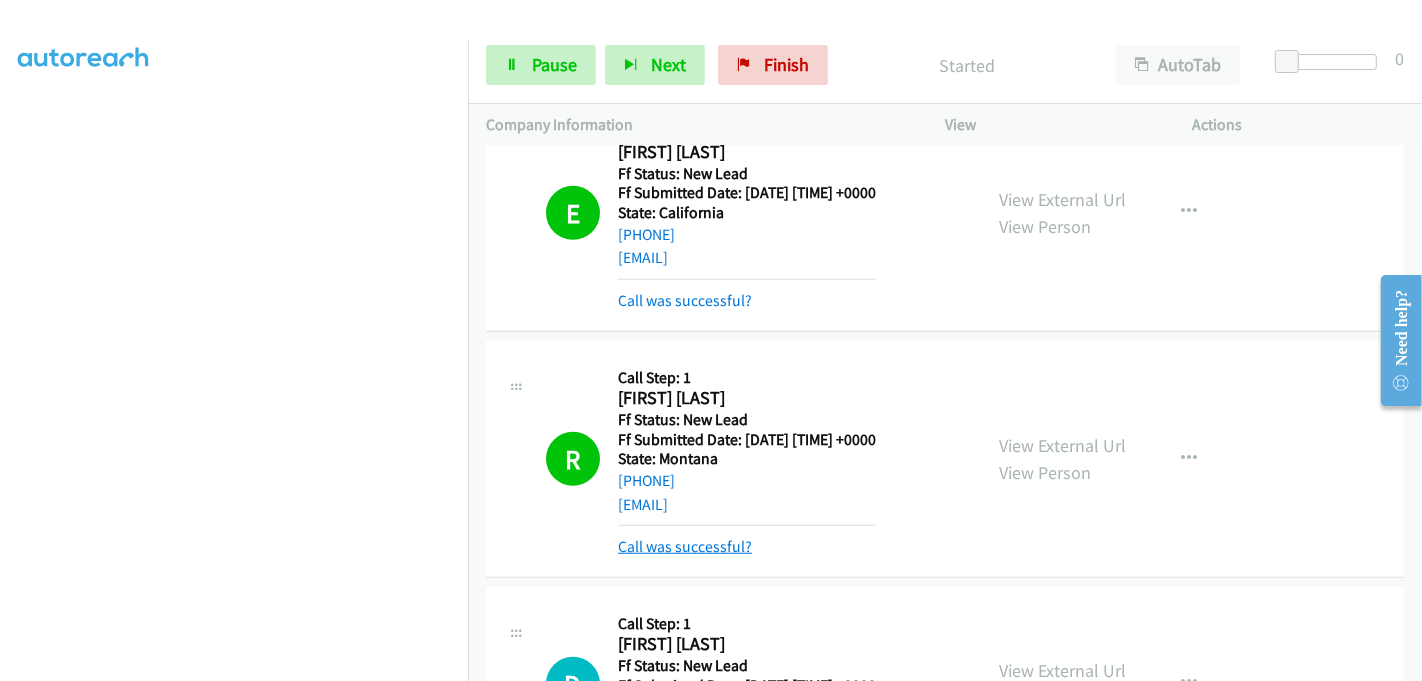 click on "Call was successful?" at bounding box center (685, 546) 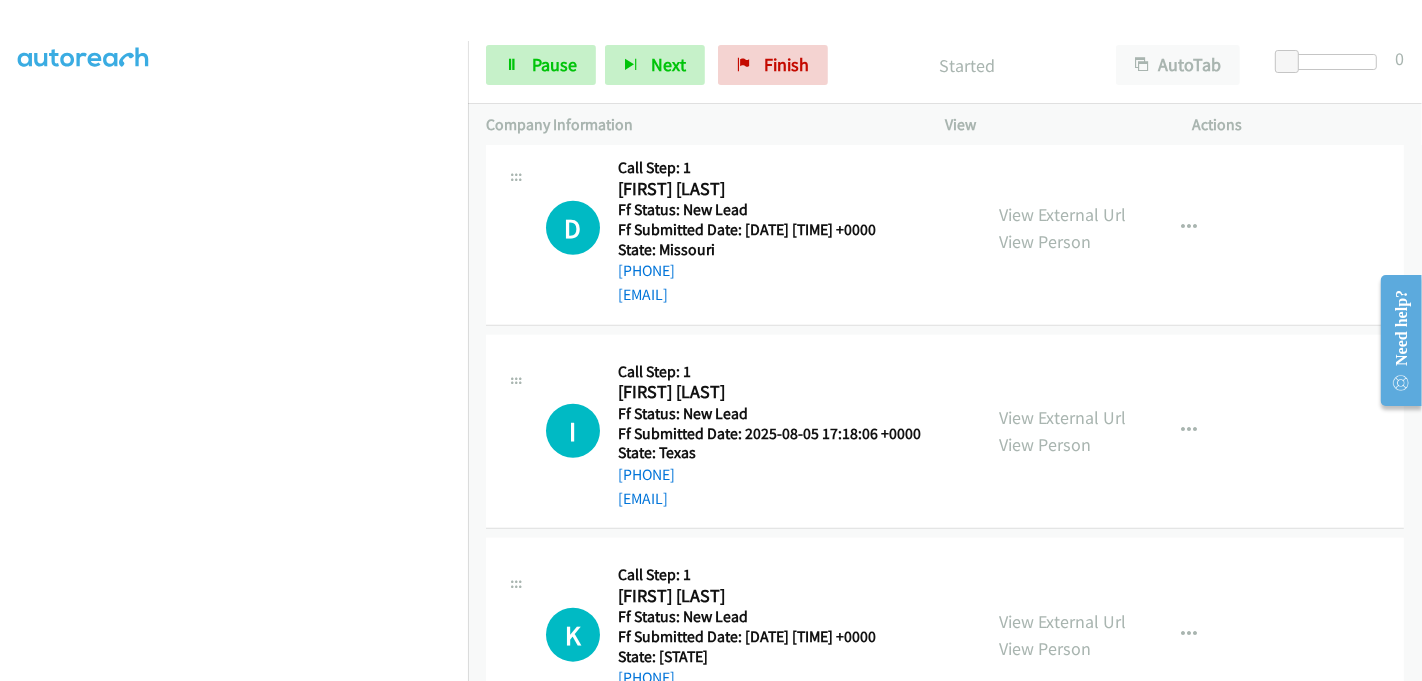 scroll, scrollTop: 1800, scrollLeft: 0, axis: vertical 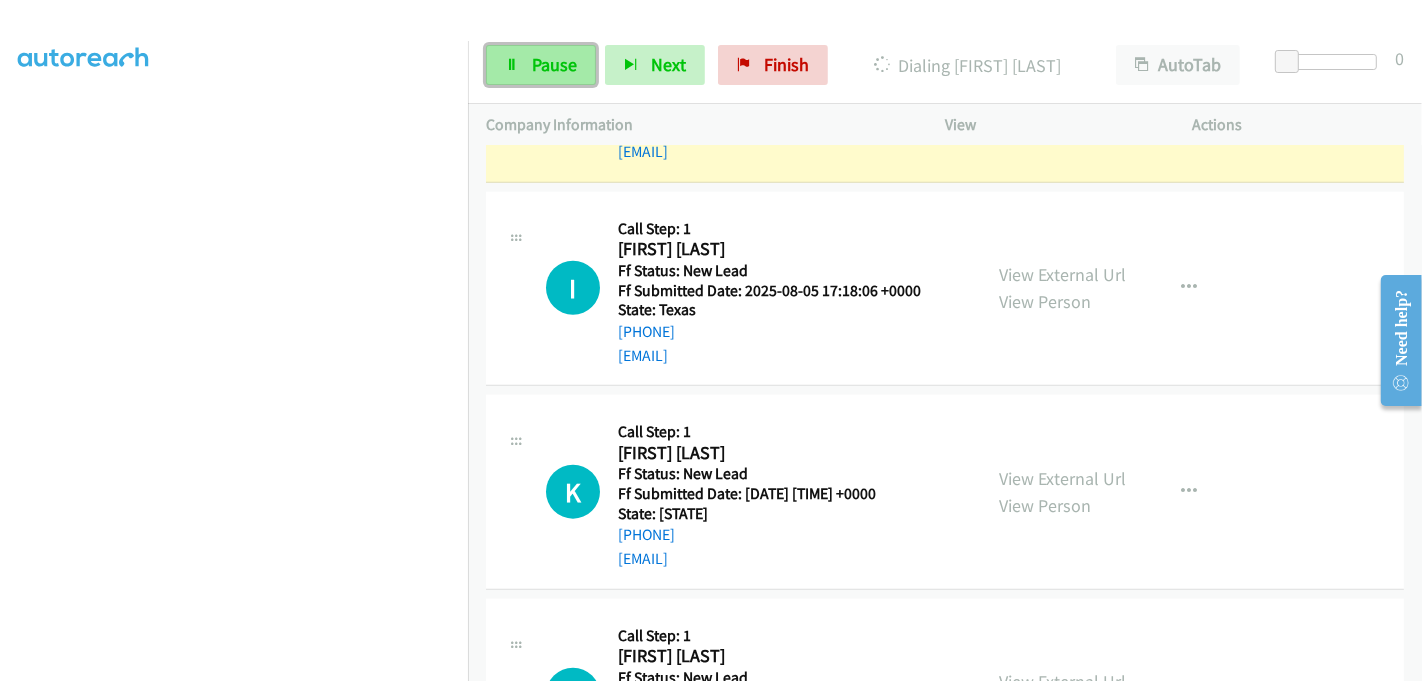 click on "Pause" at bounding box center [541, 65] 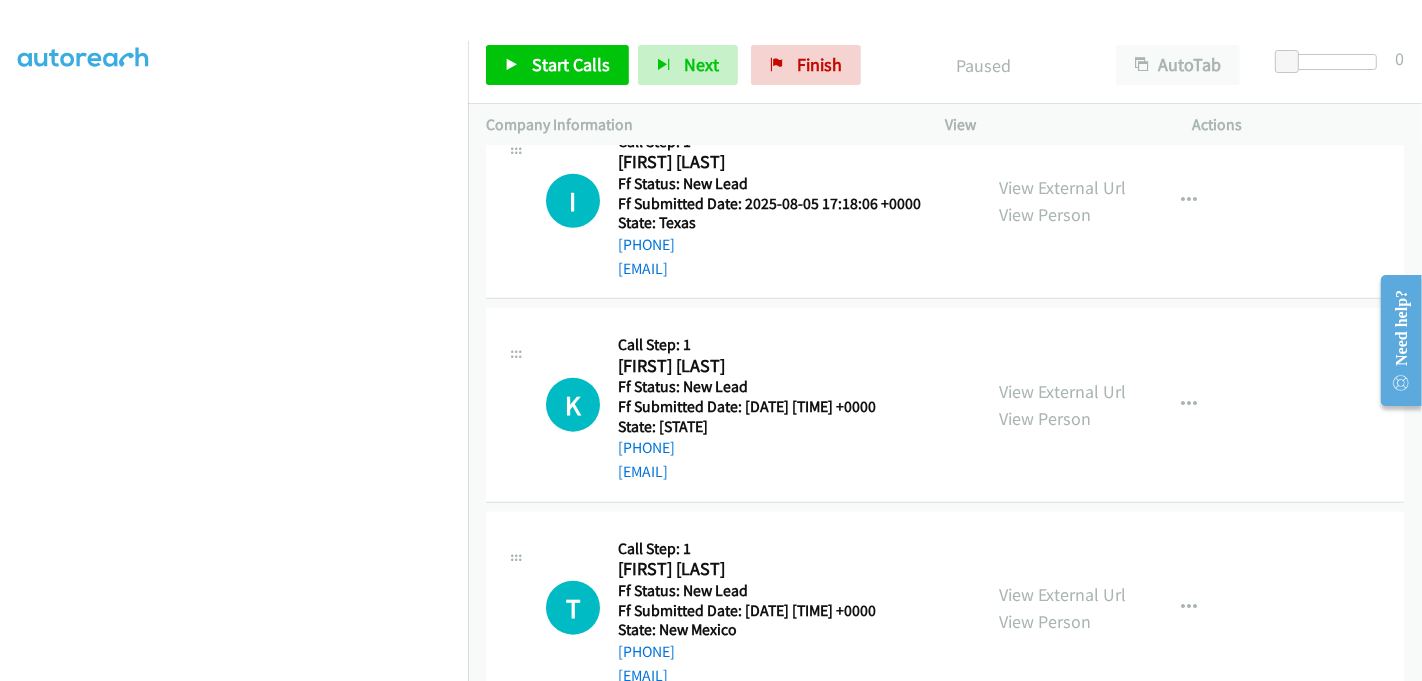 scroll, scrollTop: 1938, scrollLeft: 0, axis: vertical 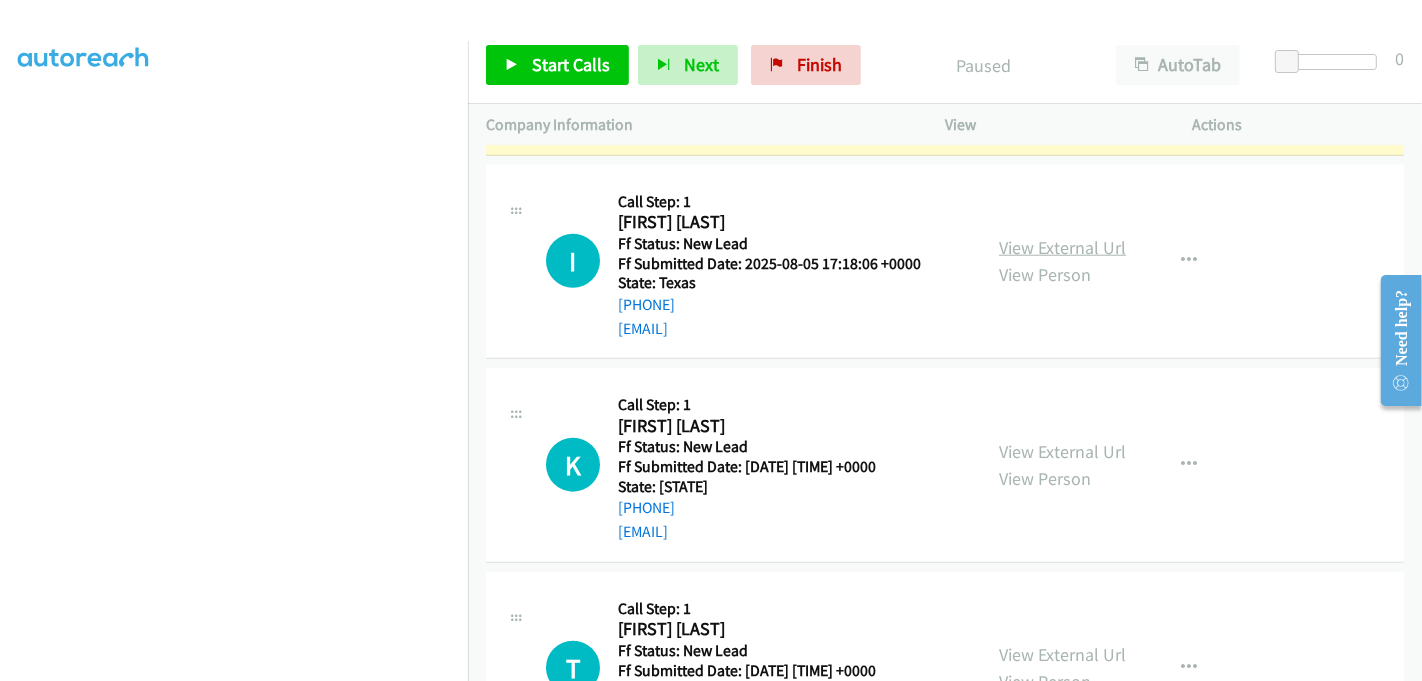 click on "View External Url" at bounding box center (1062, 247) 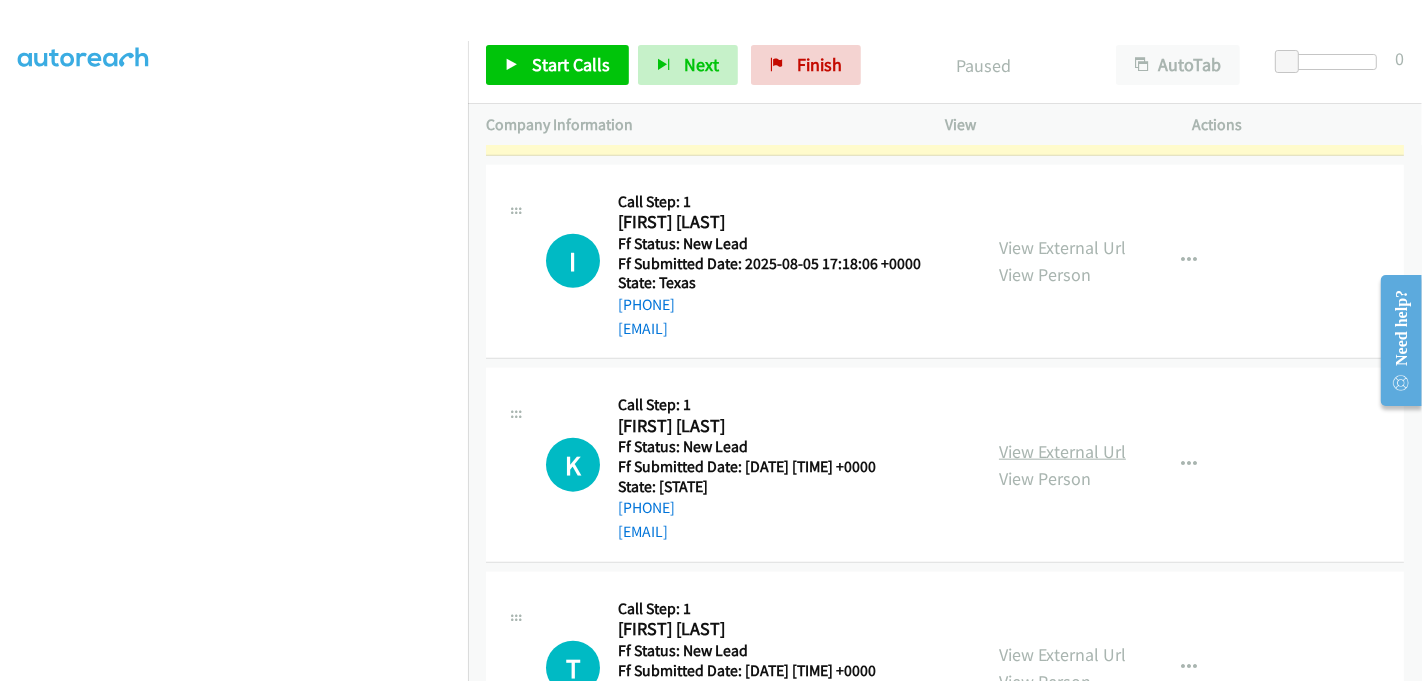 click on "View External Url" at bounding box center (1062, 451) 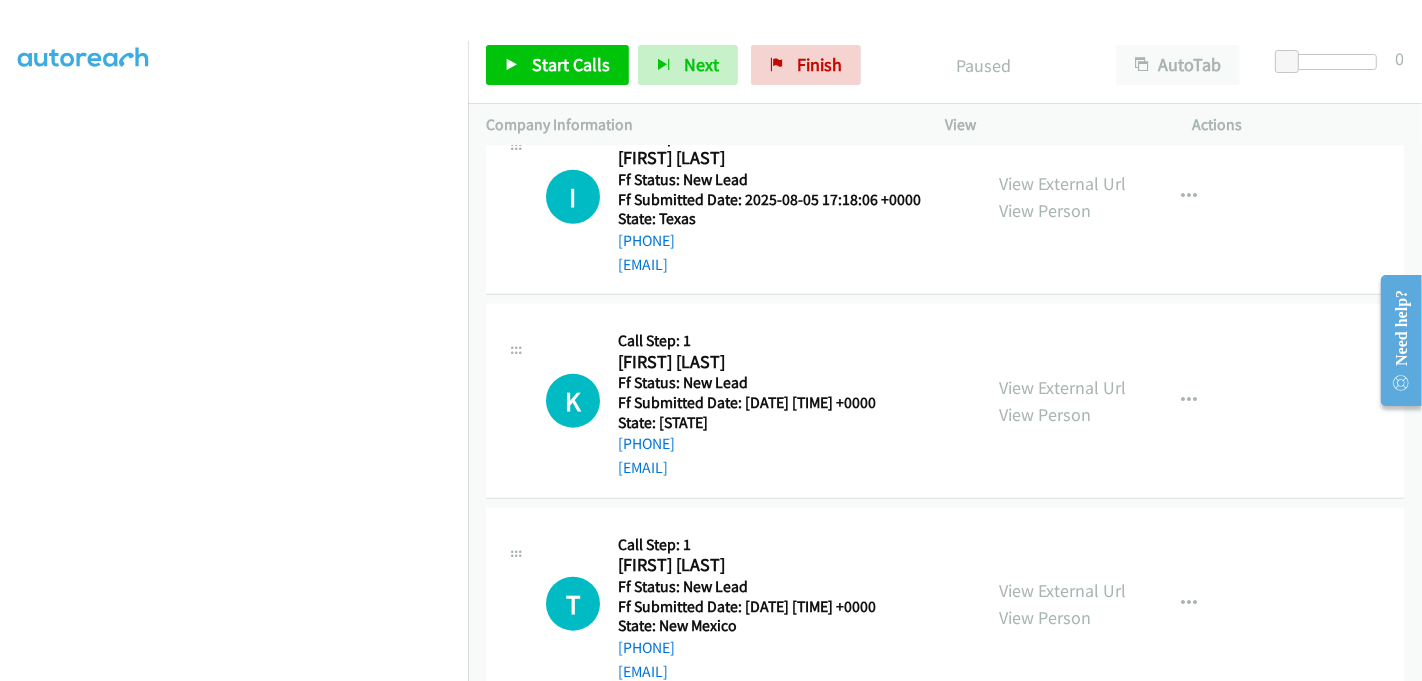 scroll, scrollTop: 1938, scrollLeft: 0, axis: vertical 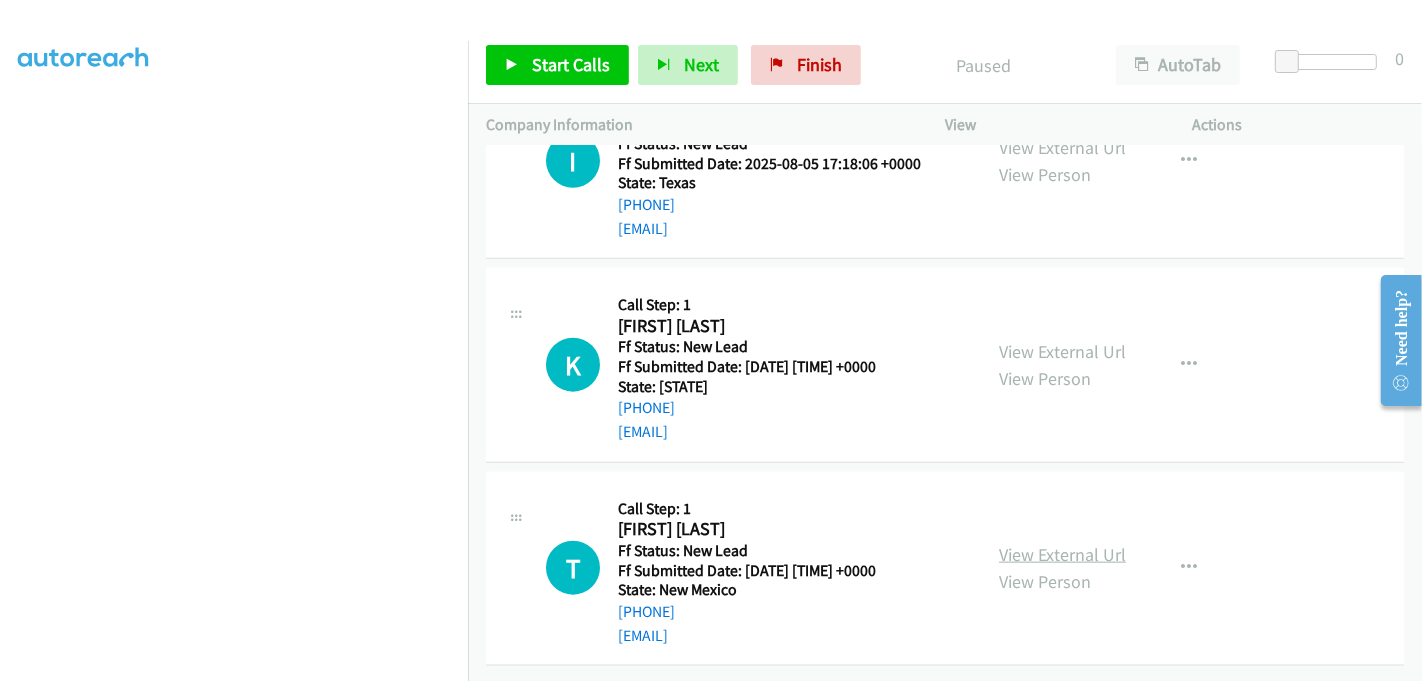 click on "View External Url" at bounding box center [1062, 554] 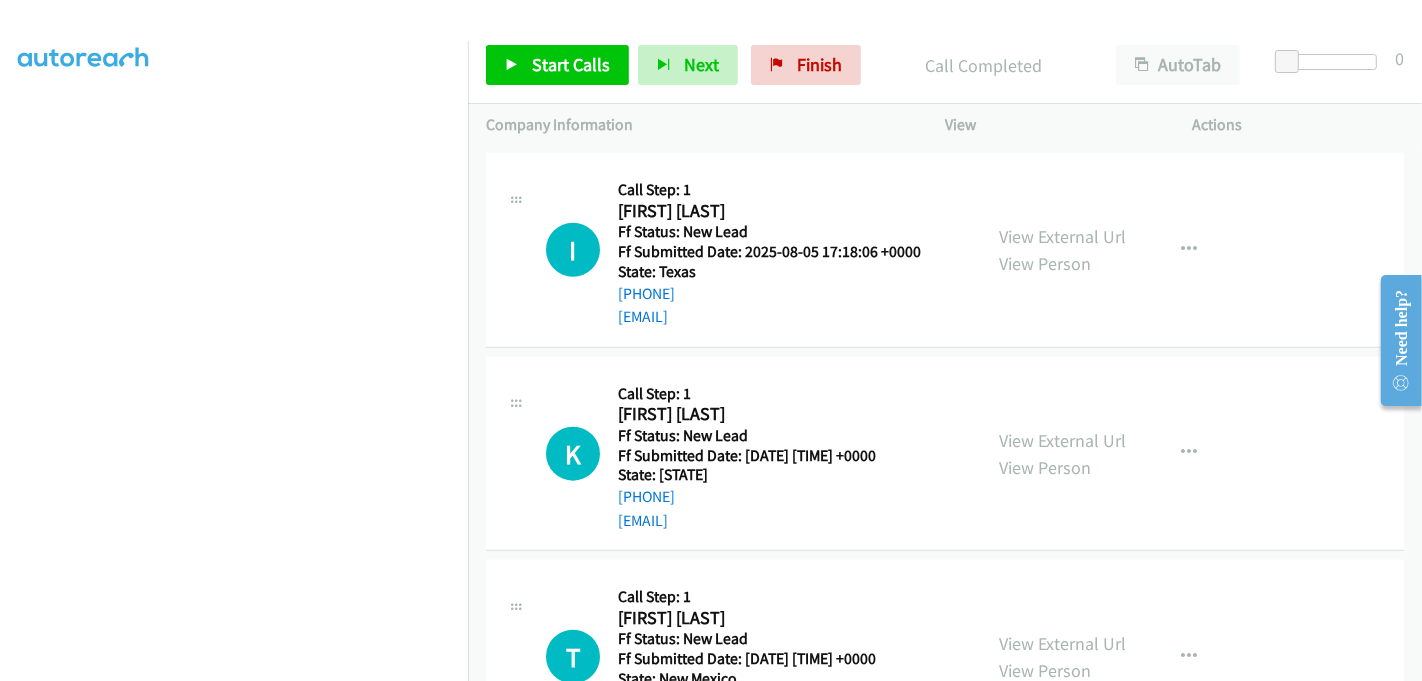 scroll, scrollTop: 1980, scrollLeft: 0, axis: vertical 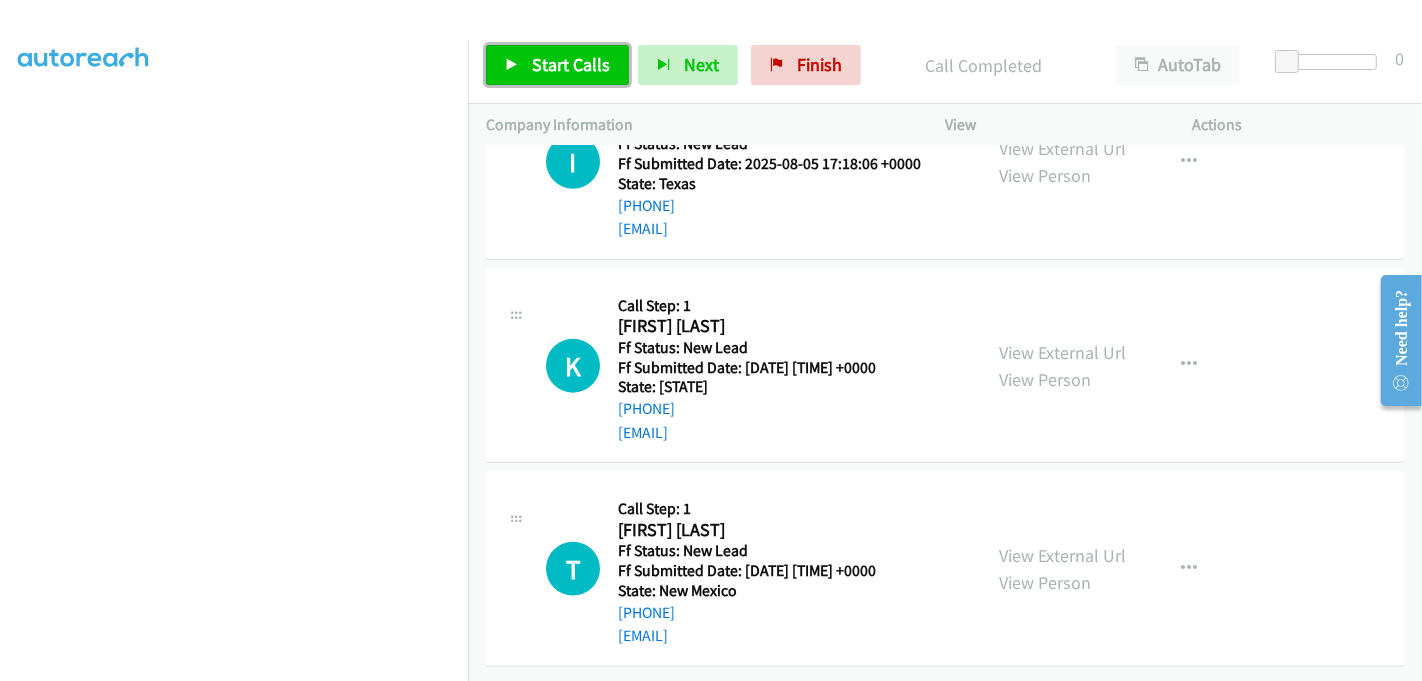 click on "Start Calls" at bounding box center (571, 64) 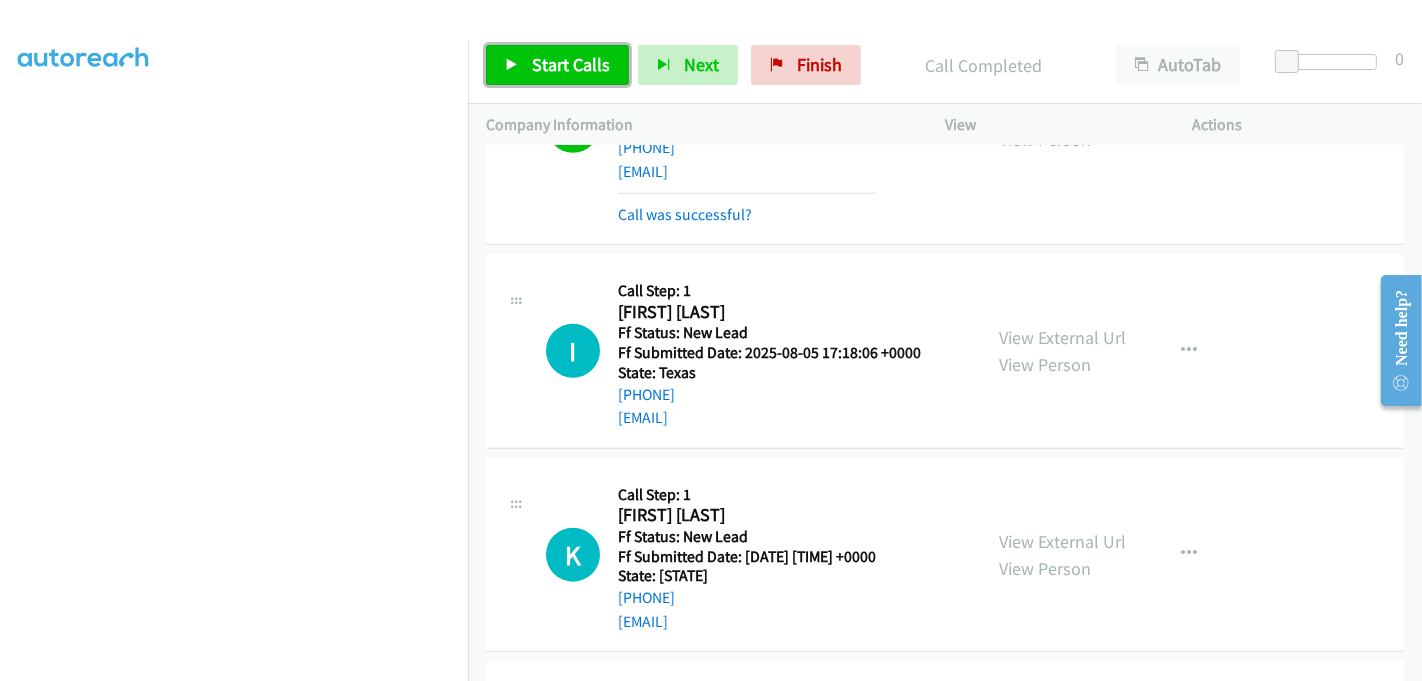 scroll, scrollTop: 1758, scrollLeft: 0, axis: vertical 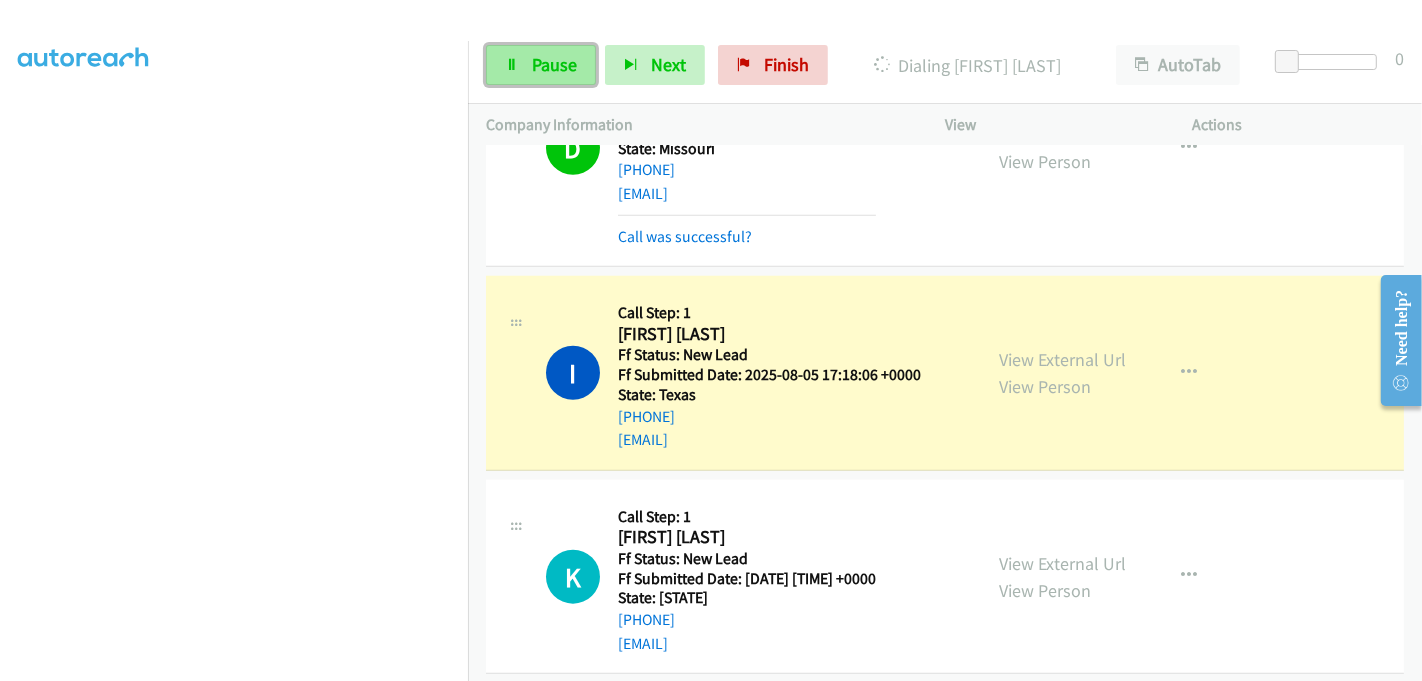 click on "Pause" at bounding box center (554, 64) 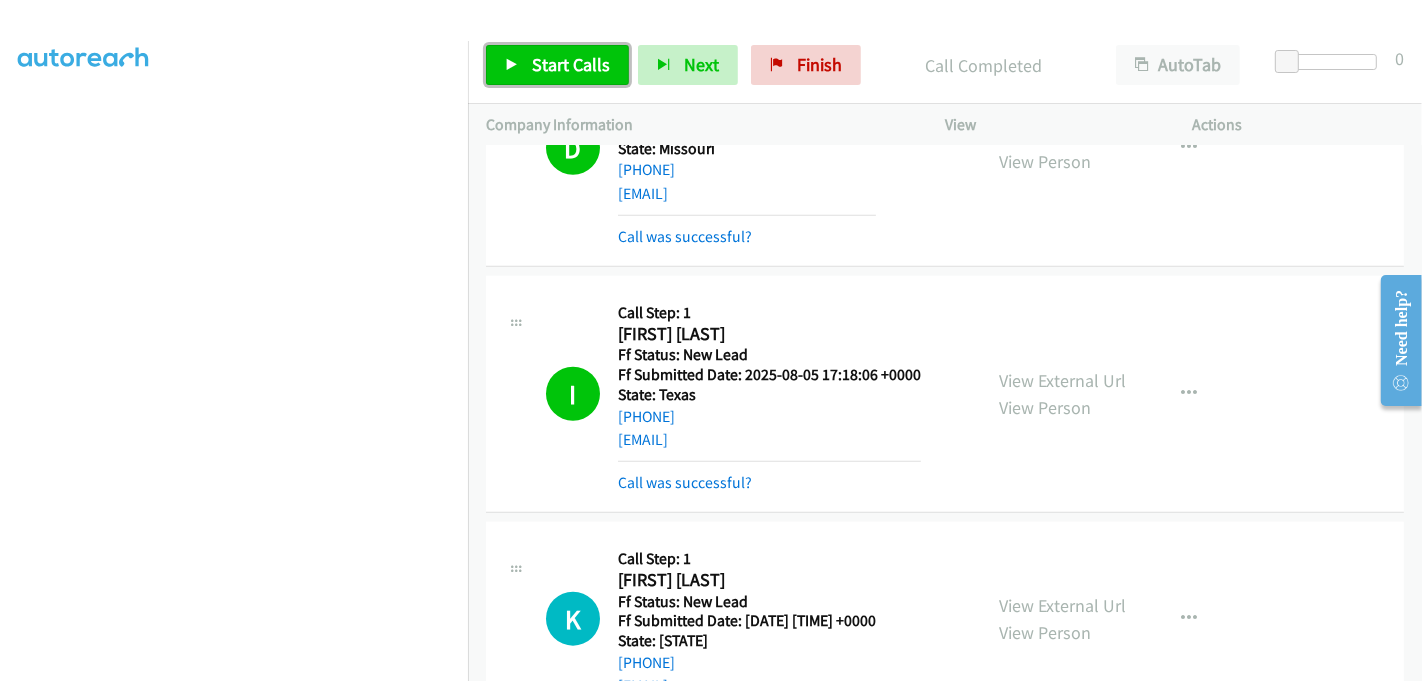 click on "Start Calls" at bounding box center [571, 64] 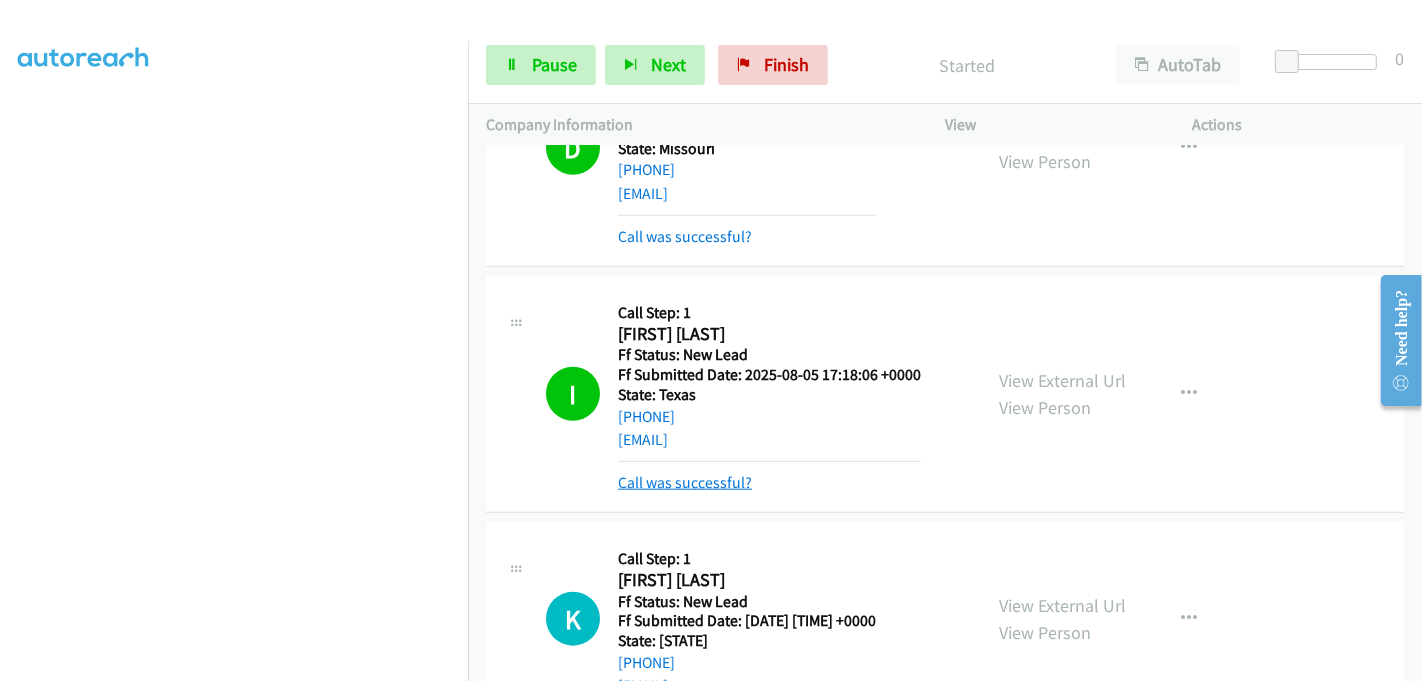 click on "Call was successful?" at bounding box center [685, 482] 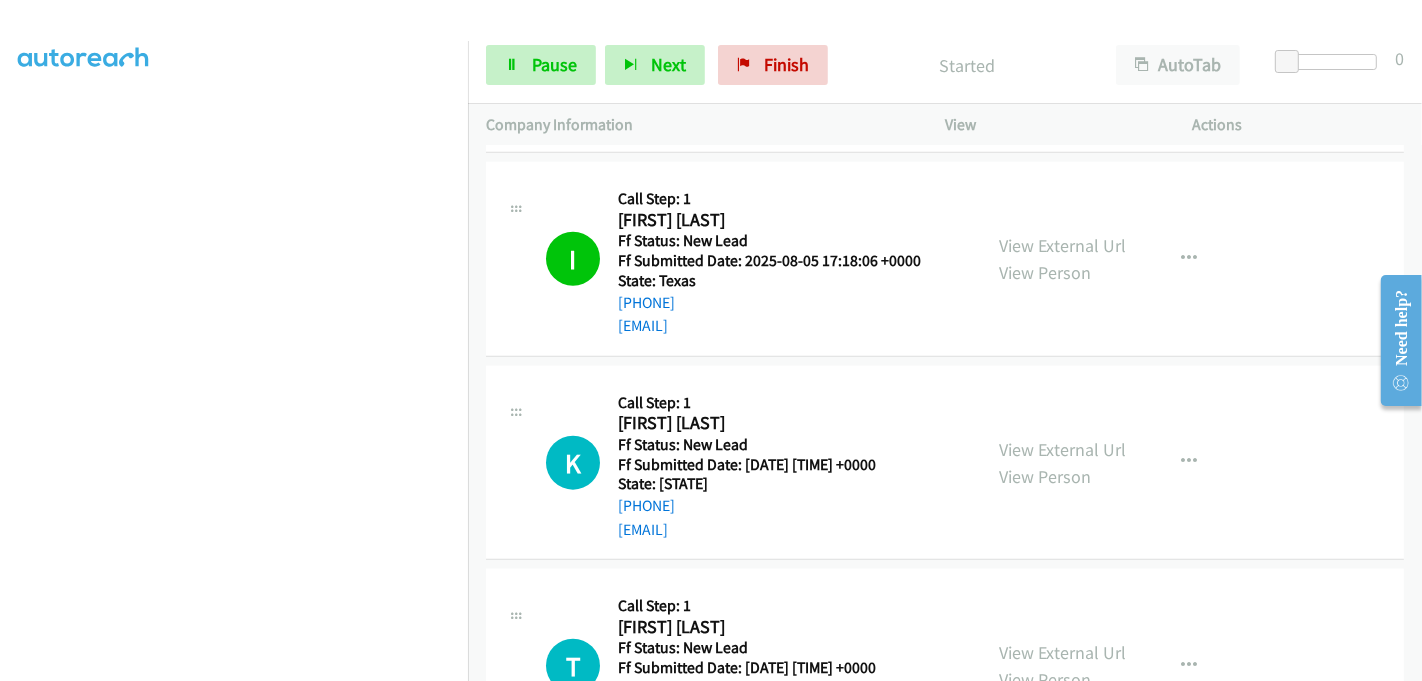 scroll, scrollTop: 1980, scrollLeft: 0, axis: vertical 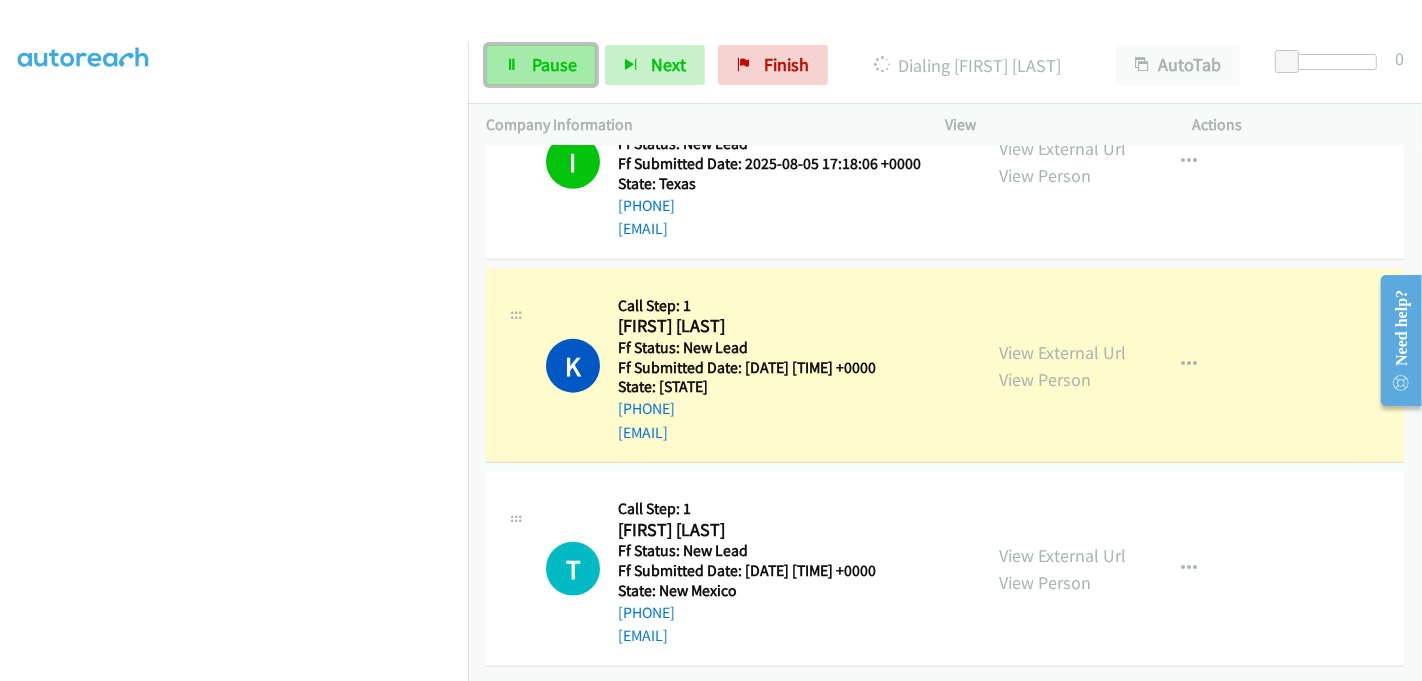 click on "Pause" at bounding box center (554, 64) 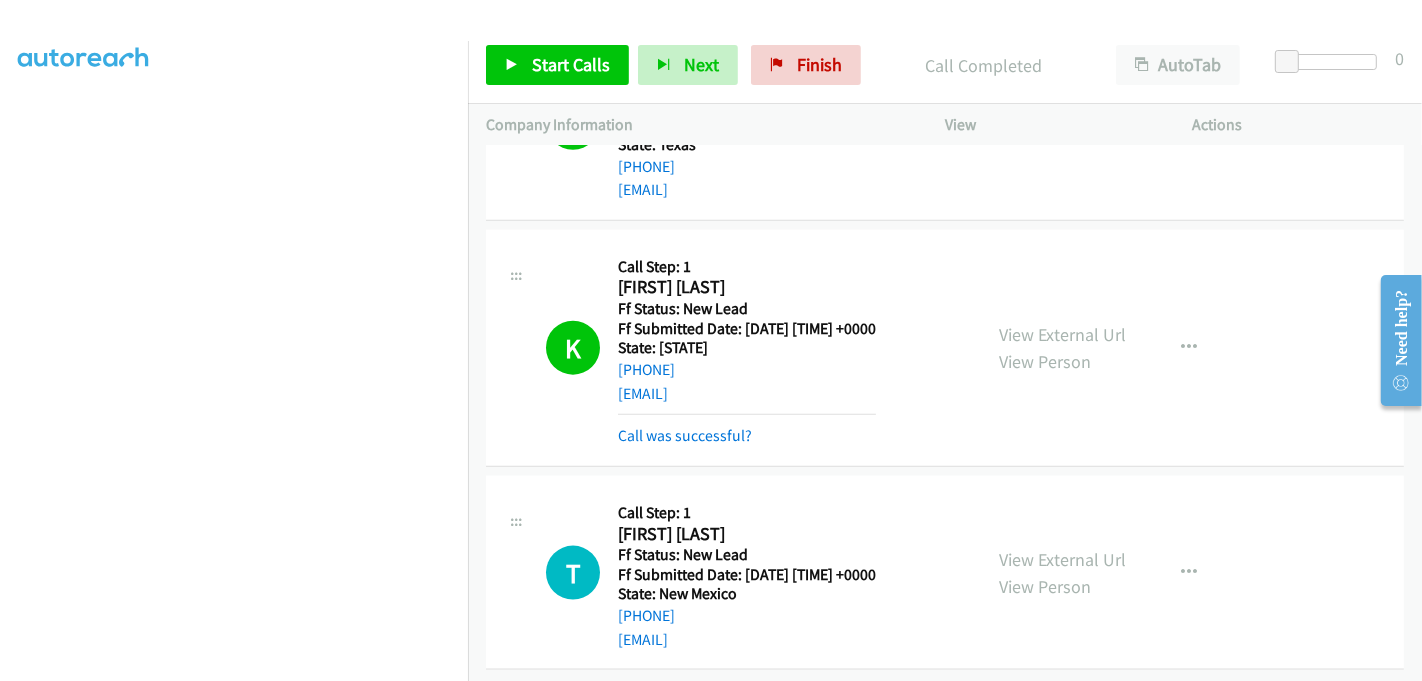 scroll, scrollTop: 2022, scrollLeft: 0, axis: vertical 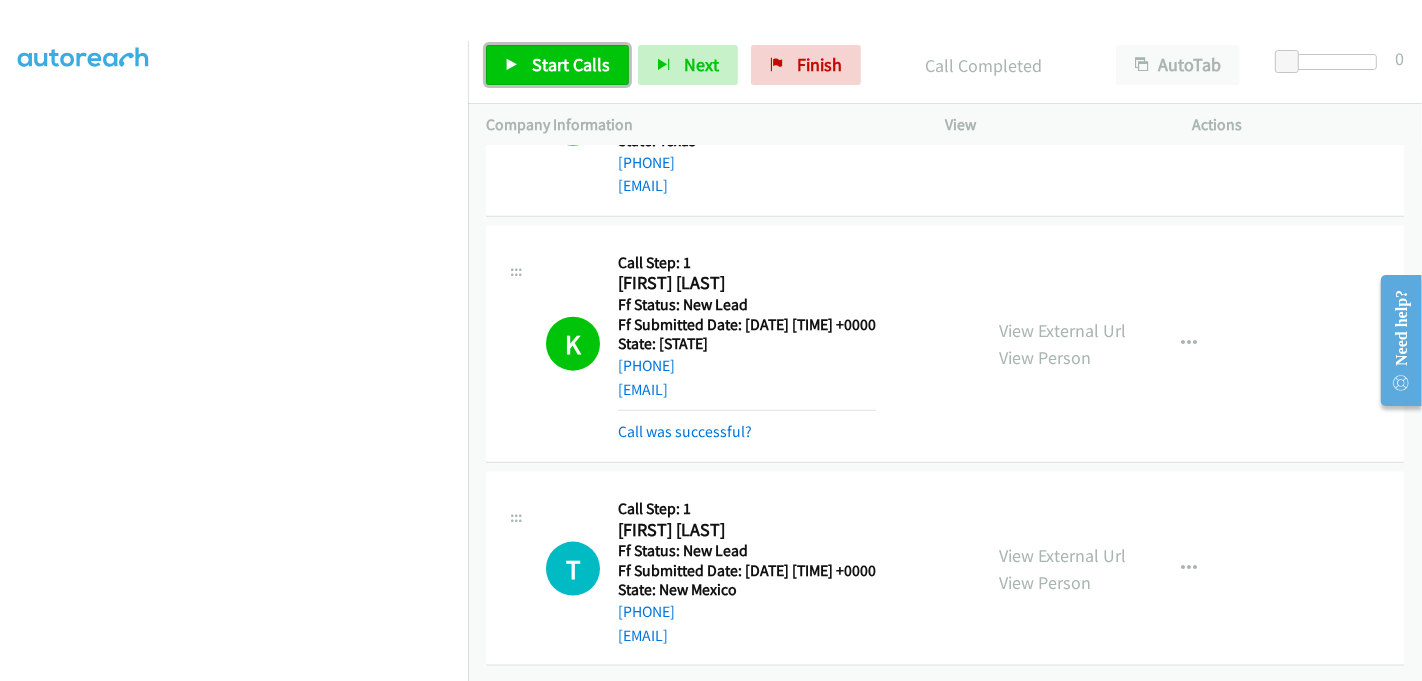 click on "Start Calls" at bounding box center (571, 64) 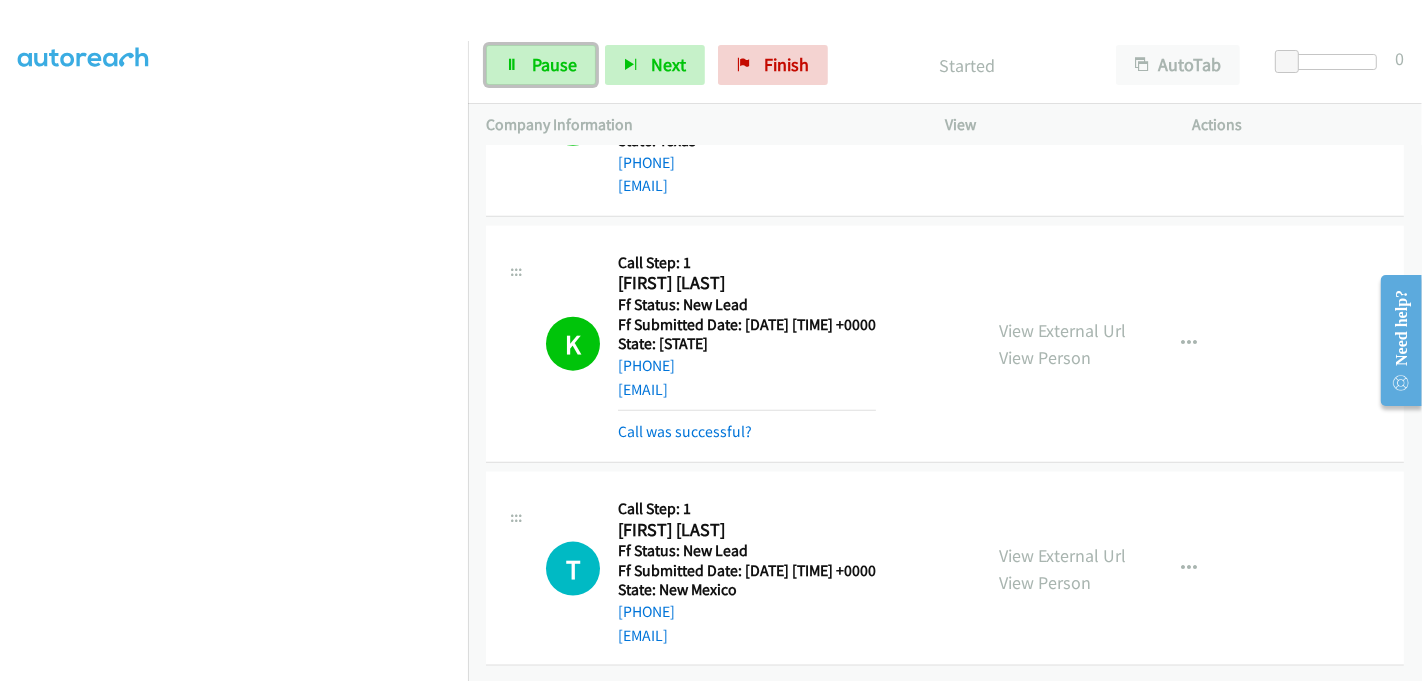 click on "Pause" at bounding box center (554, 64) 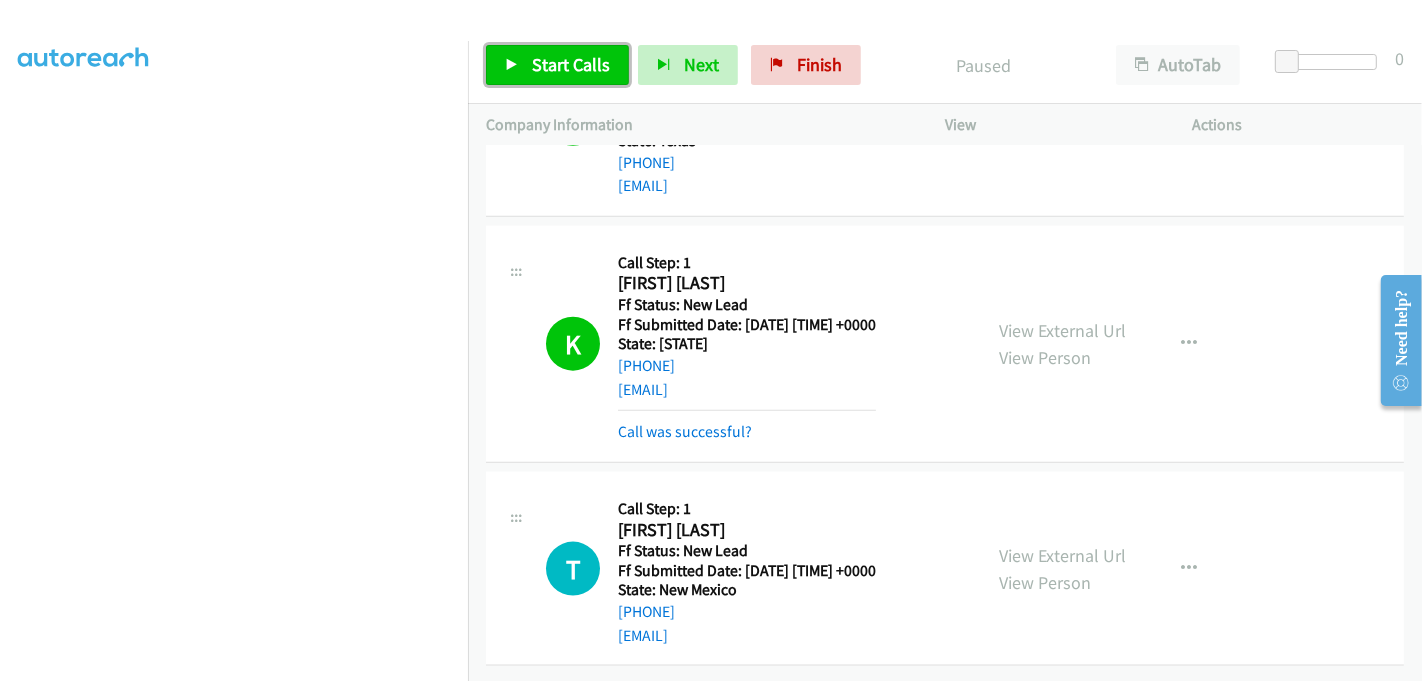 click on "Start Calls" at bounding box center (571, 64) 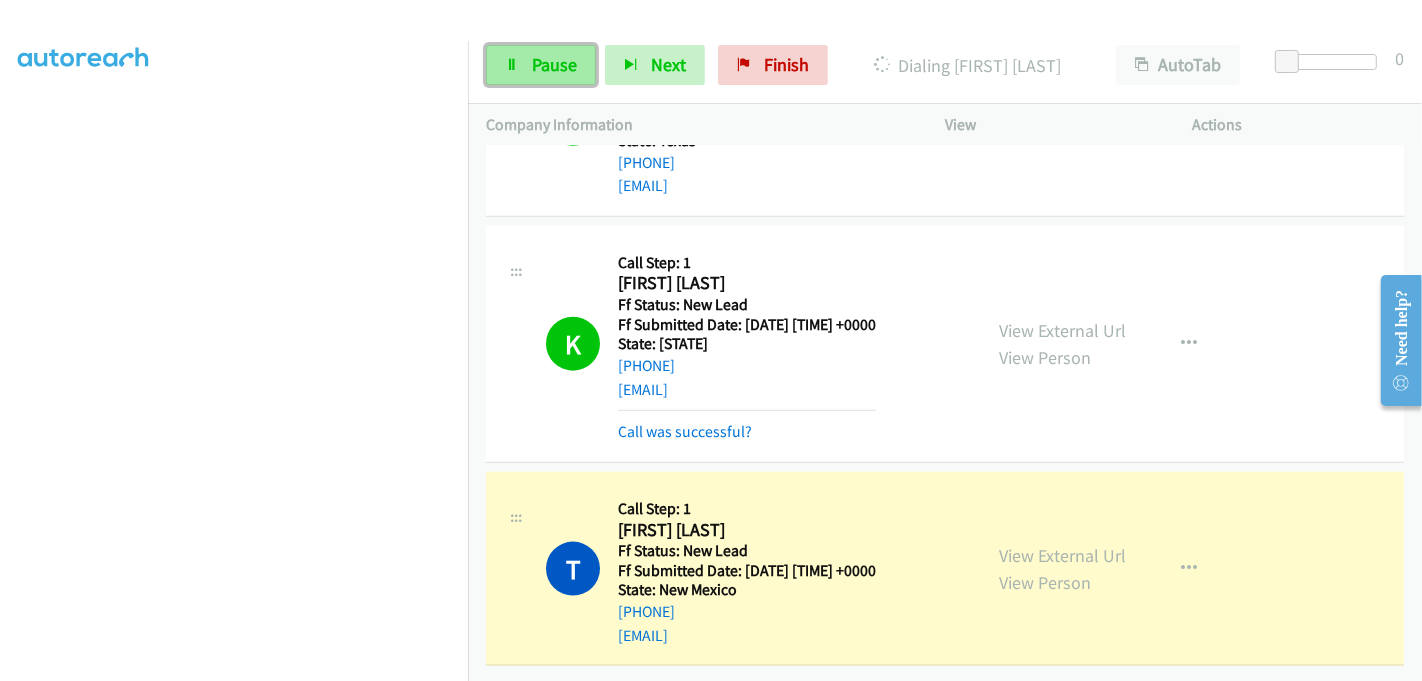 click on "Pause" at bounding box center [554, 64] 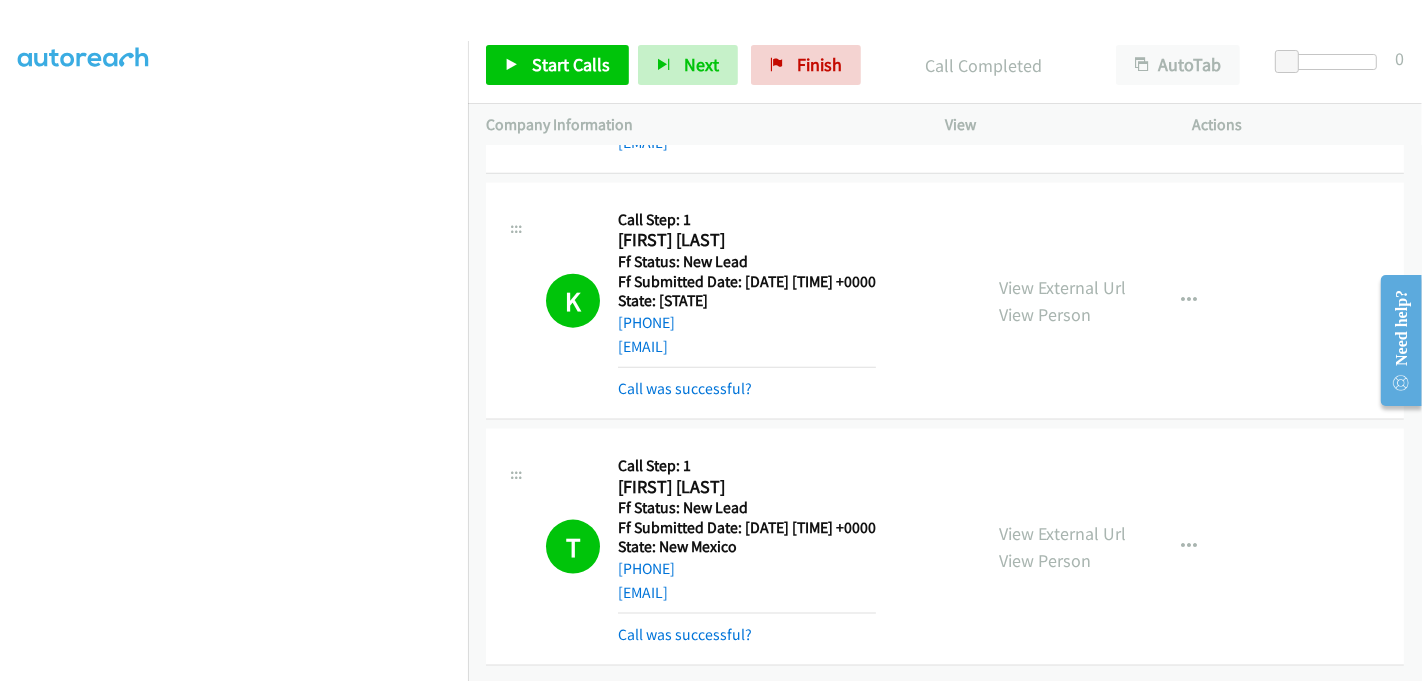 scroll, scrollTop: 2156, scrollLeft: 0, axis: vertical 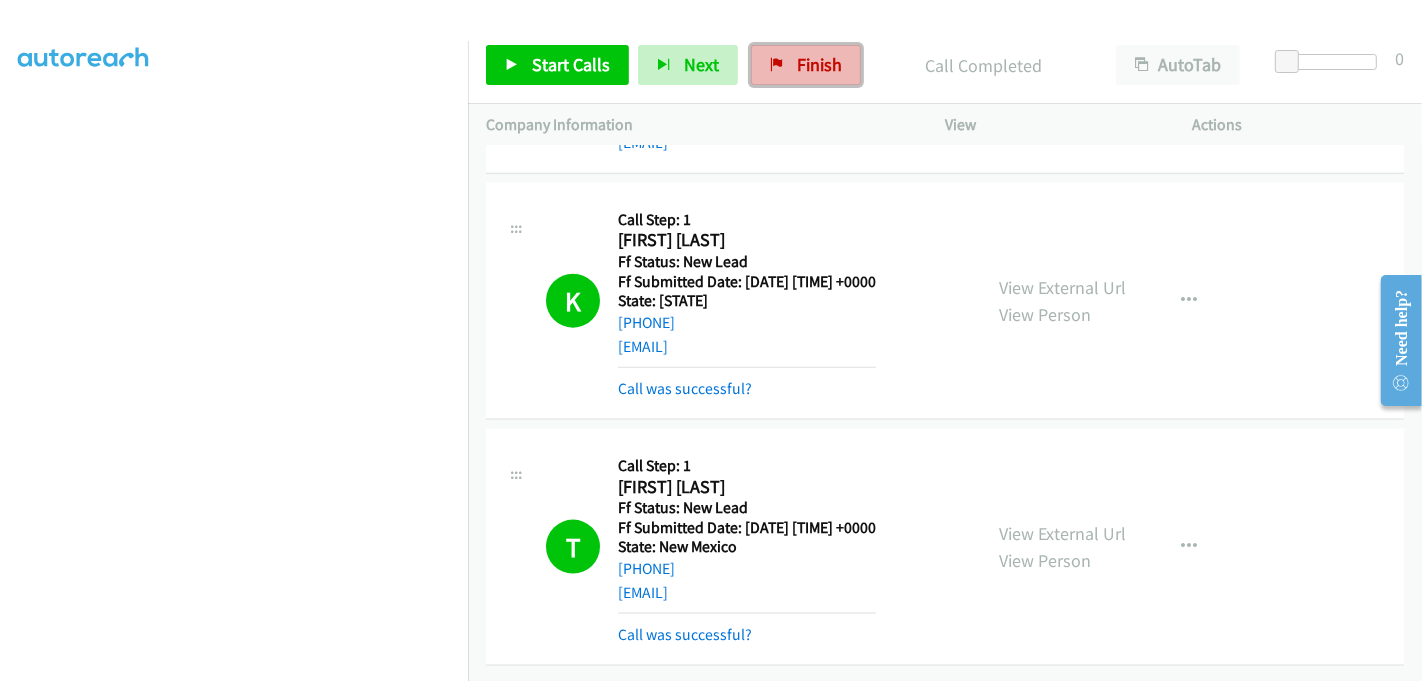 click on "Finish" at bounding box center (819, 64) 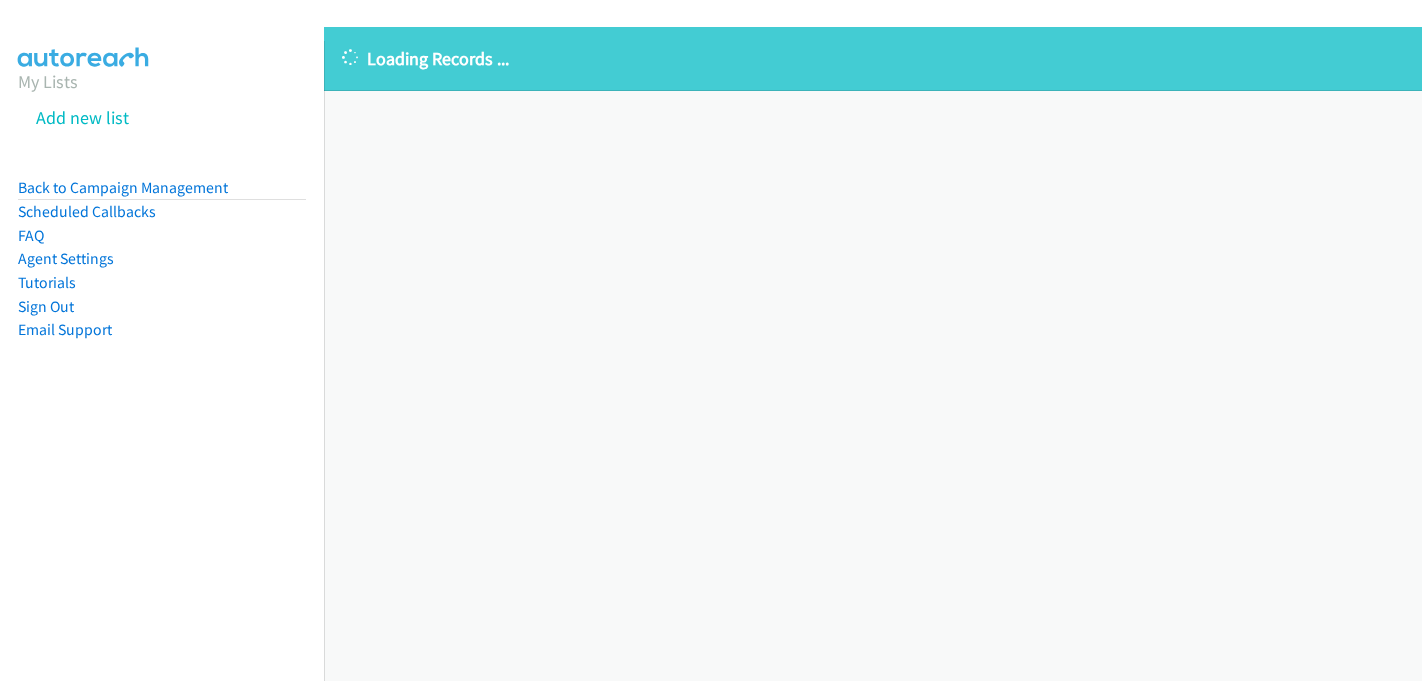 scroll, scrollTop: 0, scrollLeft: 0, axis: both 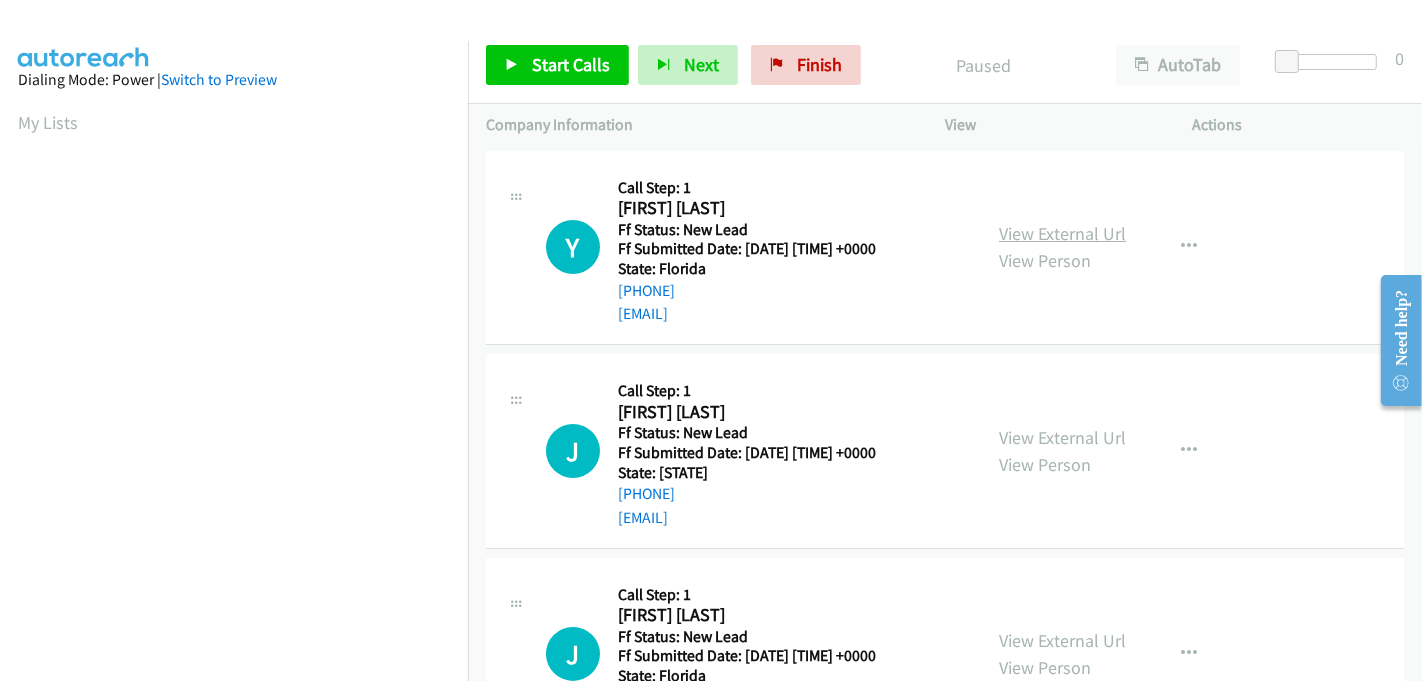 click on "View External Url" at bounding box center (1062, 233) 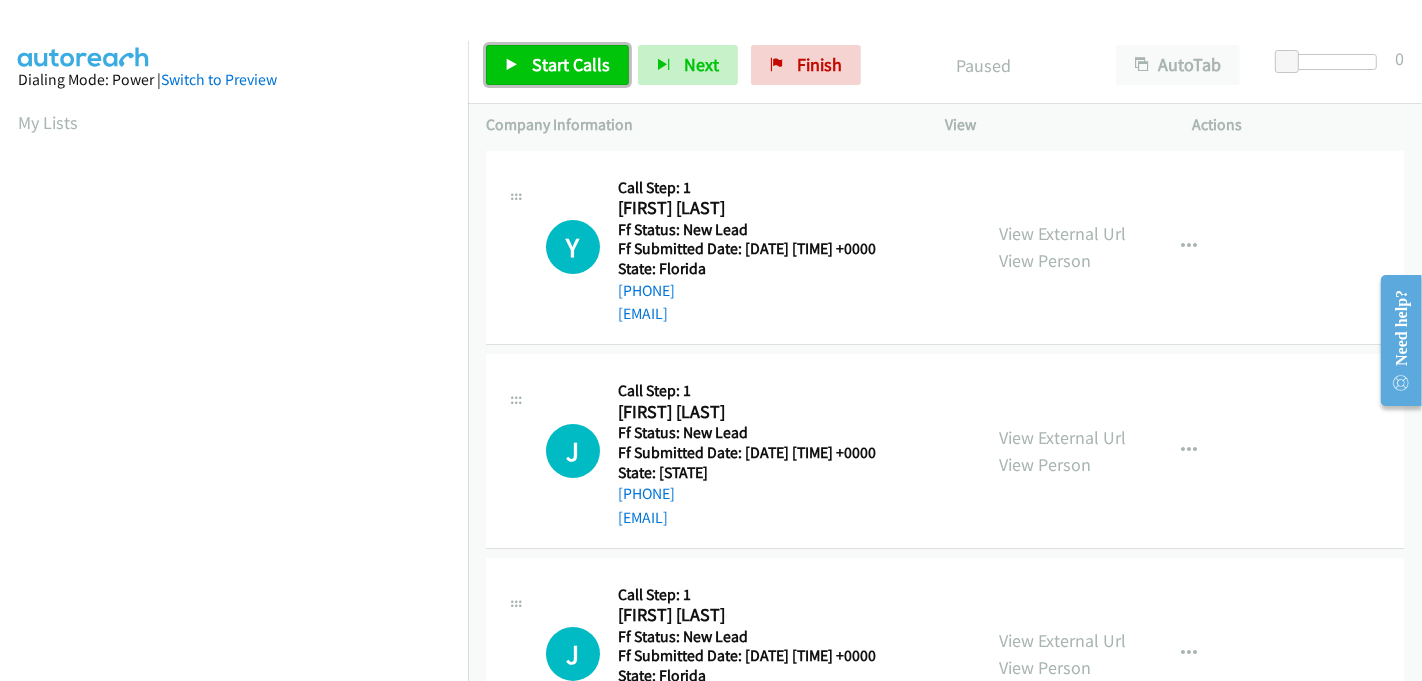 click on "Start Calls" at bounding box center [571, 64] 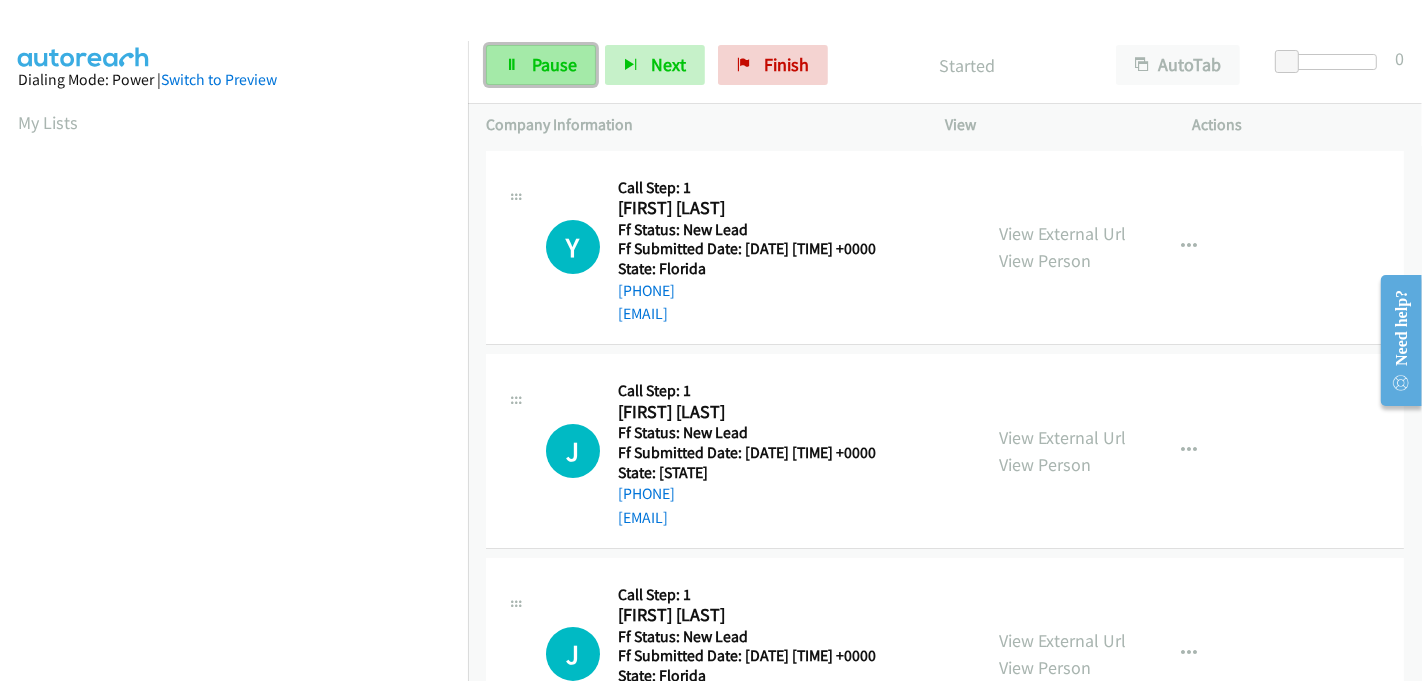 click on "Pause" at bounding box center [554, 64] 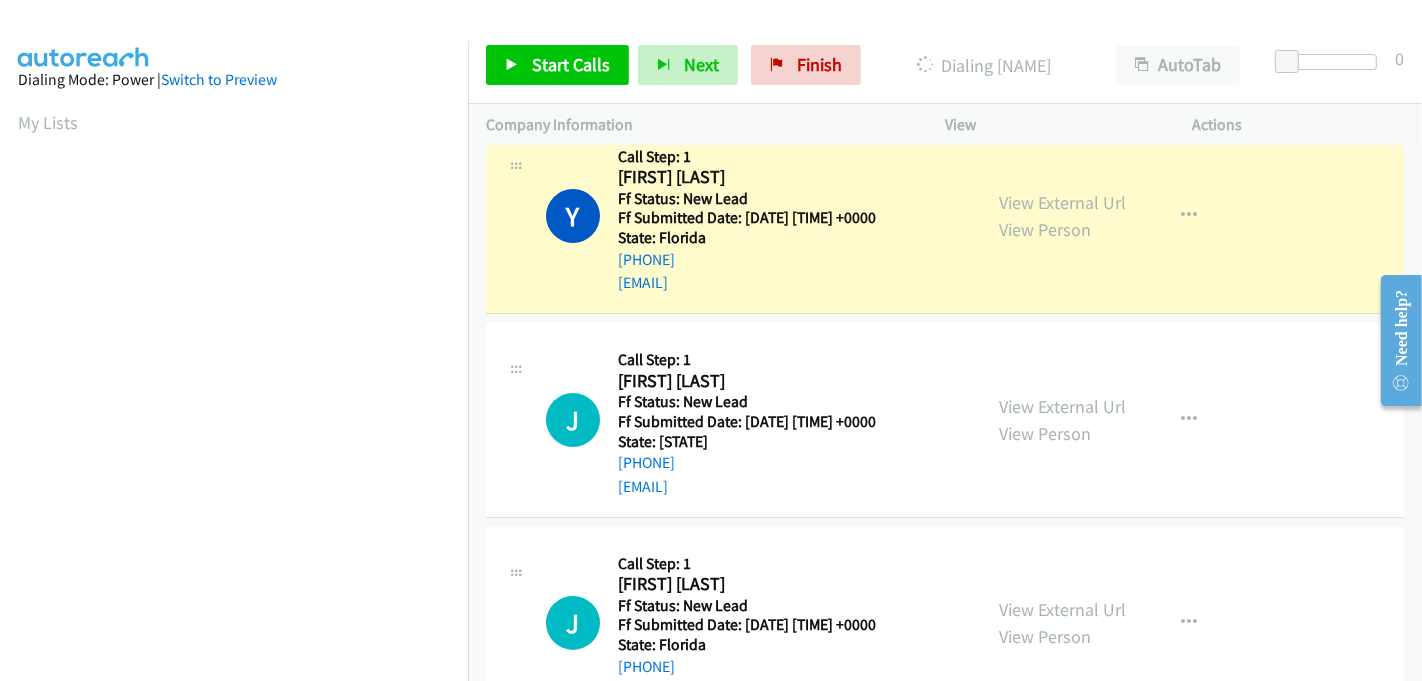 scroll, scrollTop: 0, scrollLeft: 0, axis: both 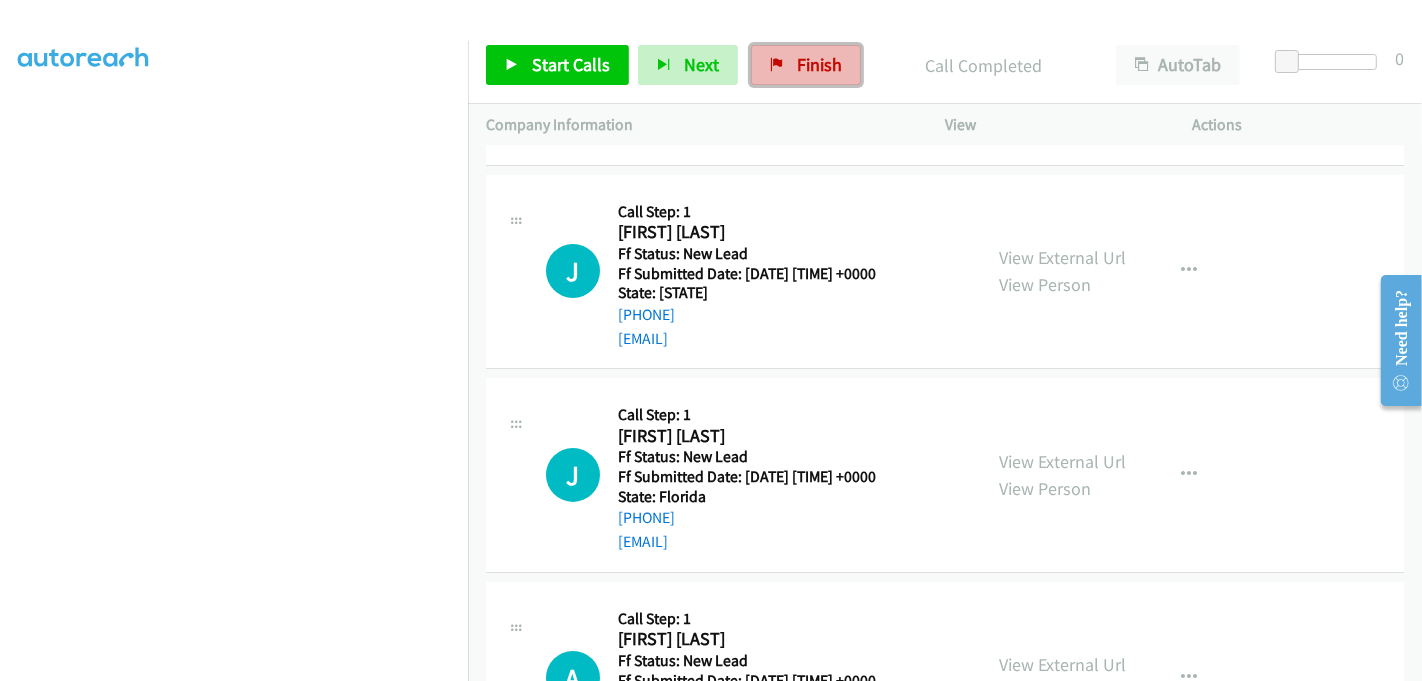 click on "Finish" at bounding box center (819, 64) 